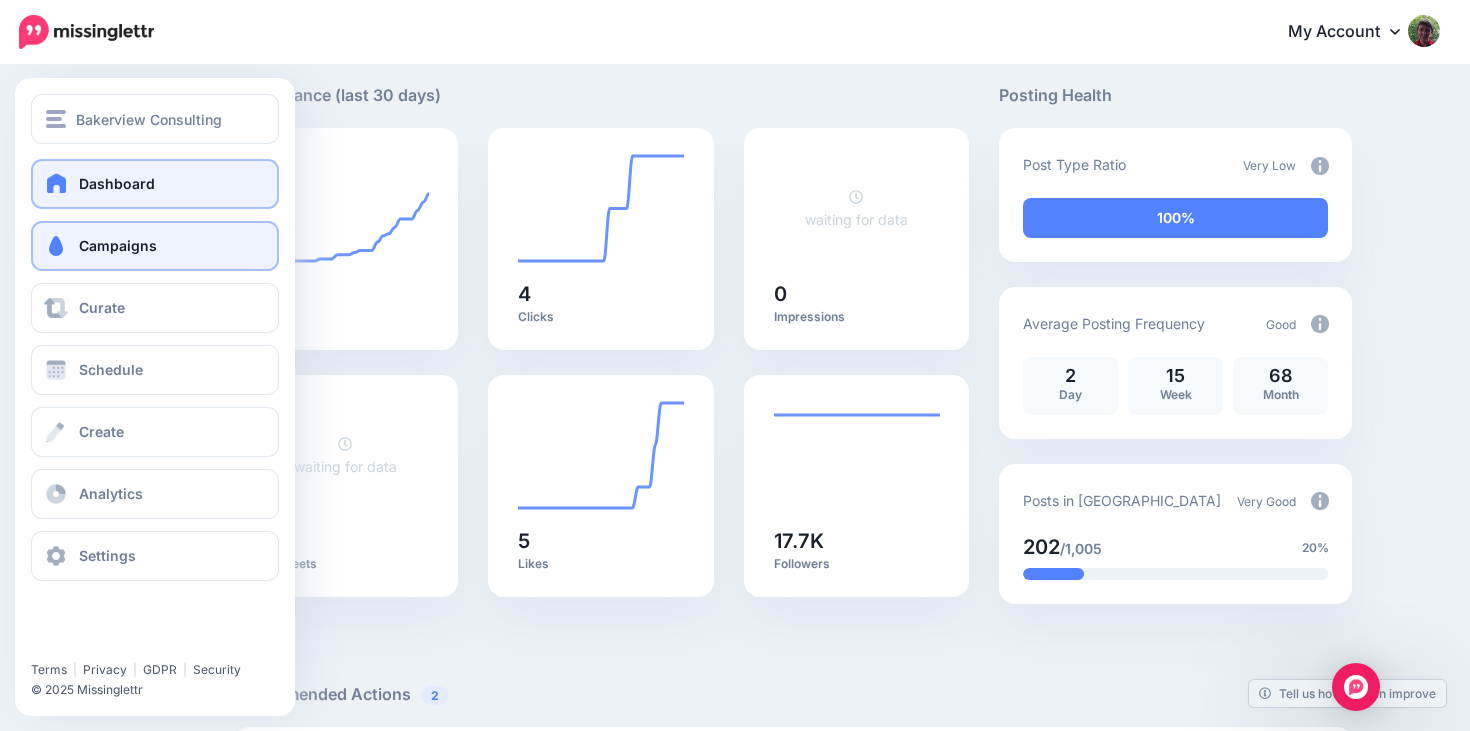scroll, scrollTop: 124, scrollLeft: 0, axis: vertical 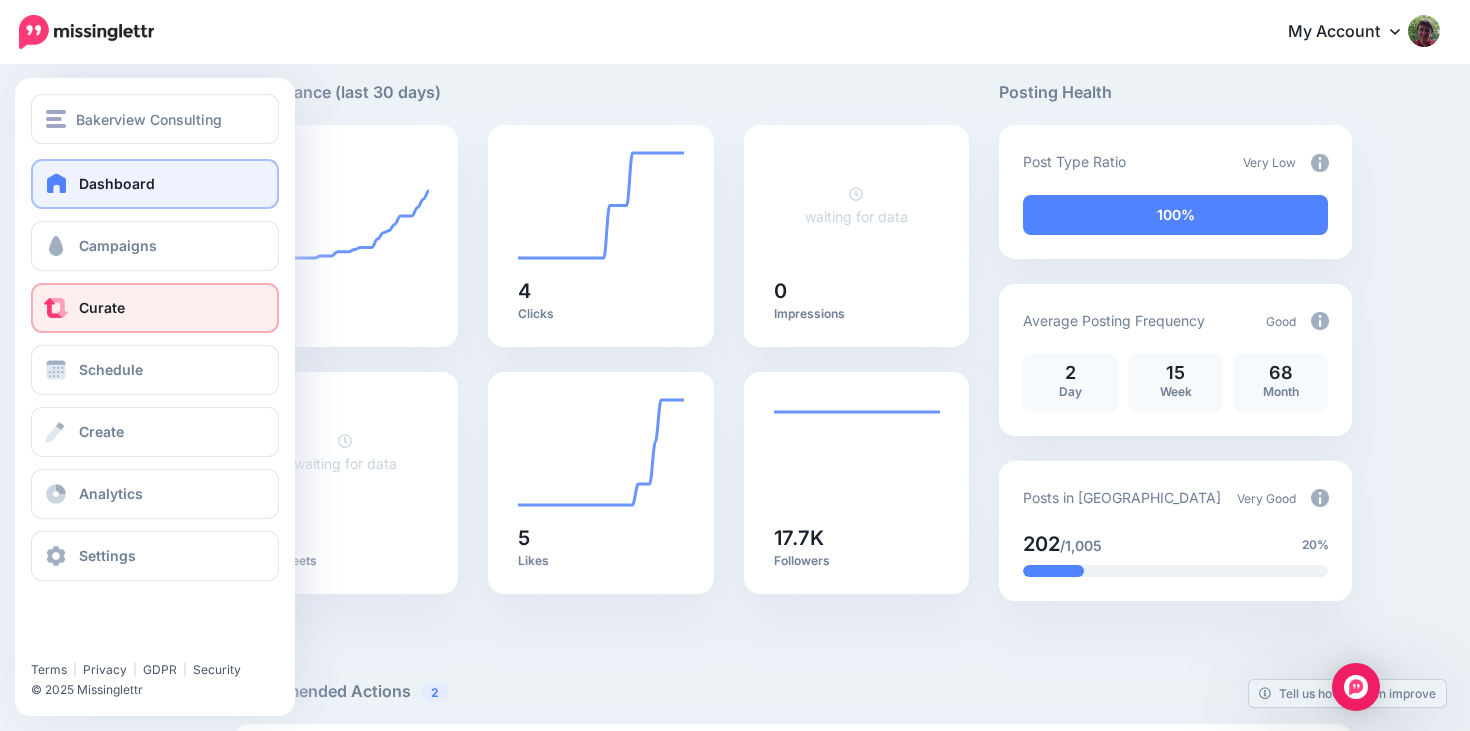 click on "Curate" at bounding box center [102, 307] 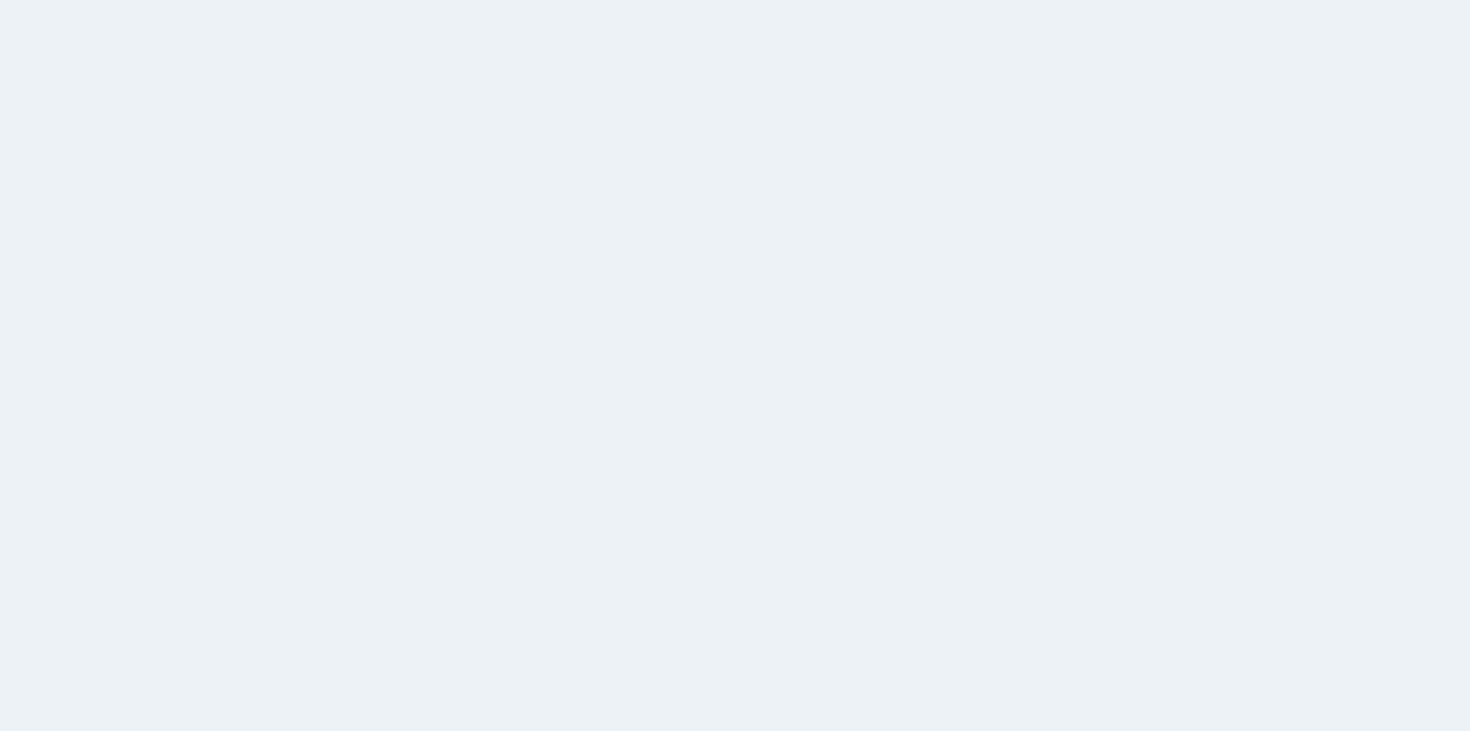 scroll, scrollTop: 0, scrollLeft: 0, axis: both 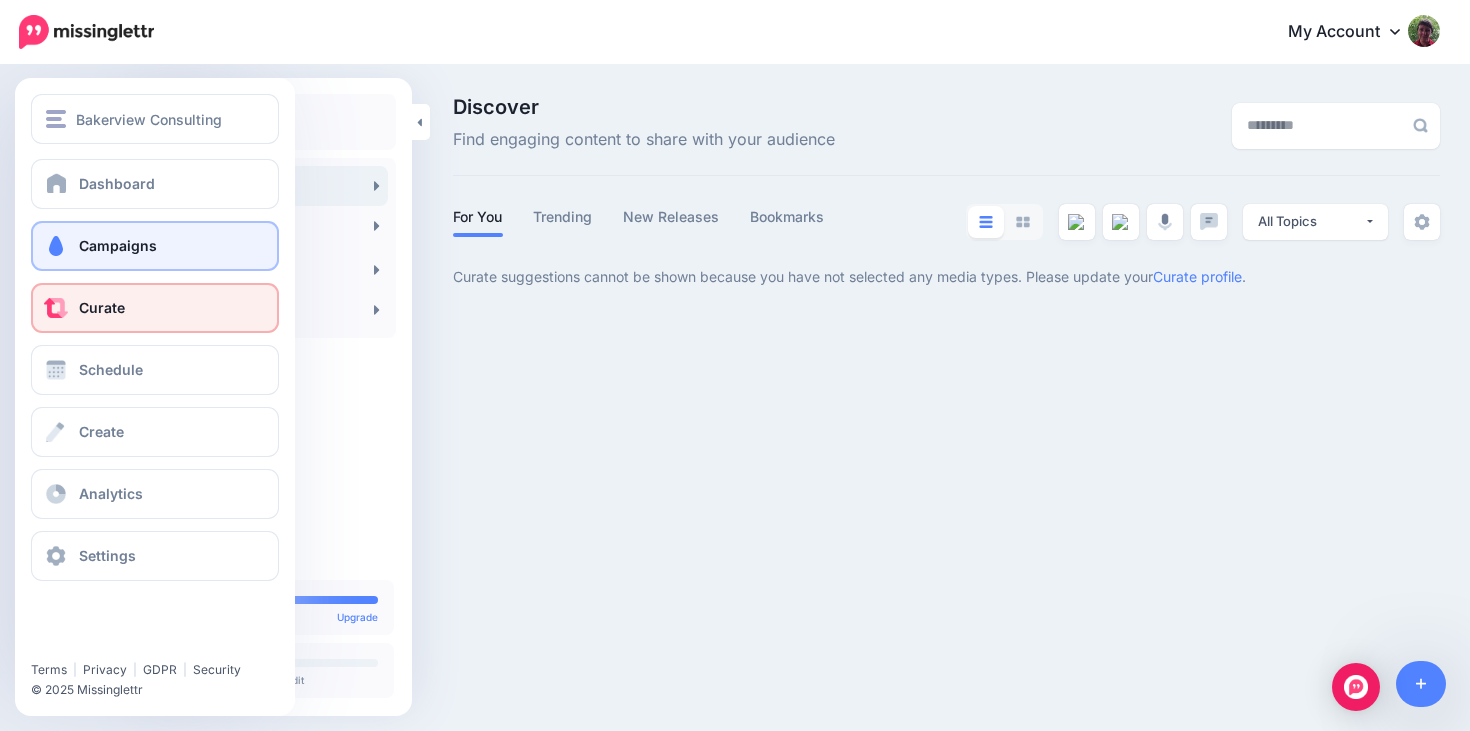 click at bounding box center [56, 246] 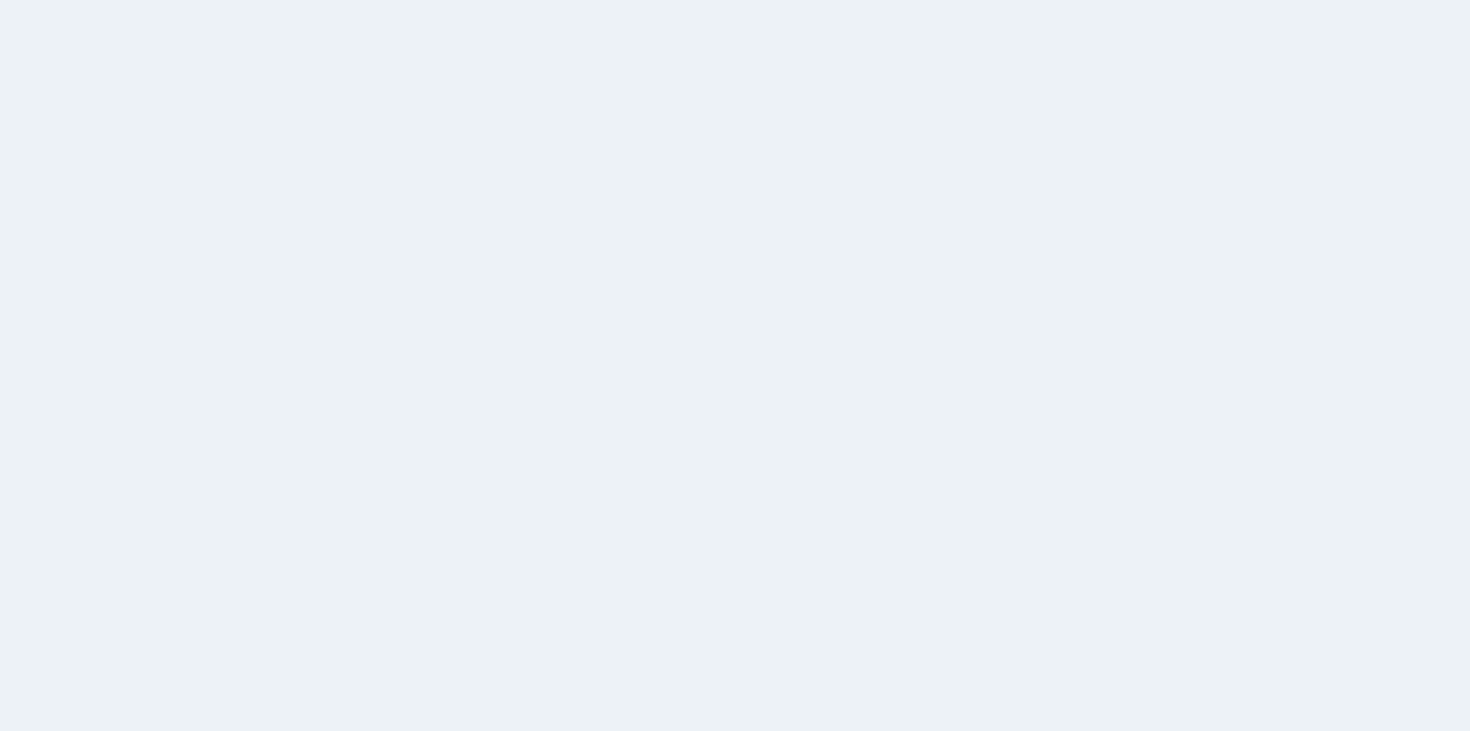 scroll, scrollTop: 0, scrollLeft: 0, axis: both 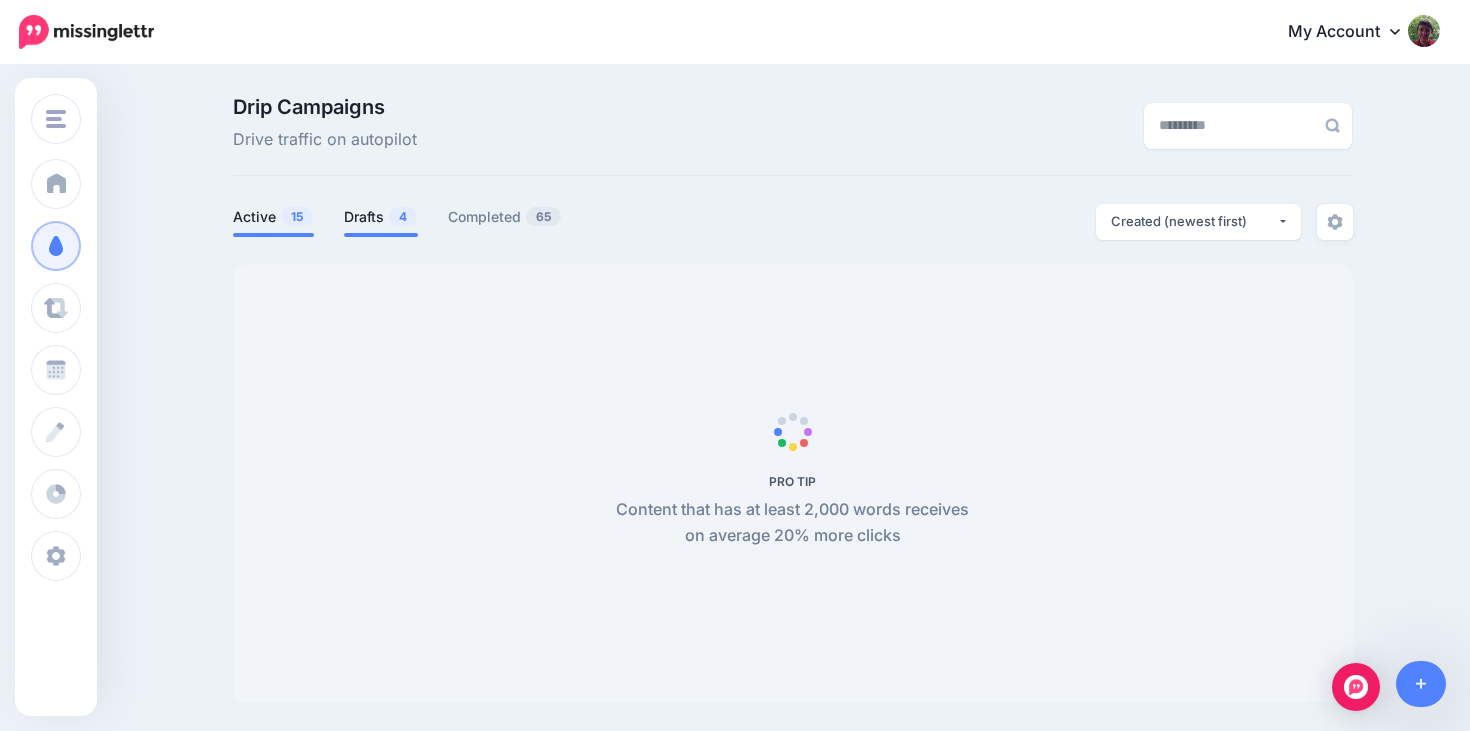 click on "Drafts  4" at bounding box center (381, 217) 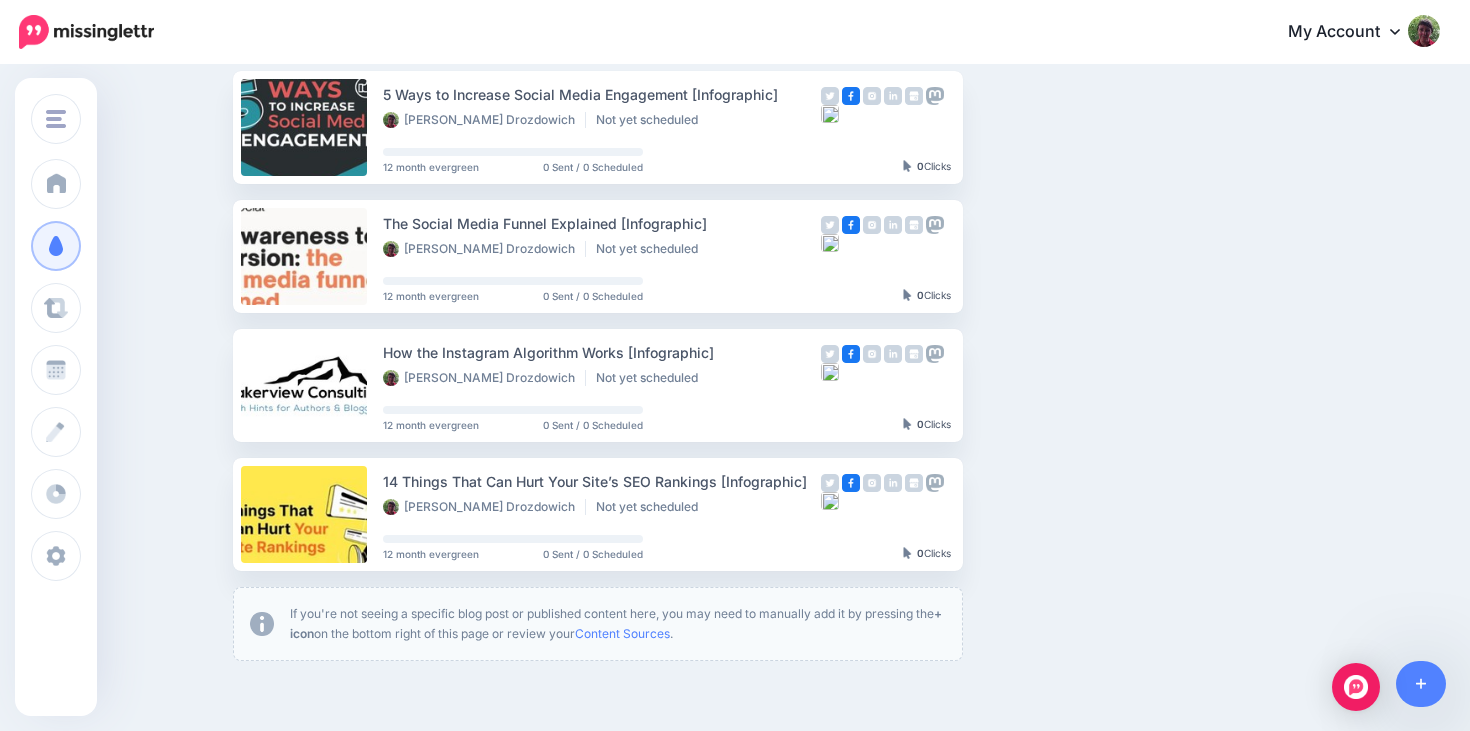 scroll, scrollTop: 198, scrollLeft: 0, axis: vertical 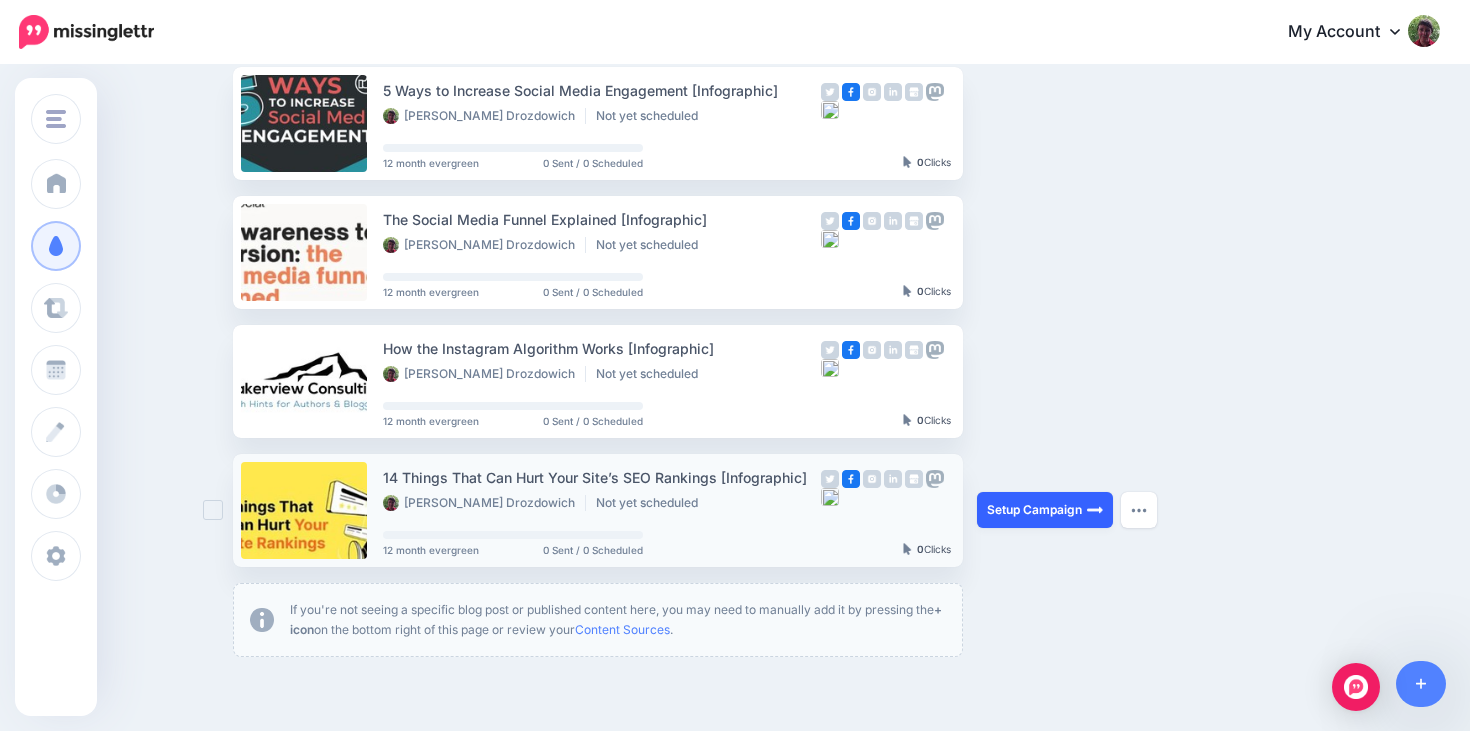 click on "Setup Campaign" at bounding box center (1045, 510) 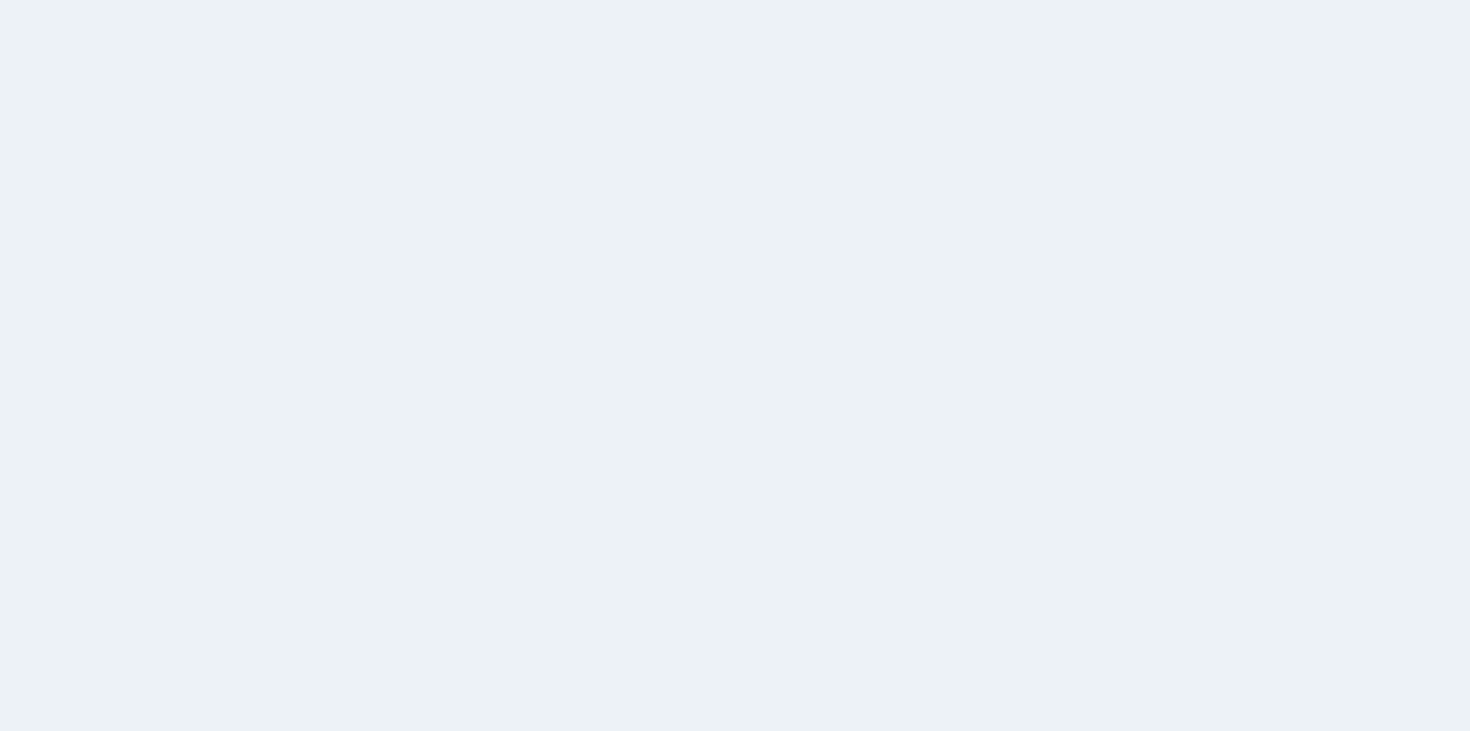 scroll, scrollTop: 0, scrollLeft: 0, axis: both 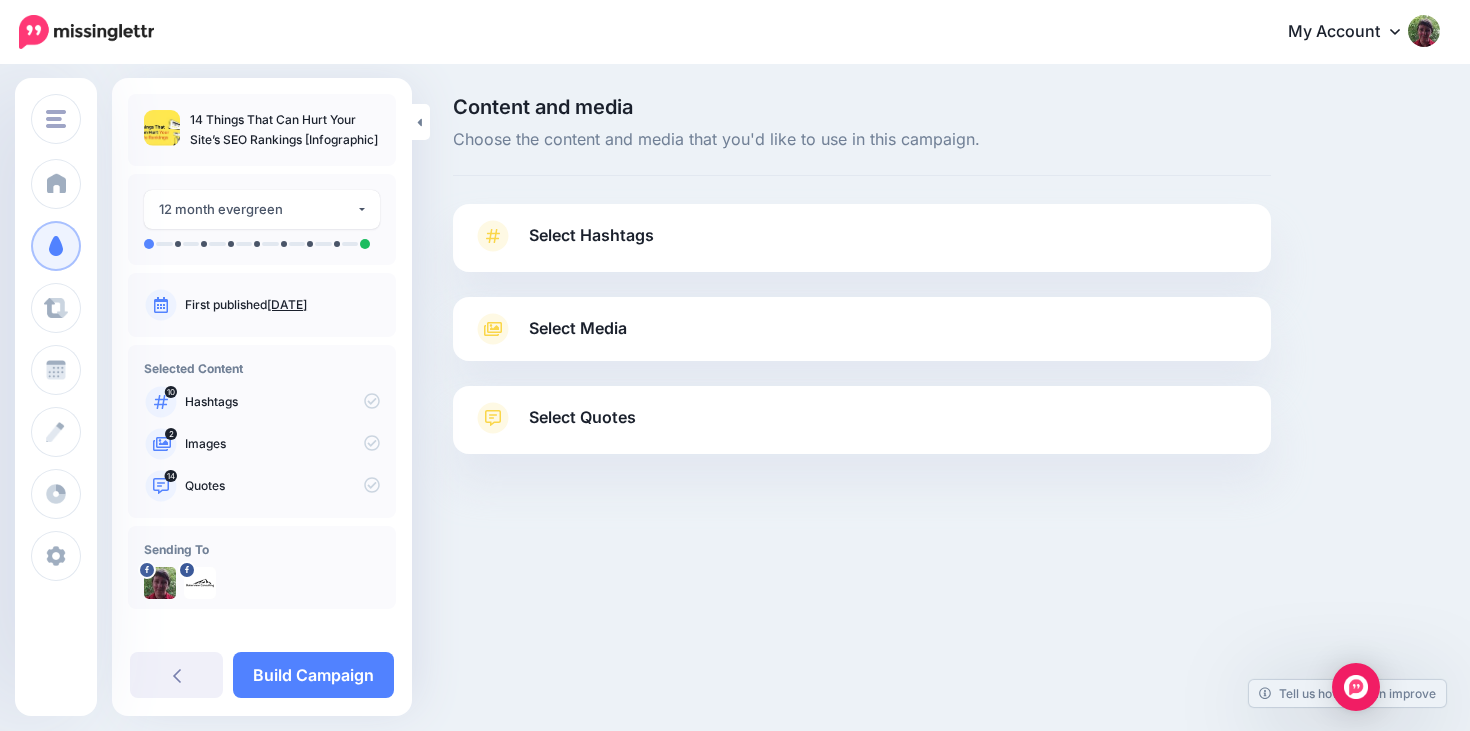 click on "Select Hashtags" at bounding box center (862, 246) 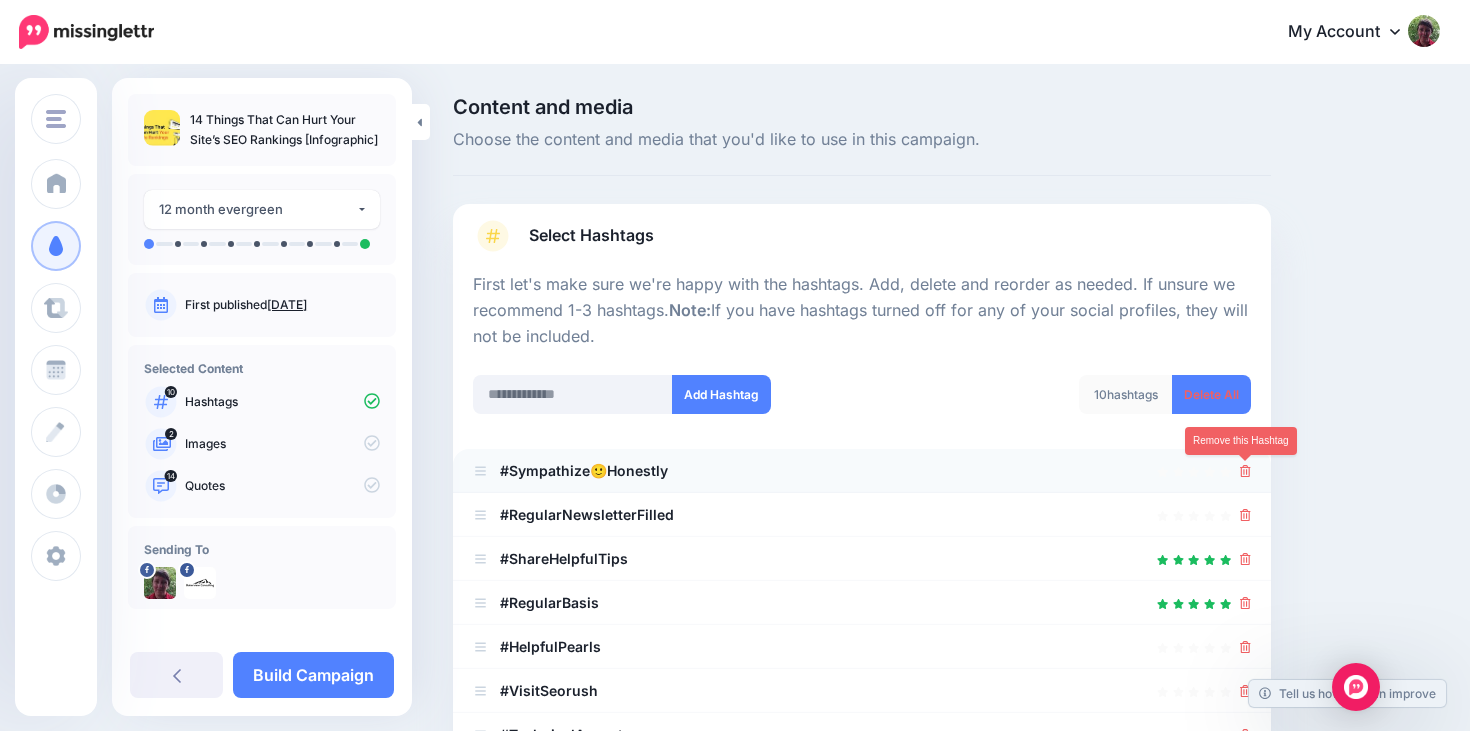 click 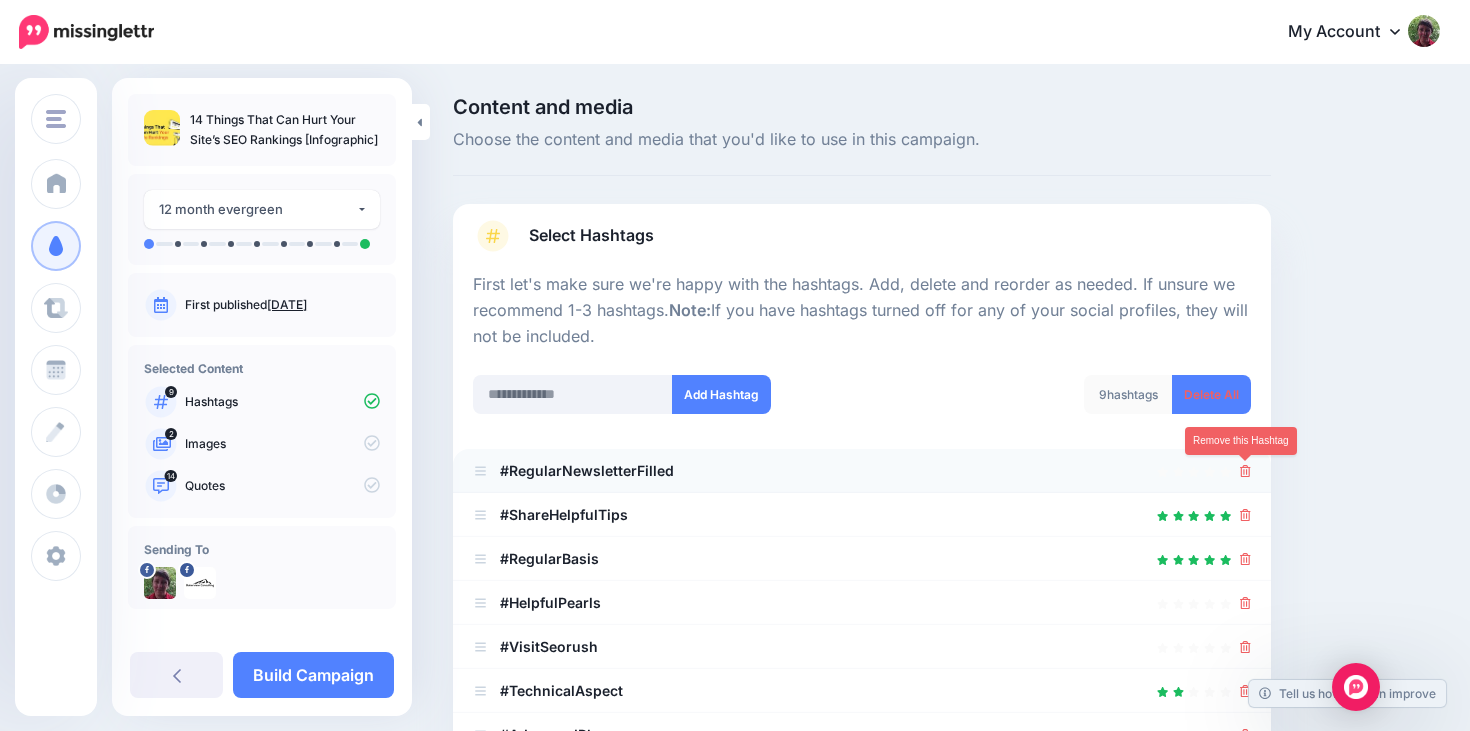 click 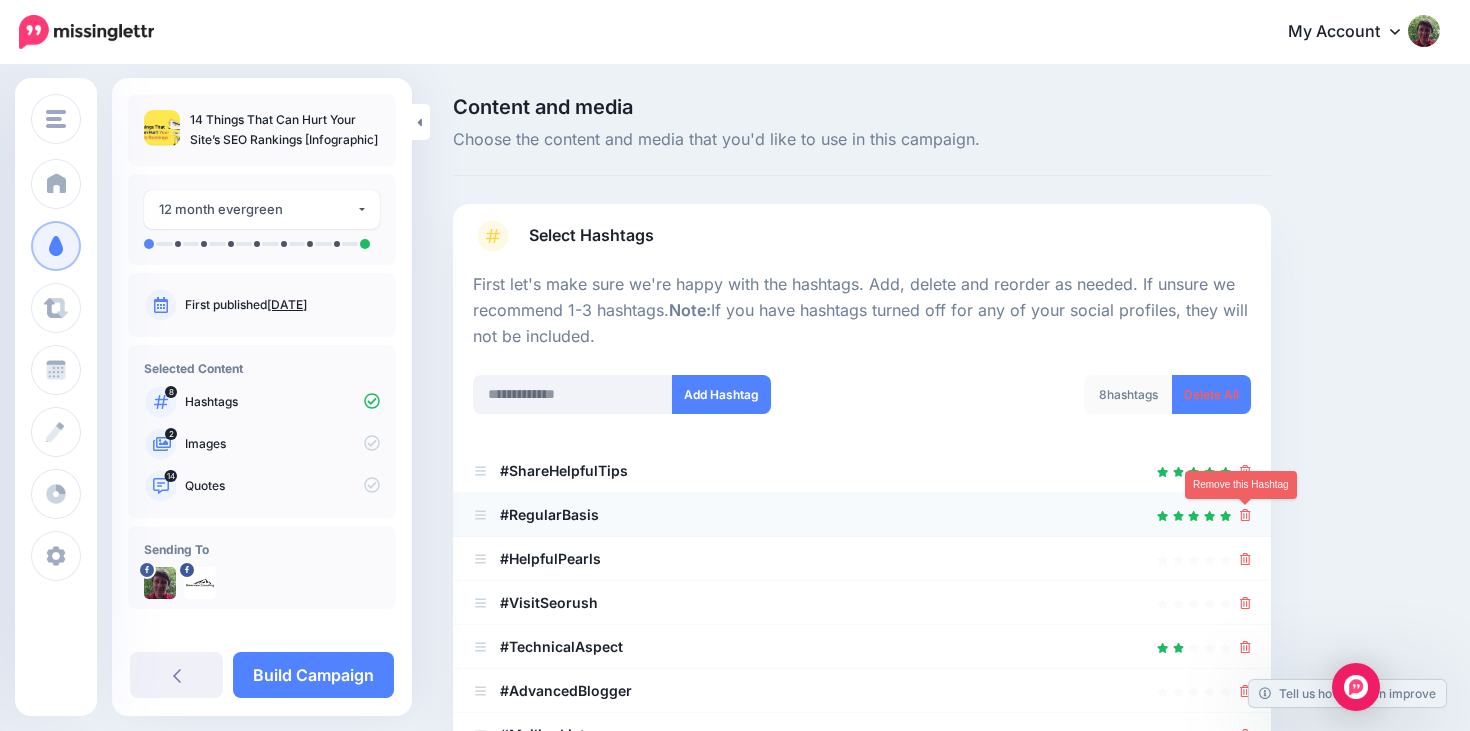 click 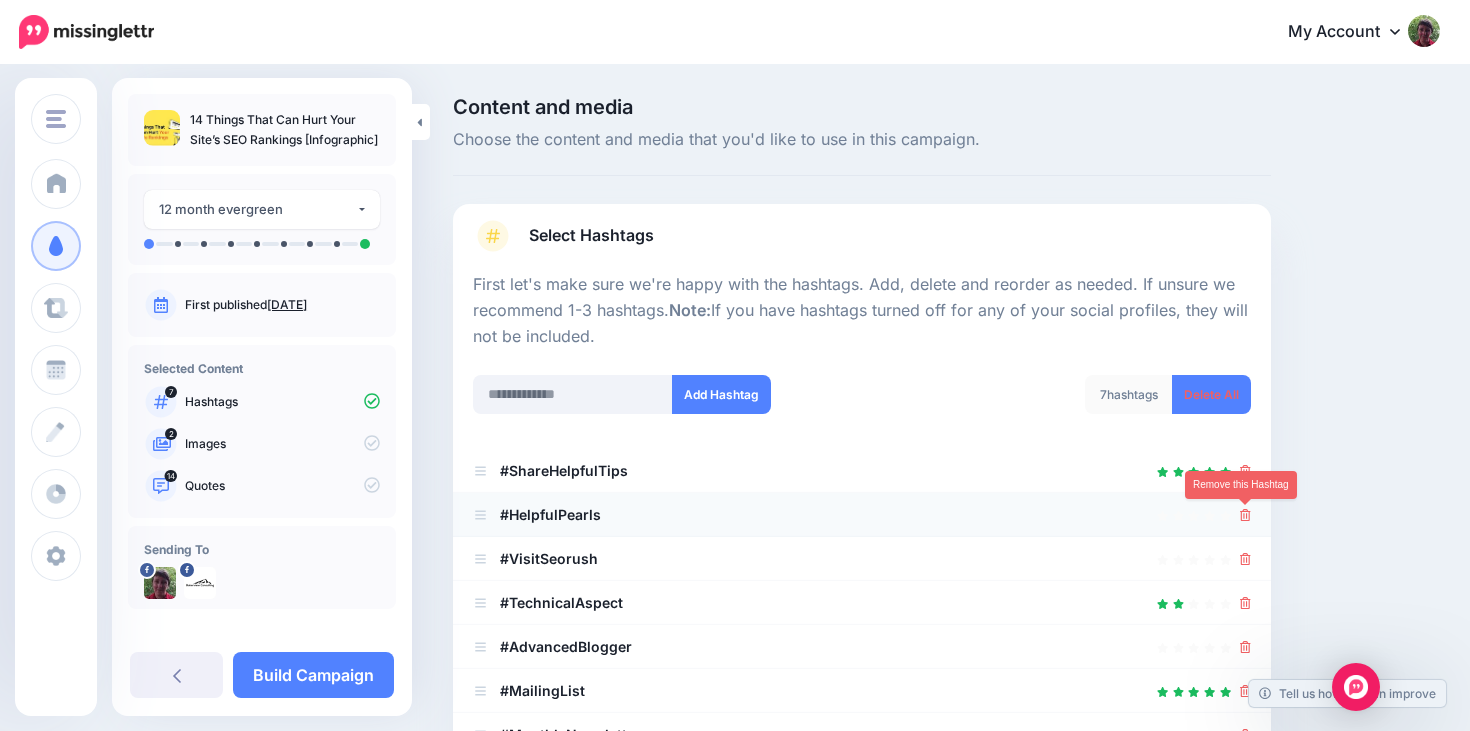 click 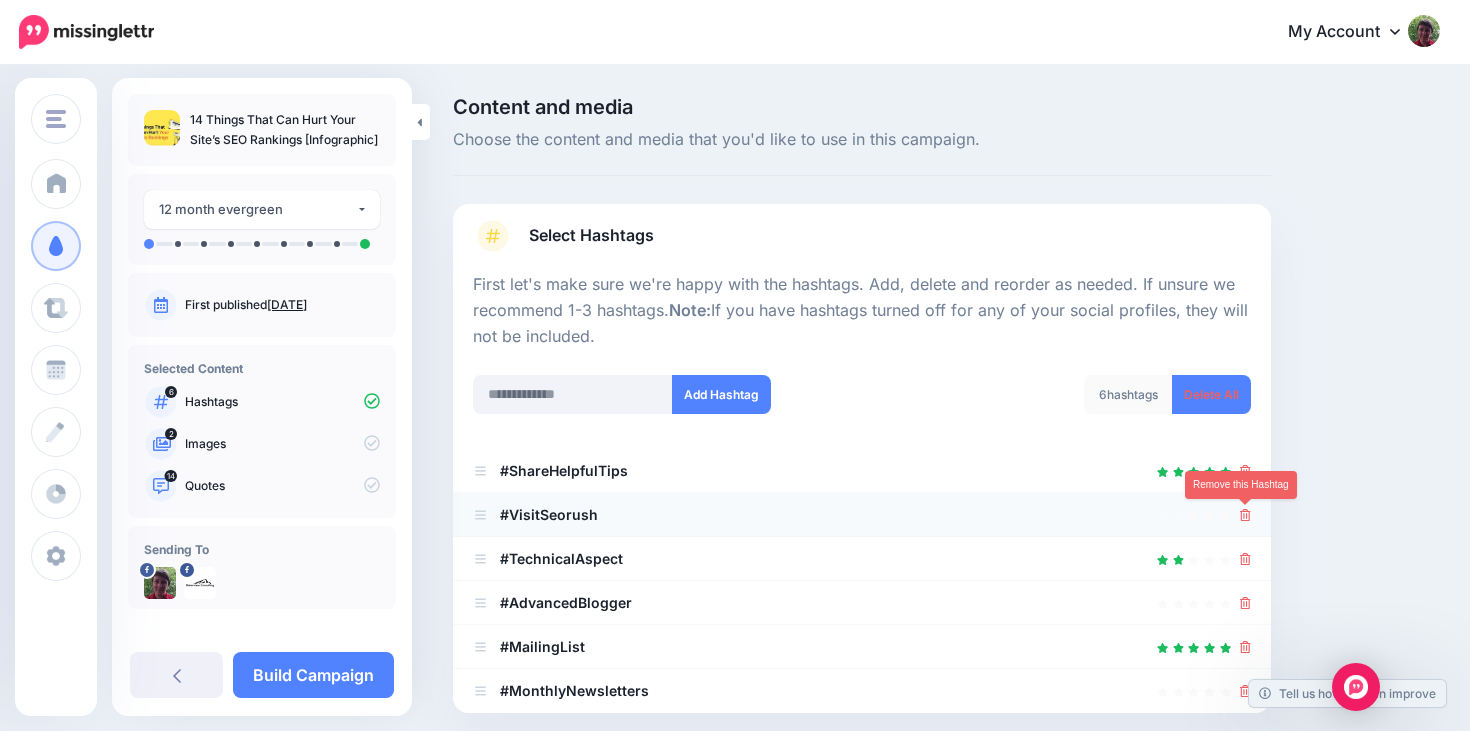 click 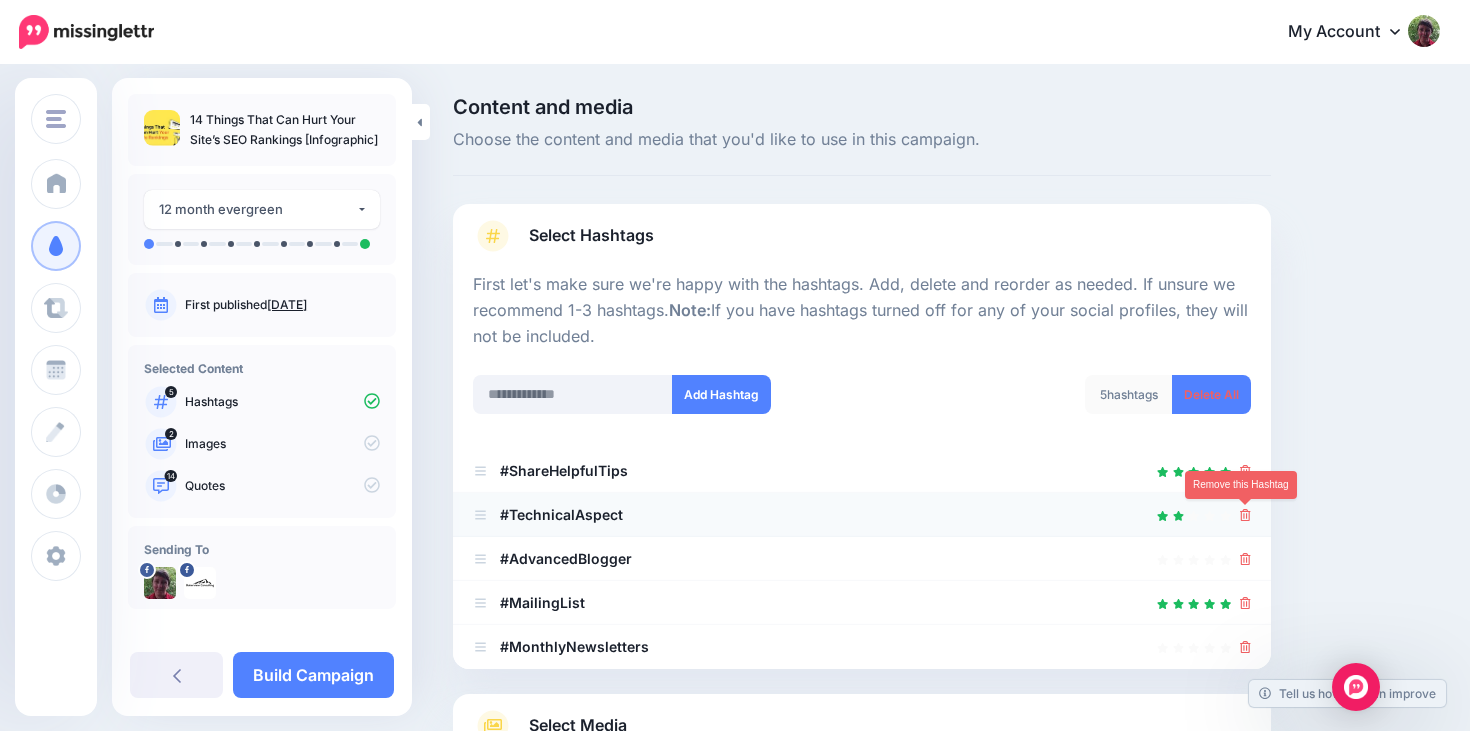 click 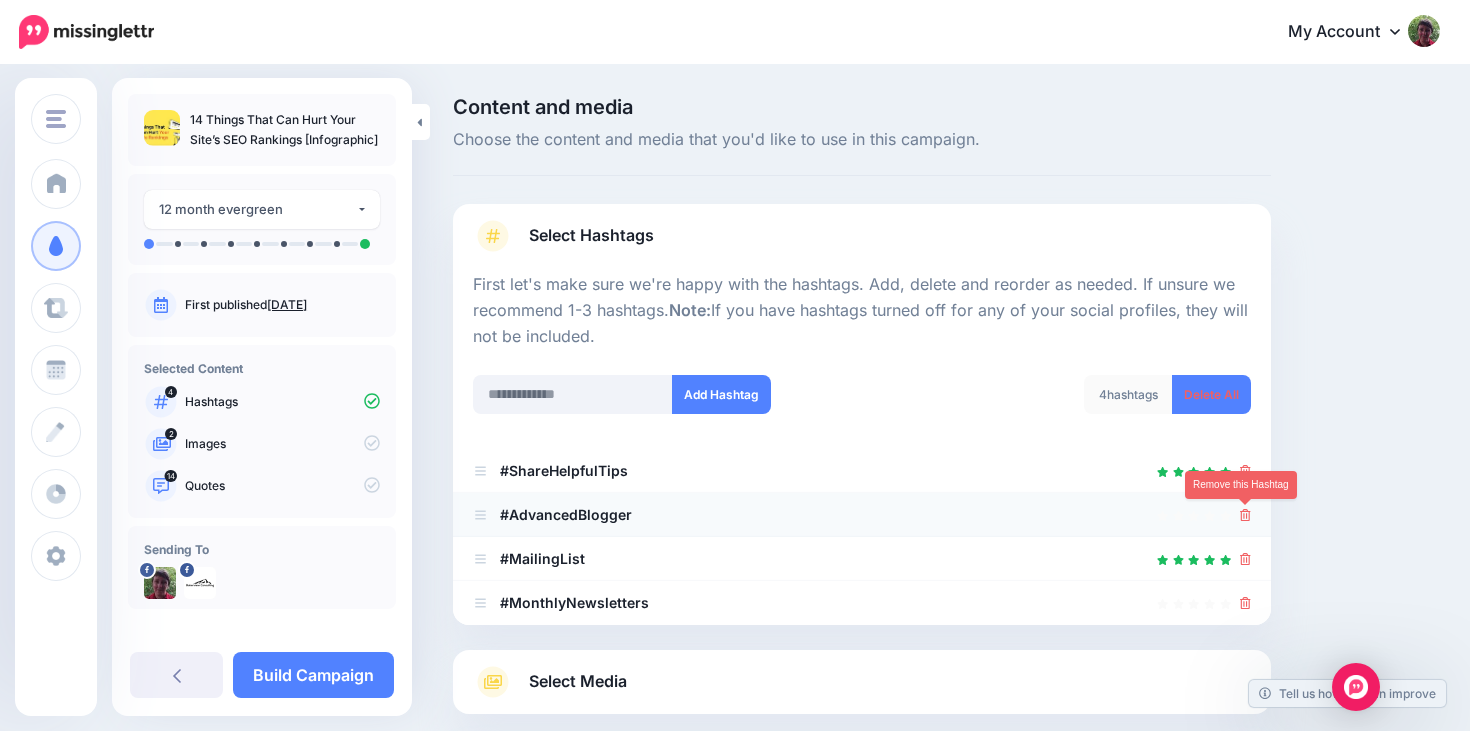 click 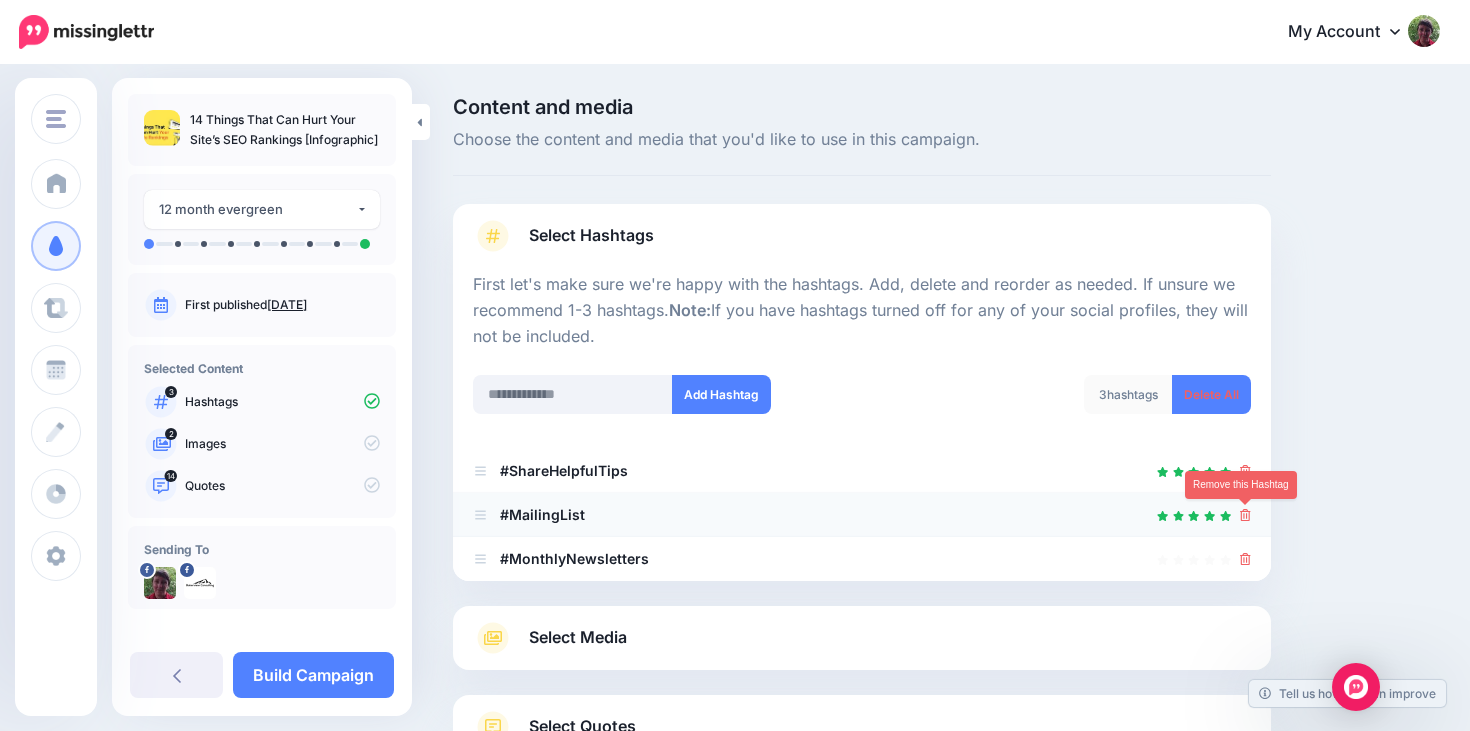 click 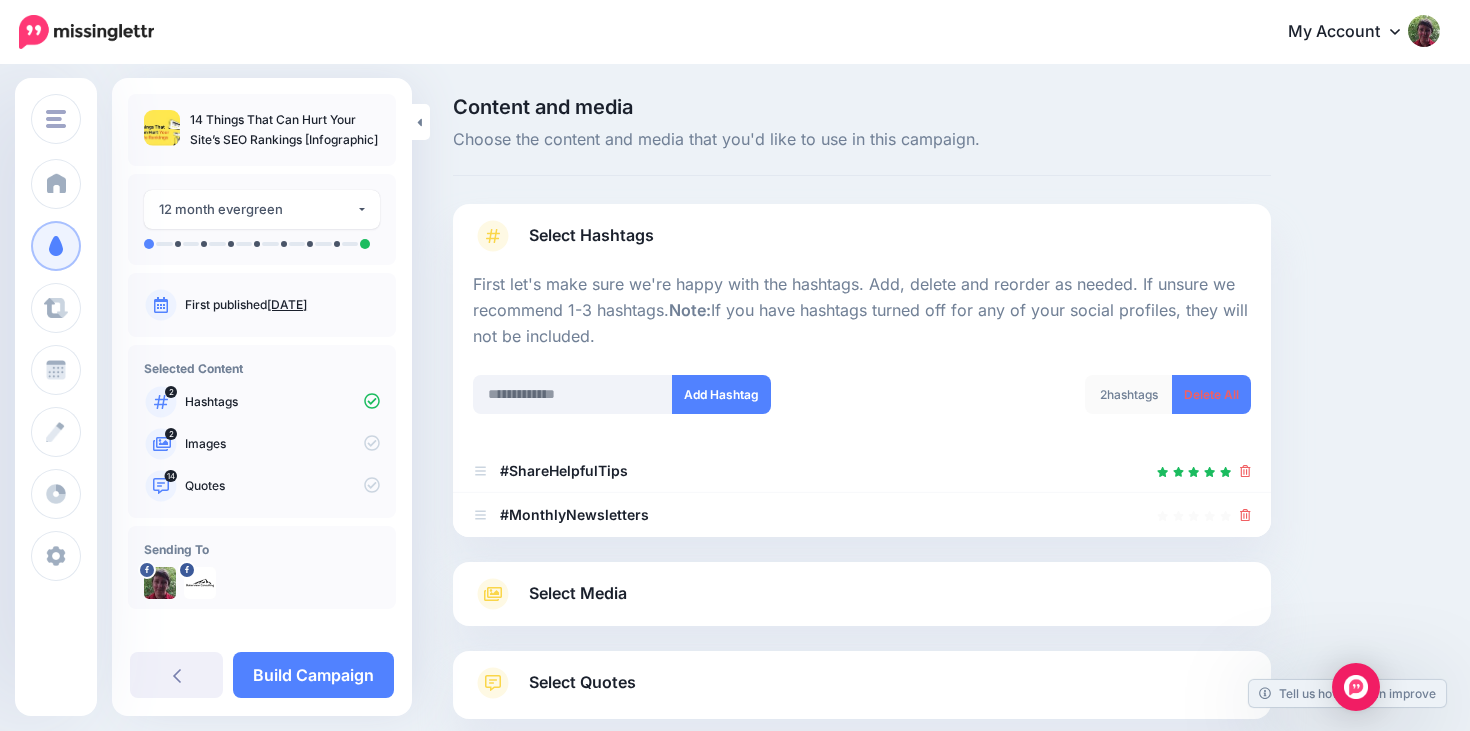 click on "Select Media
Next, let's make sure we have the best media for this campaign. Delete those you don't want or upload new ones. You can even crop, add text and stickers if needed(Not available for videos/gifs).
Add Media
What media would you like to add?
Upload" at bounding box center (862, 594) 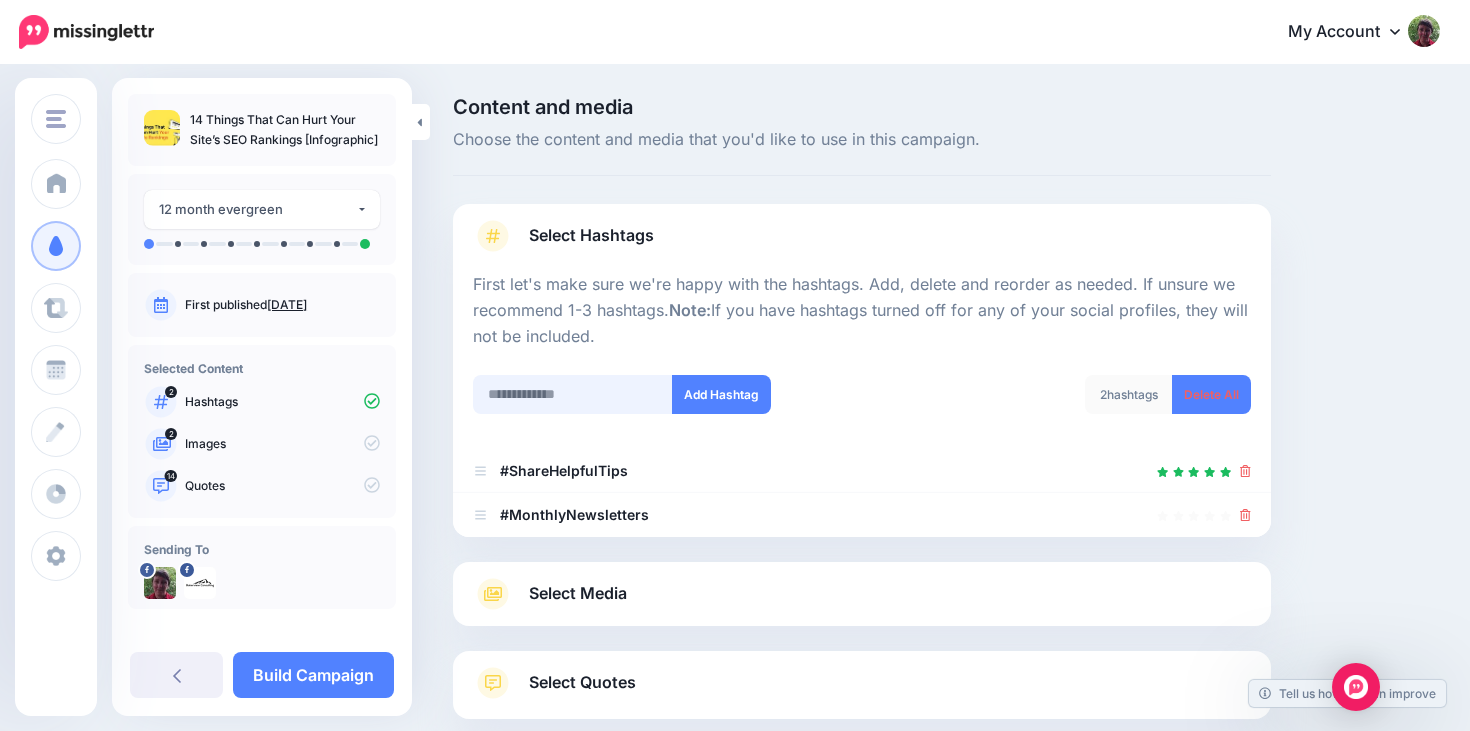 click at bounding box center (573, 394) 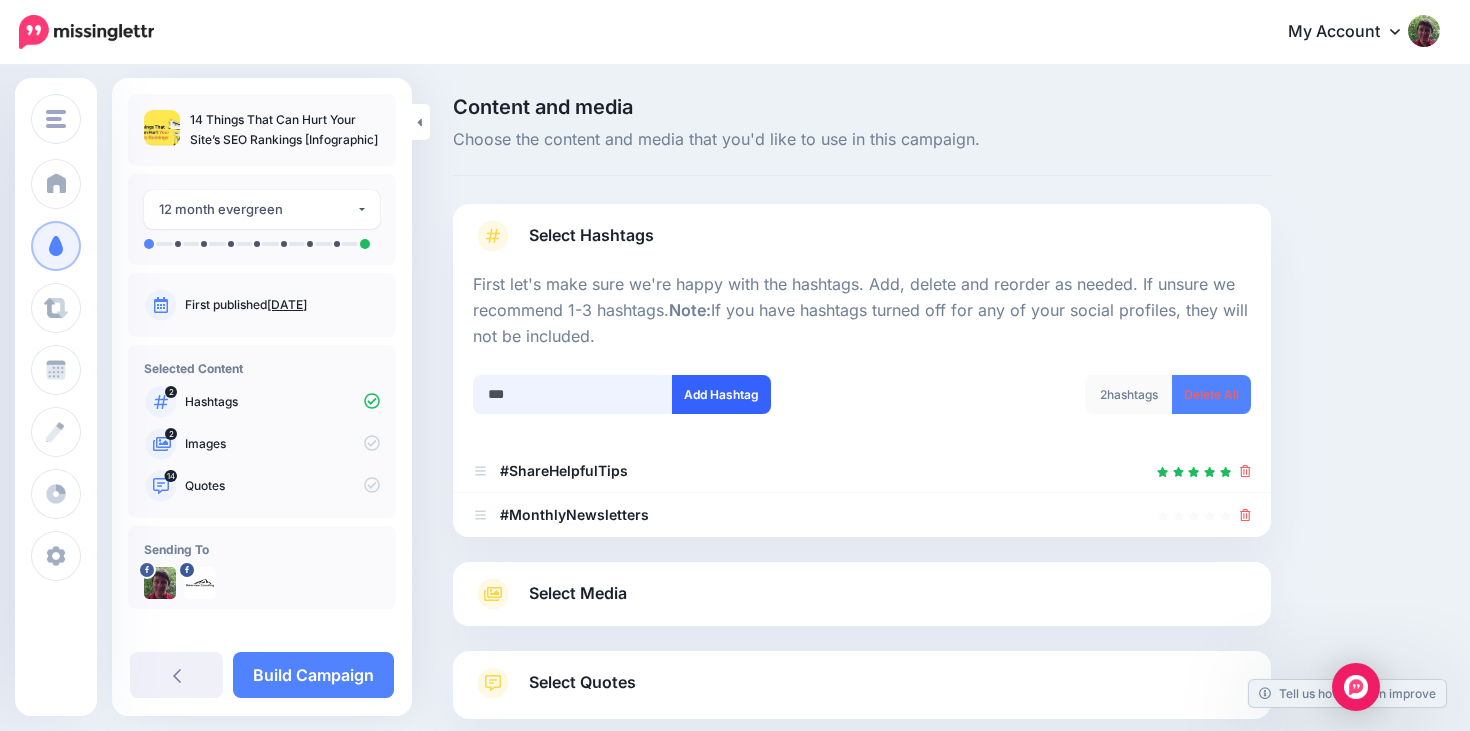 type on "***" 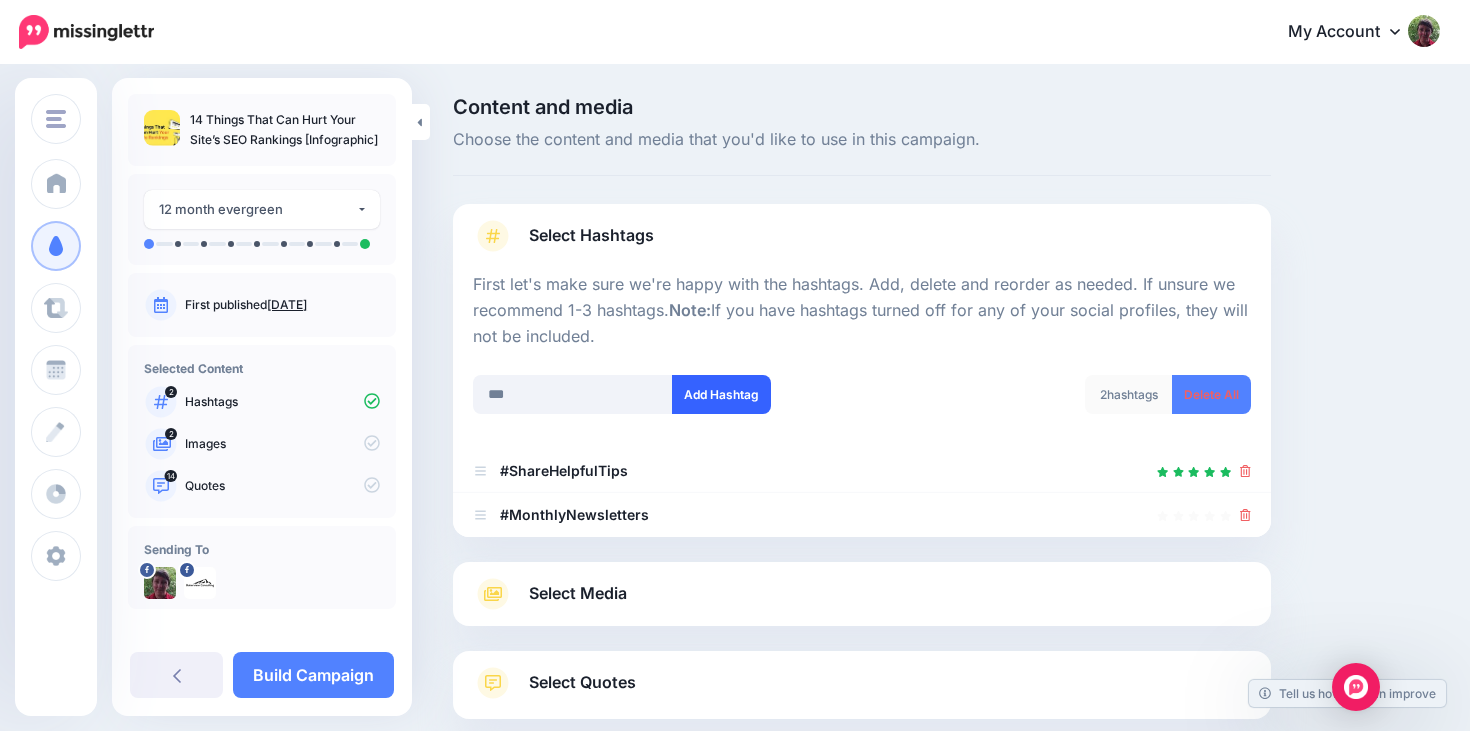 click on "Add Hashtag" at bounding box center (721, 394) 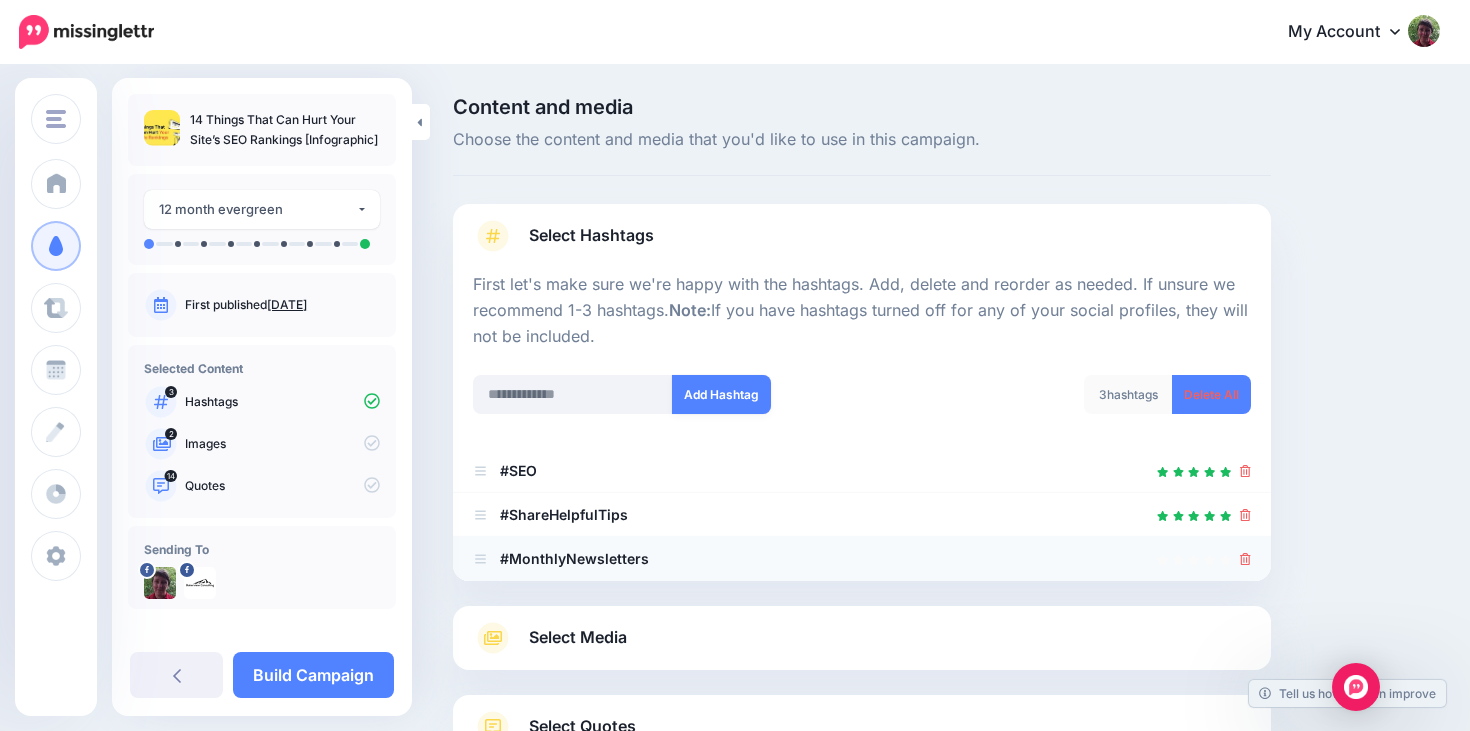 scroll, scrollTop: 161, scrollLeft: 0, axis: vertical 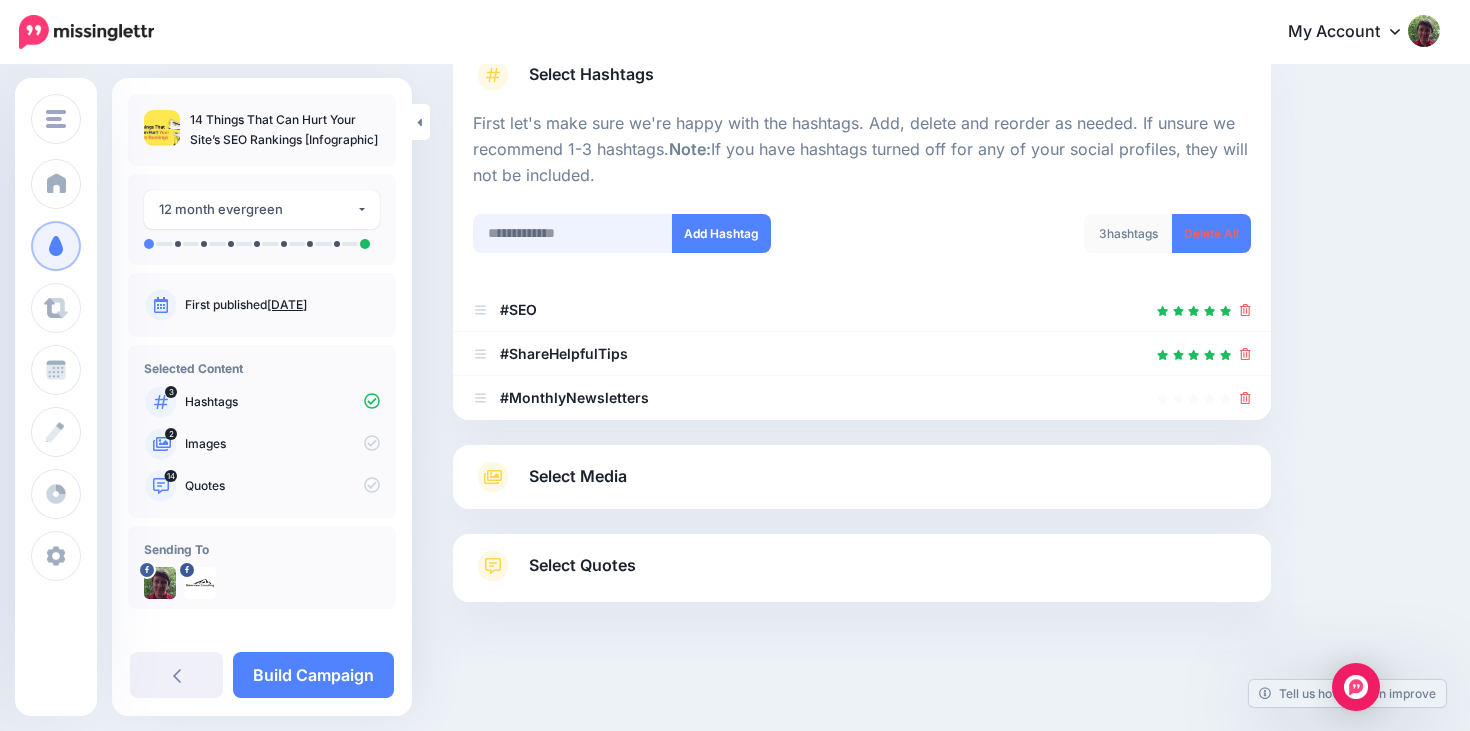 click at bounding box center [573, 233] 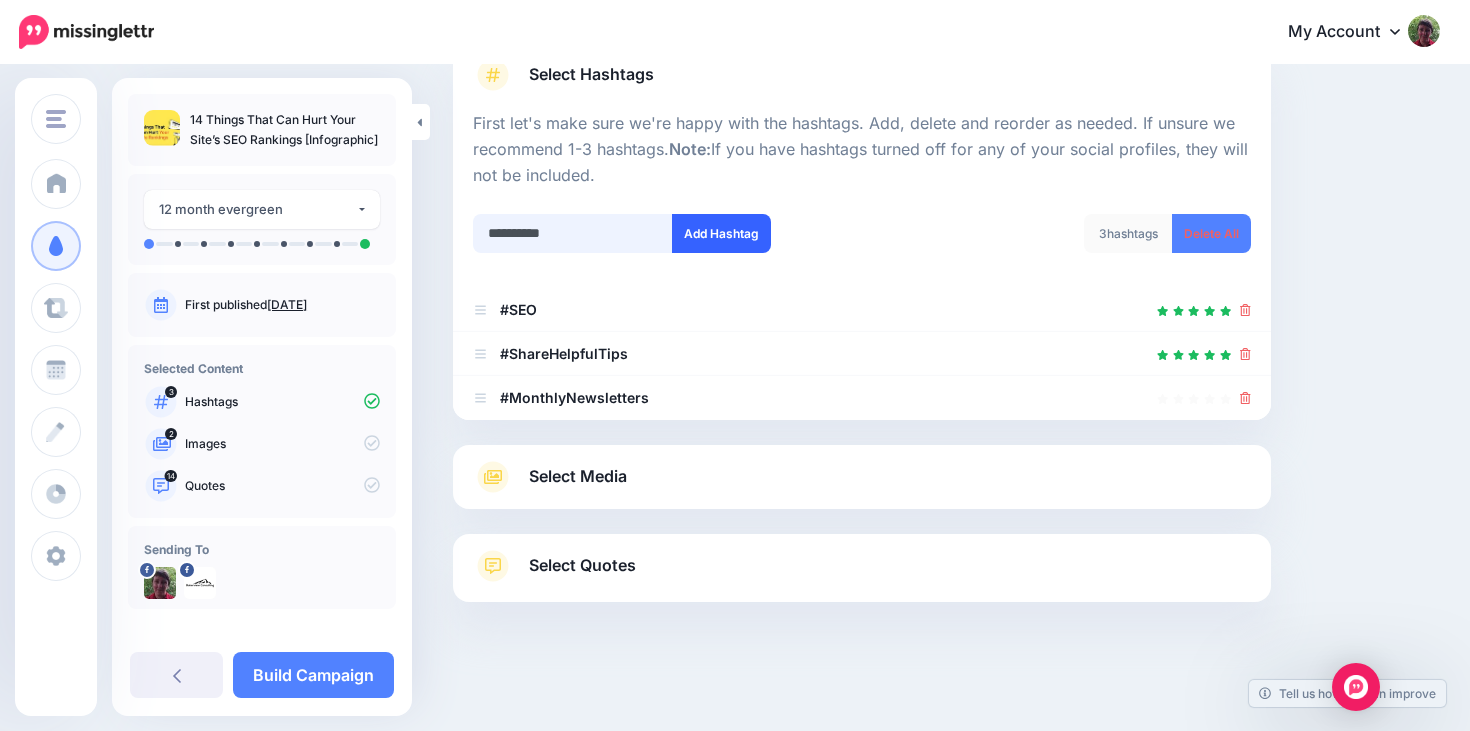 type on "**********" 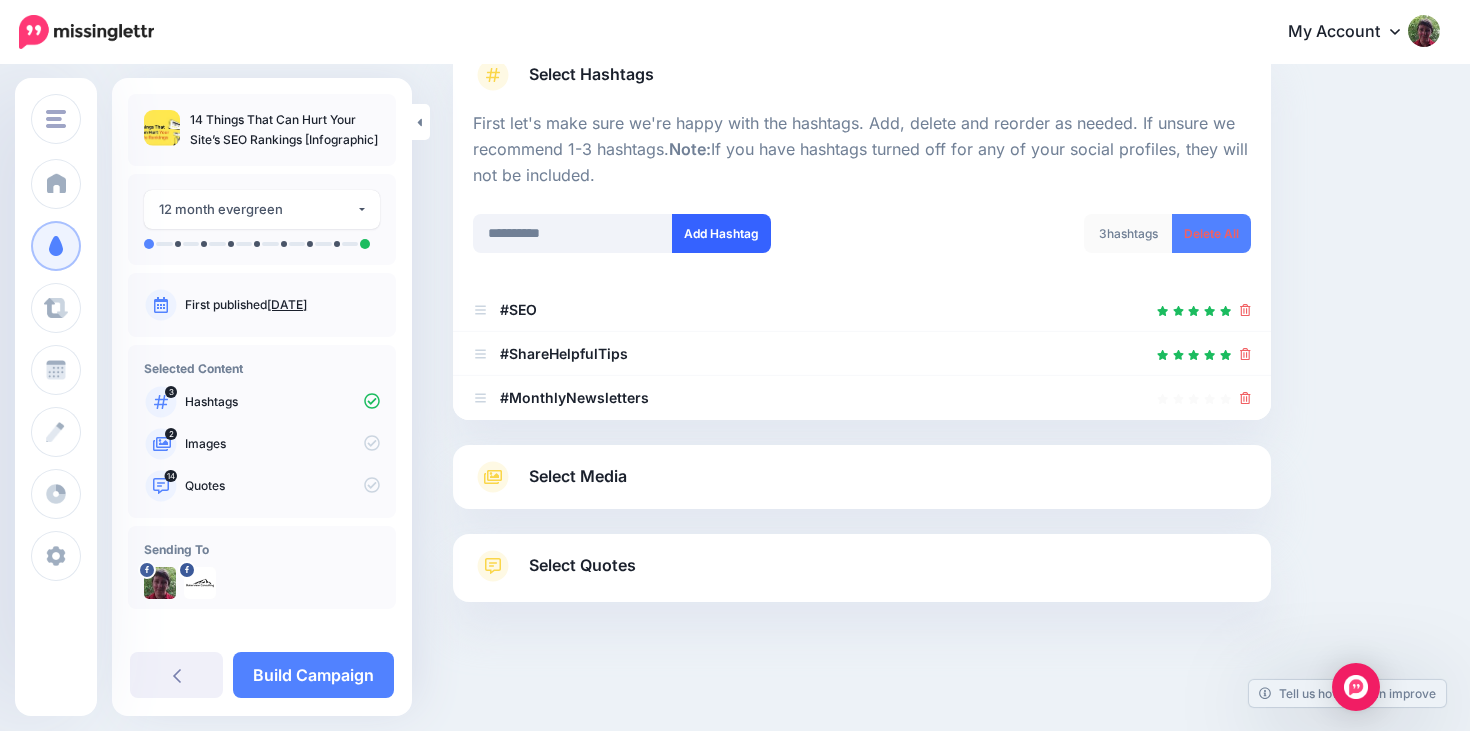 click on "Add Hashtag" at bounding box center [721, 233] 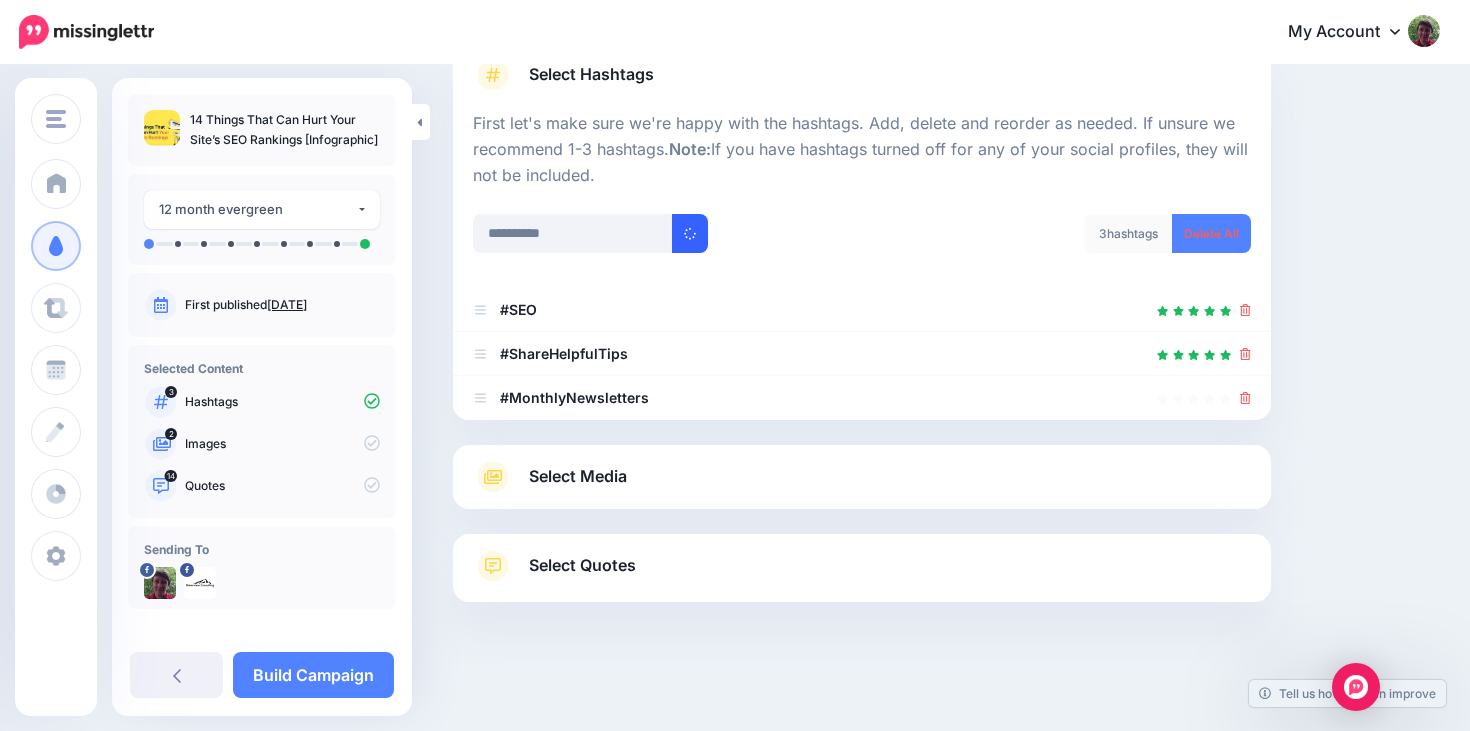 type 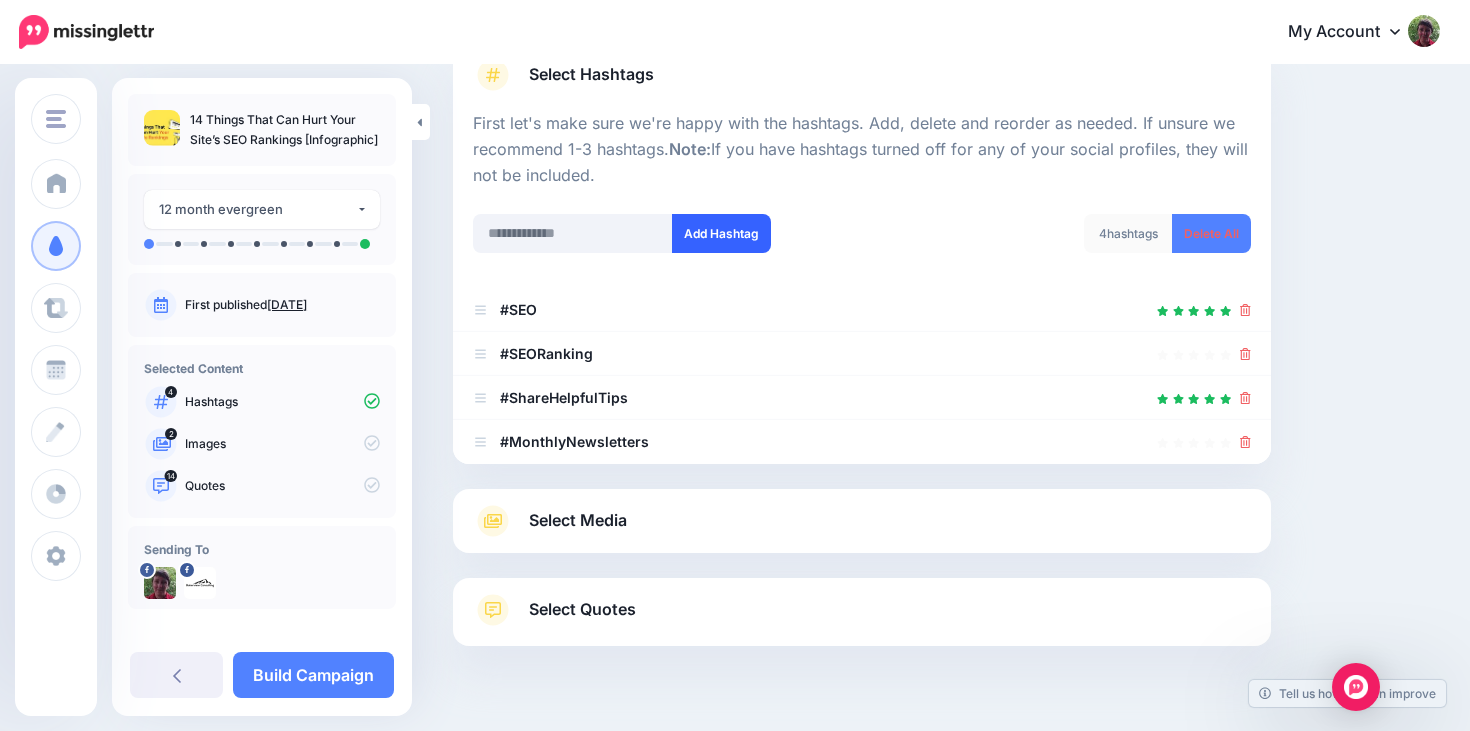 scroll, scrollTop: 205, scrollLeft: 0, axis: vertical 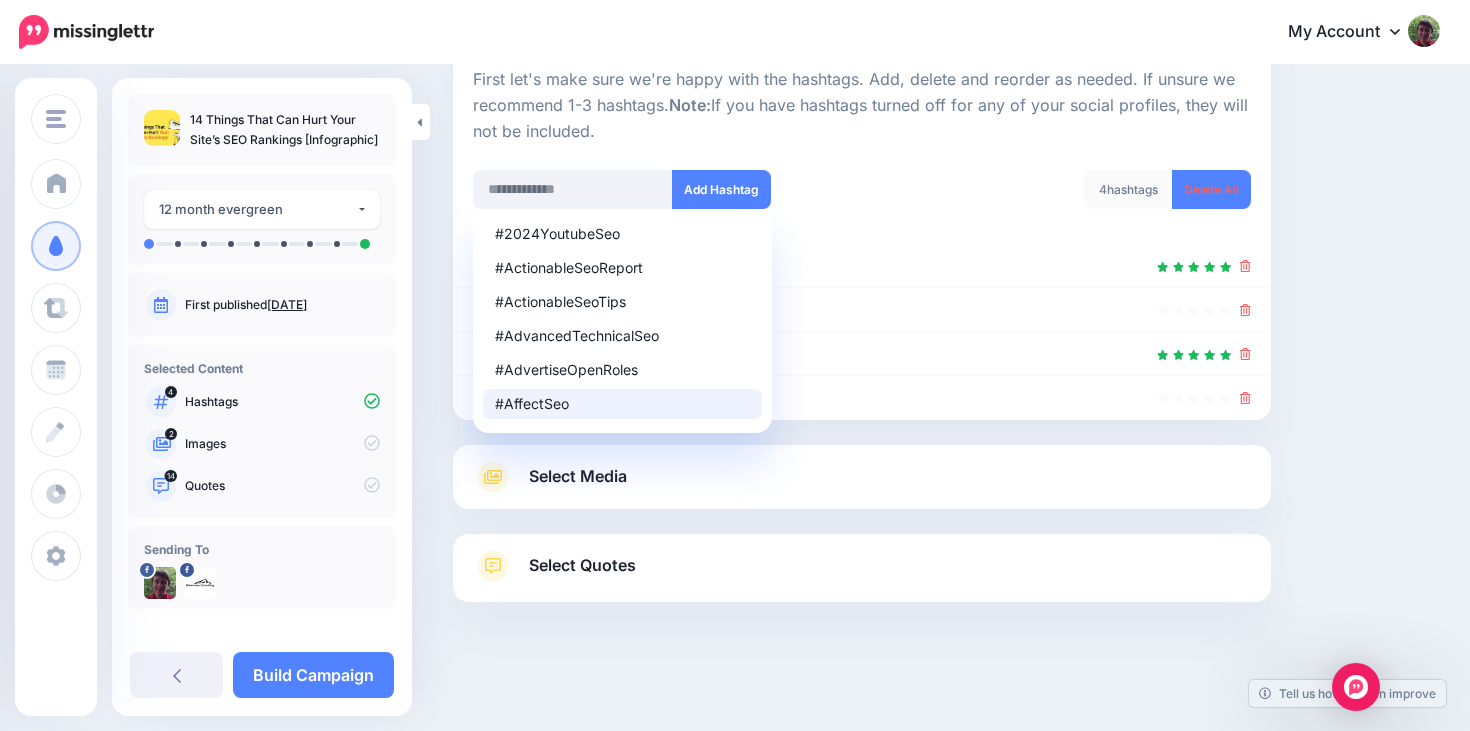 click on "Select Media" at bounding box center [862, 477] 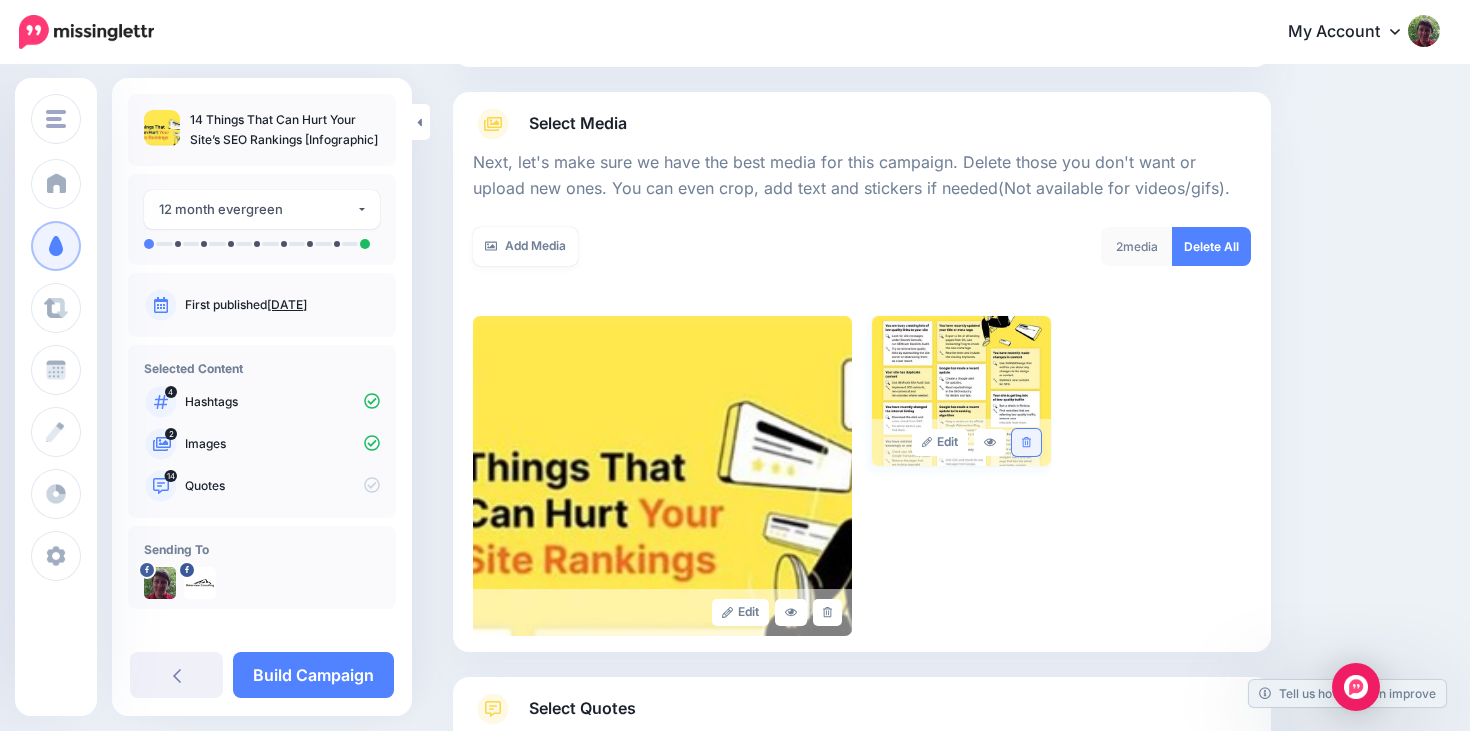 click 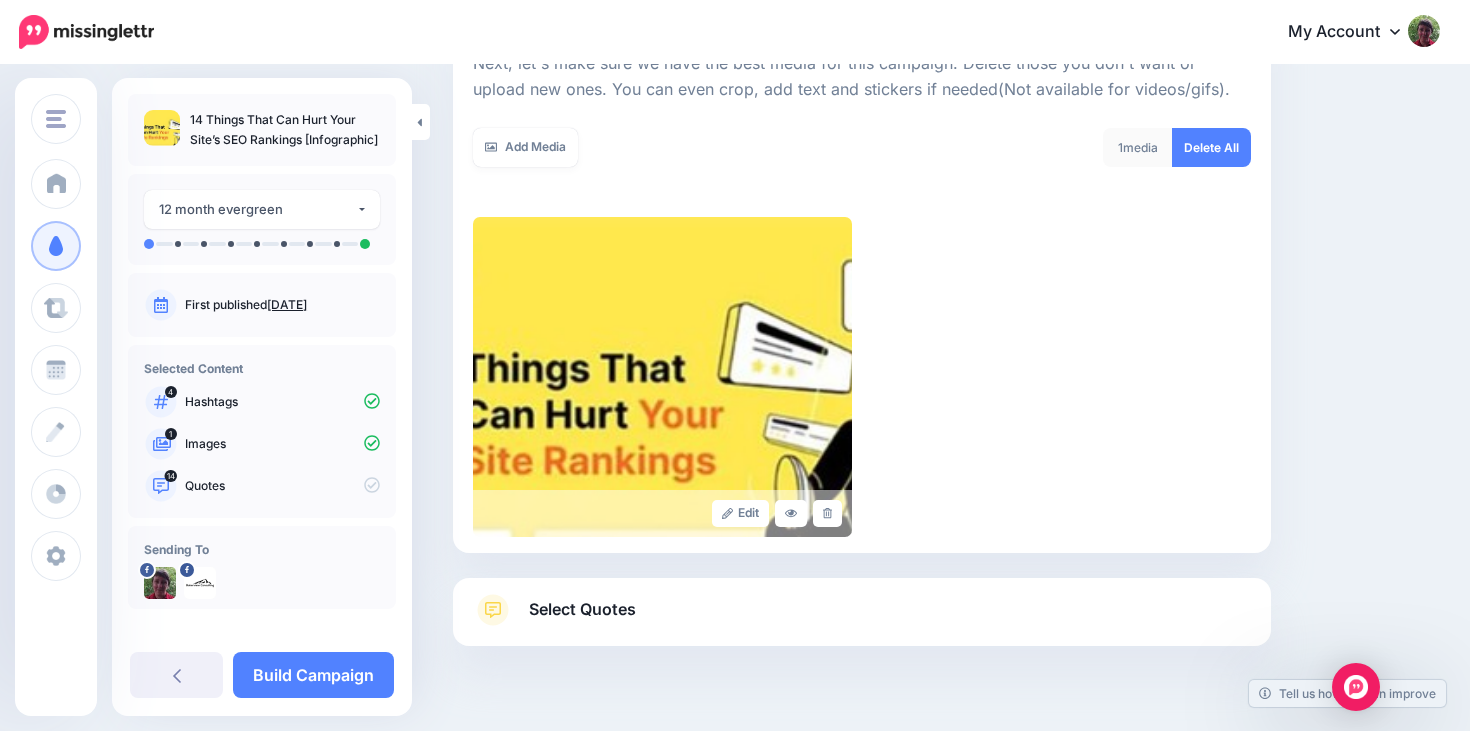 scroll, scrollTop: 349, scrollLeft: 0, axis: vertical 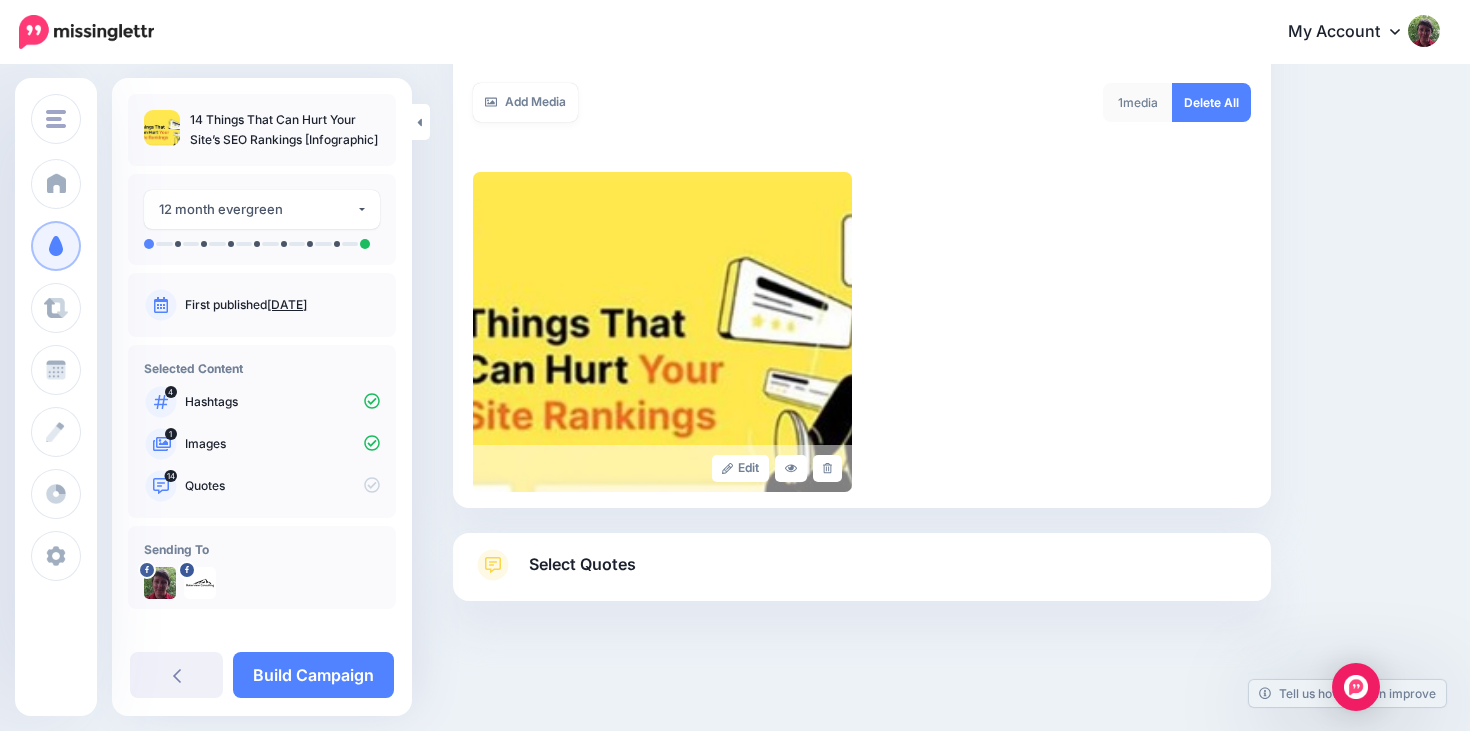 click on "Select Quotes" at bounding box center [862, 575] 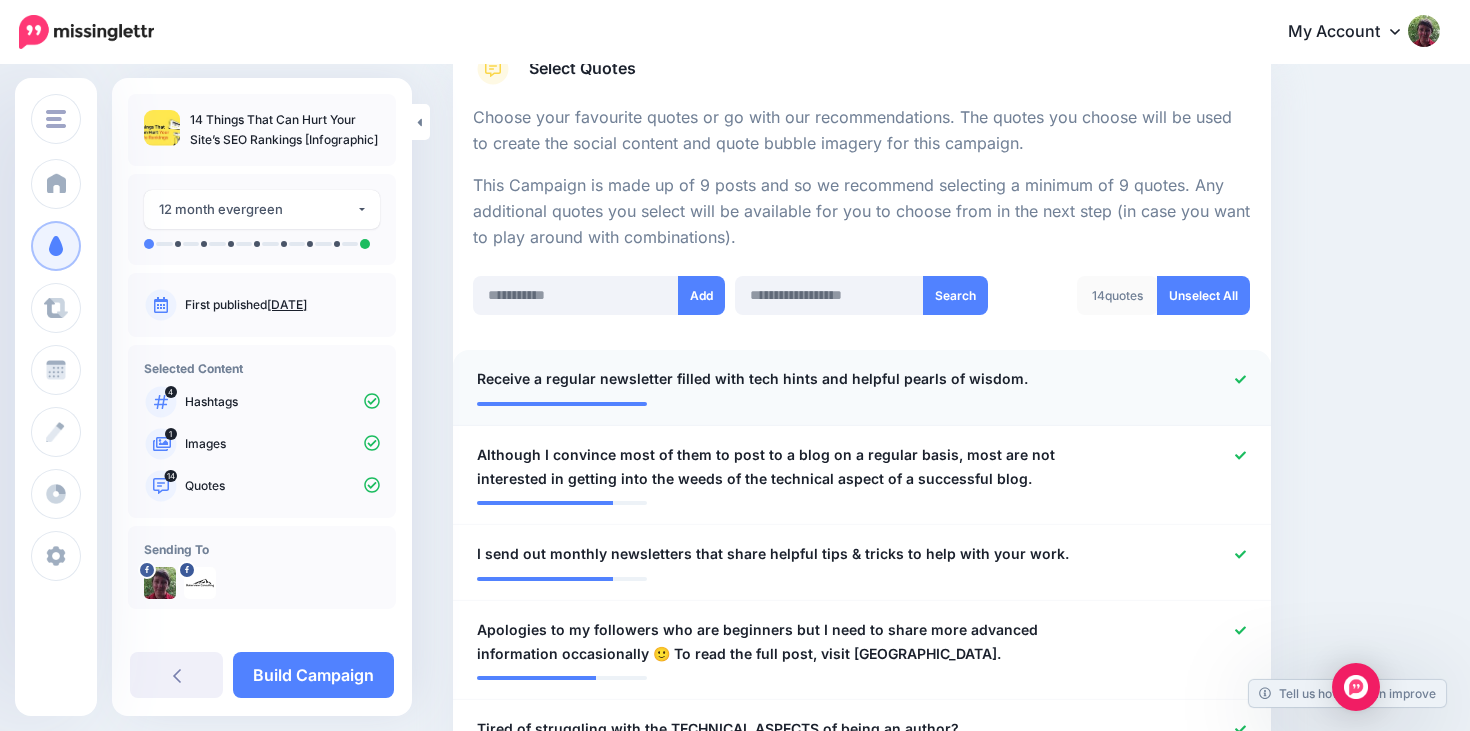 click 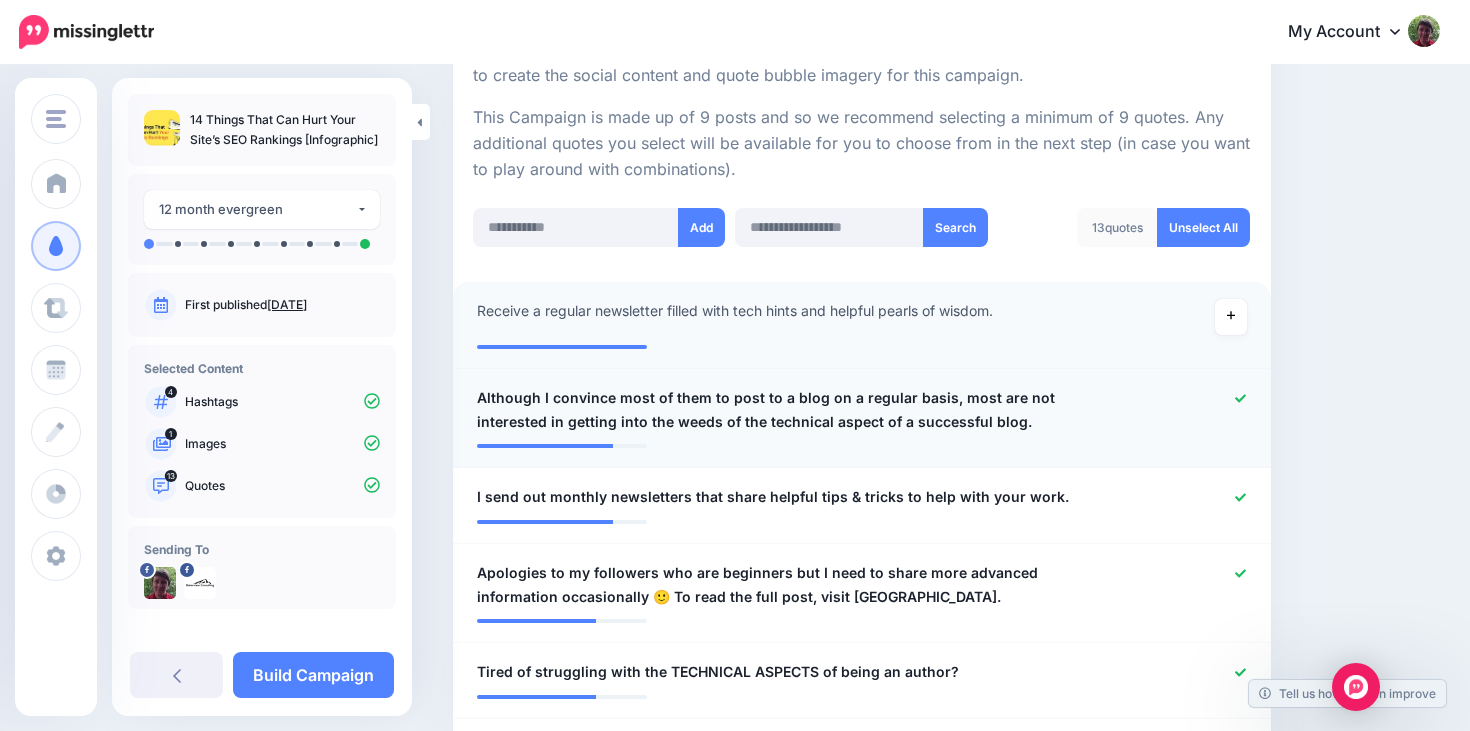 scroll, scrollTop: 418, scrollLeft: 0, axis: vertical 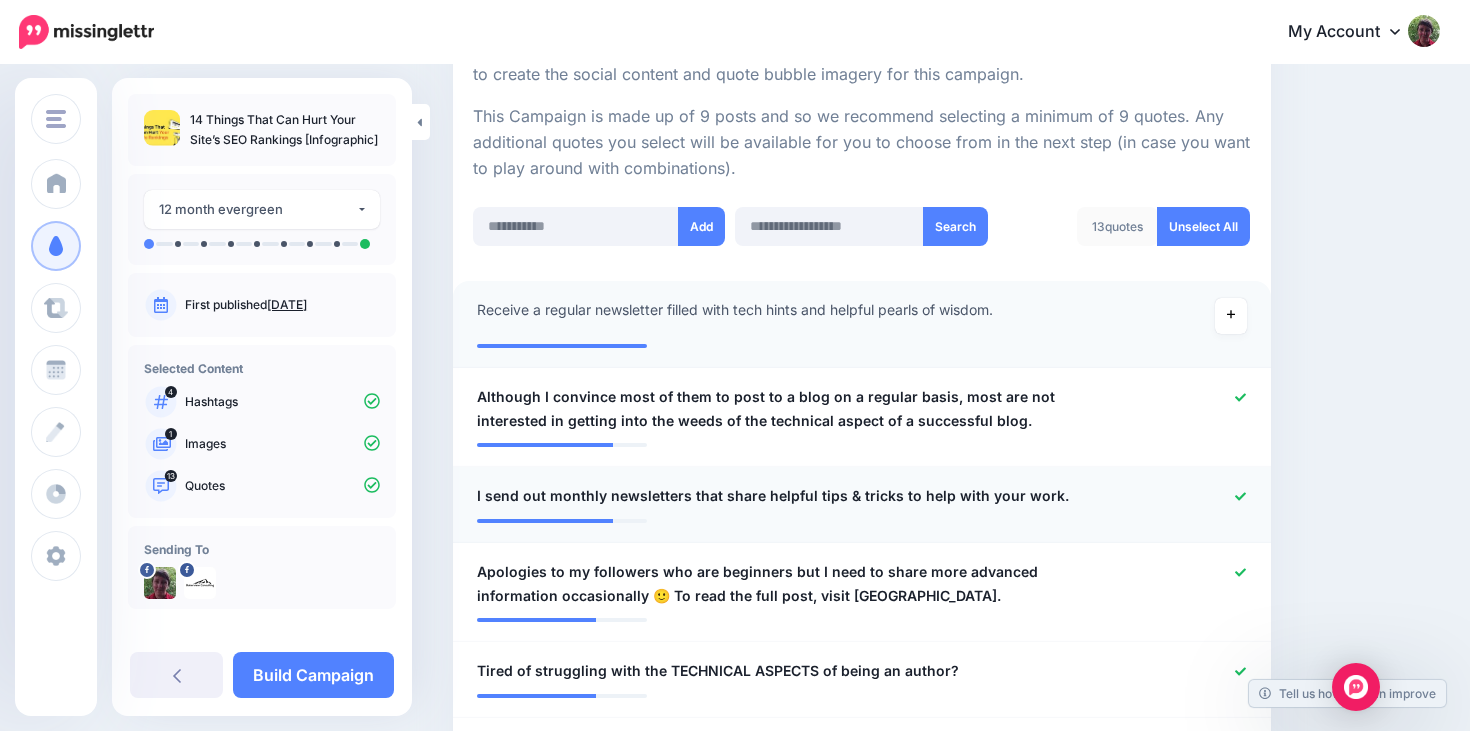 click 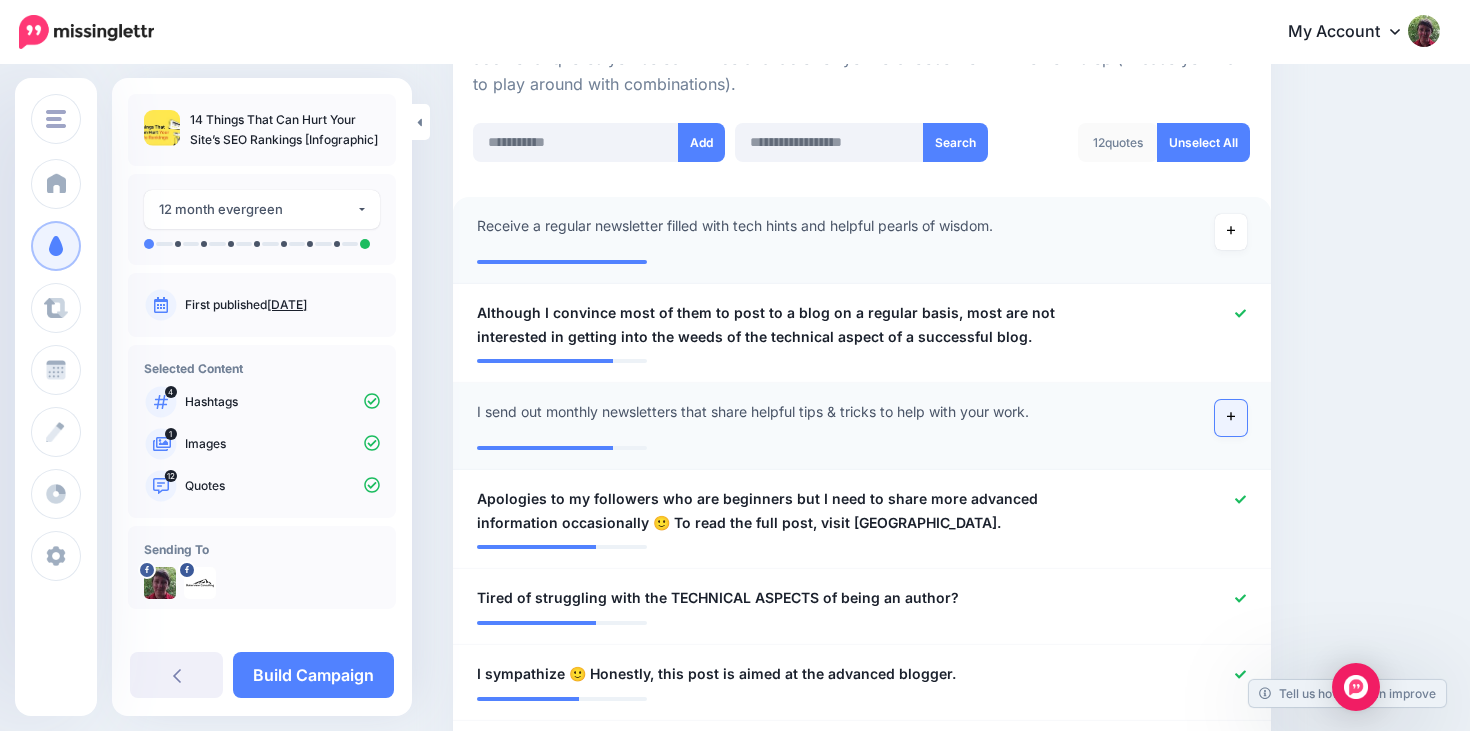 scroll, scrollTop: 504, scrollLeft: 0, axis: vertical 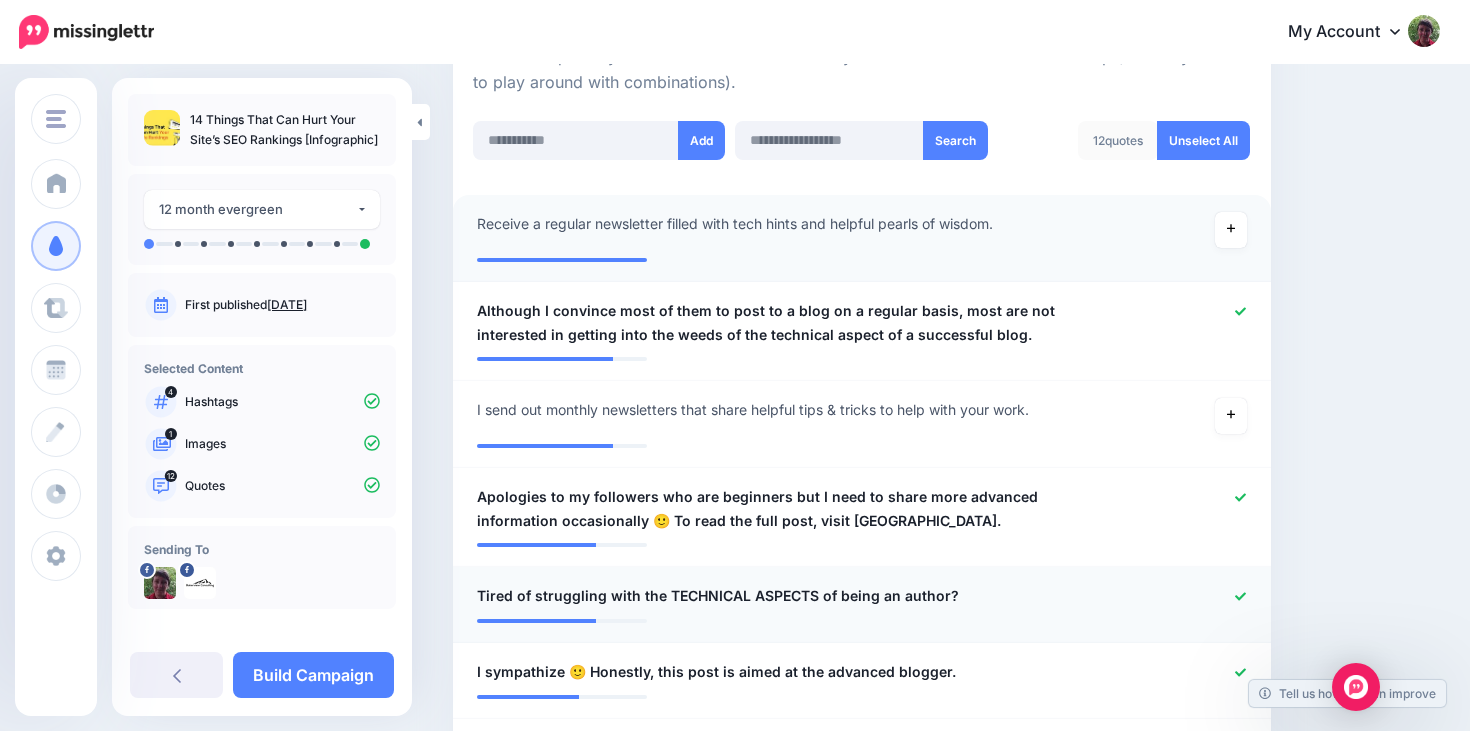 click 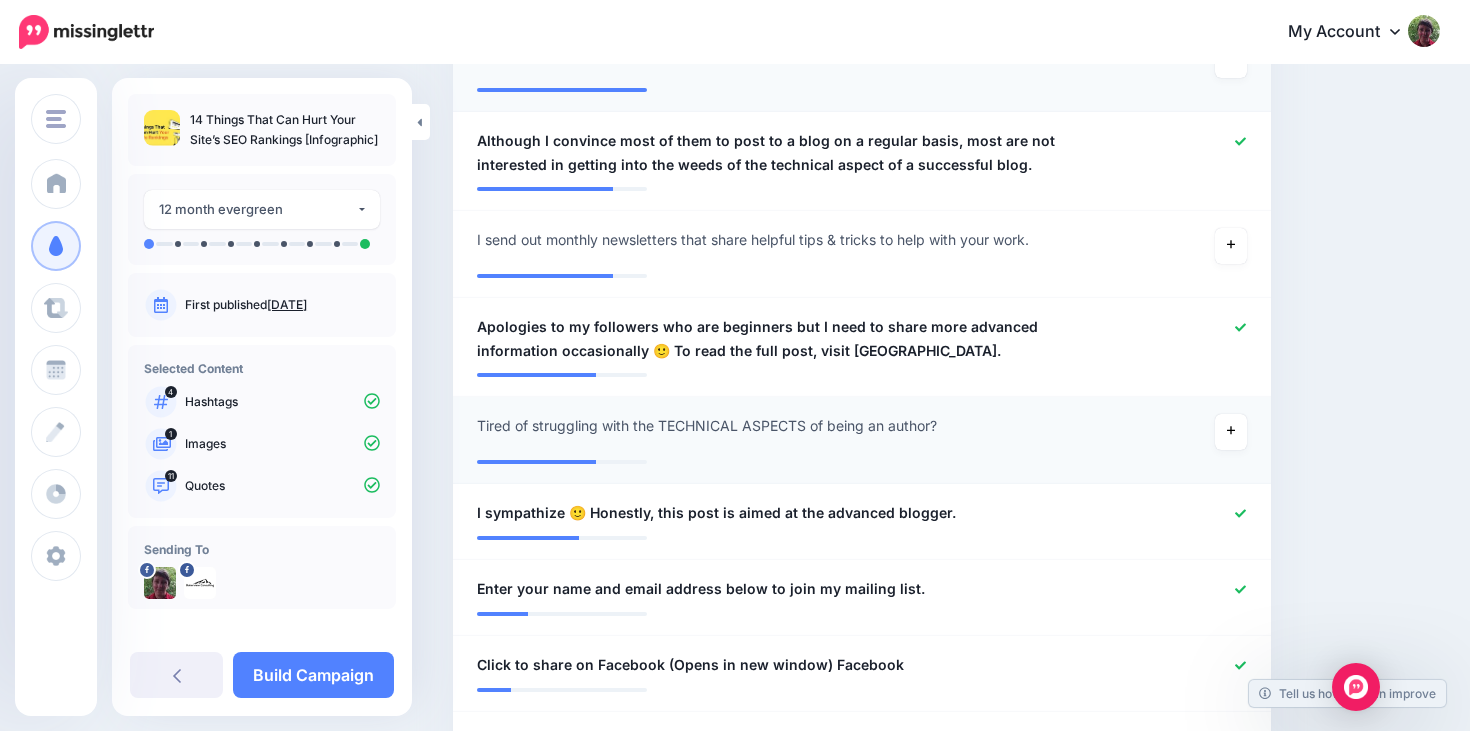 scroll, scrollTop: 680, scrollLeft: 0, axis: vertical 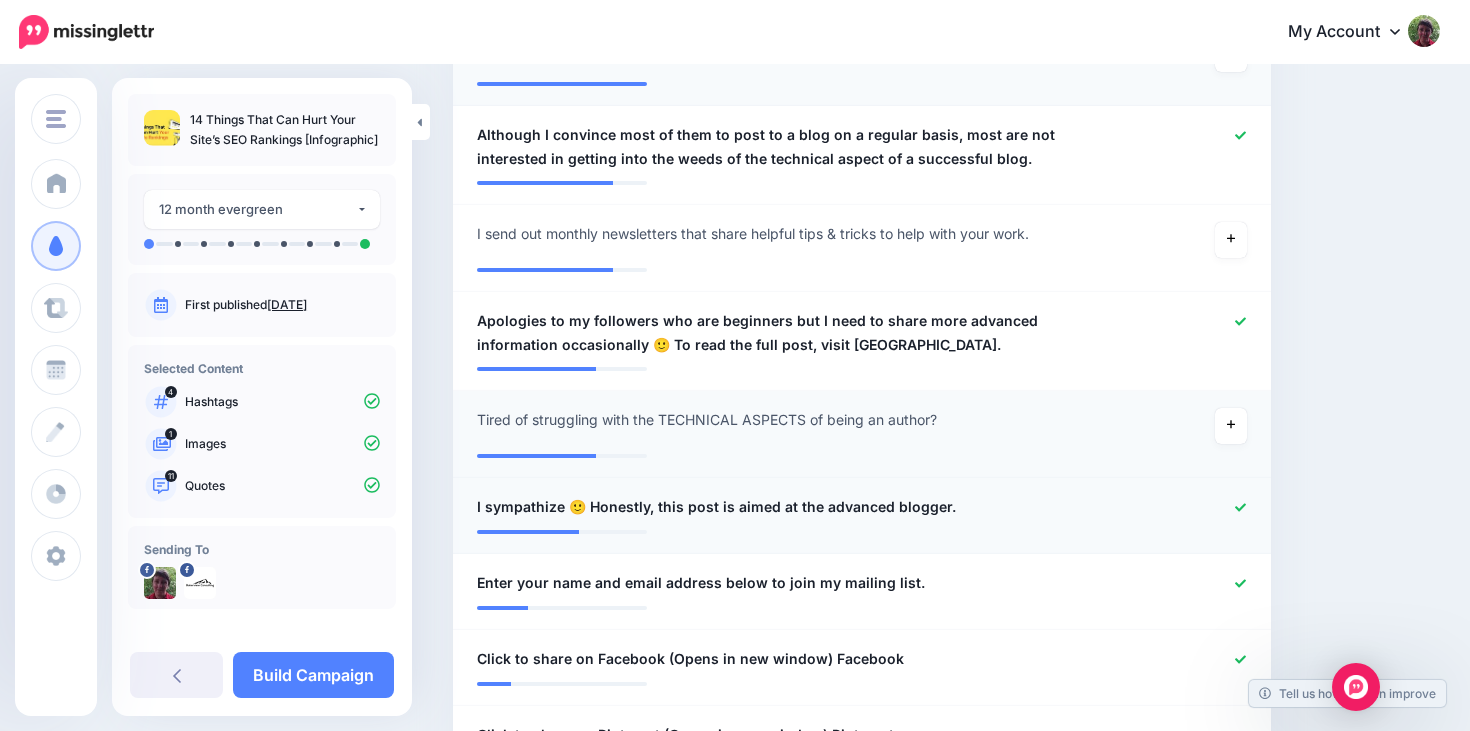 click 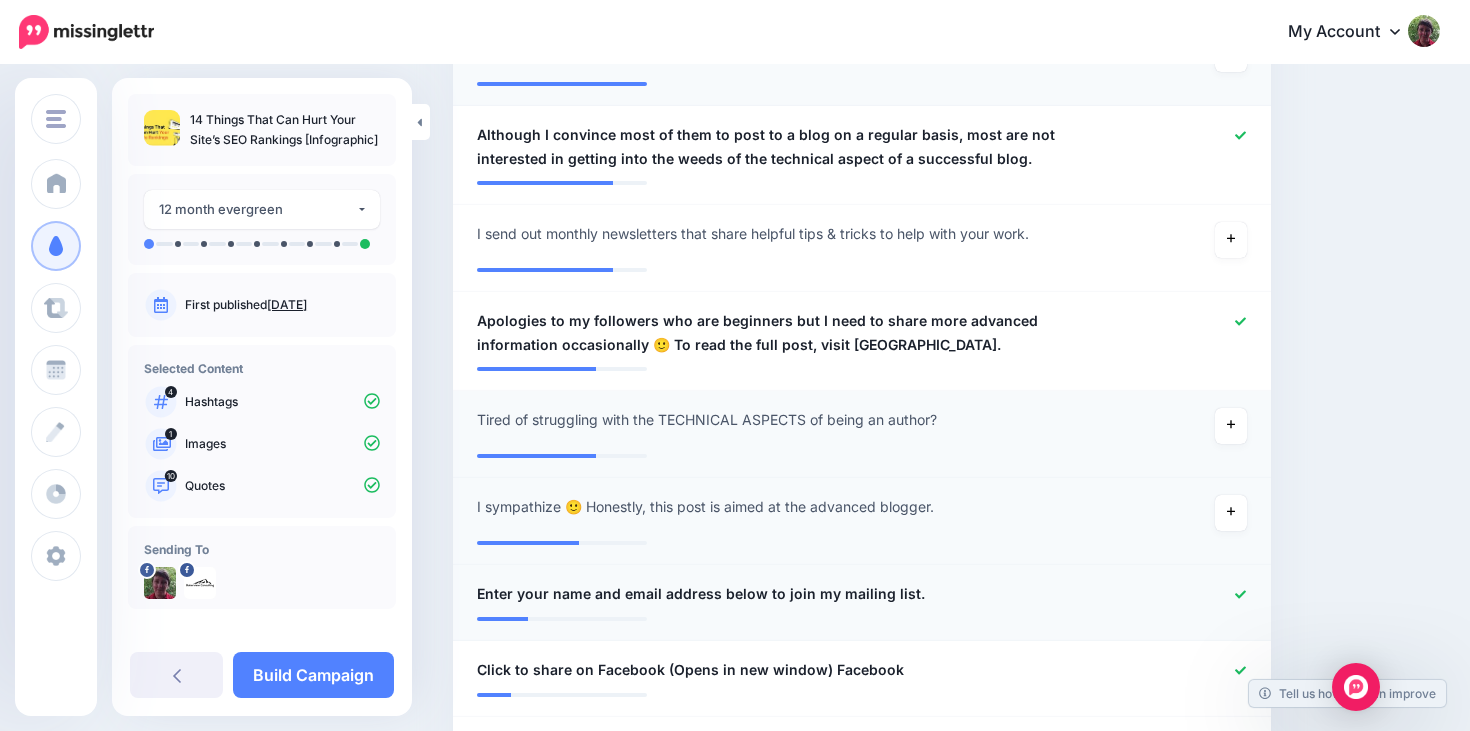 click 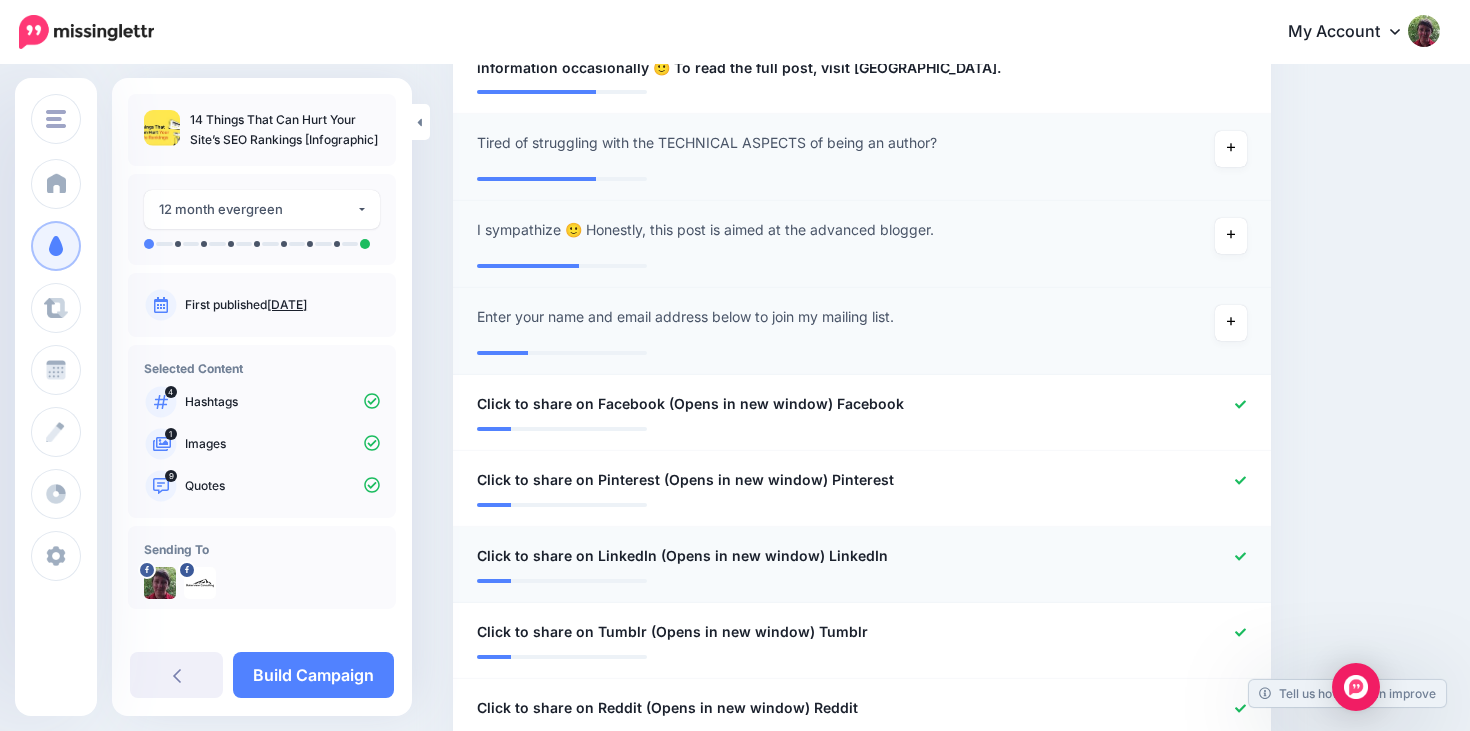 scroll, scrollTop: 959, scrollLeft: 0, axis: vertical 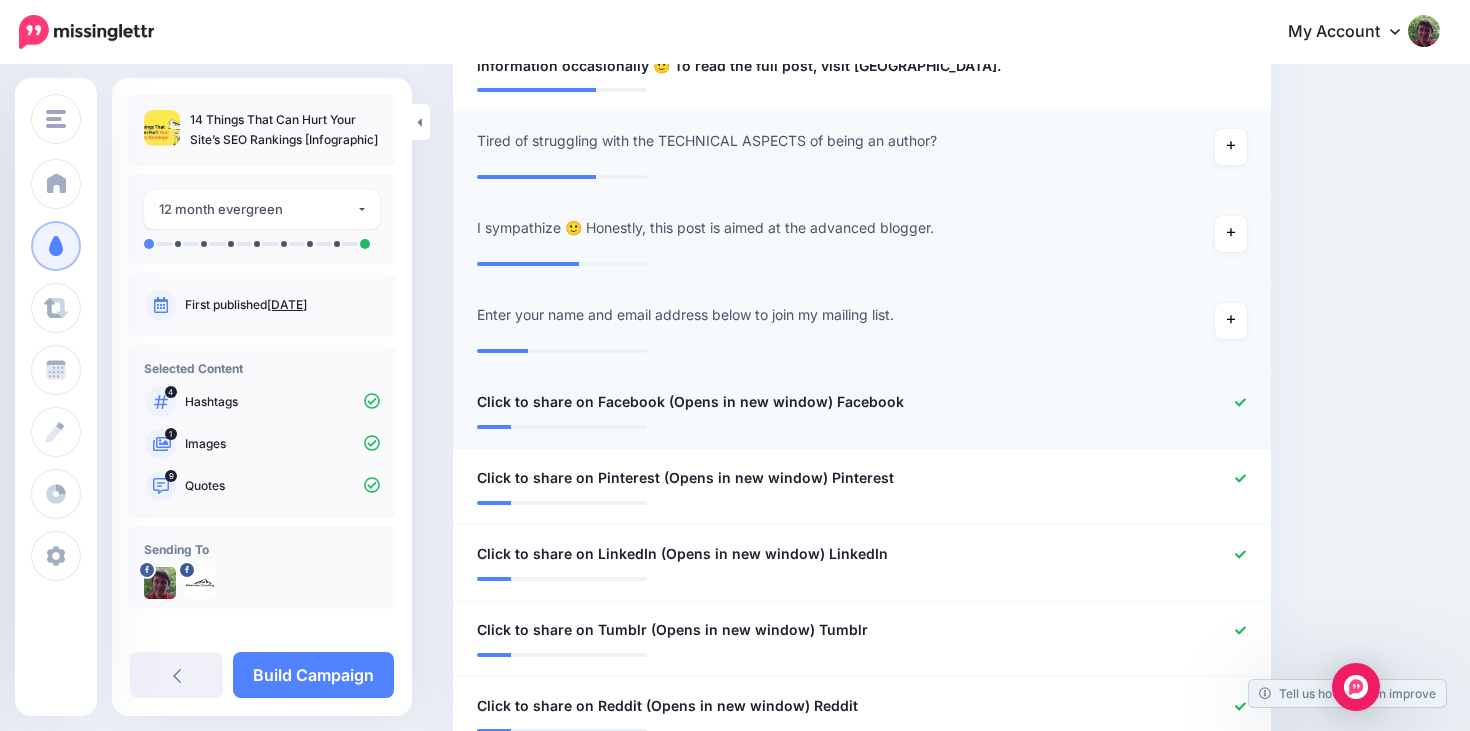 click 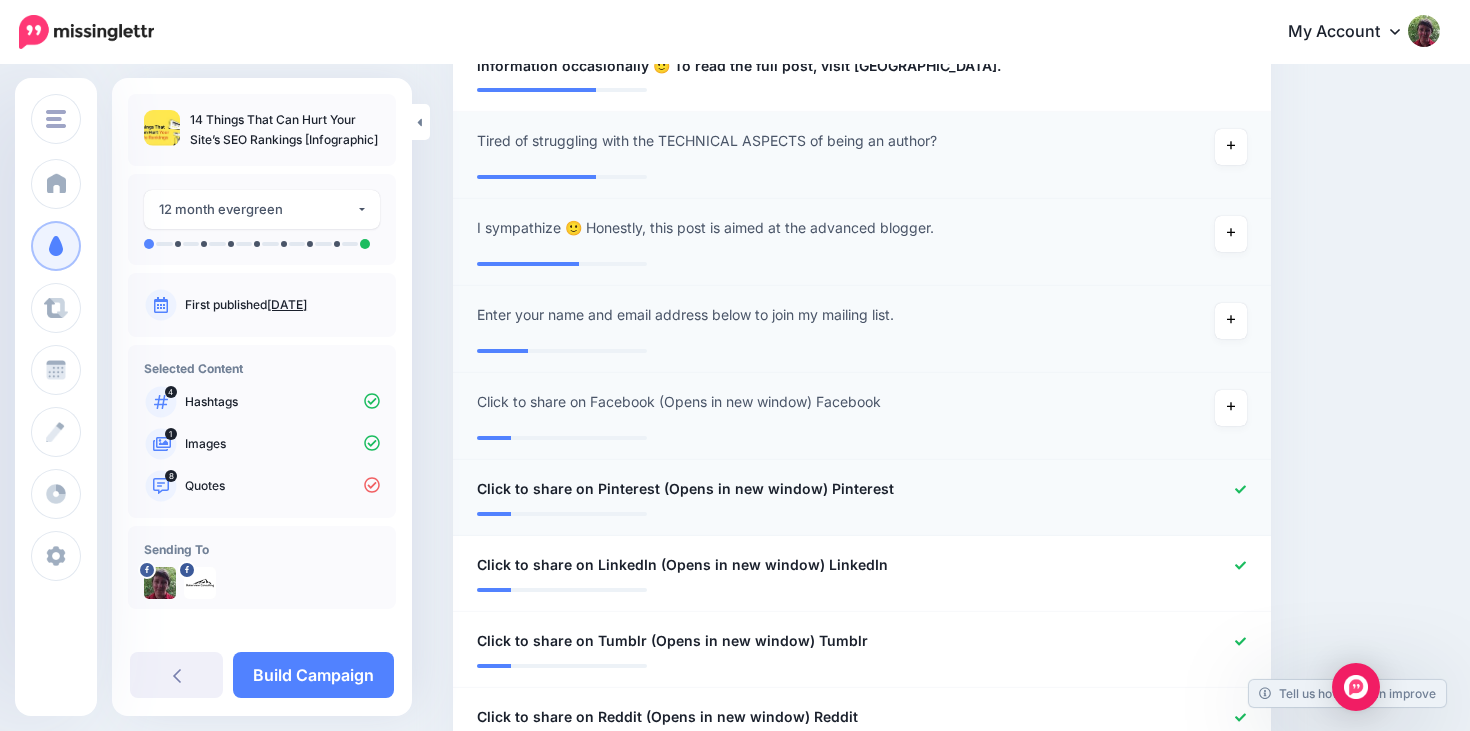 click 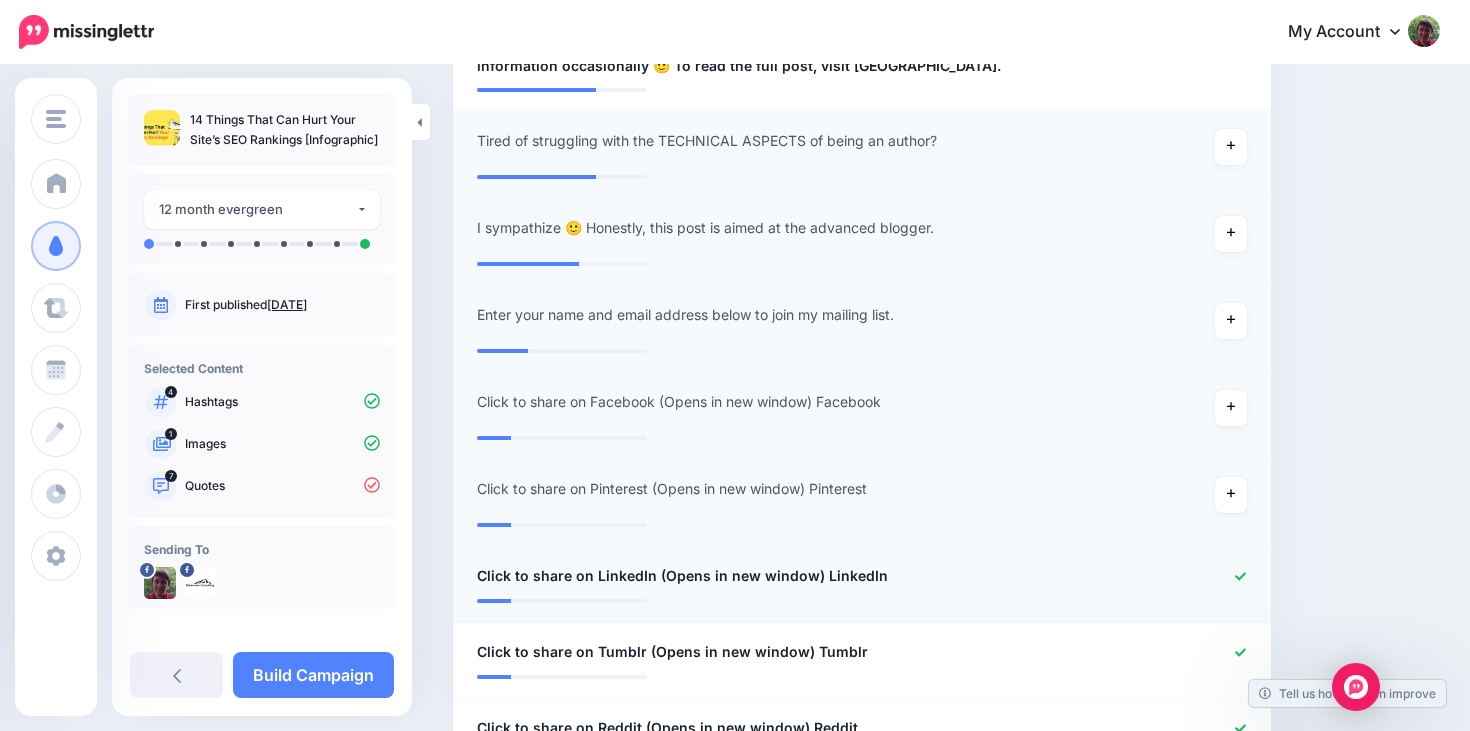 click at bounding box center [1194, 576] 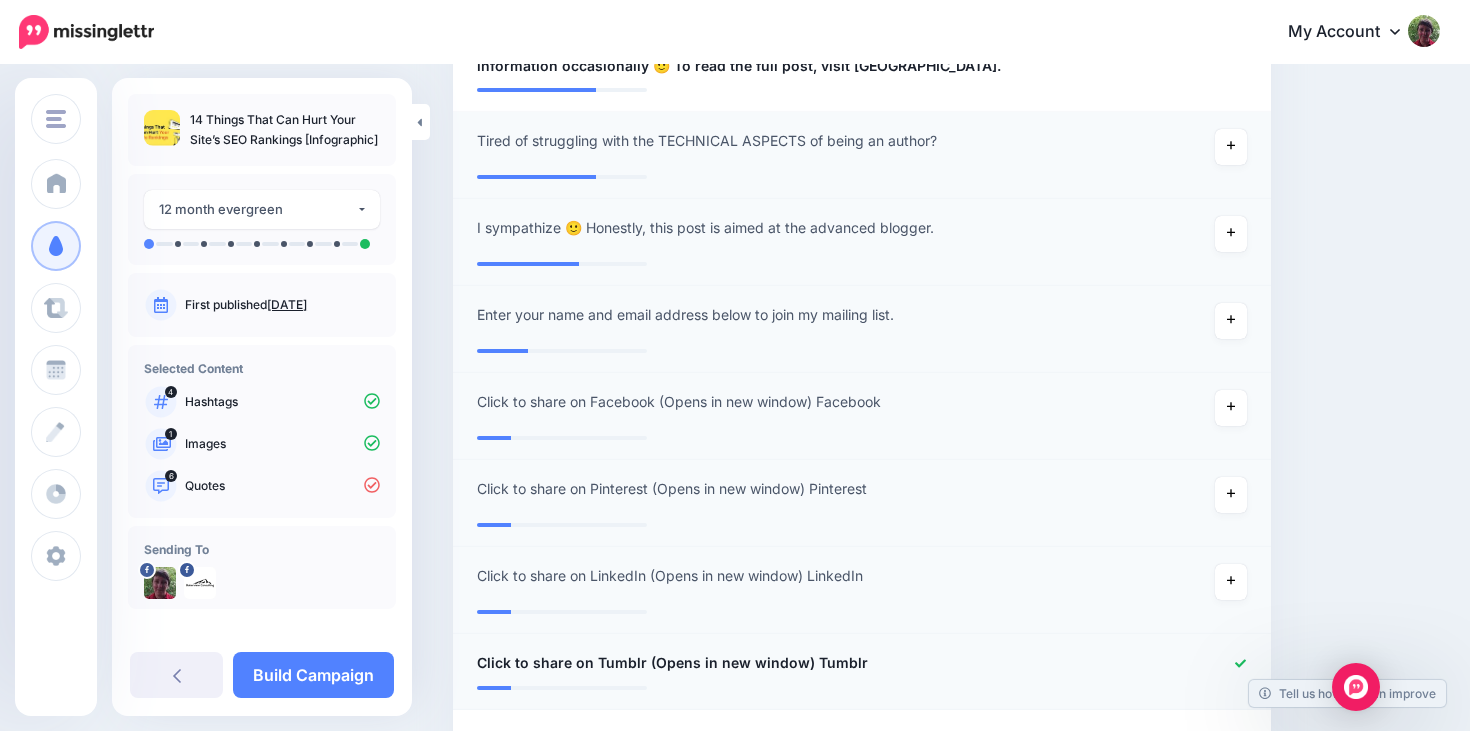 click 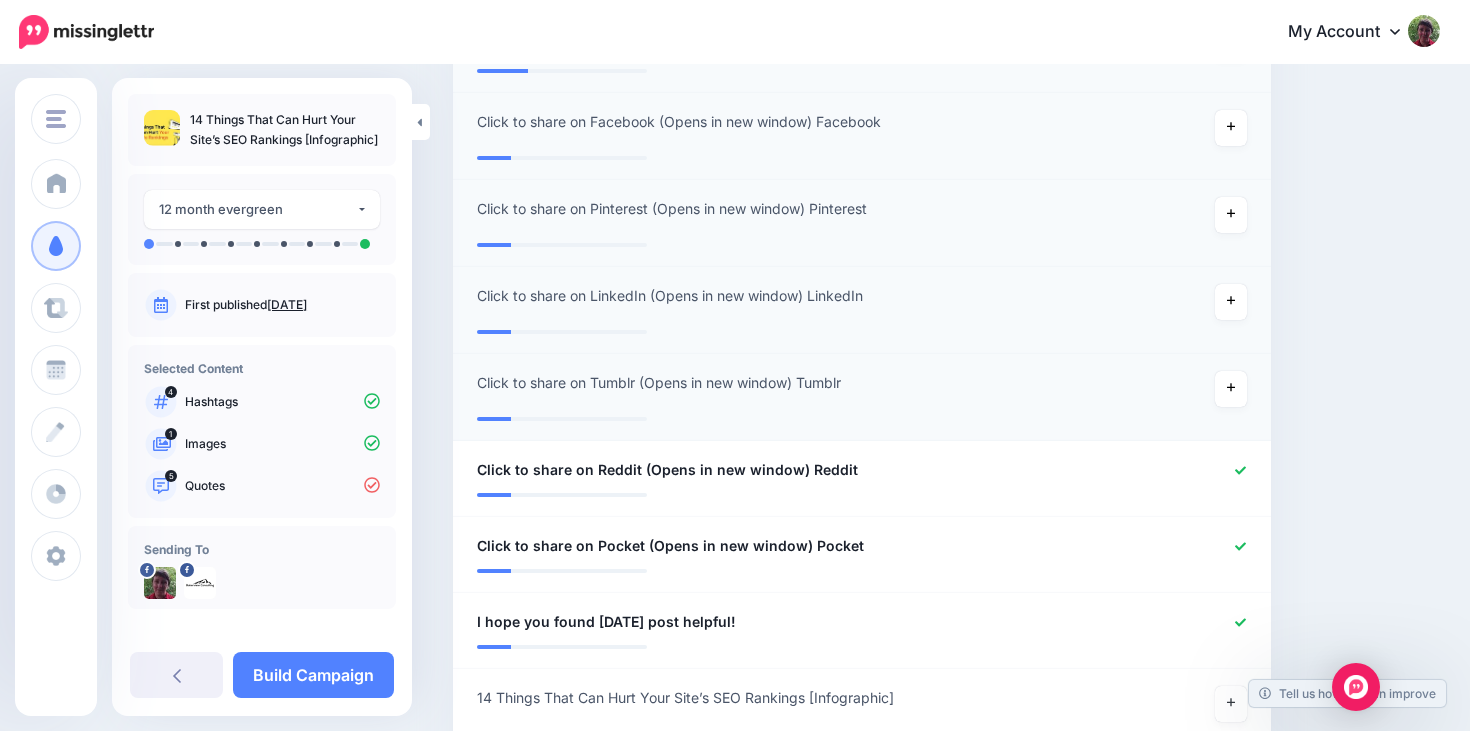 scroll, scrollTop: 1244, scrollLeft: 0, axis: vertical 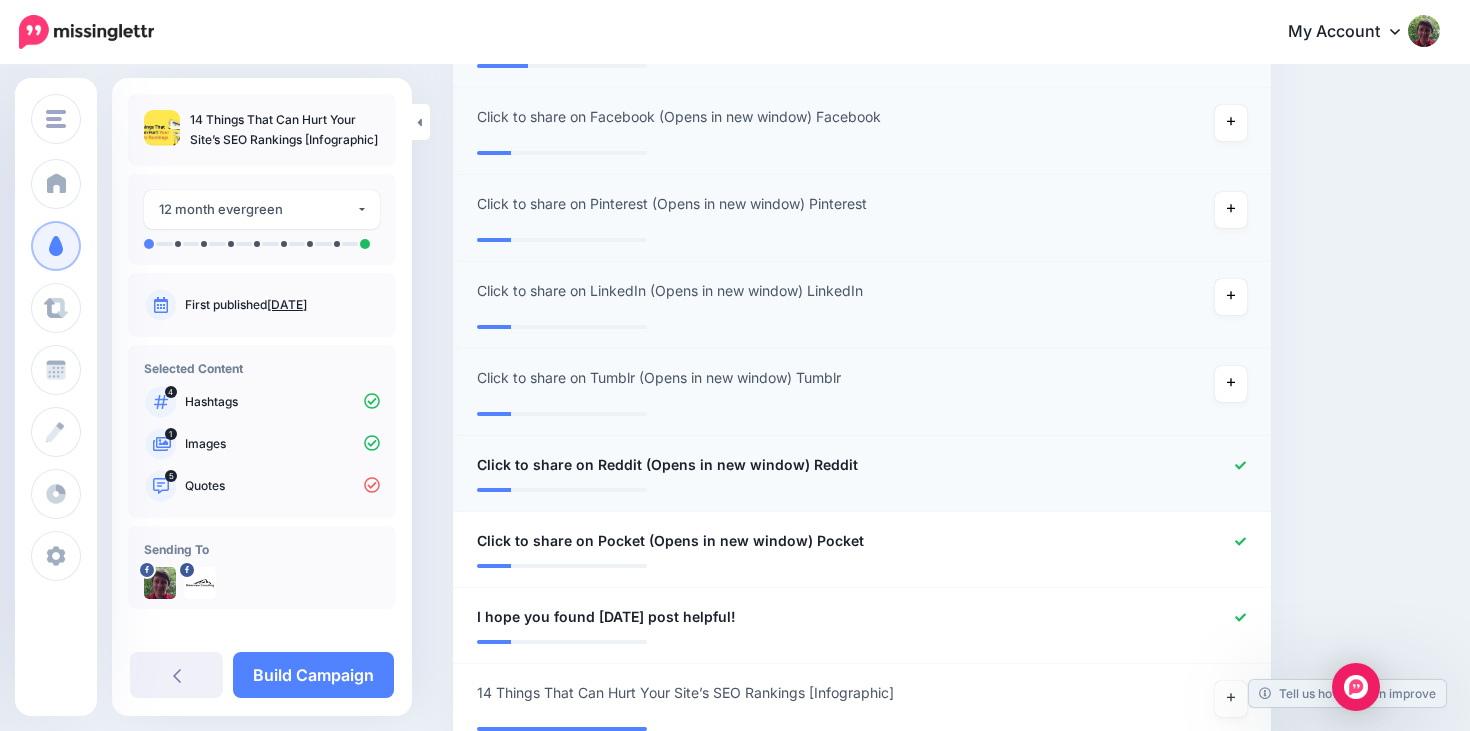 click 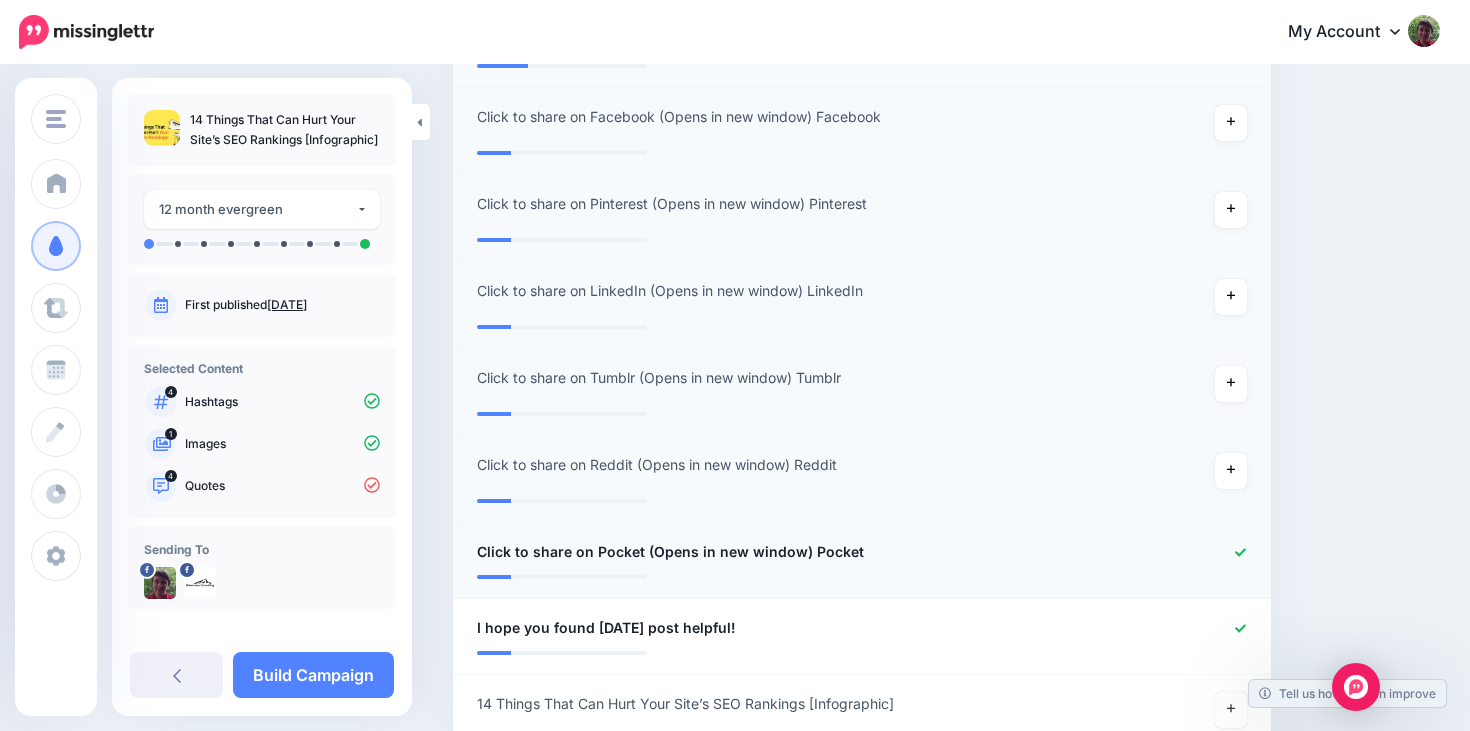 click at bounding box center [1194, 552] 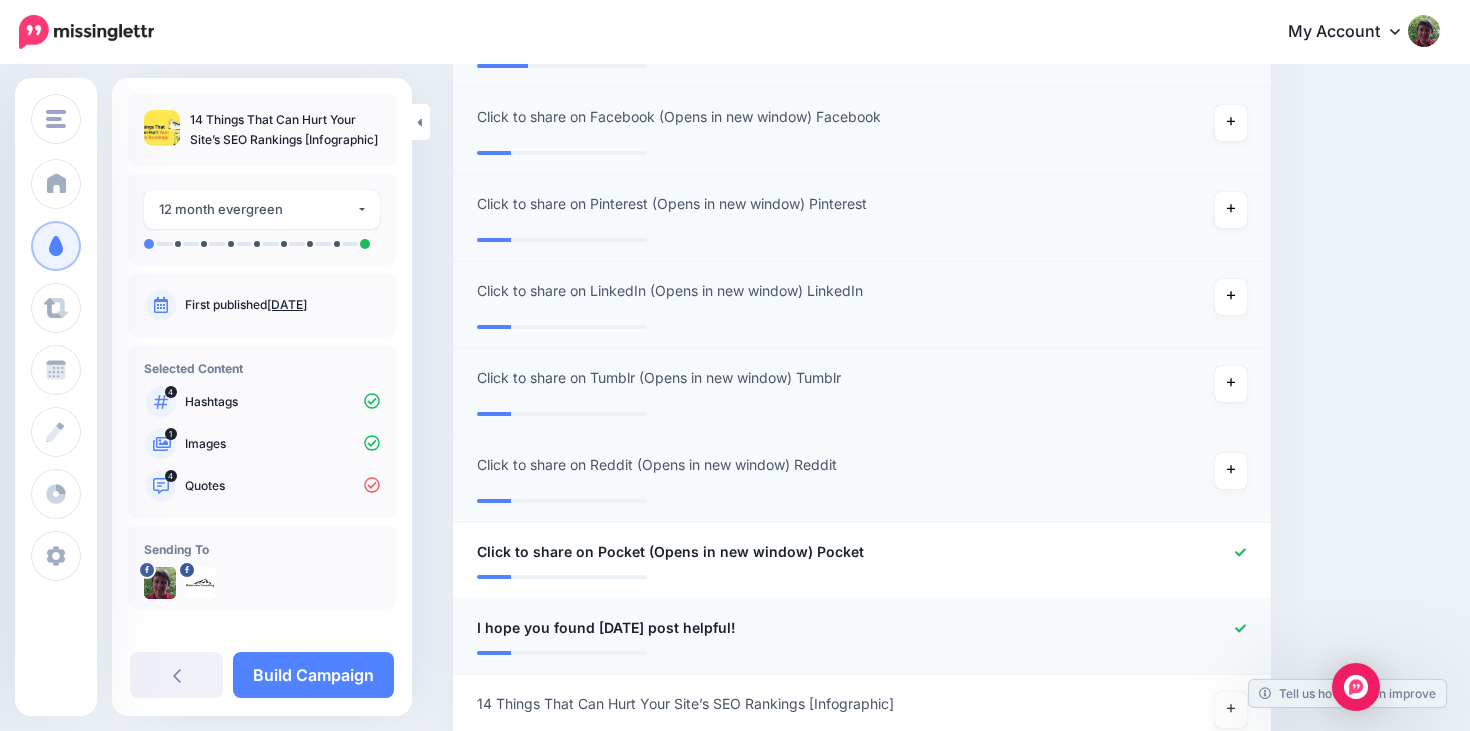 click at bounding box center (1240, 629) 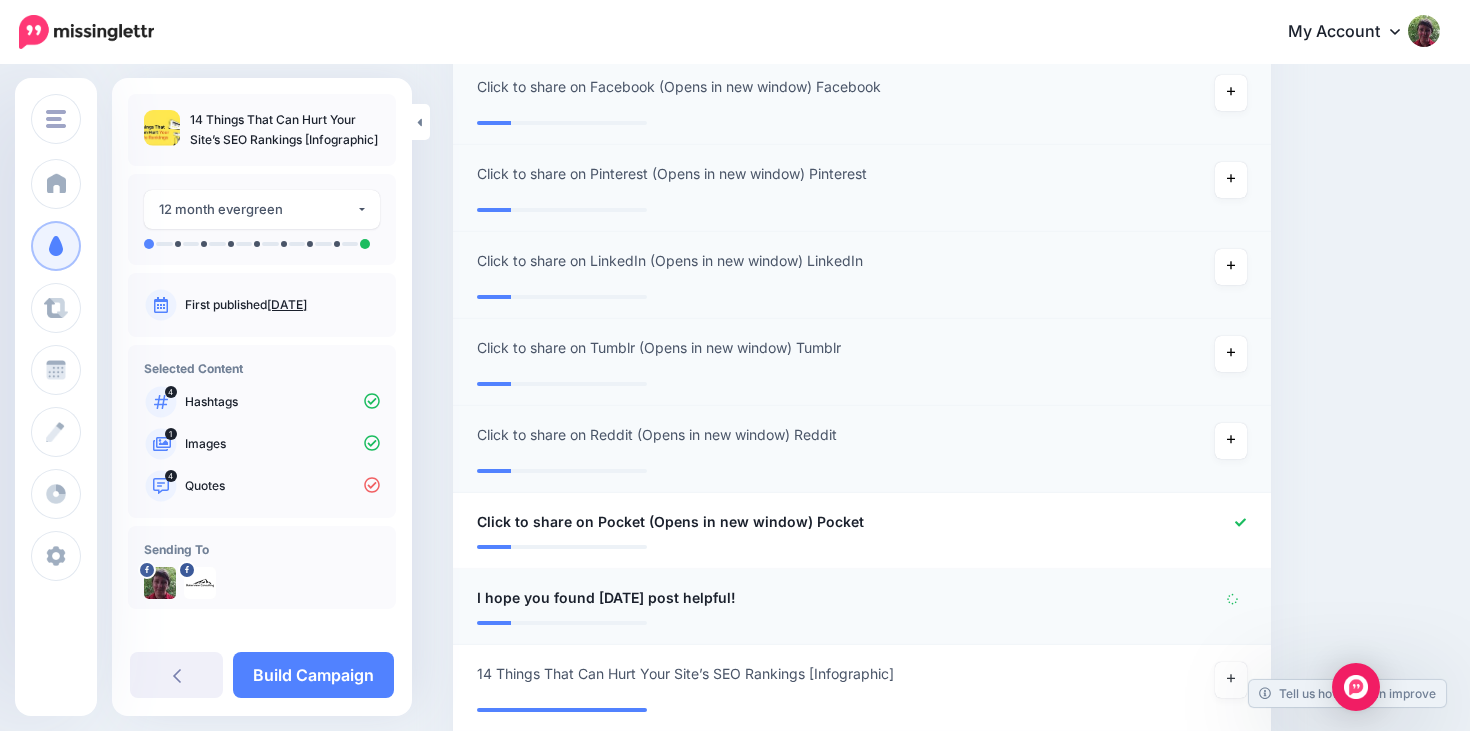 scroll, scrollTop: 1284, scrollLeft: 0, axis: vertical 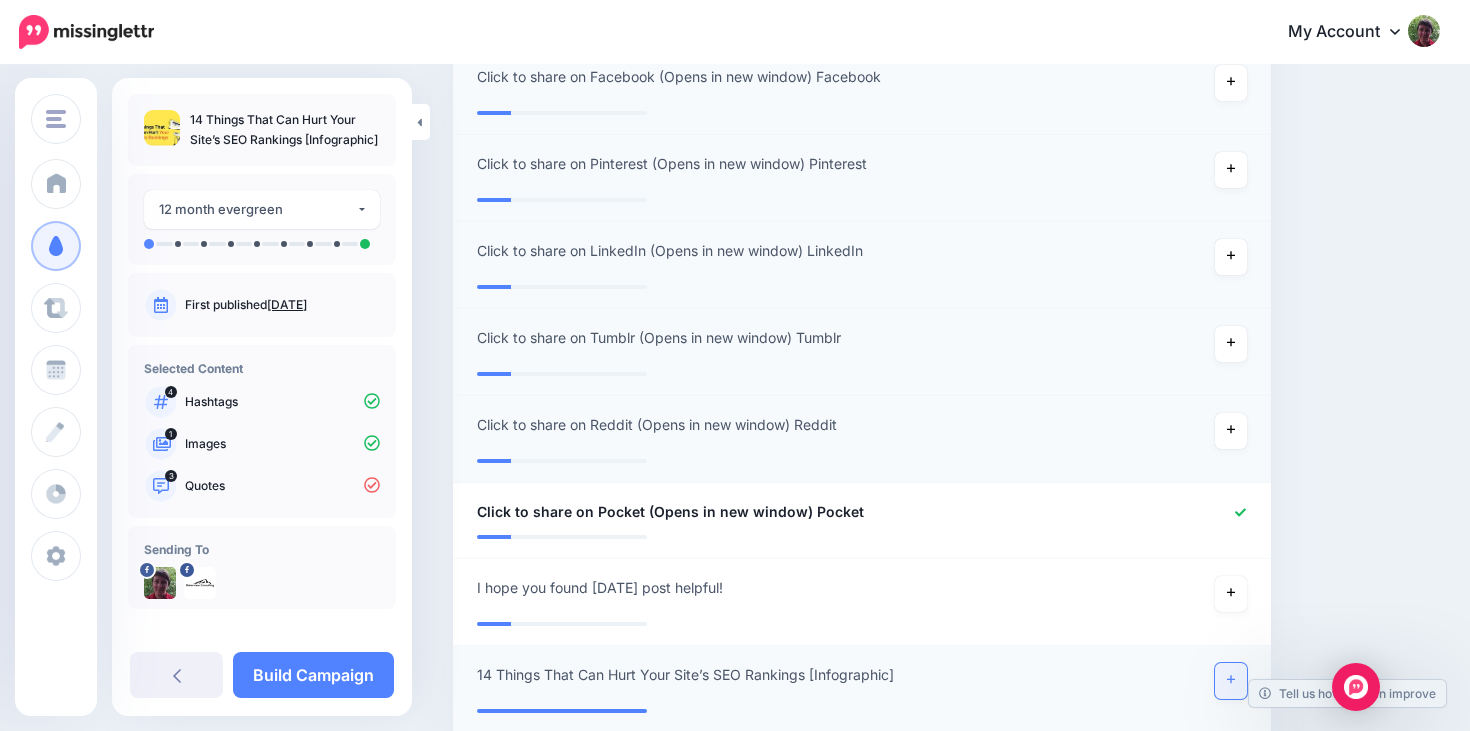 click 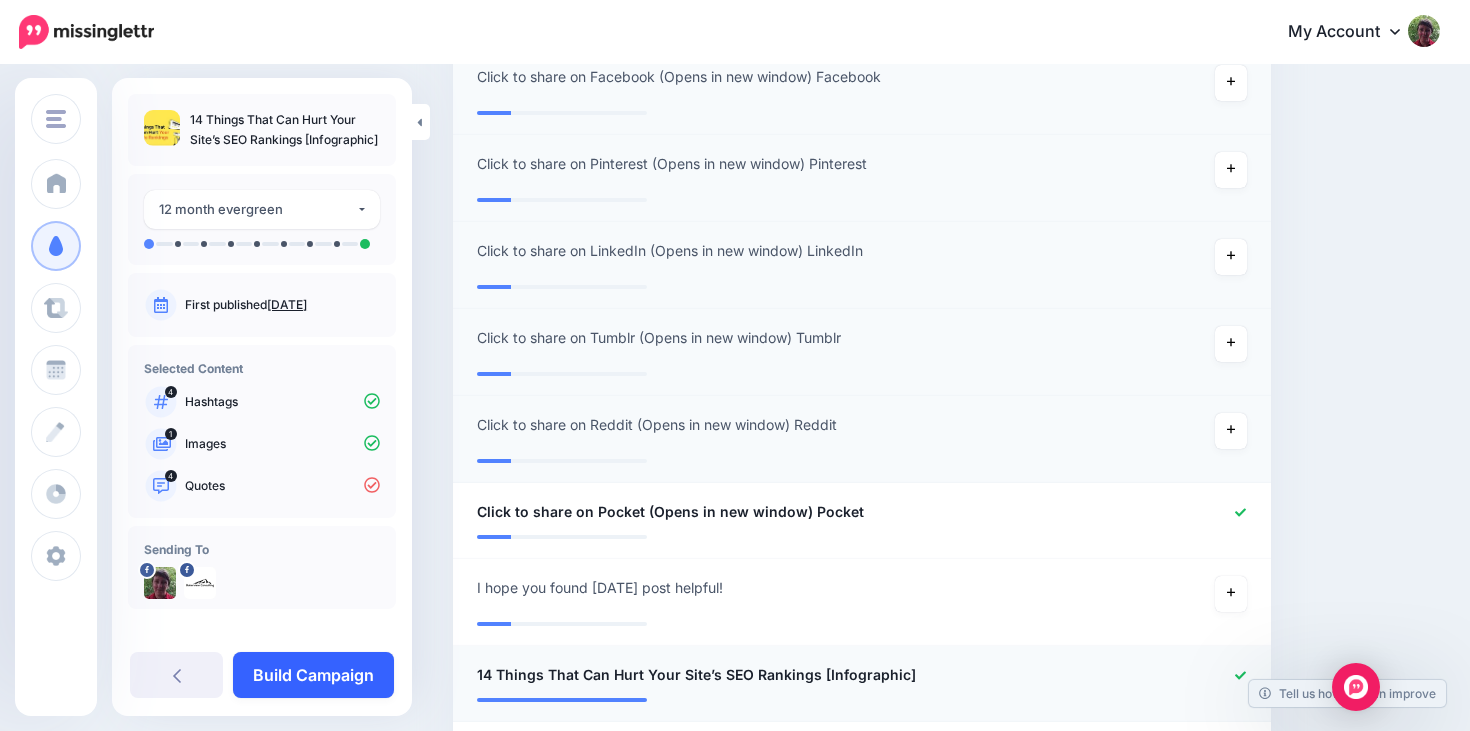 click on "Build Campaign" at bounding box center (313, 675) 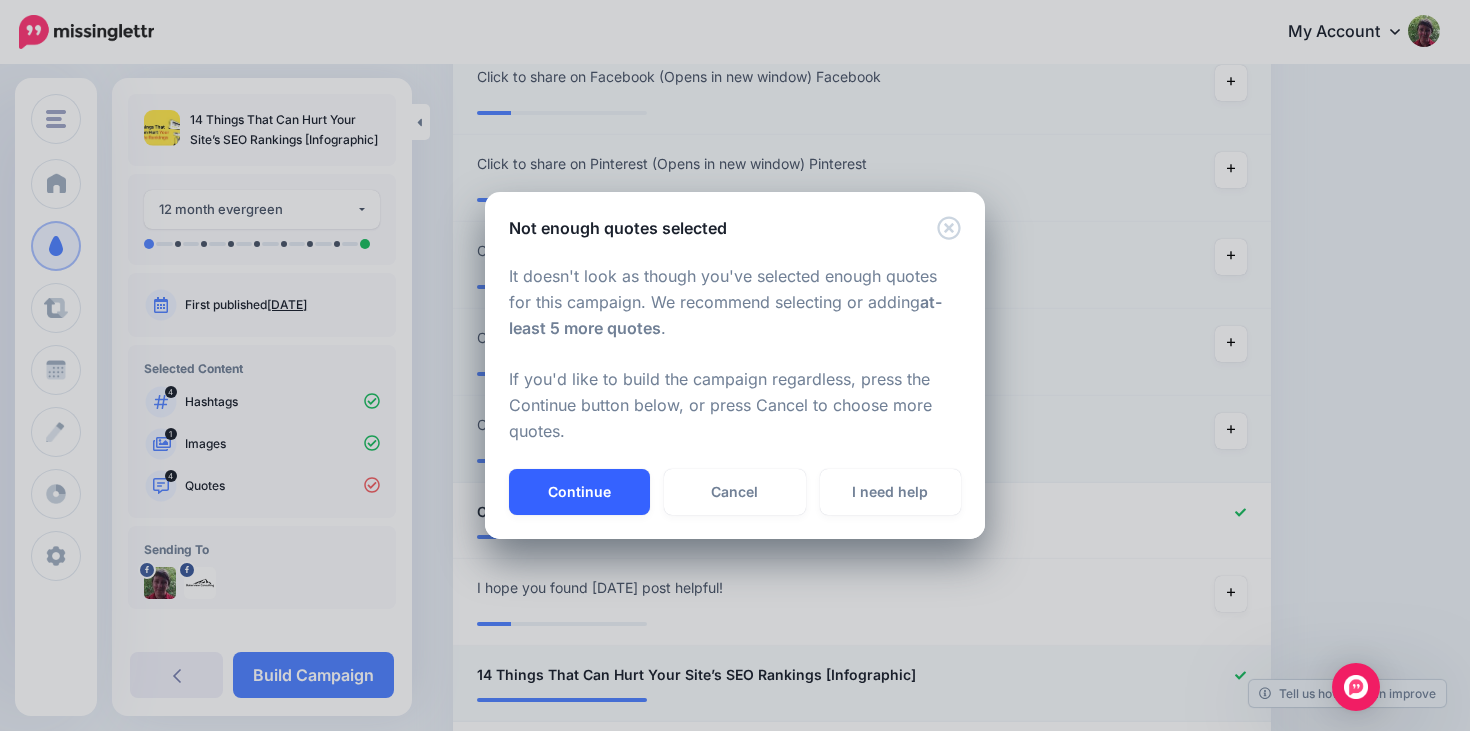 click on "Continue" at bounding box center [579, 492] 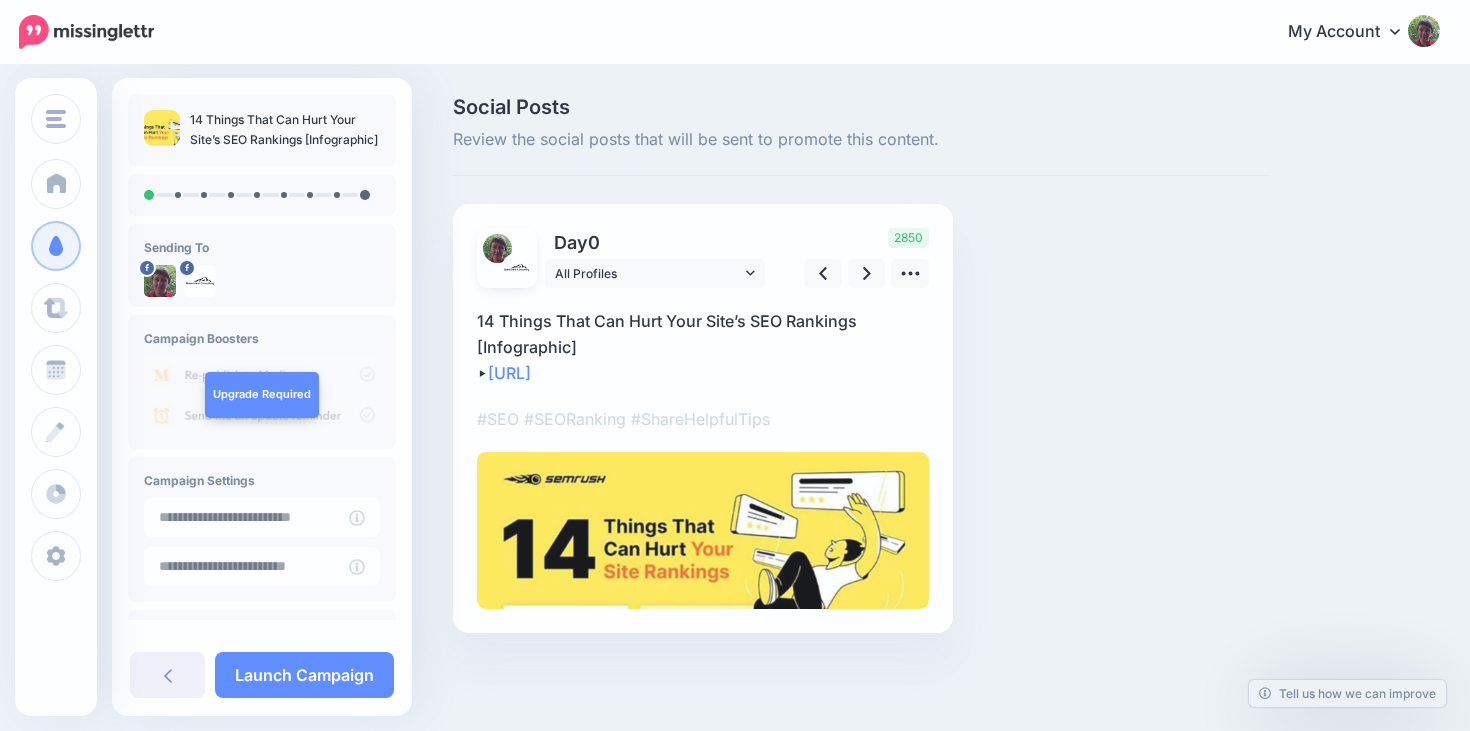 scroll, scrollTop: 0, scrollLeft: 0, axis: both 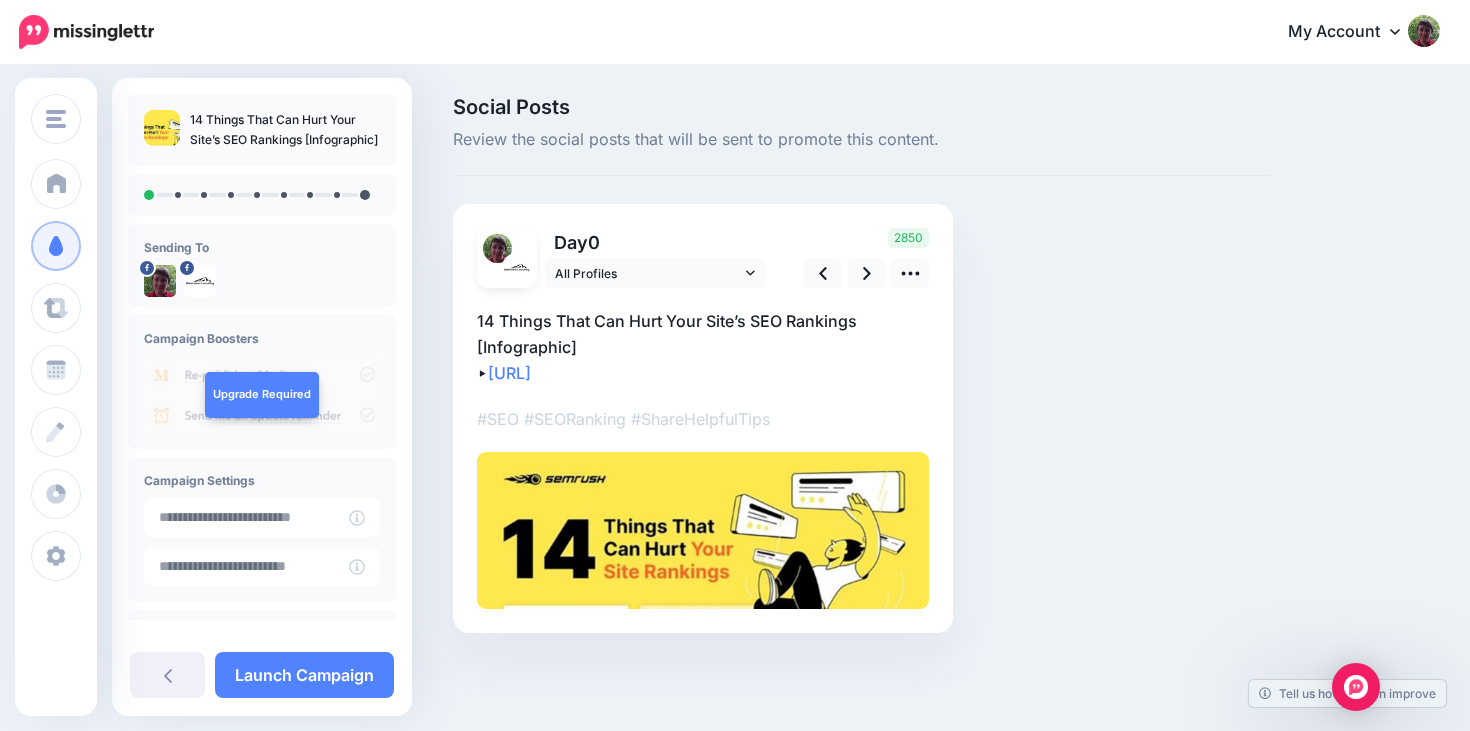 drag, startPoint x: 650, startPoint y: 373, endPoint x: 464, endPoint y: 321, distance: 193.13208 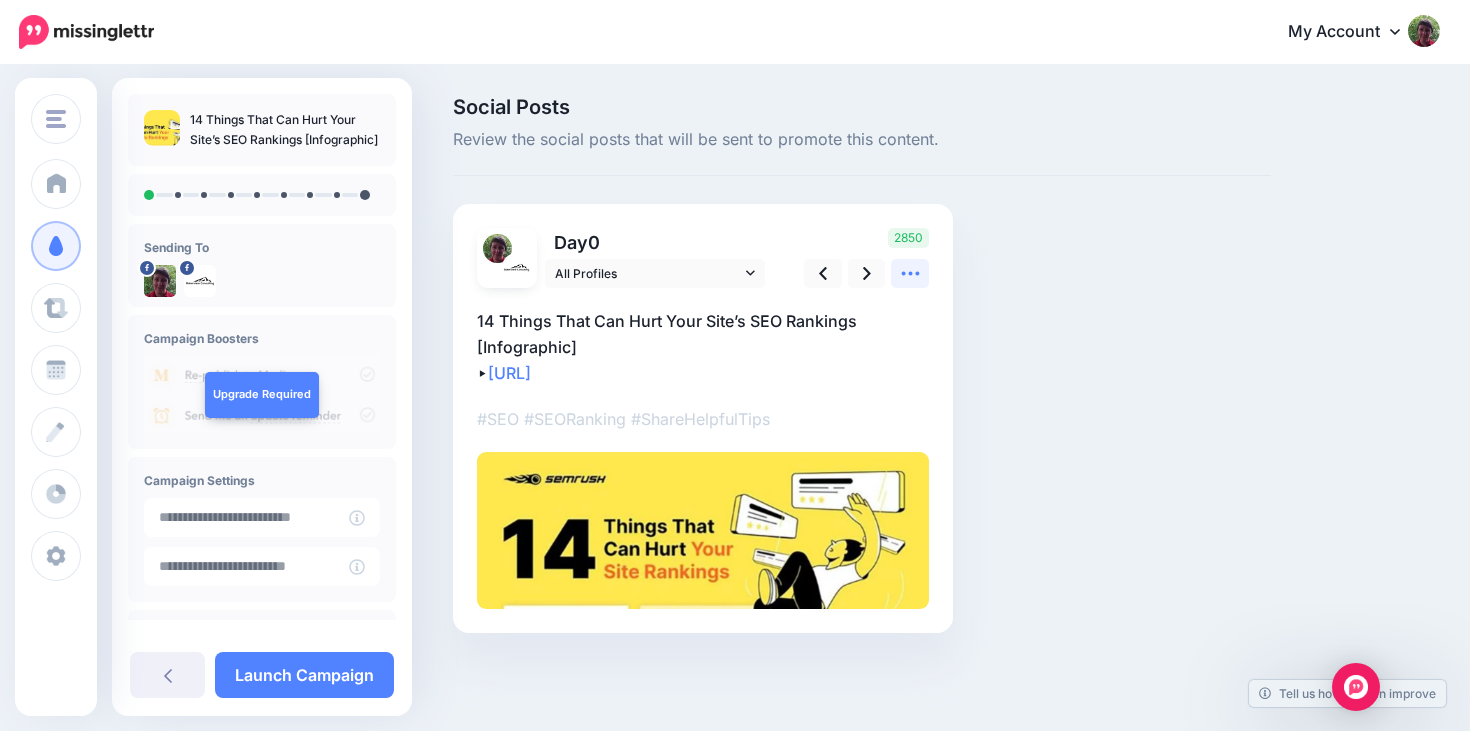 click 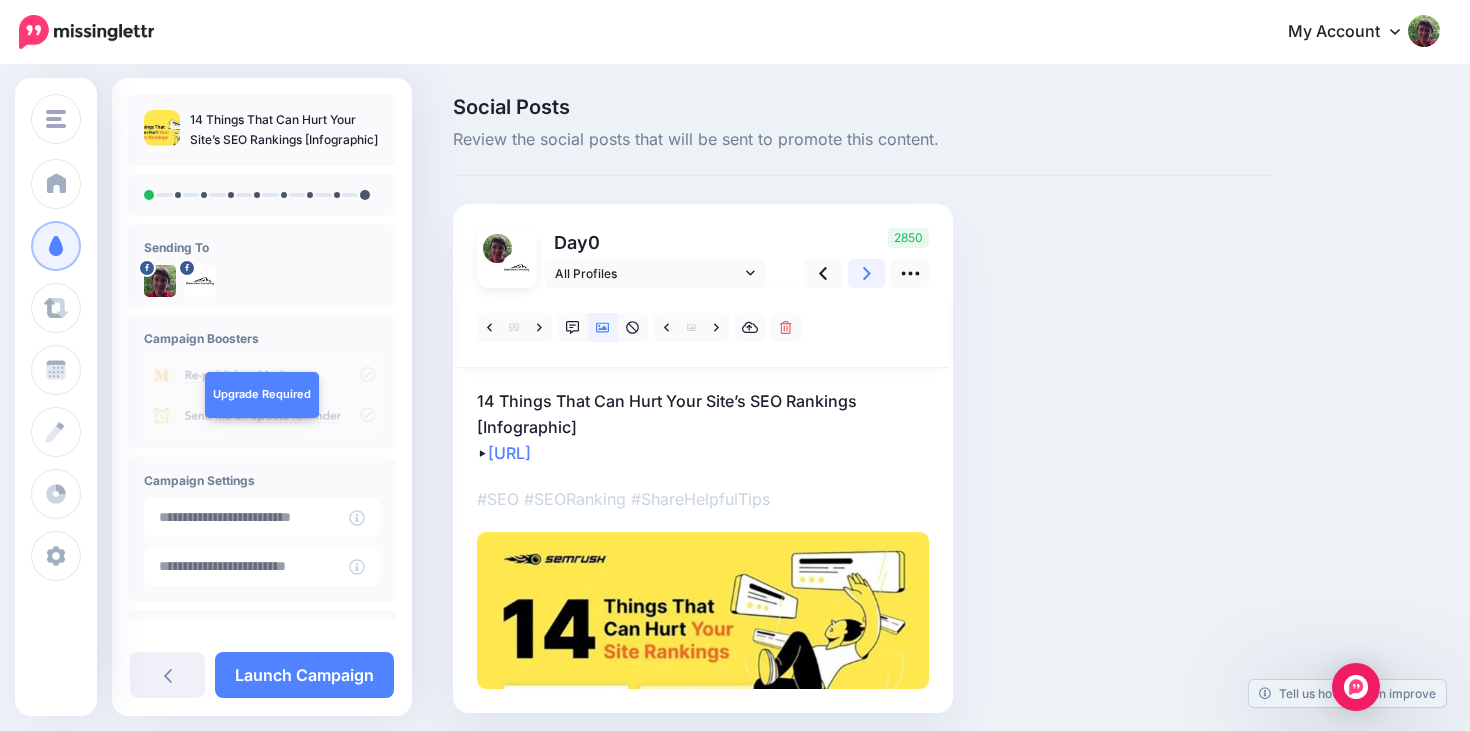 click 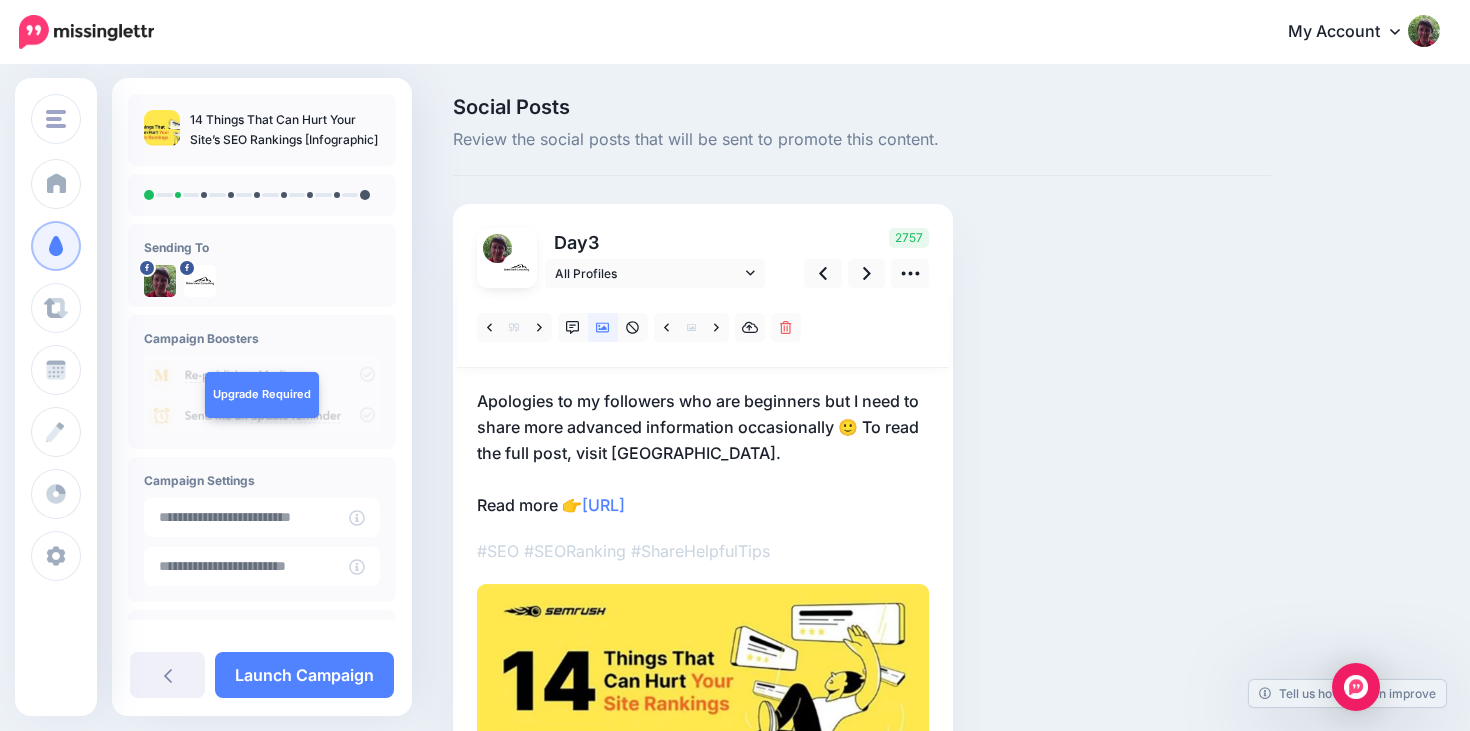 click on "Apologies to my followers who are beginners but I need to share more advanced information occasionally 🙂 To read the full post, visit SEORUSH. Read more 👉  https://lttr.ai/AgEVl" at bounding box center [703, 453] 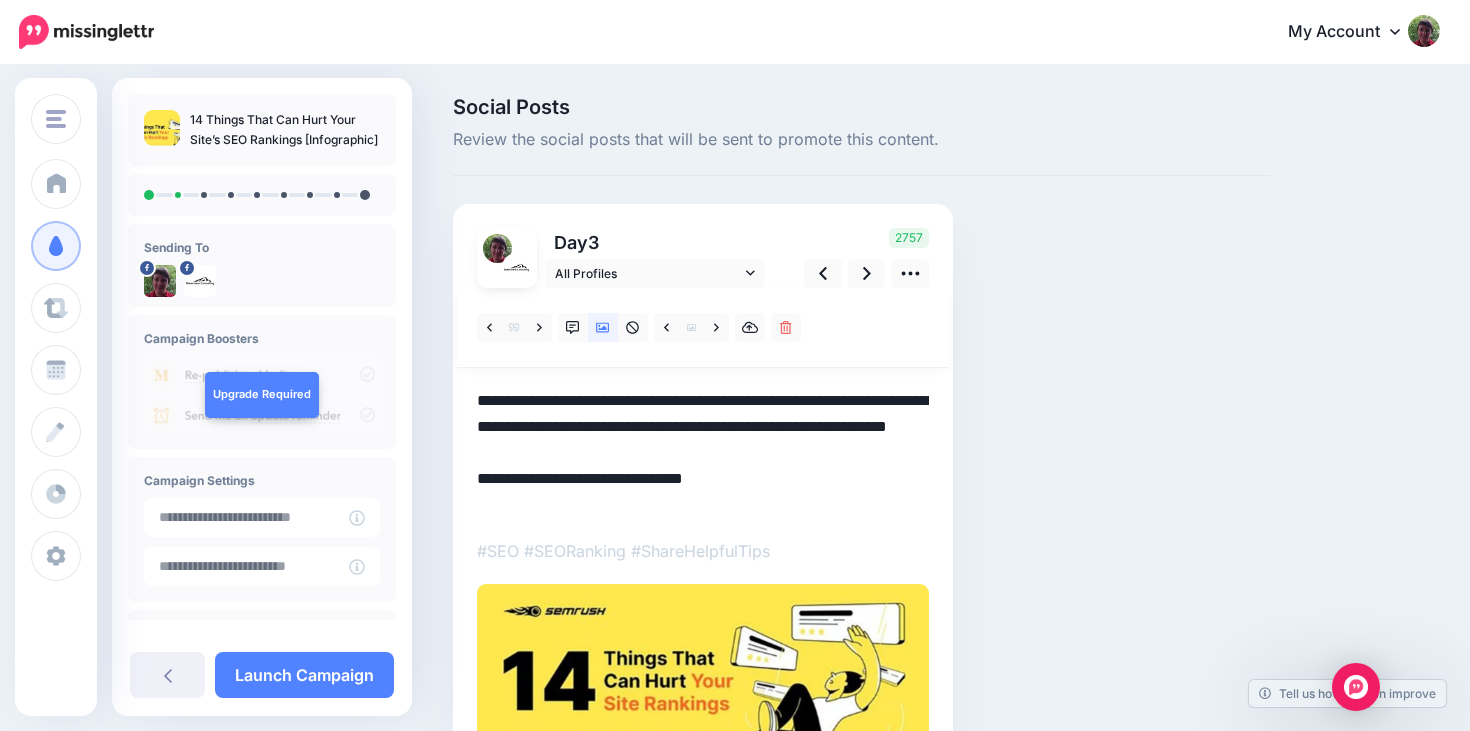 scroll, scrollTop: 0, scrollLeft: 0, axis: both 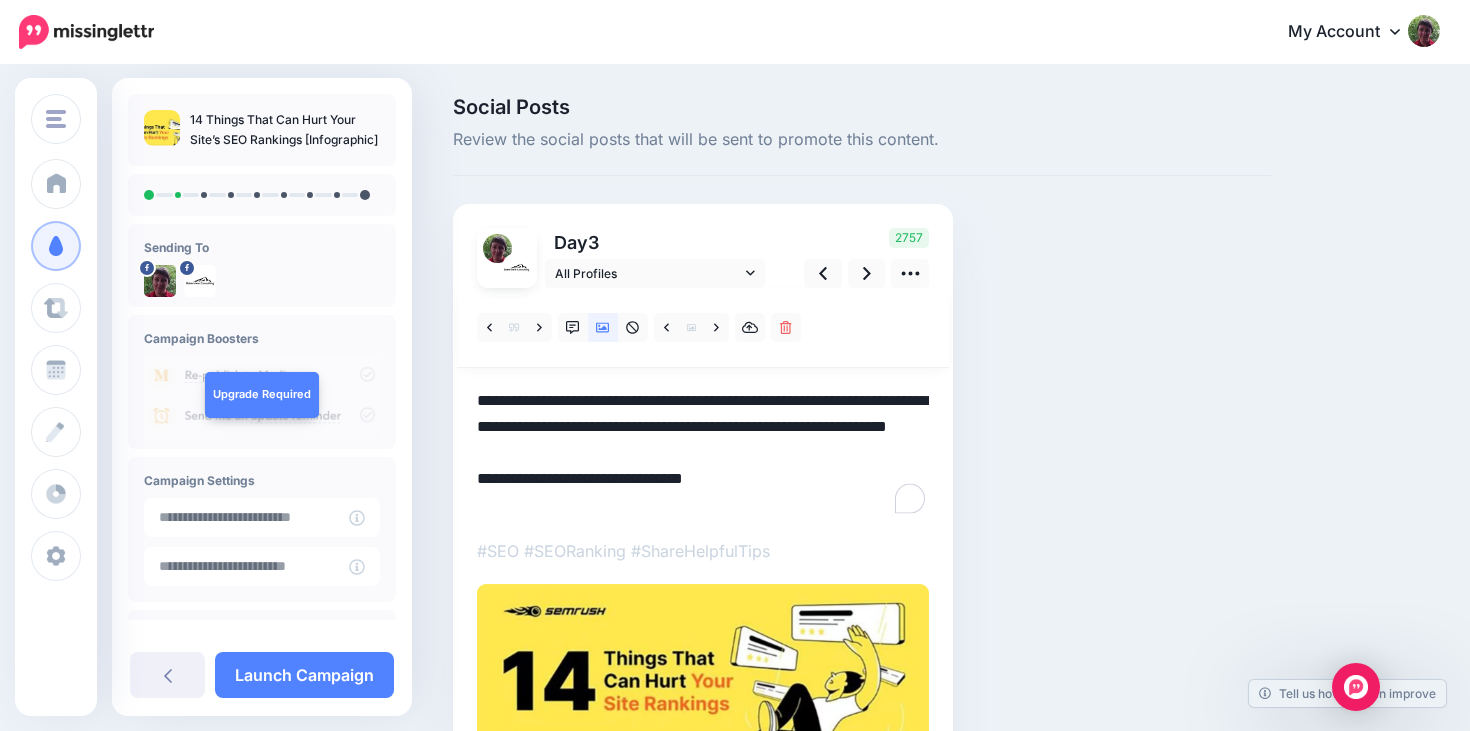 click on "**********" at bounding box center [703, 453] 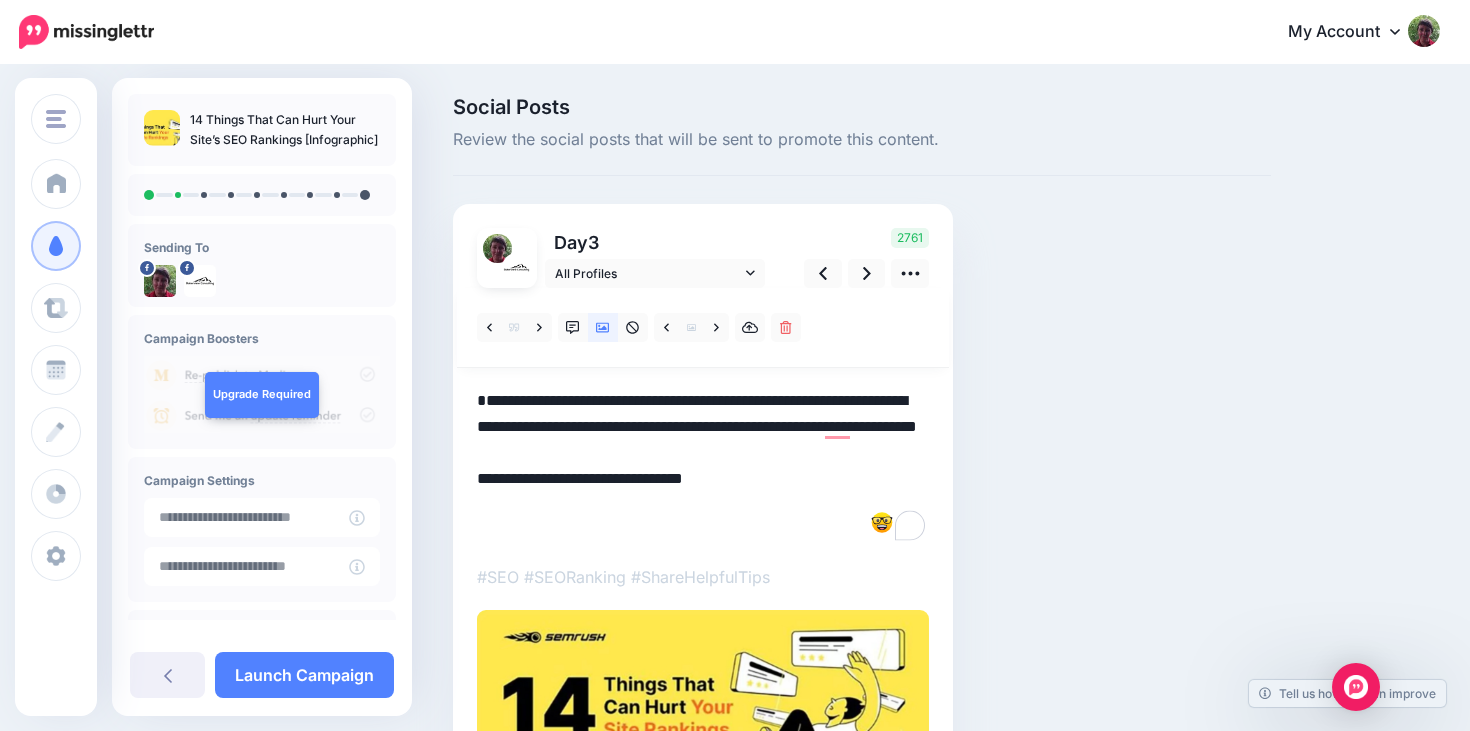 paste on "**********" 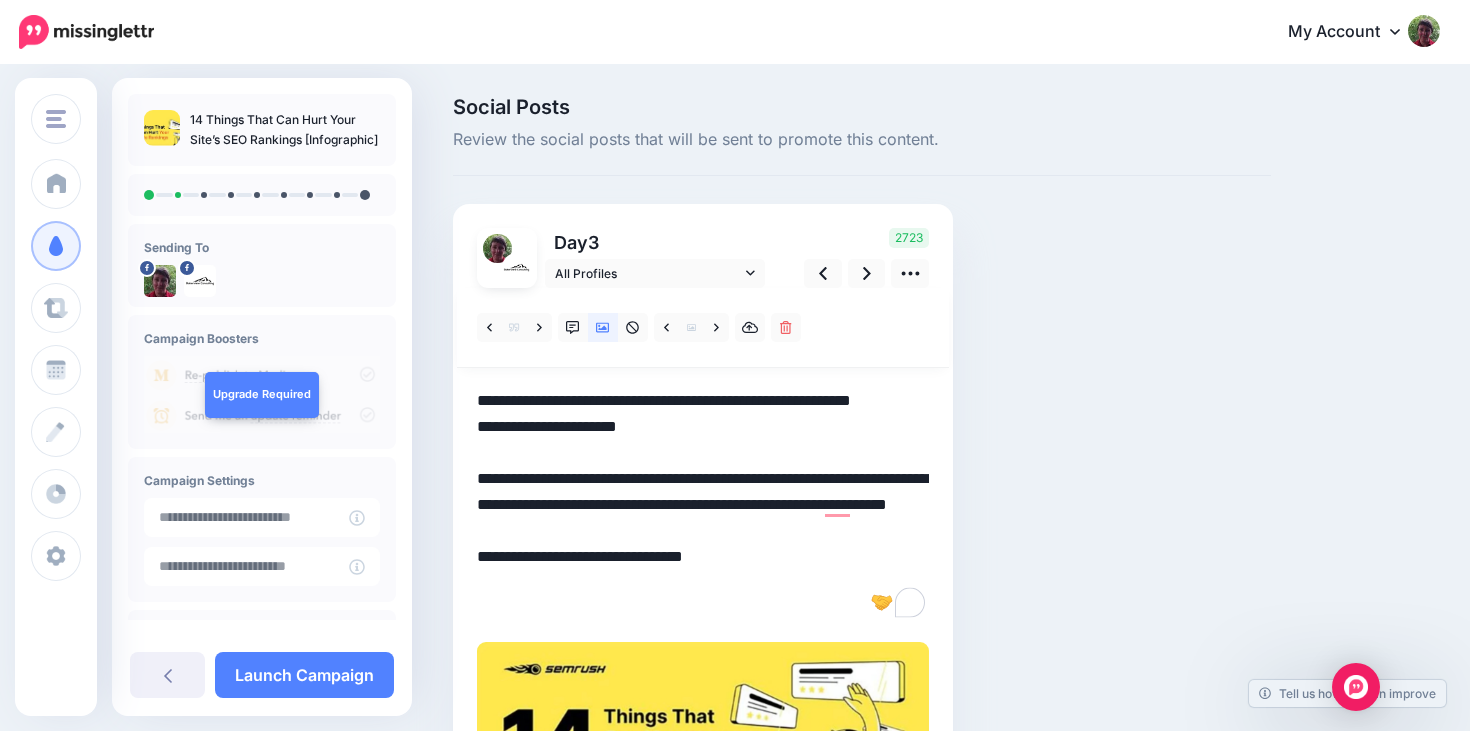 drag, startPoint x: 477, startPoint y: 607, endPoint x: 751, endPoint y: 614, distance: 274.08942 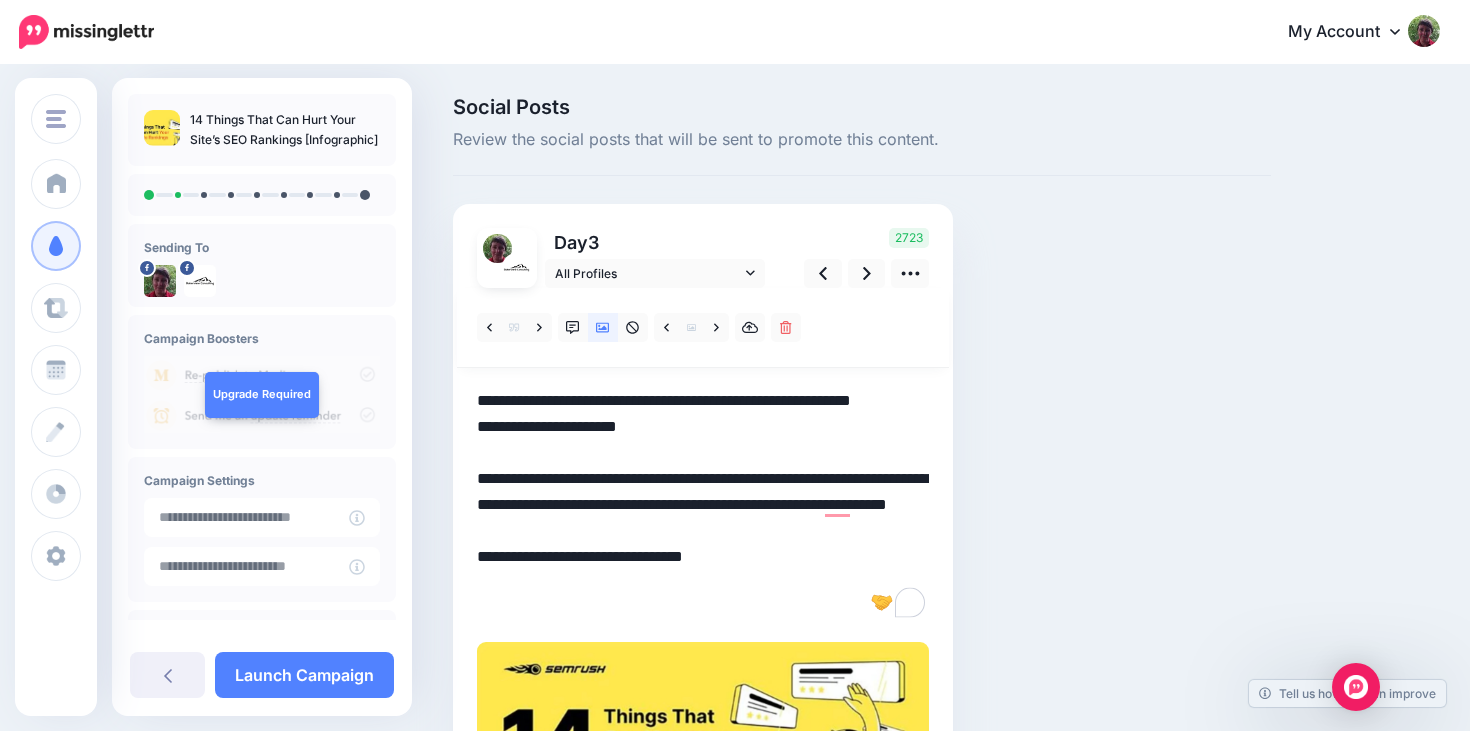 click on "**********" at bounding box center [703, 505] 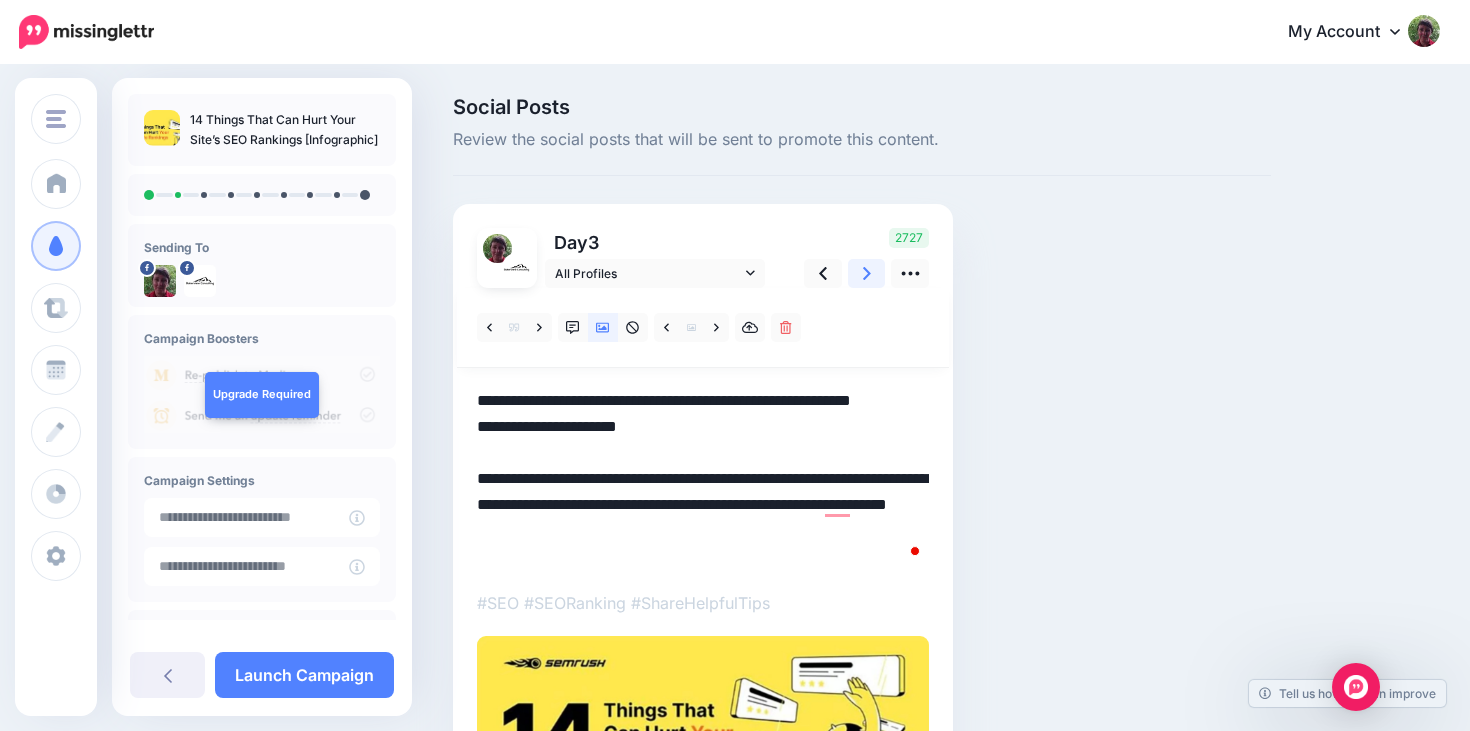 click 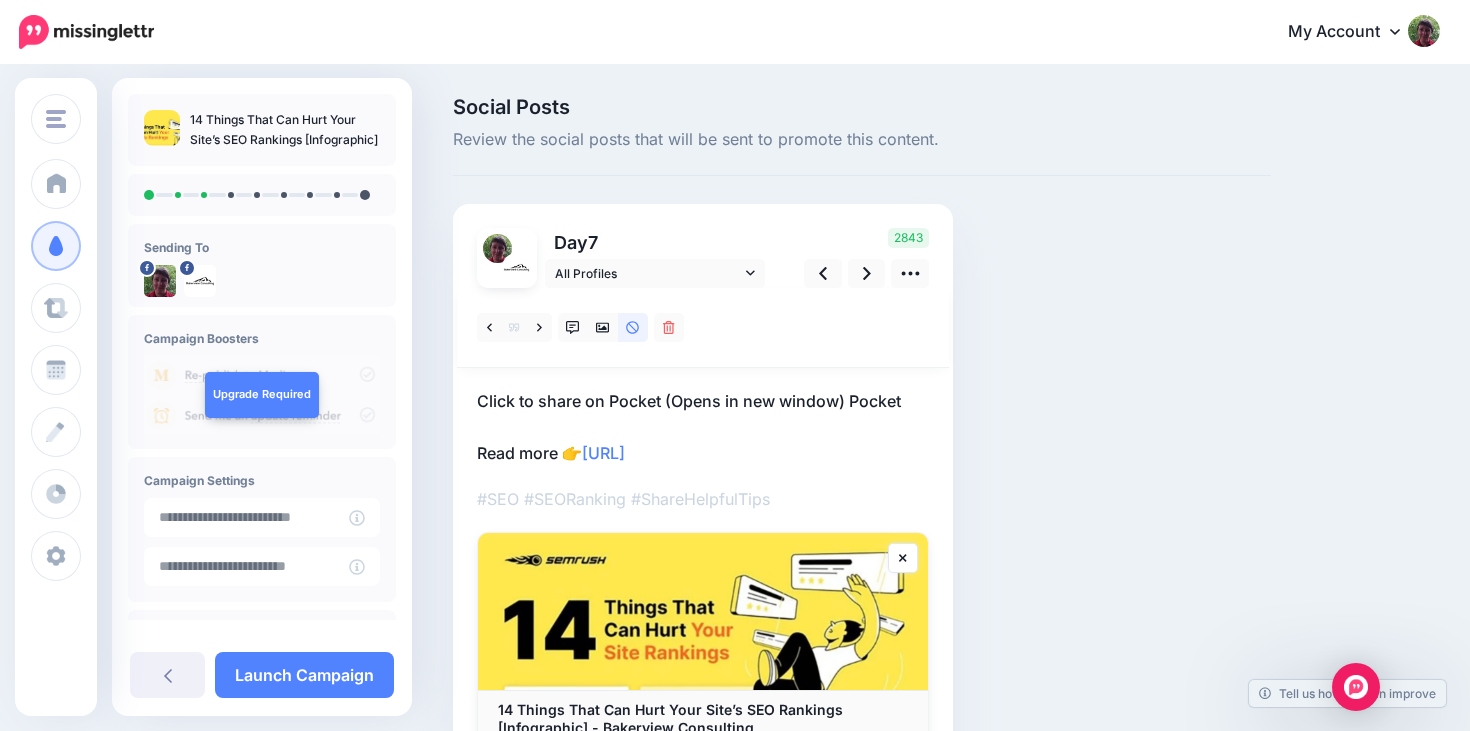 click on "Click to share on Pocket (Opens in new window) 				Pocket Read more 👉  https://lttr.ai/AgEVl" at bounding box center (703, 427) 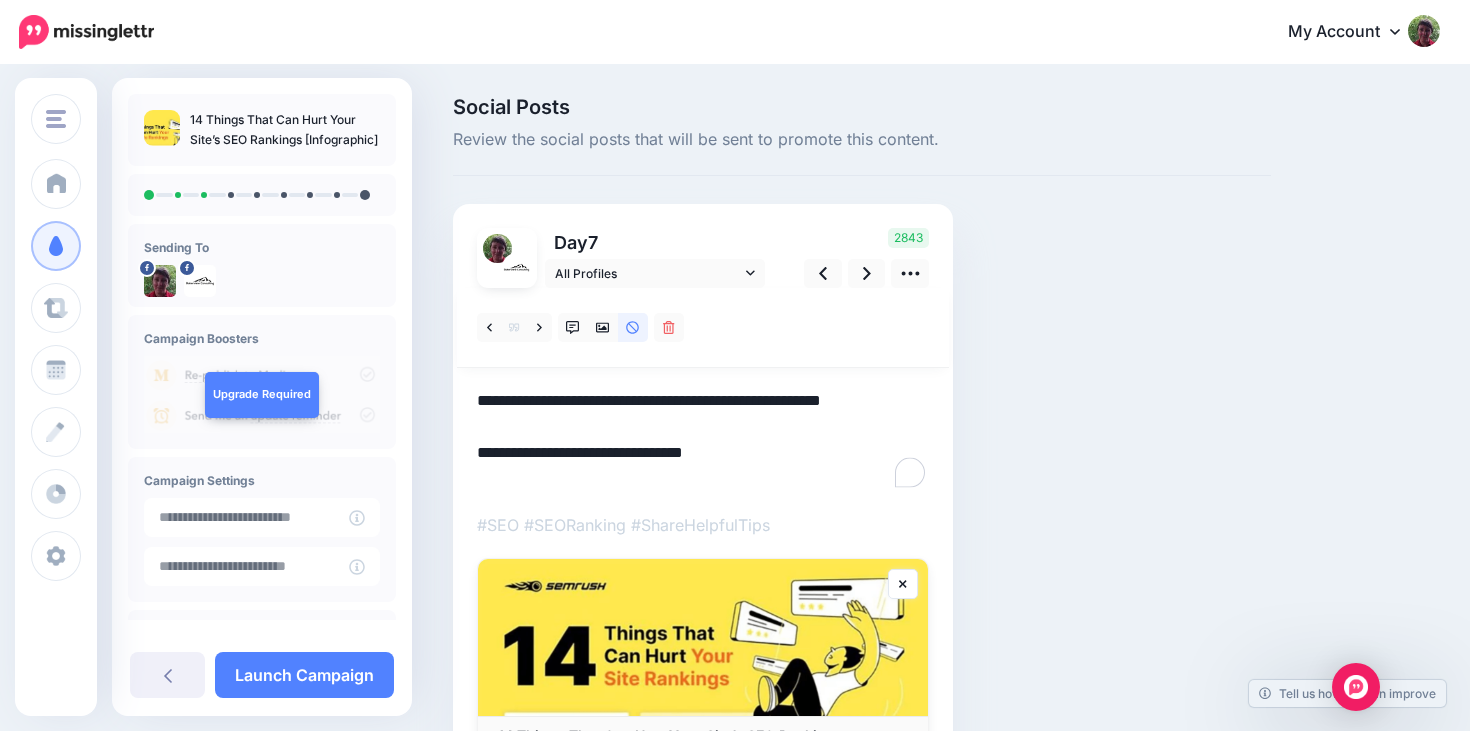 drag, startPoint x: 479, startPoint y: 400, endPoint x: 542, endPoint y: 437, distance: 73.061615 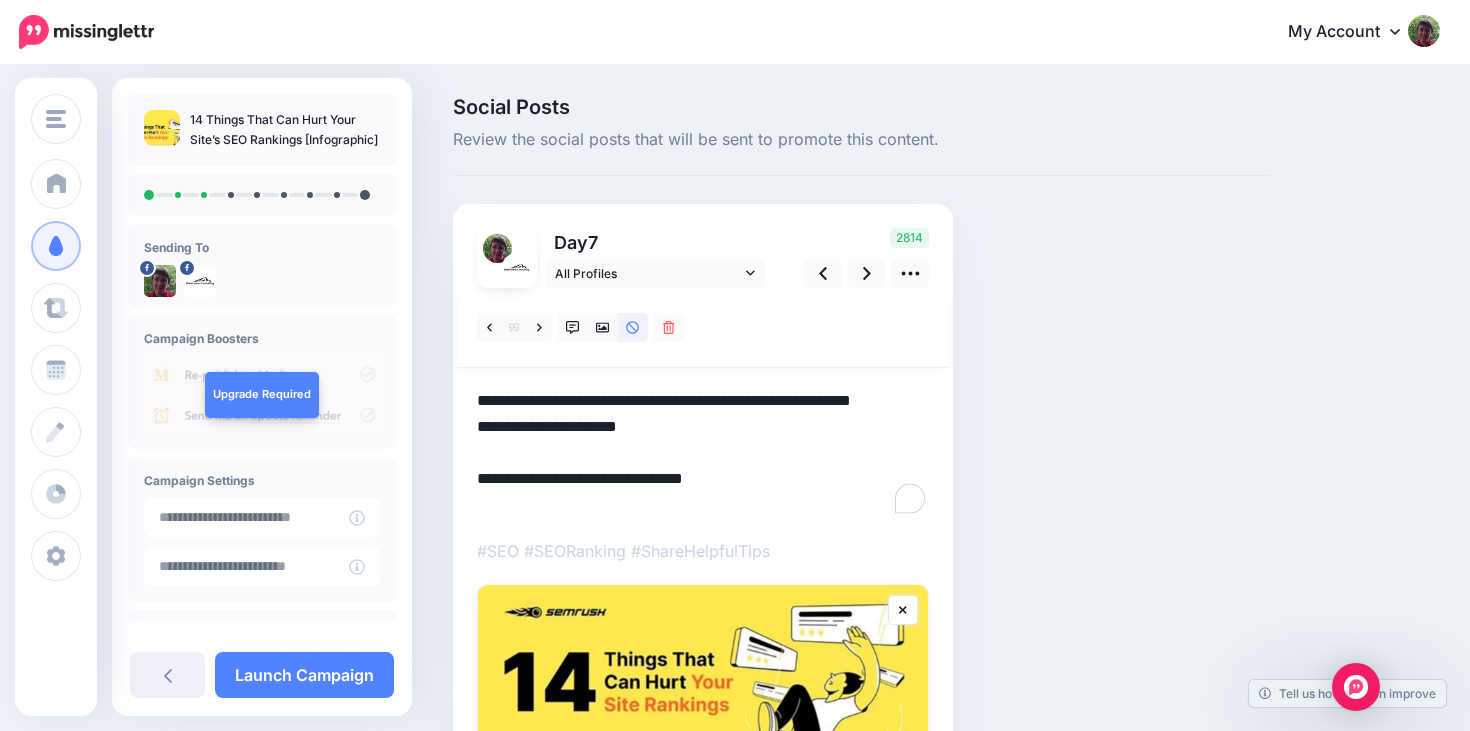 drag, startPoint x: 647, startPoint y: 456, endPoint x: 478, endPoint y: 455, distance: 169.00296 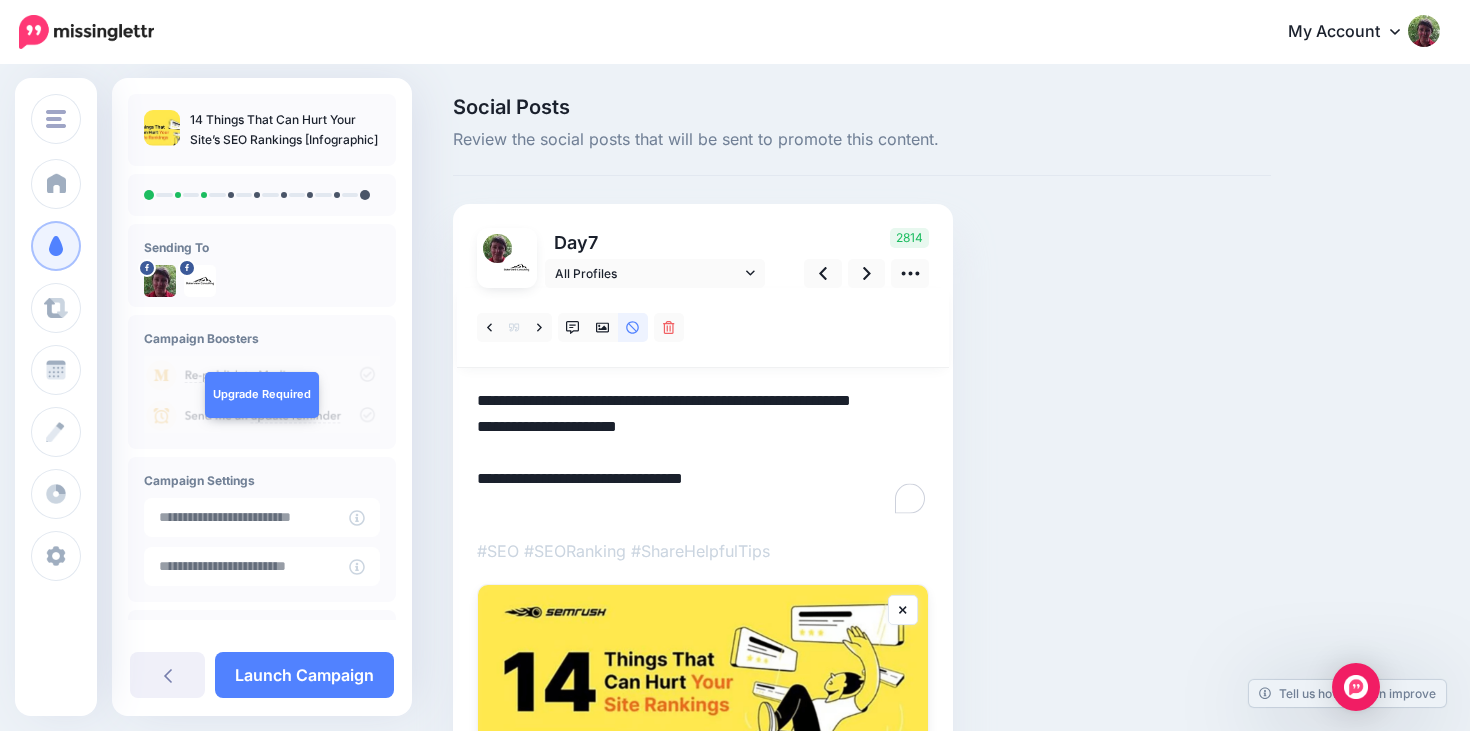 click on "**********" at bounding box center [703, 453] 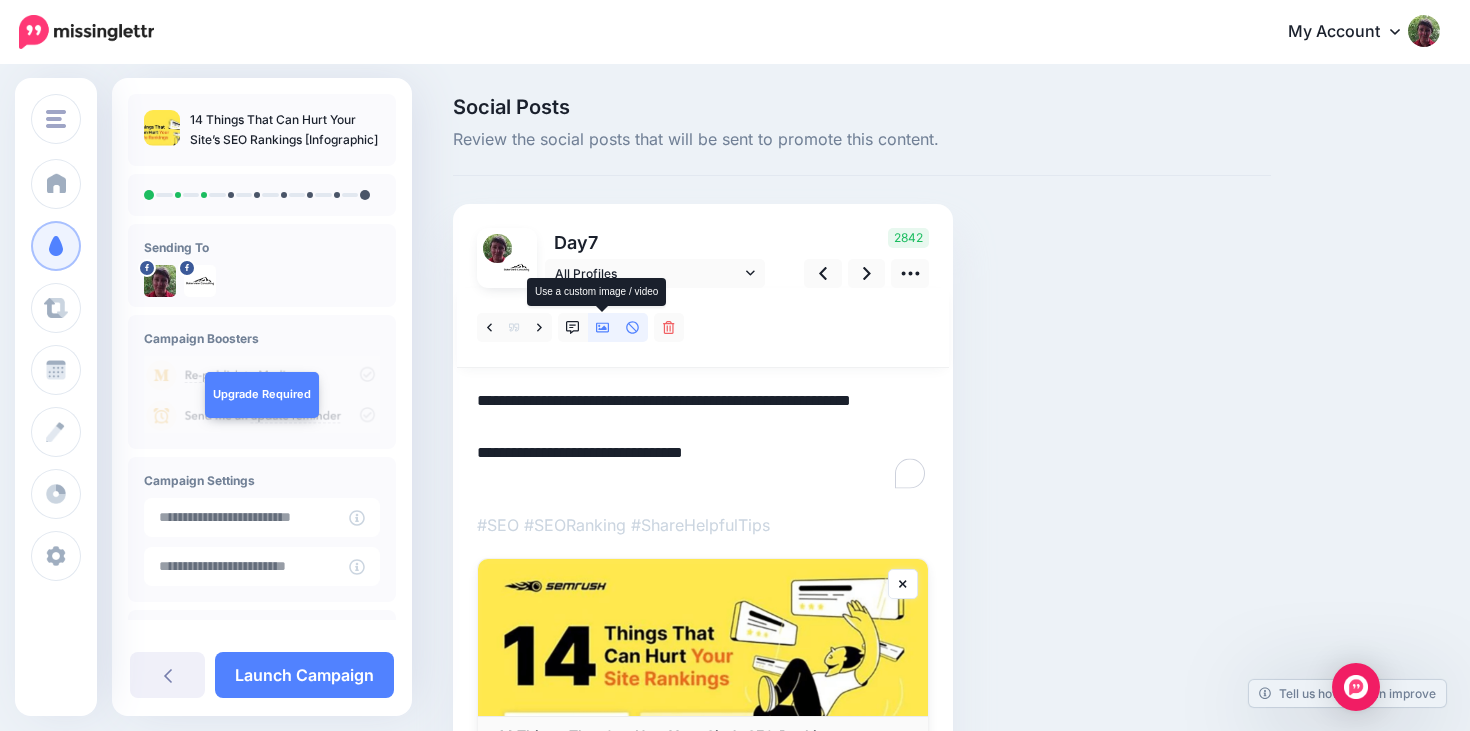 click 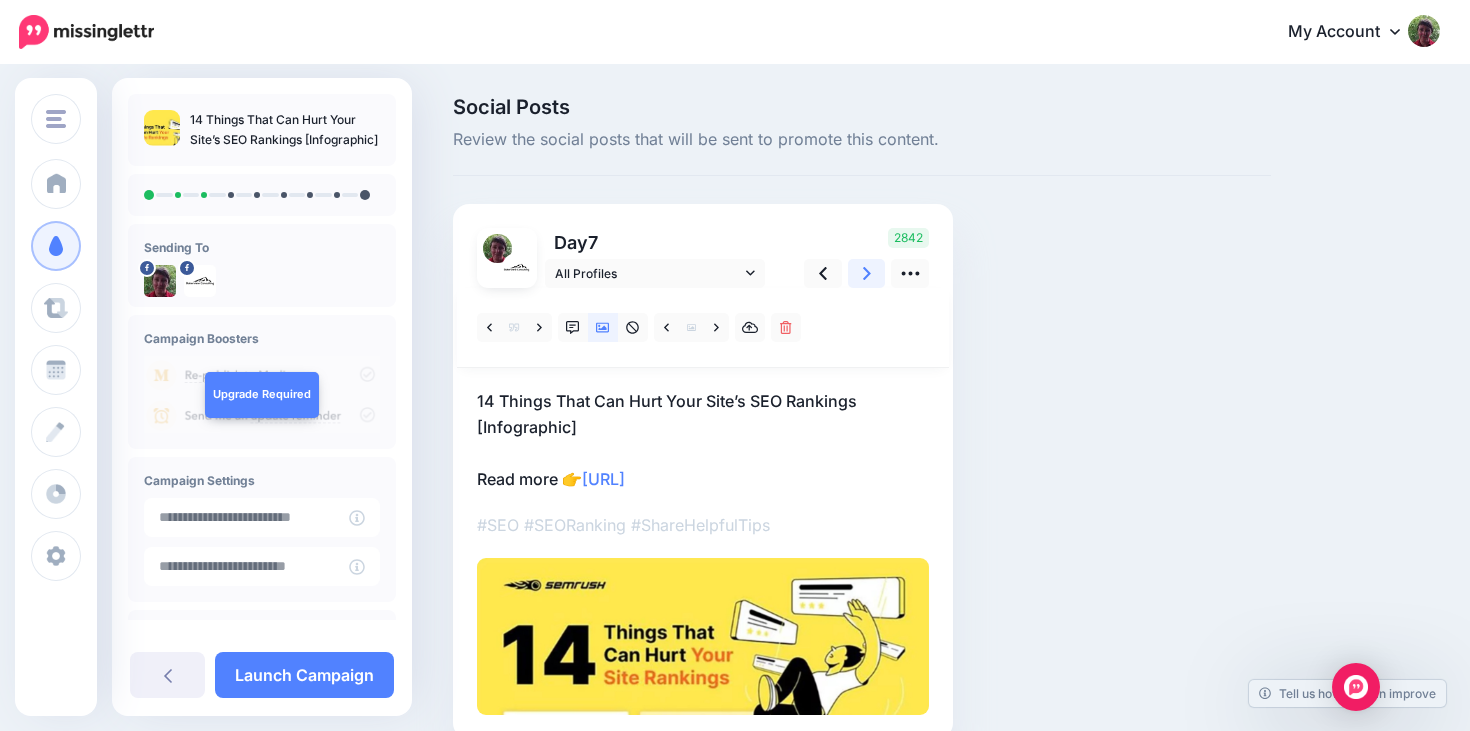 click at bounding box center [867, 273] 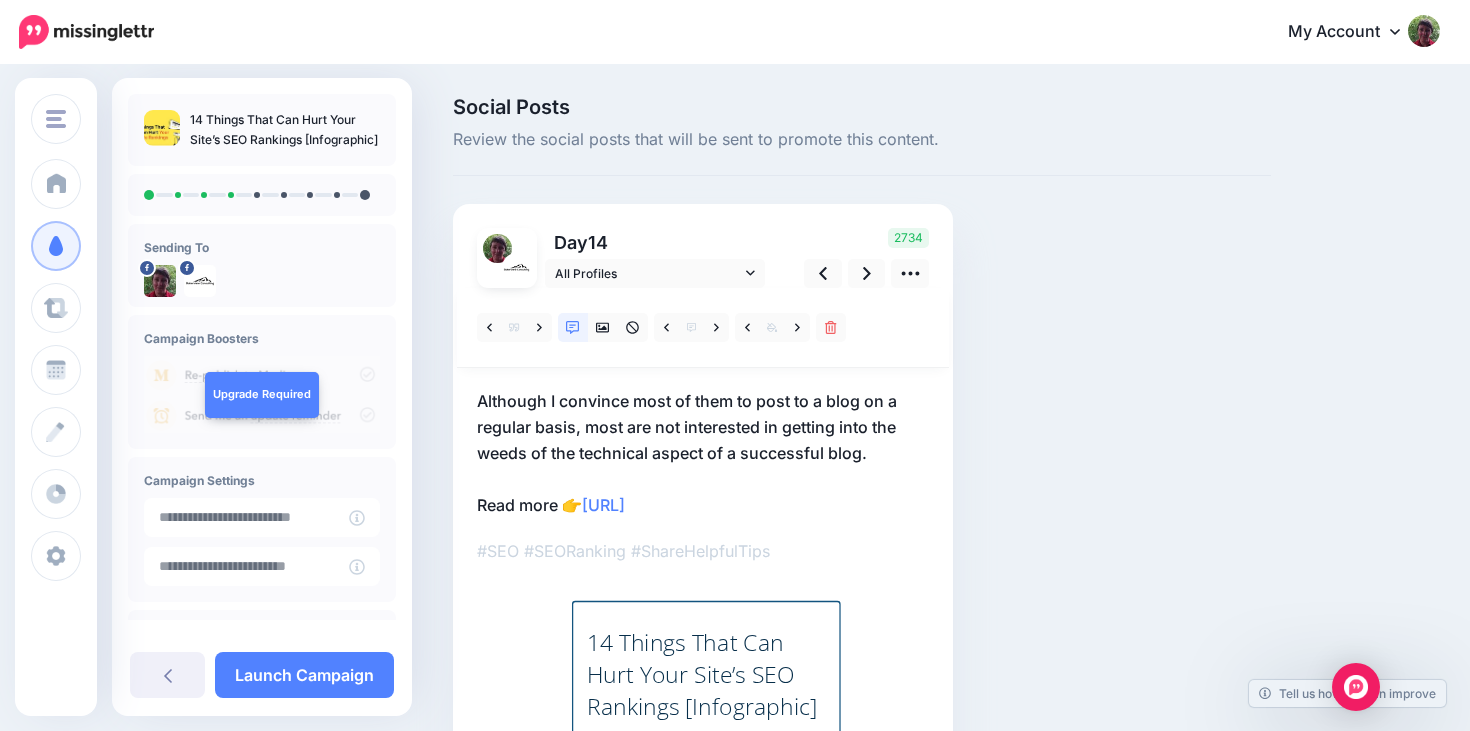 click on "Although I convince most of them to post to a blog on a regular basis, most are not interested in getting into the weeds of the technical aspect of a successful blog. Read more 👉  https://lttr.ai/AgEVl" at bounding box center [703, 453] 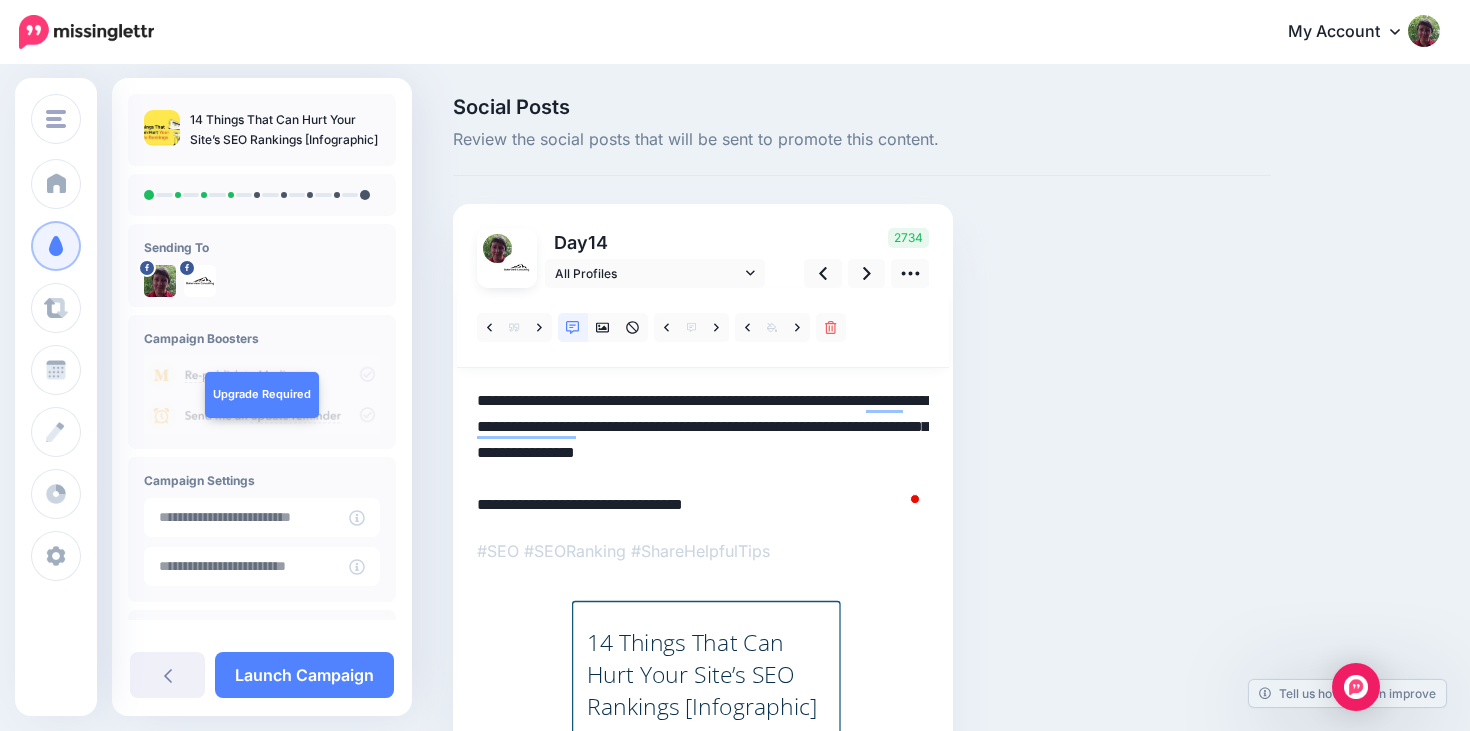 scroll, scrollTop: 0, scrollLeft: 0, axis: both 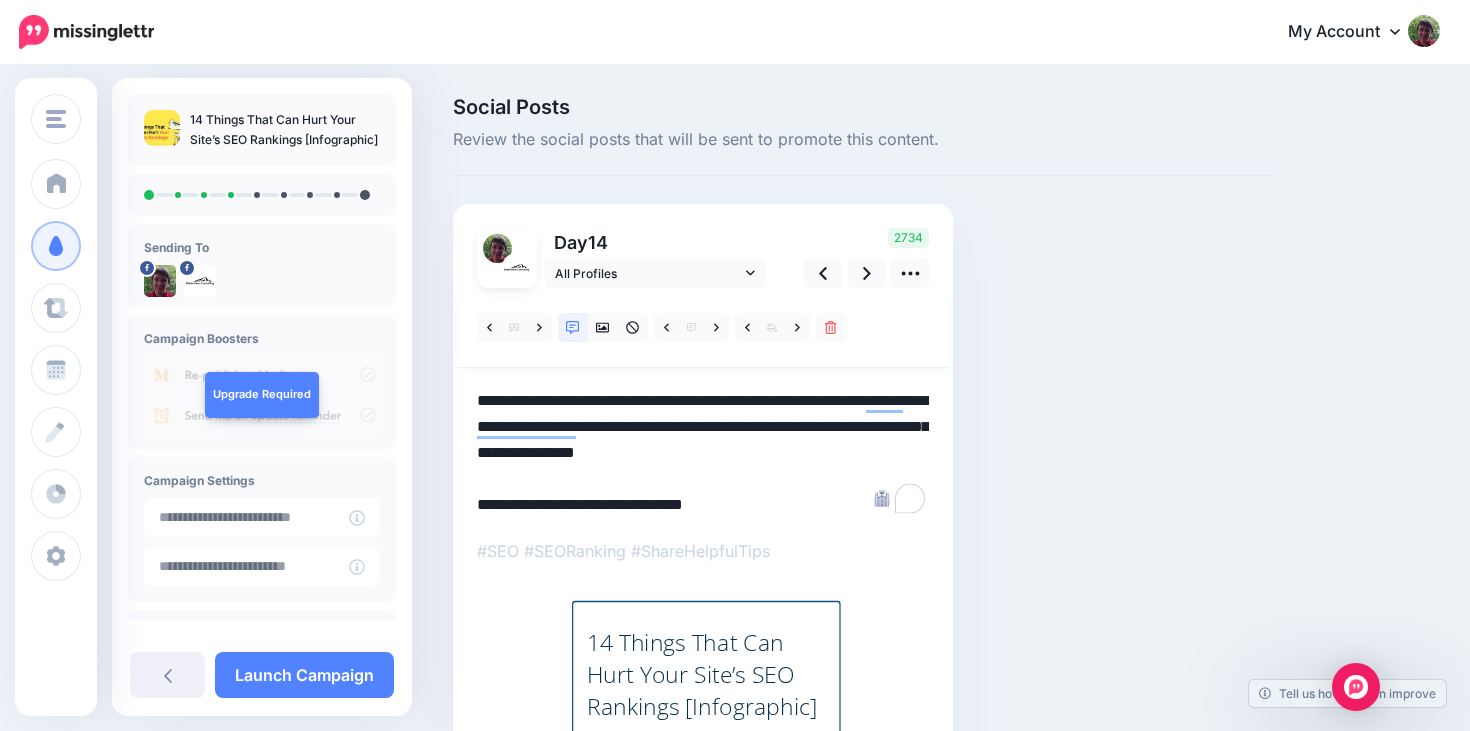 click on "**********" at bounding box center (703, 453) 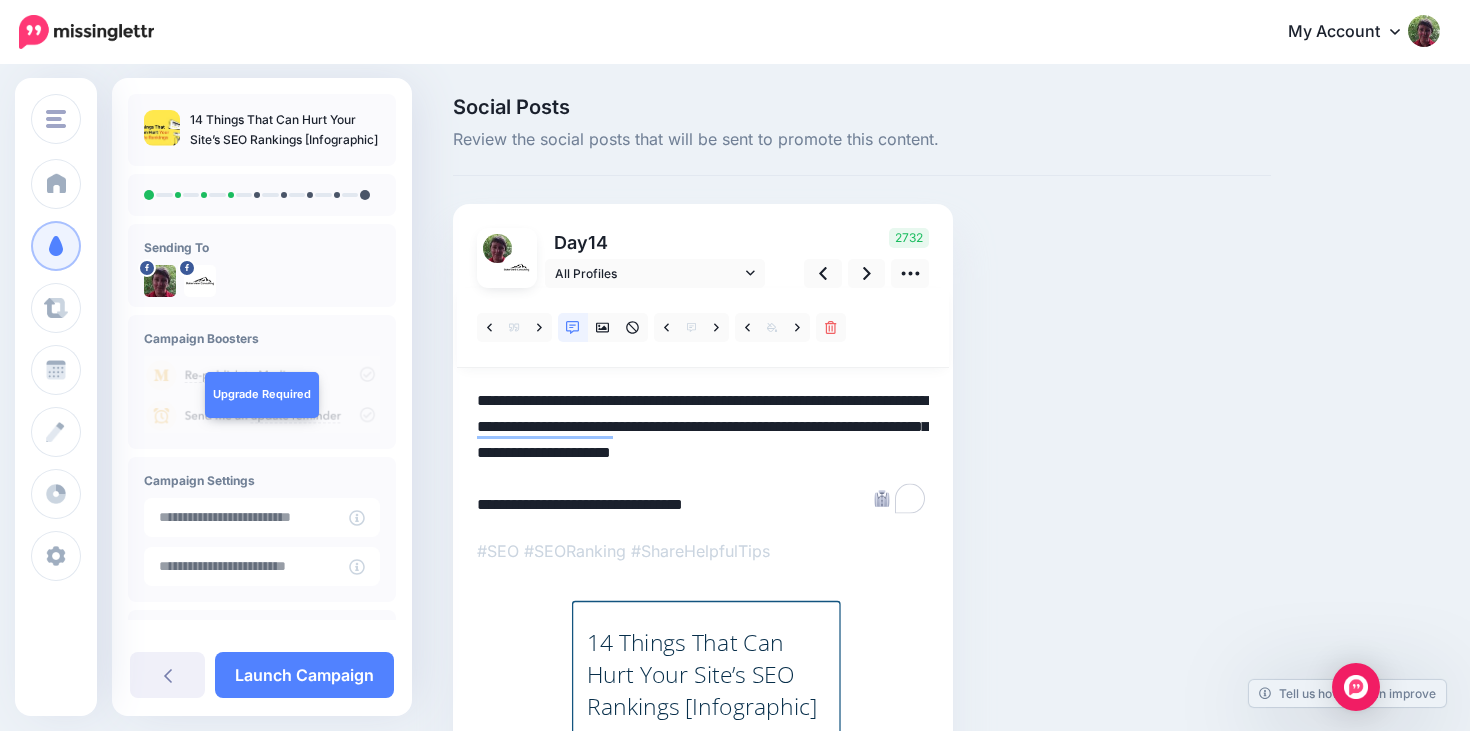 click on "**********" at bounding box center [703, 453] 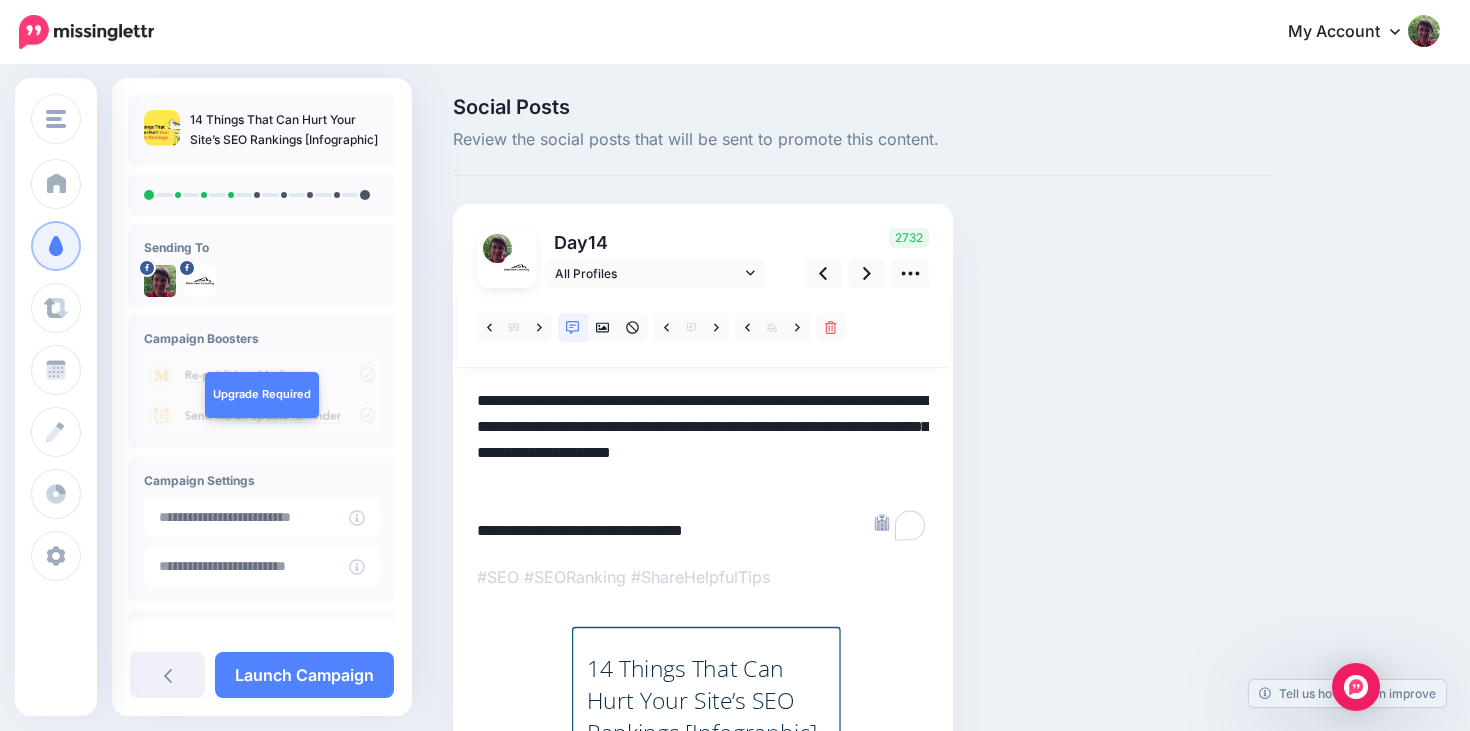 paste on "**********" 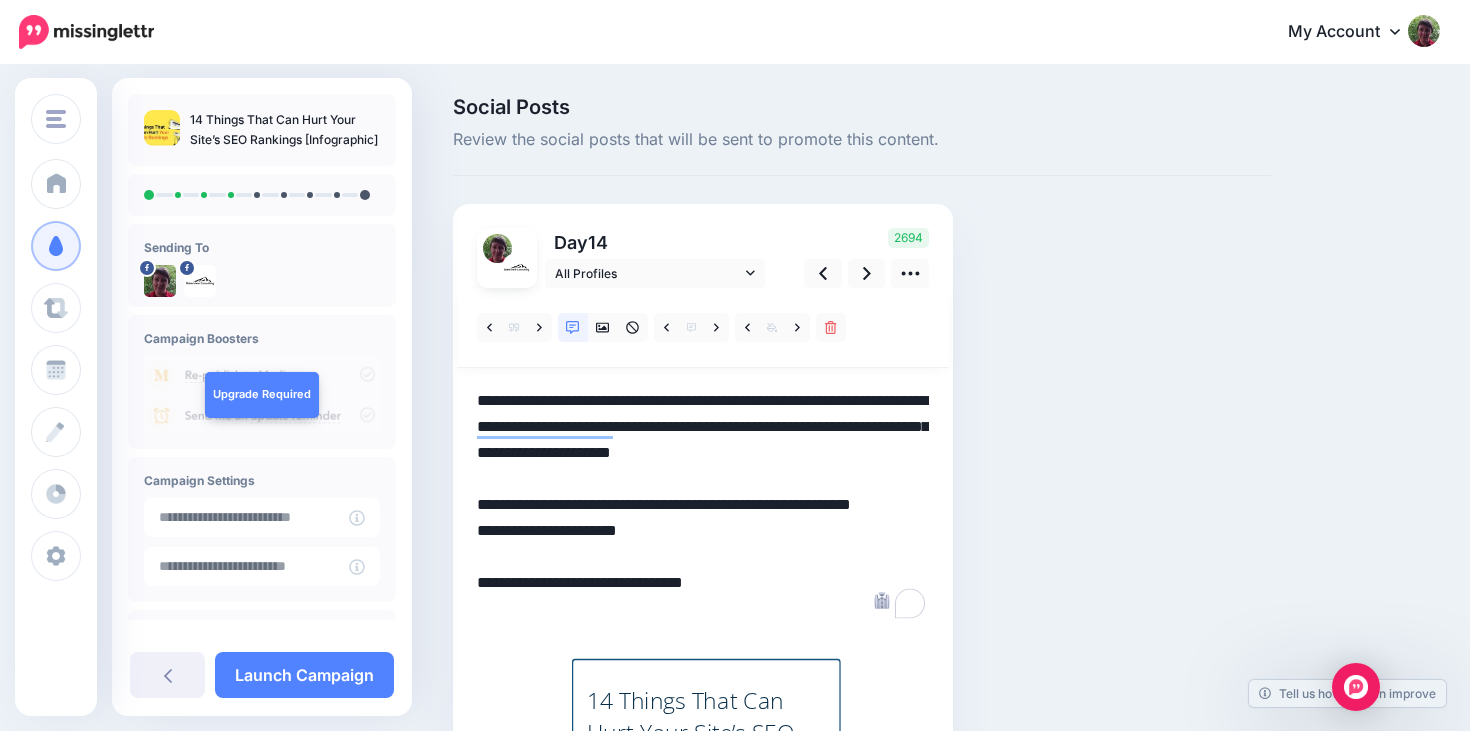 click on "**********" at bounding box center (703, 505) 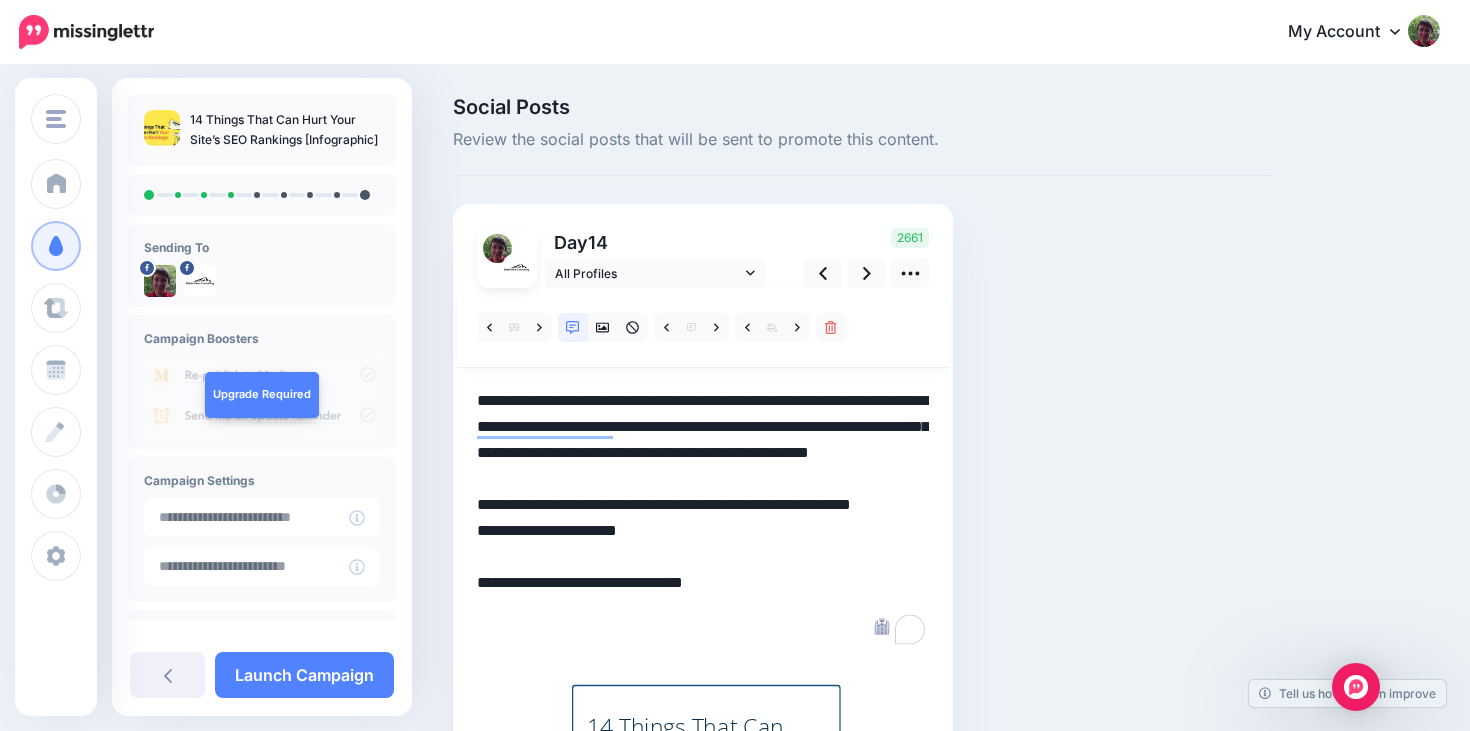 click on "**********" at bounding box center (703, 518) 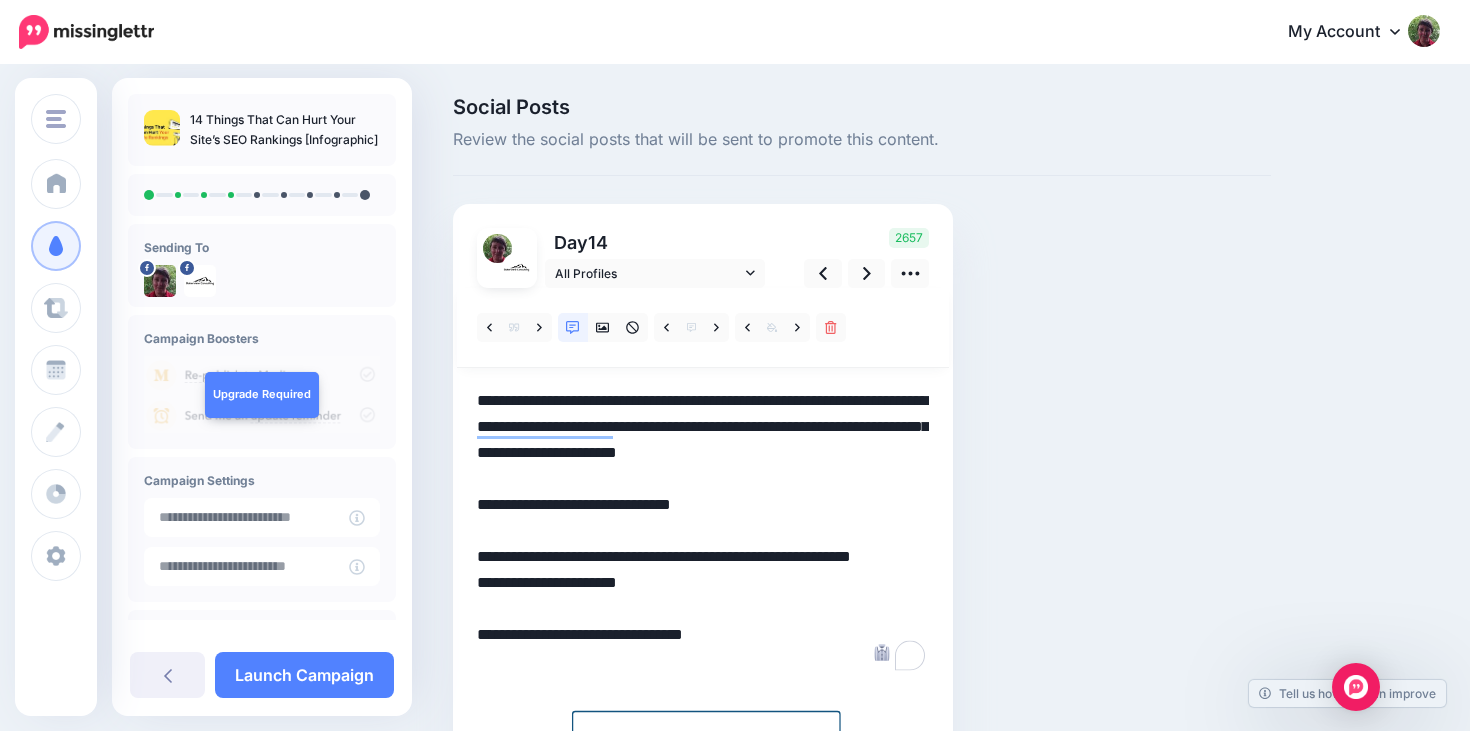 drag, startPoint x: 643, startPoint y: 608, endPoint x: 465, endPoint y: 617, distance: 178.22739 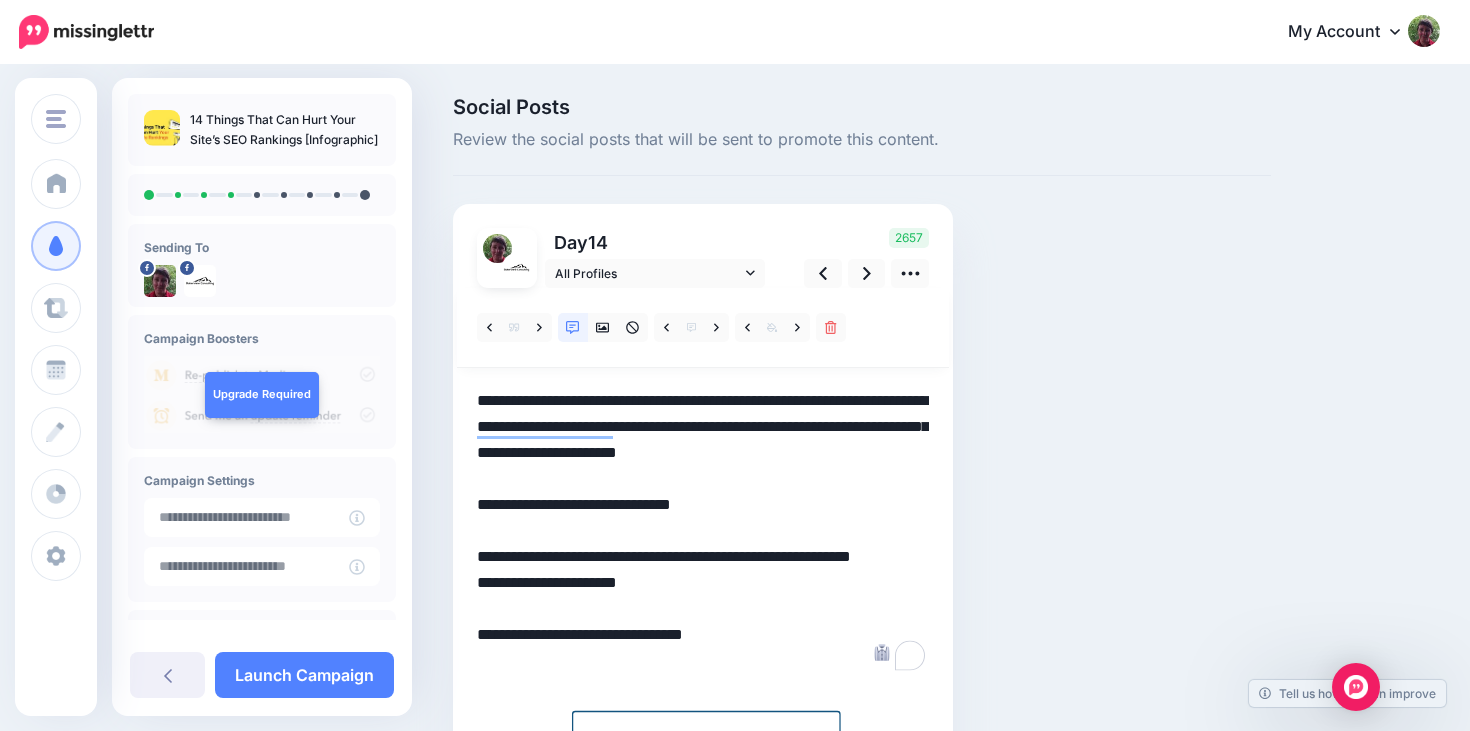 click on "Day  14
All
Profiles" at bounding box center [703, 575] 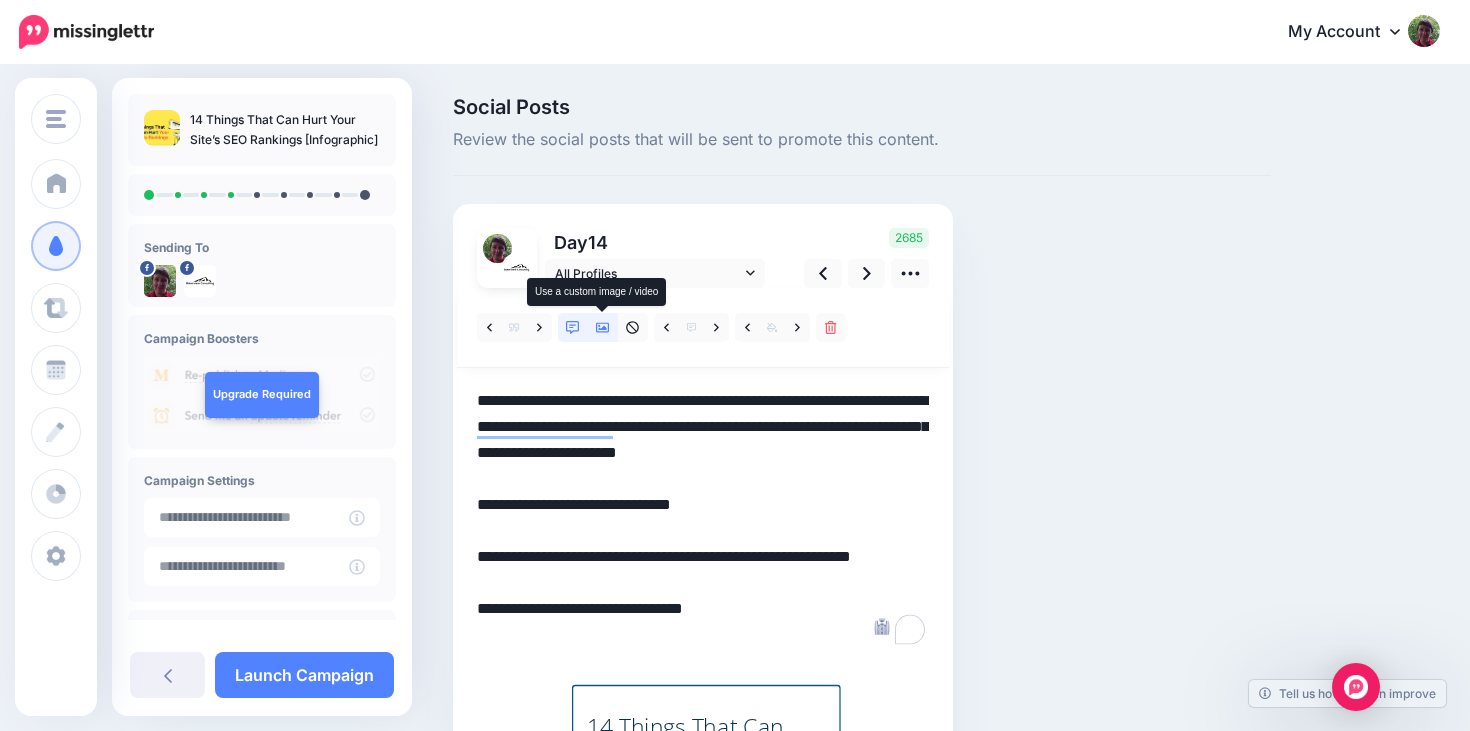 click 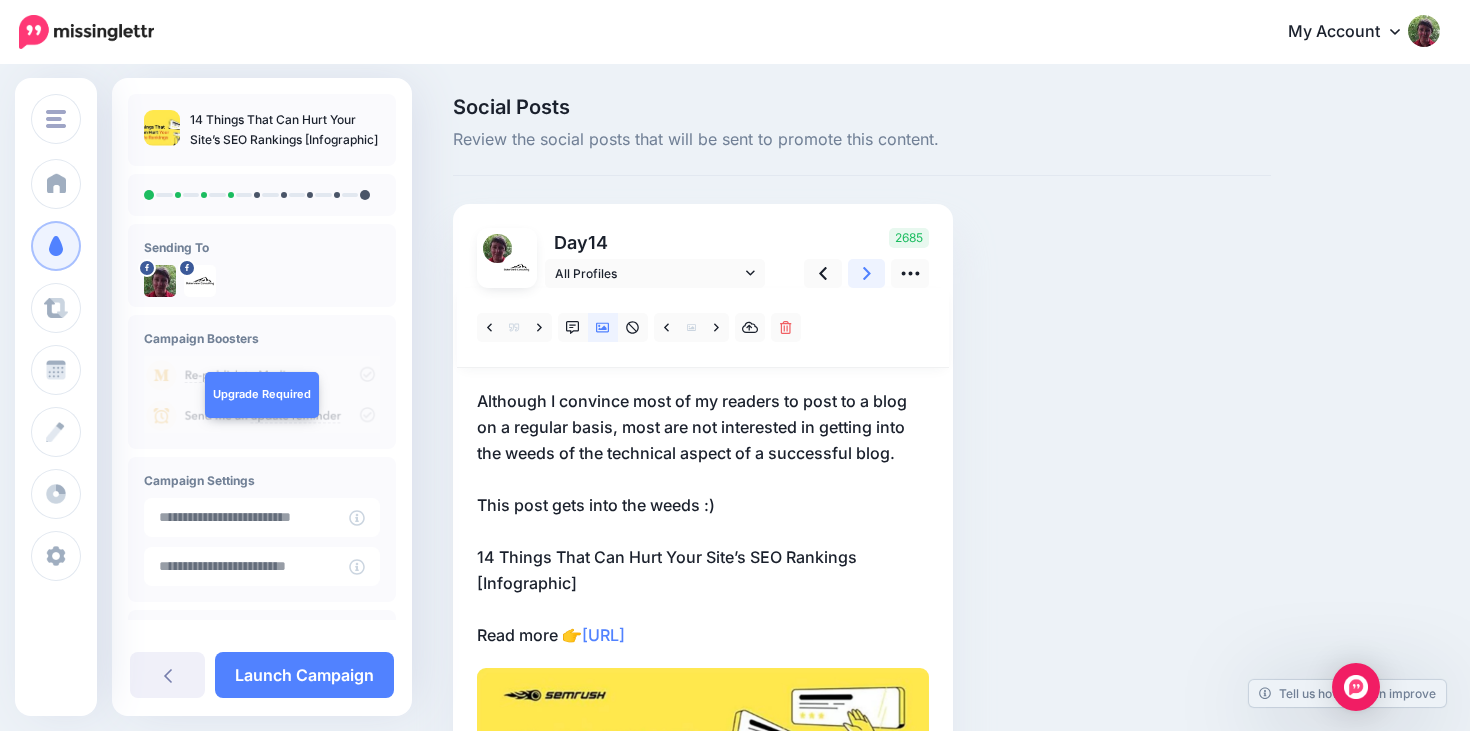 click 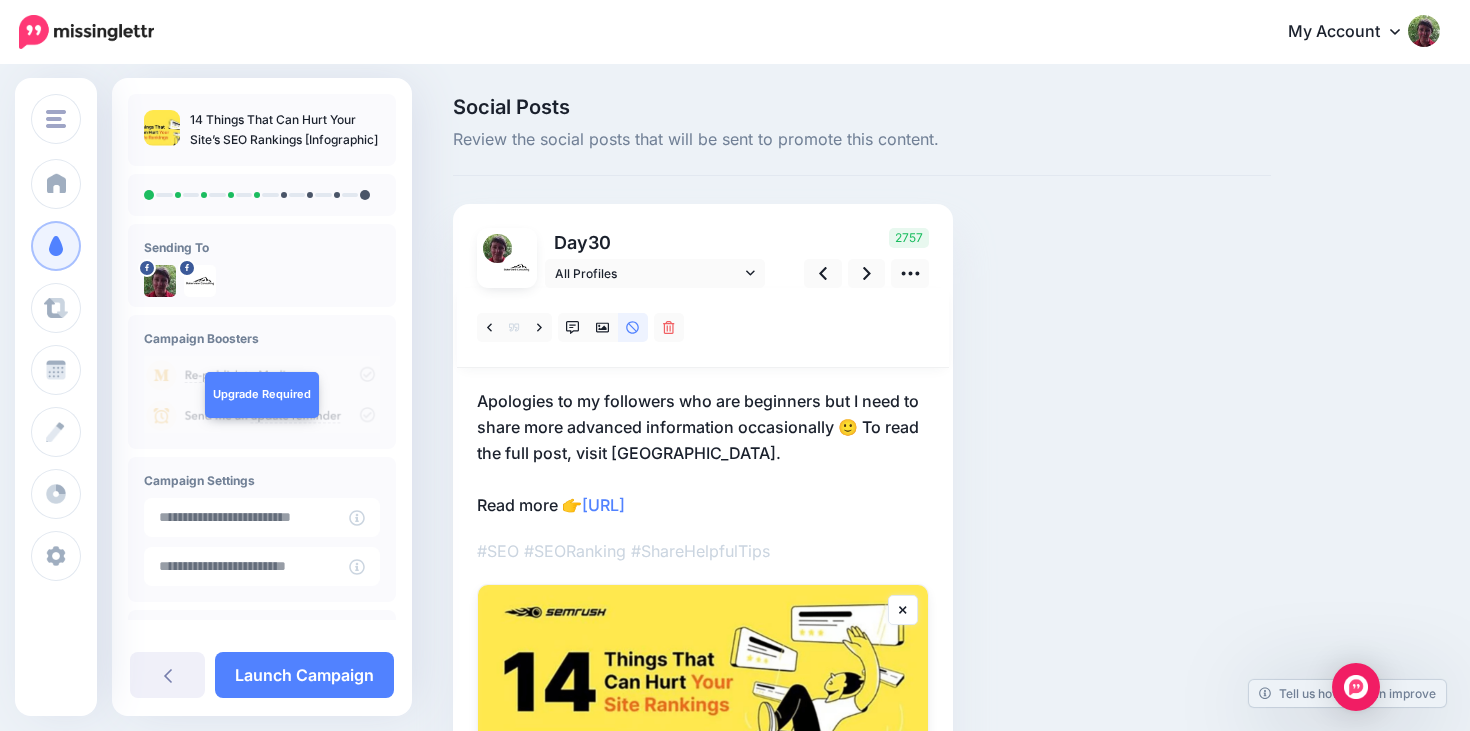 click on "Apologies to my followers who are beginners but I need to share more advanced information occasionally 🙂 To read the full post, visit SEORUSH. Read more 👉  https://lttr.ai/AgEVl" at bounding box center (703, 453) 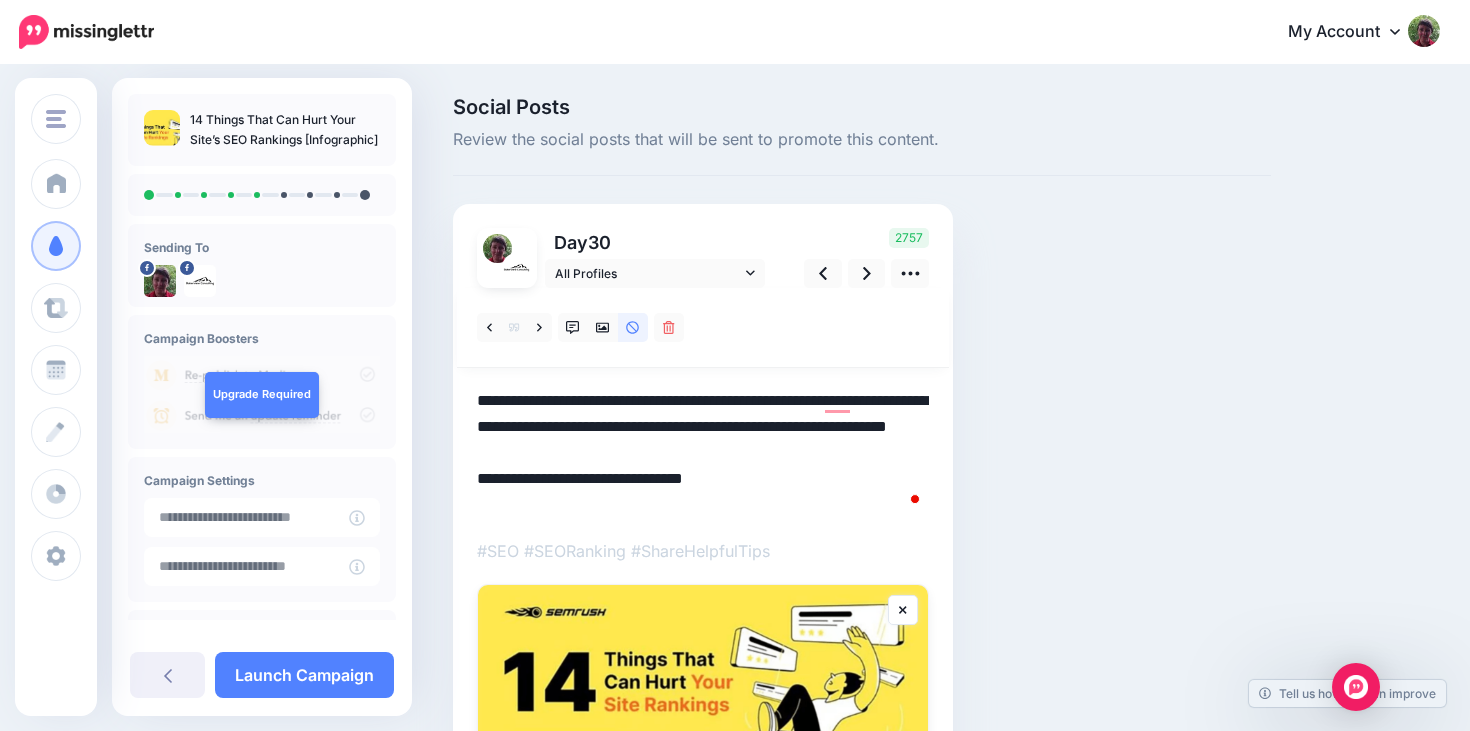 click on "**********" at bounding box center [703, 453] 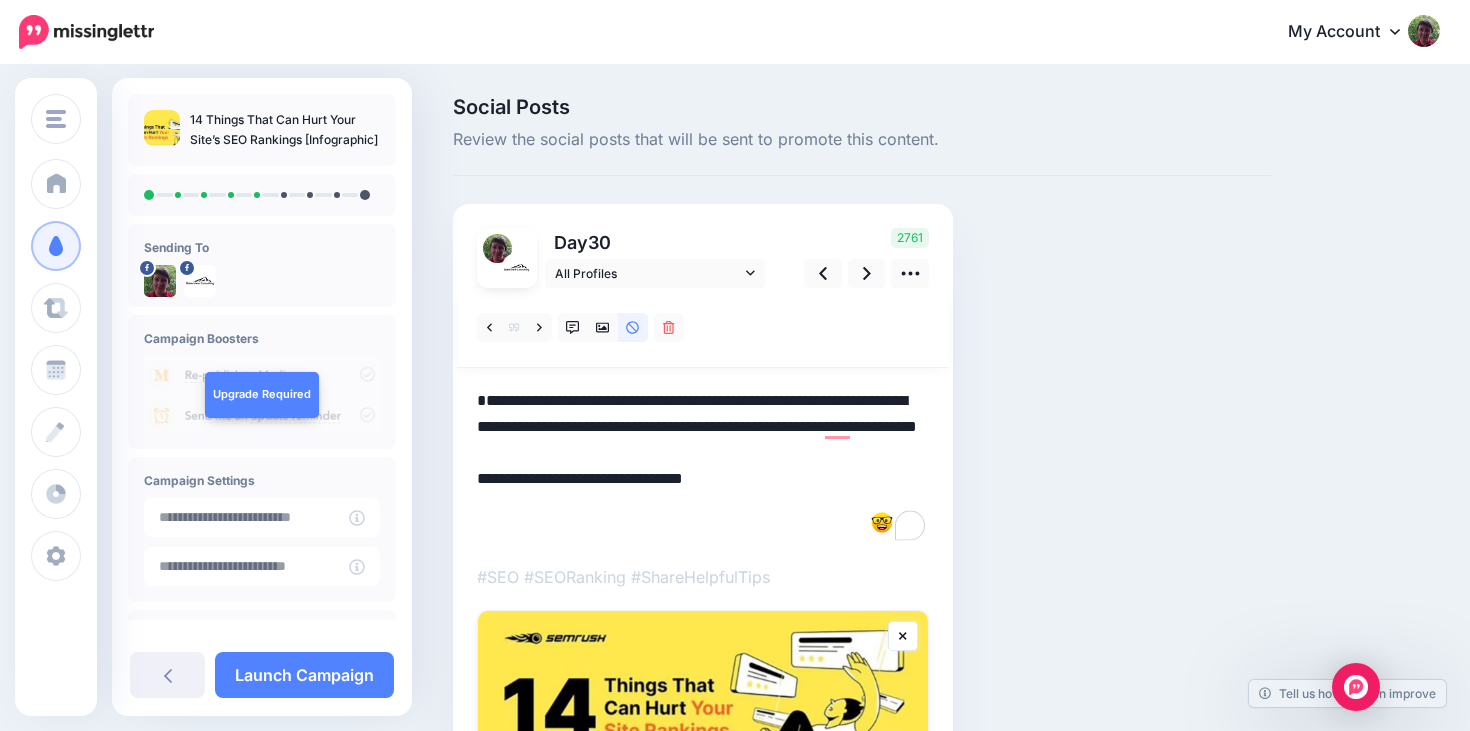 paste on "**********" 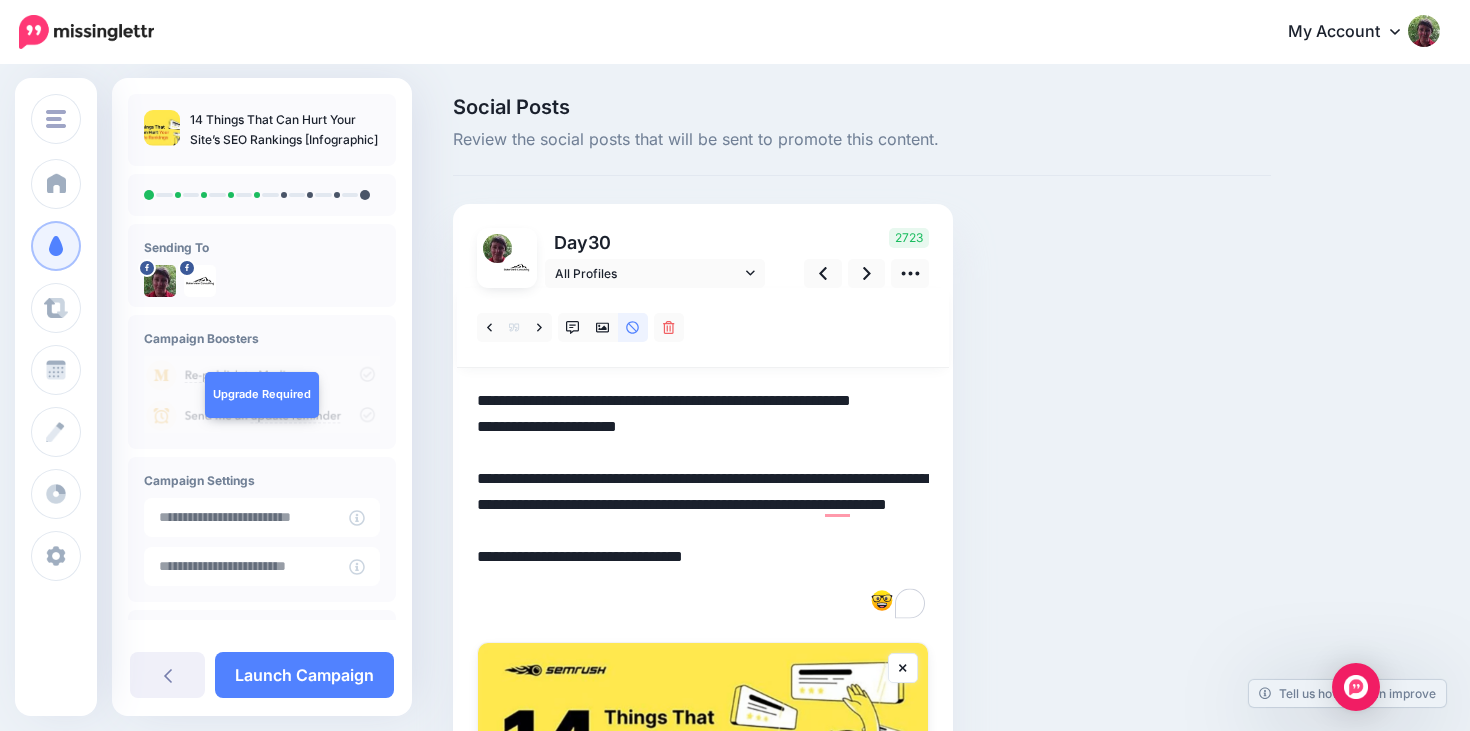 drag, startPoint x: 658, startPoint y: 454, endPoint x: 473, endPoint y: 458, distance: 185.04324 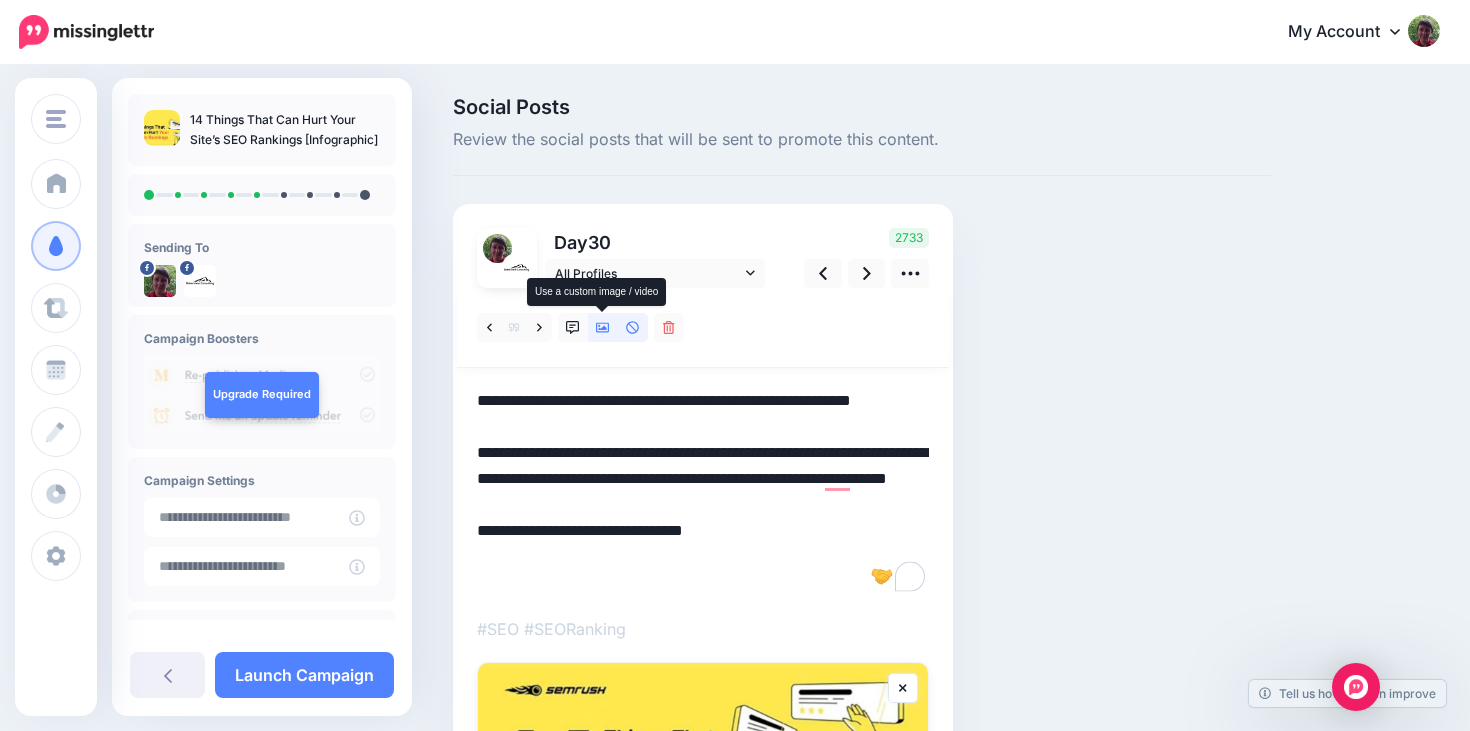 click 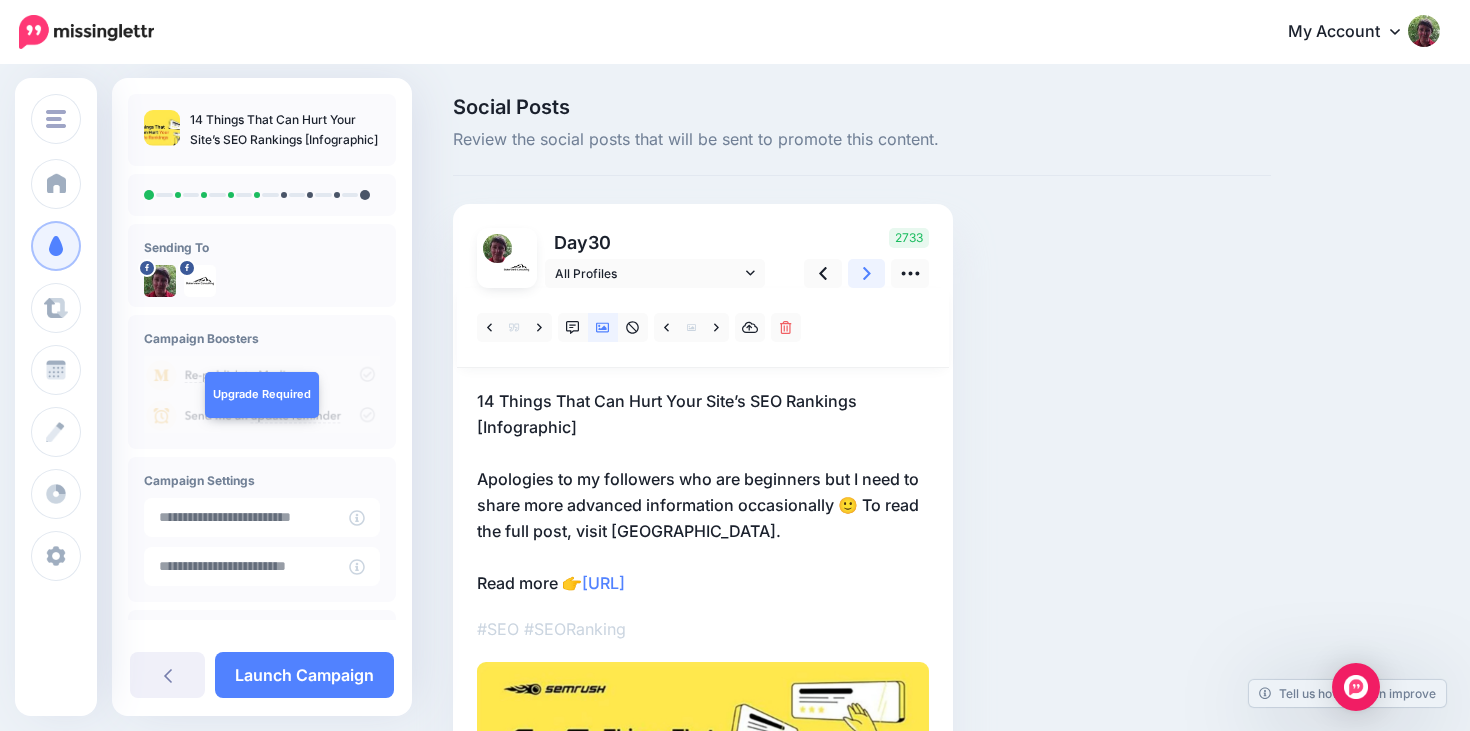 click at bounding box center (867, 273) 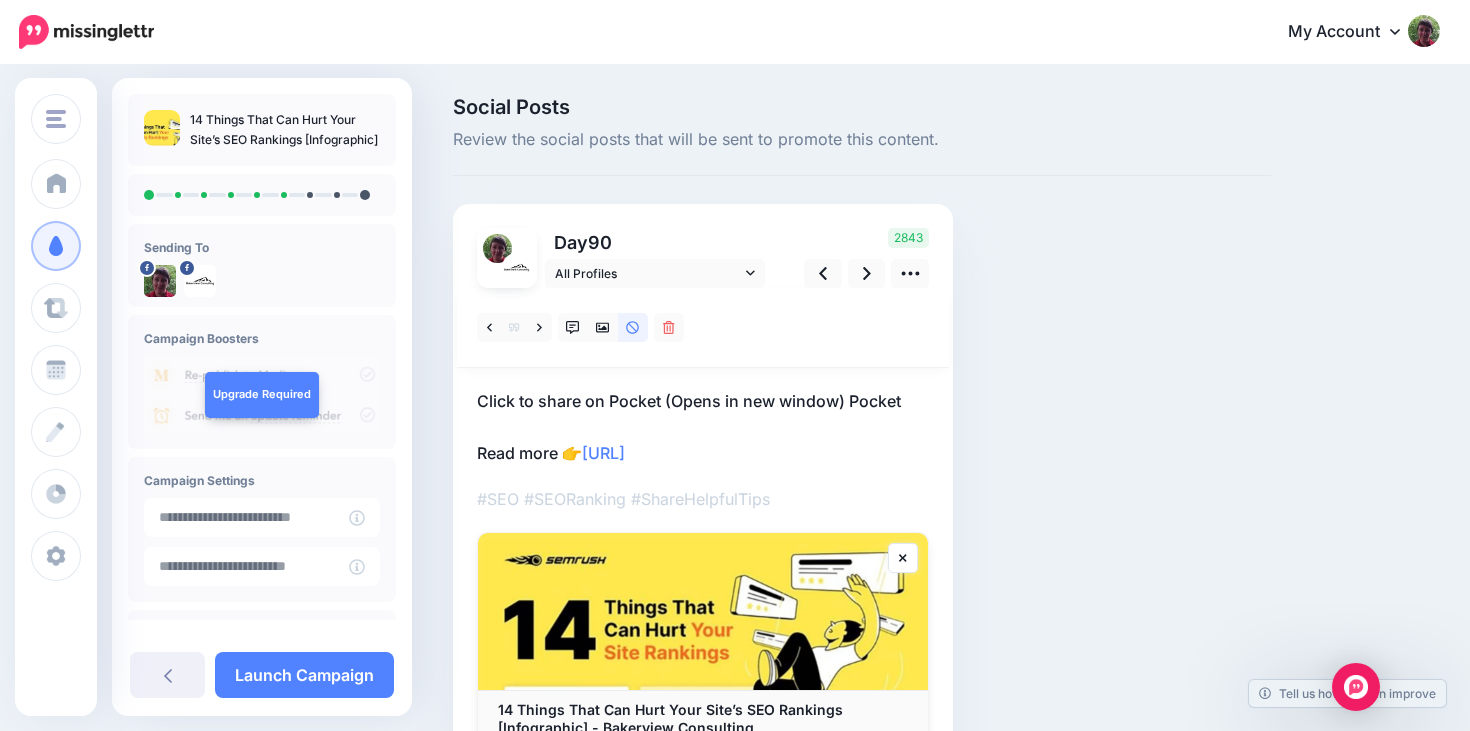 click on "Click to share on Pocket (Opens in new window) 				Pocket Read more 👉  https://lttr.ai/AgEVl" at bounding box center (703, 427) 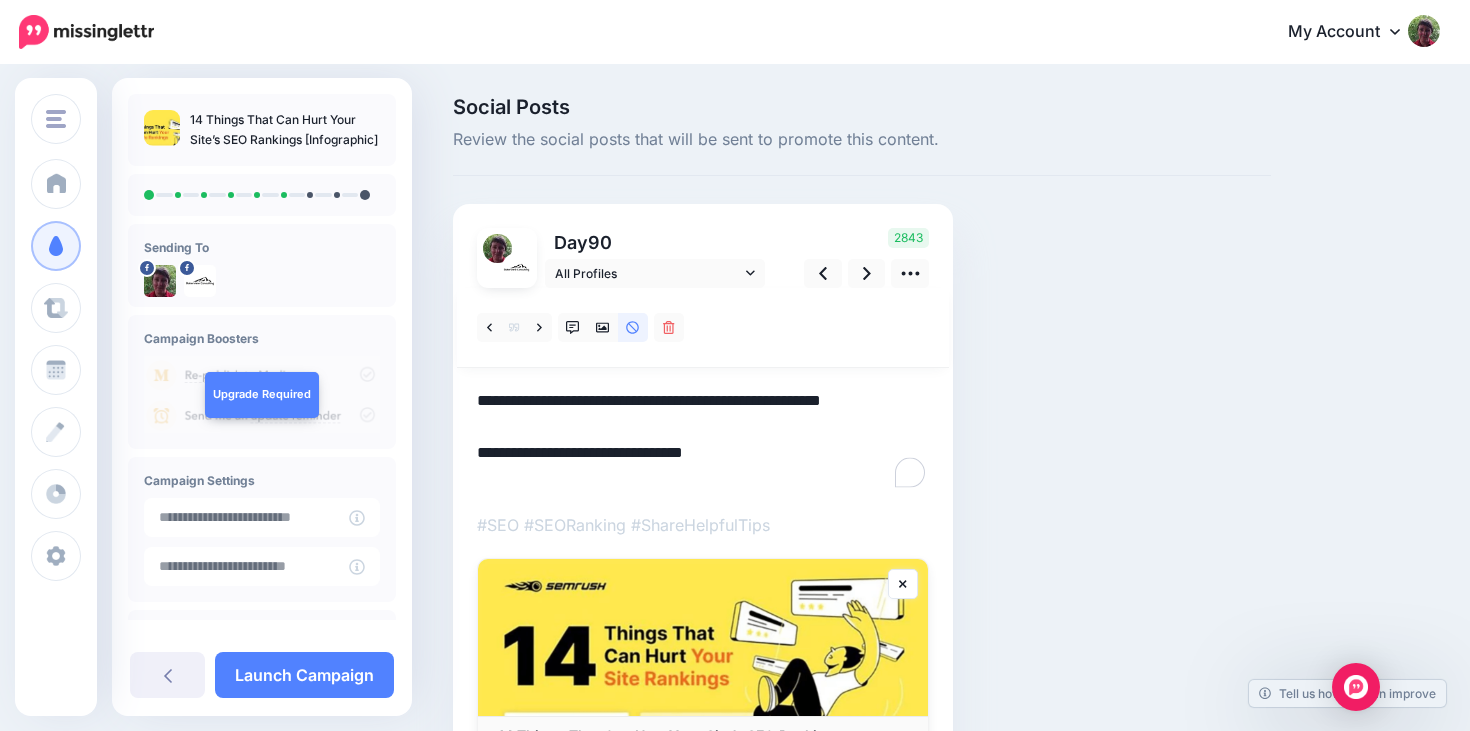 drag, startPoint x: 479, startPoint y: 396, endPoint x: 634, endPoint y: 427, distance: 158.06961 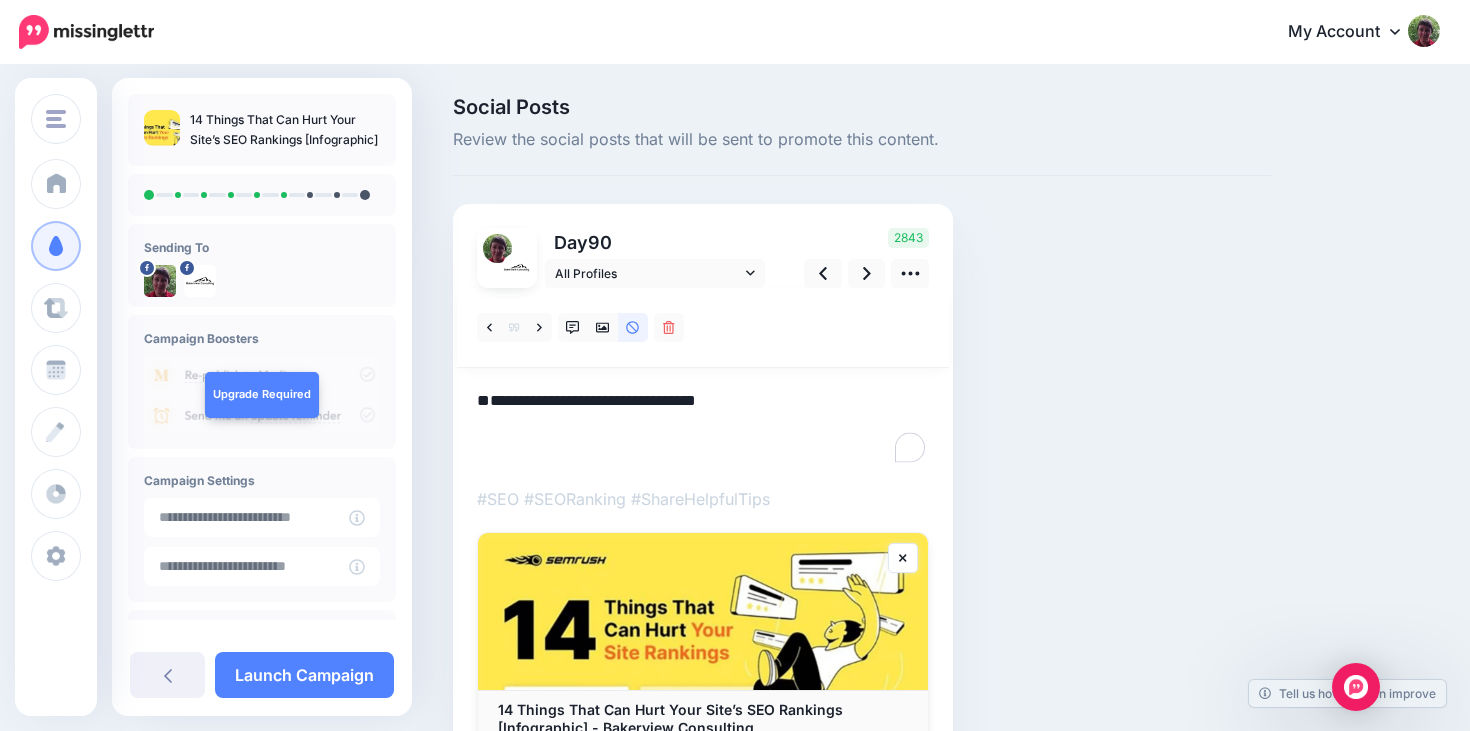 paste on "**********" 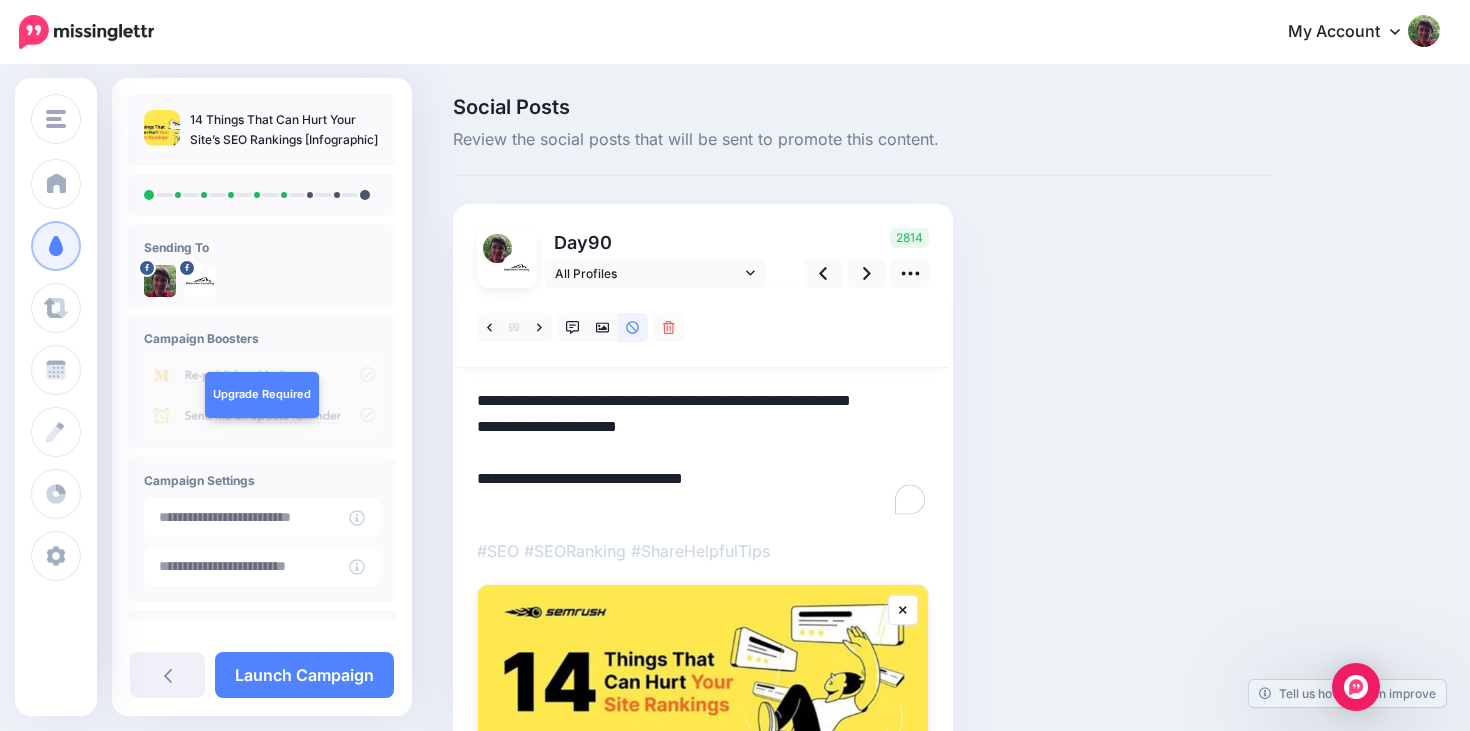 drag, startPoint x: 643, startPoint y: 452, endPoint x: 477, endPoint y: 459, distance: 166.14752 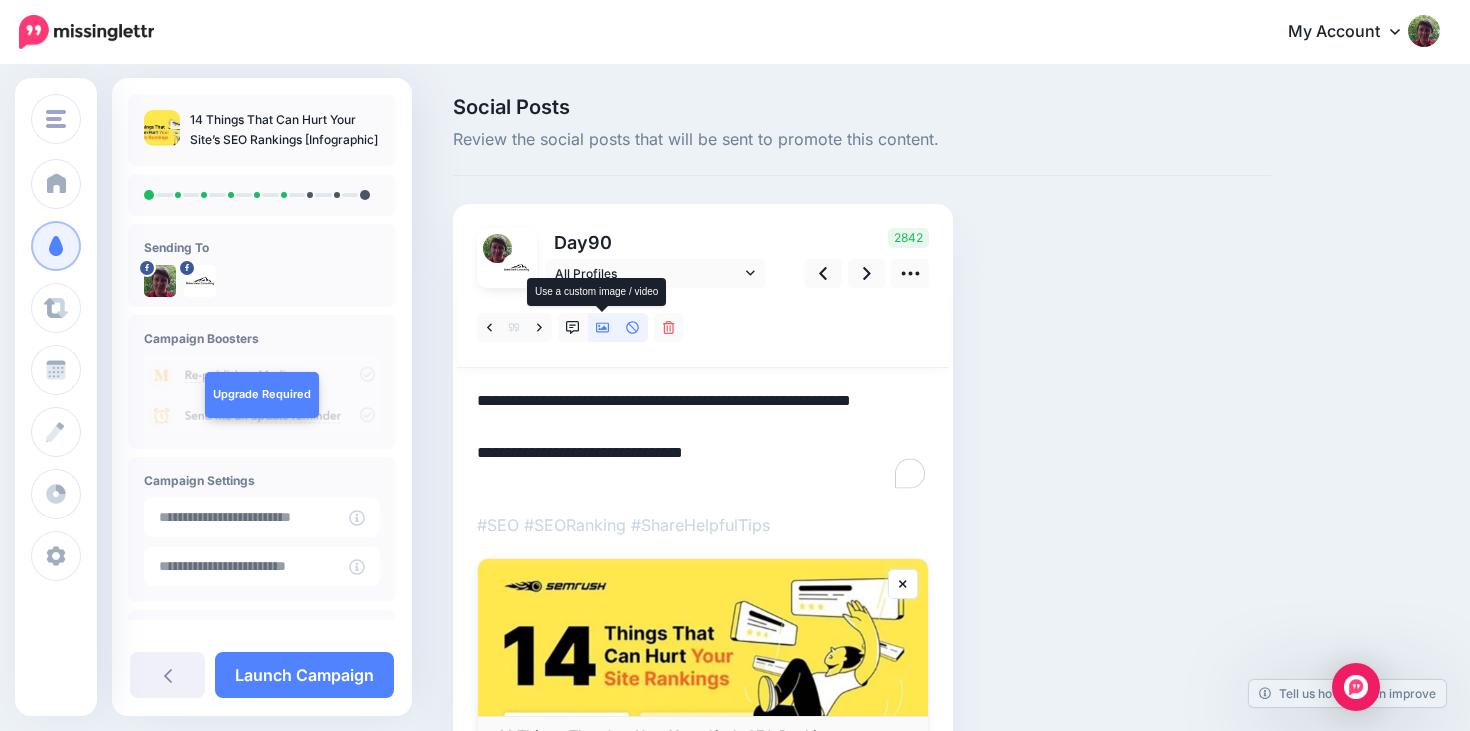 click at bounding box center [603, 327] 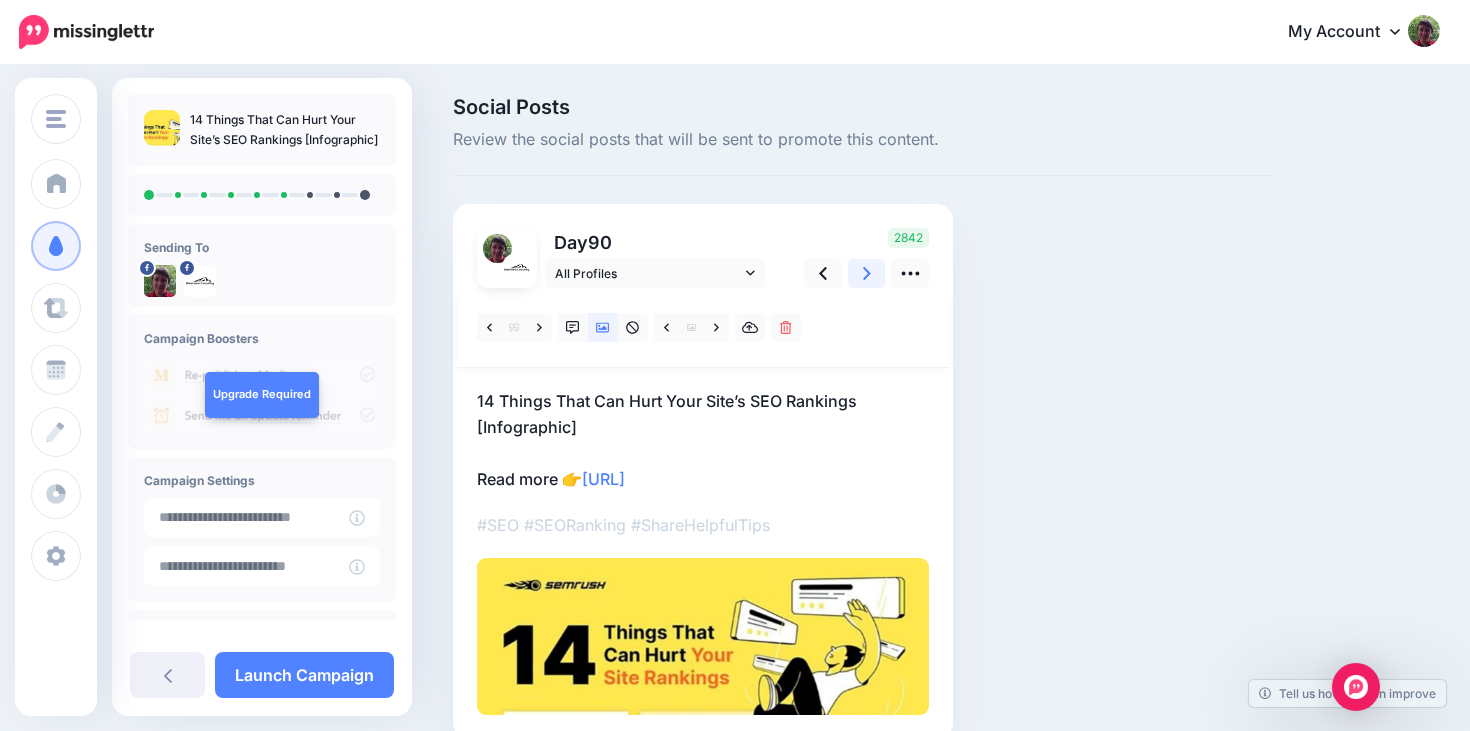 click 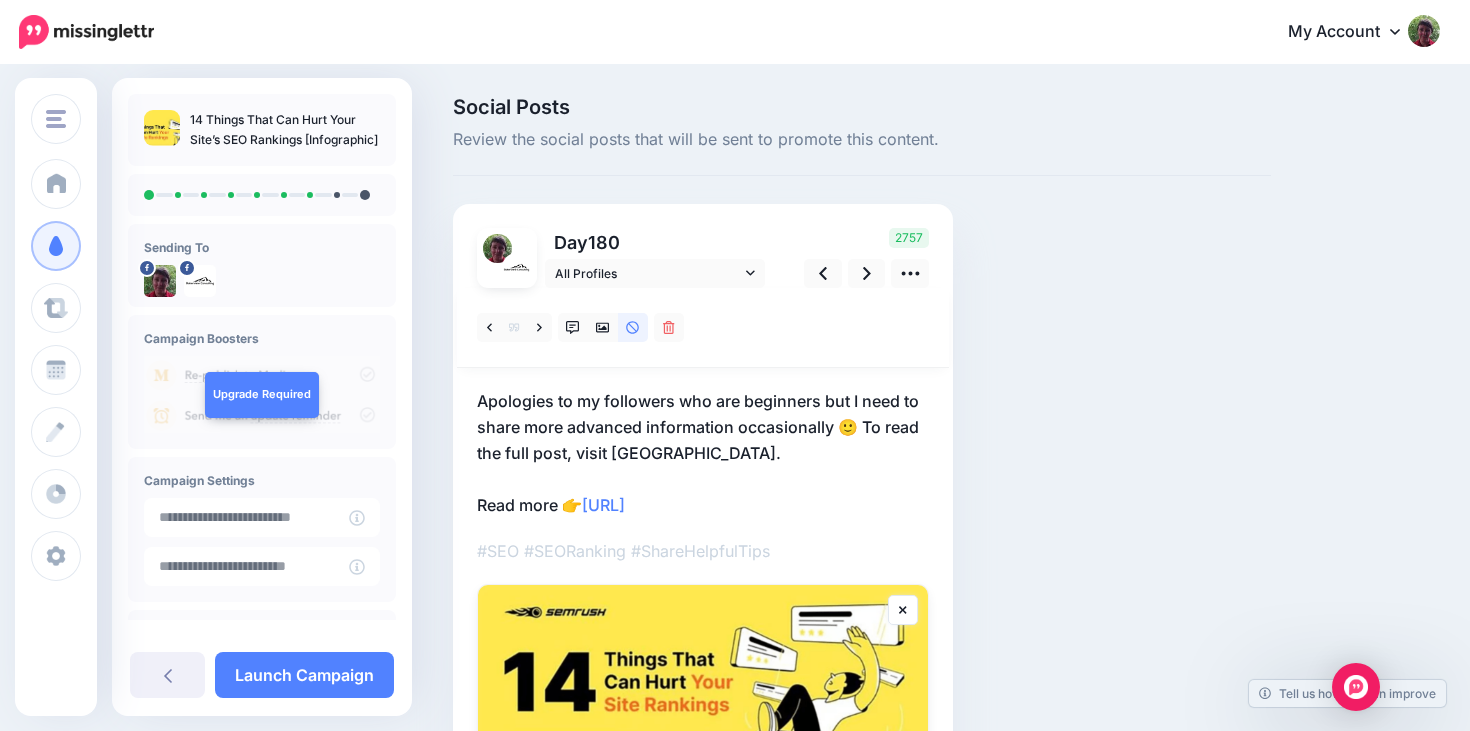 click on "Apologies to my followers who are beginners but I need to share more advanced information occasionally 🙂 To read the full post, visit SEORUSH. Read more 👉  https://lttr.ai/AgEVl" at bounding box center [703, 453] 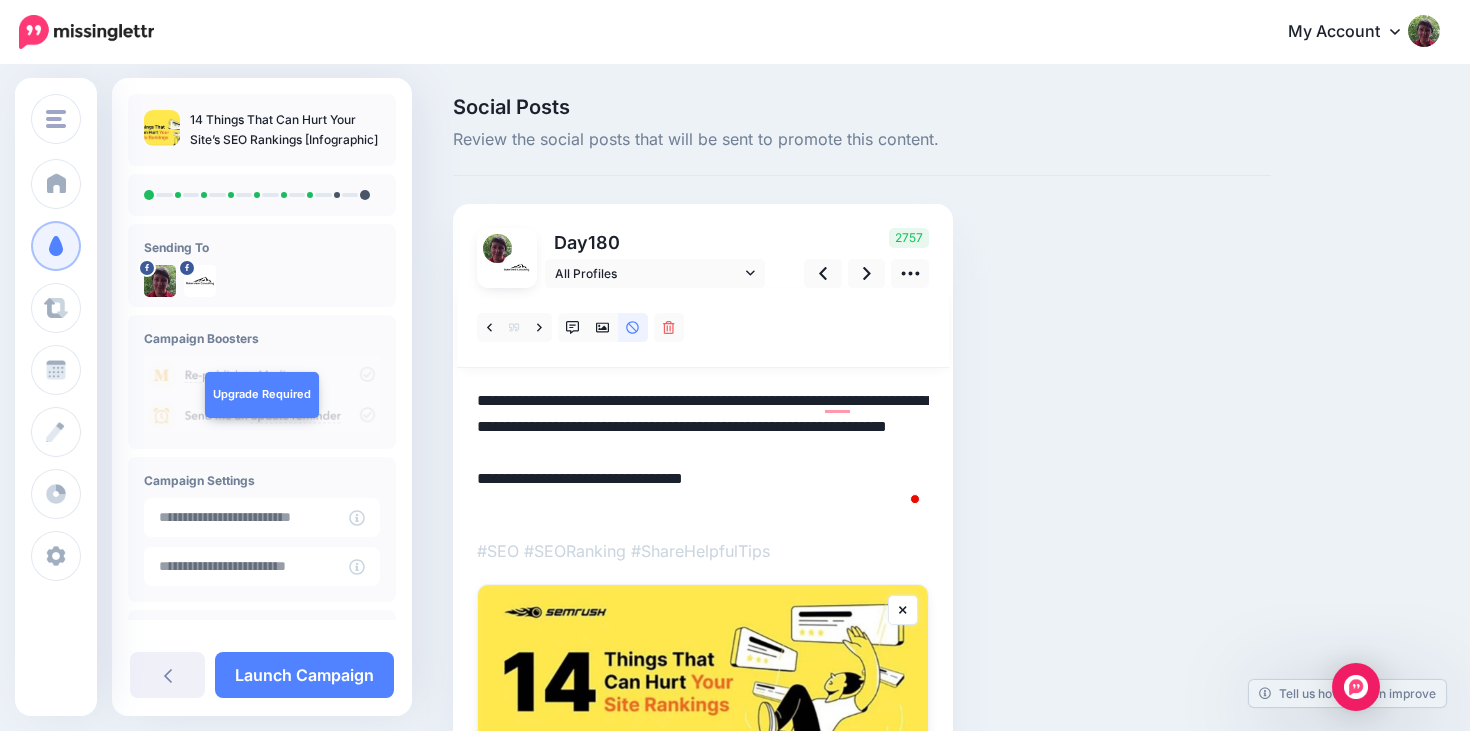 scroll, scrollTop: 0, scrollLeft: 0, axis: both 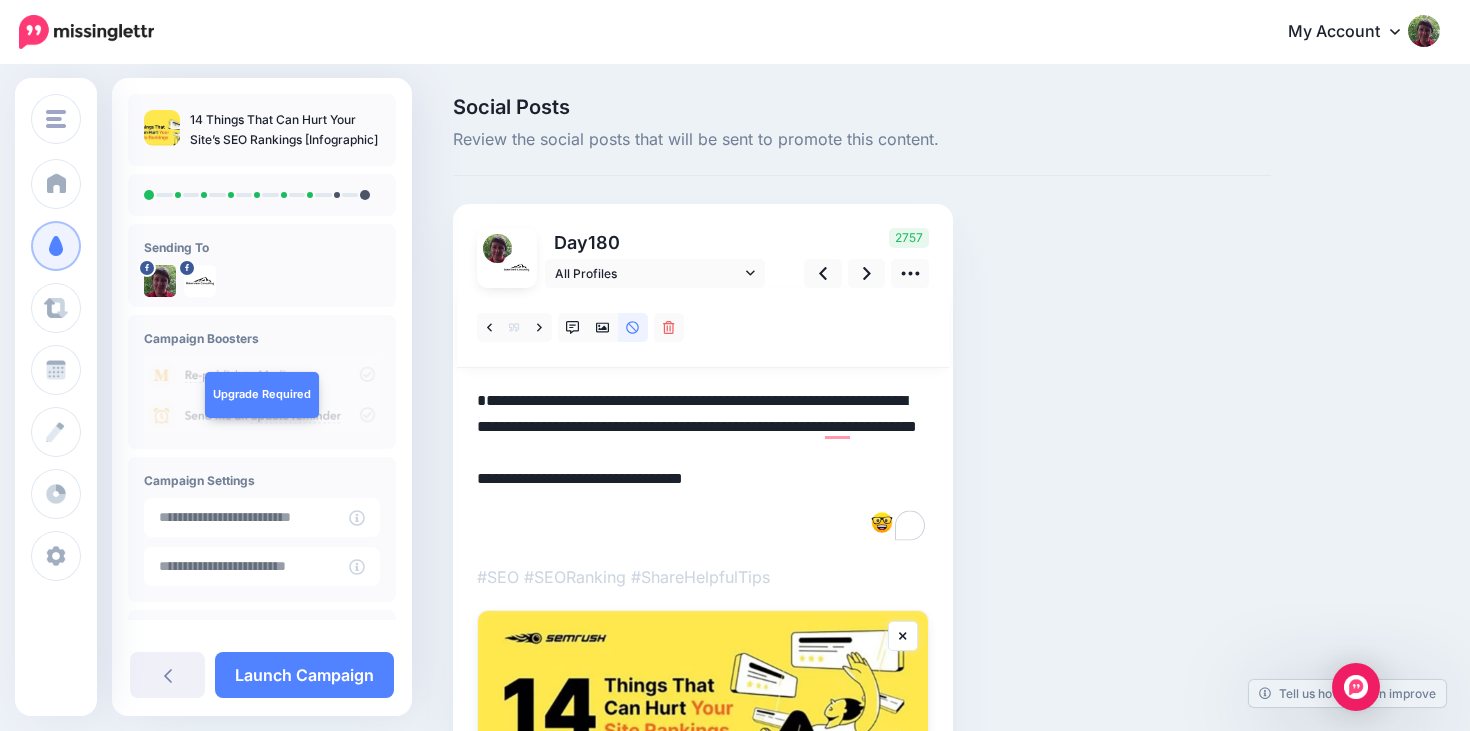 paste on "**********" 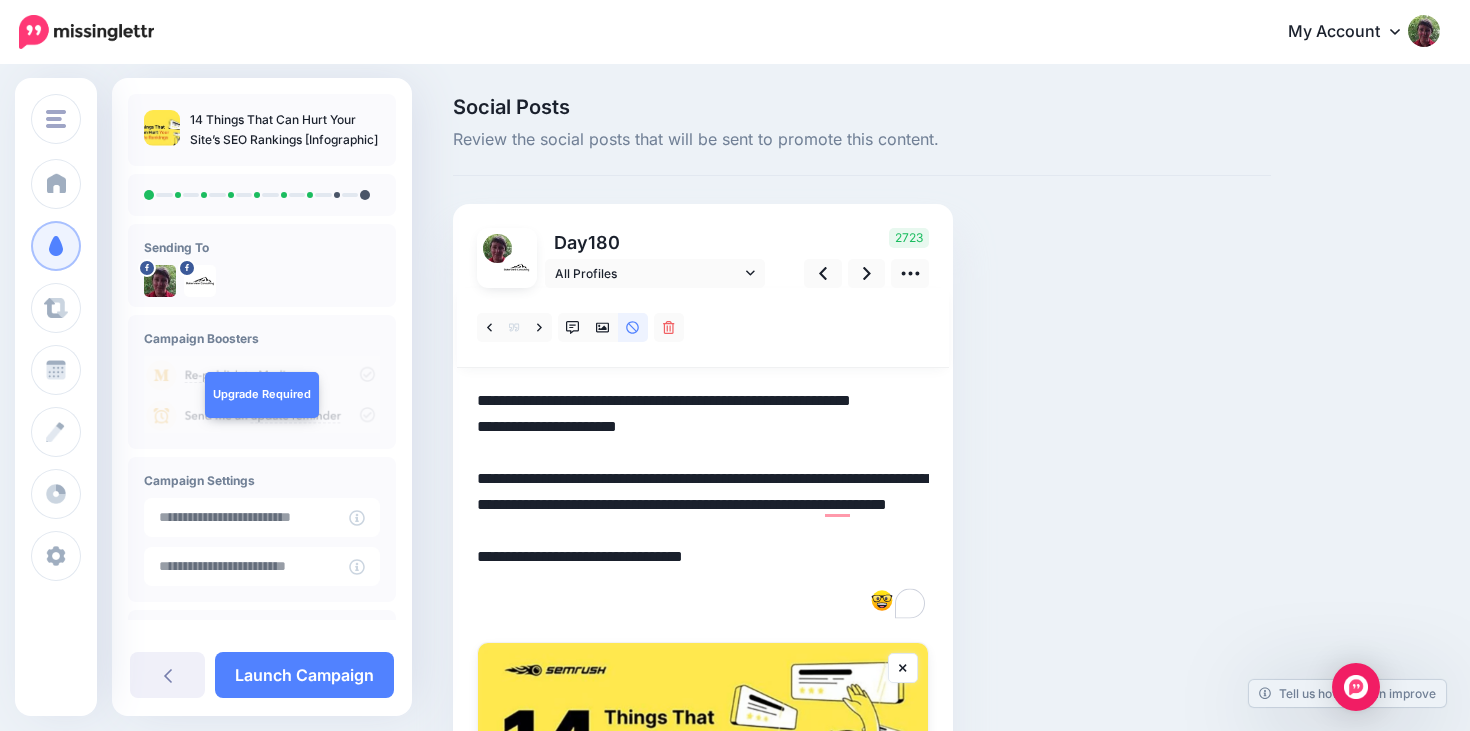 drag, startPoint x: 639, startPoint y: 456, endPoint x: 467, endPoint y: 452, distance: 172.04651 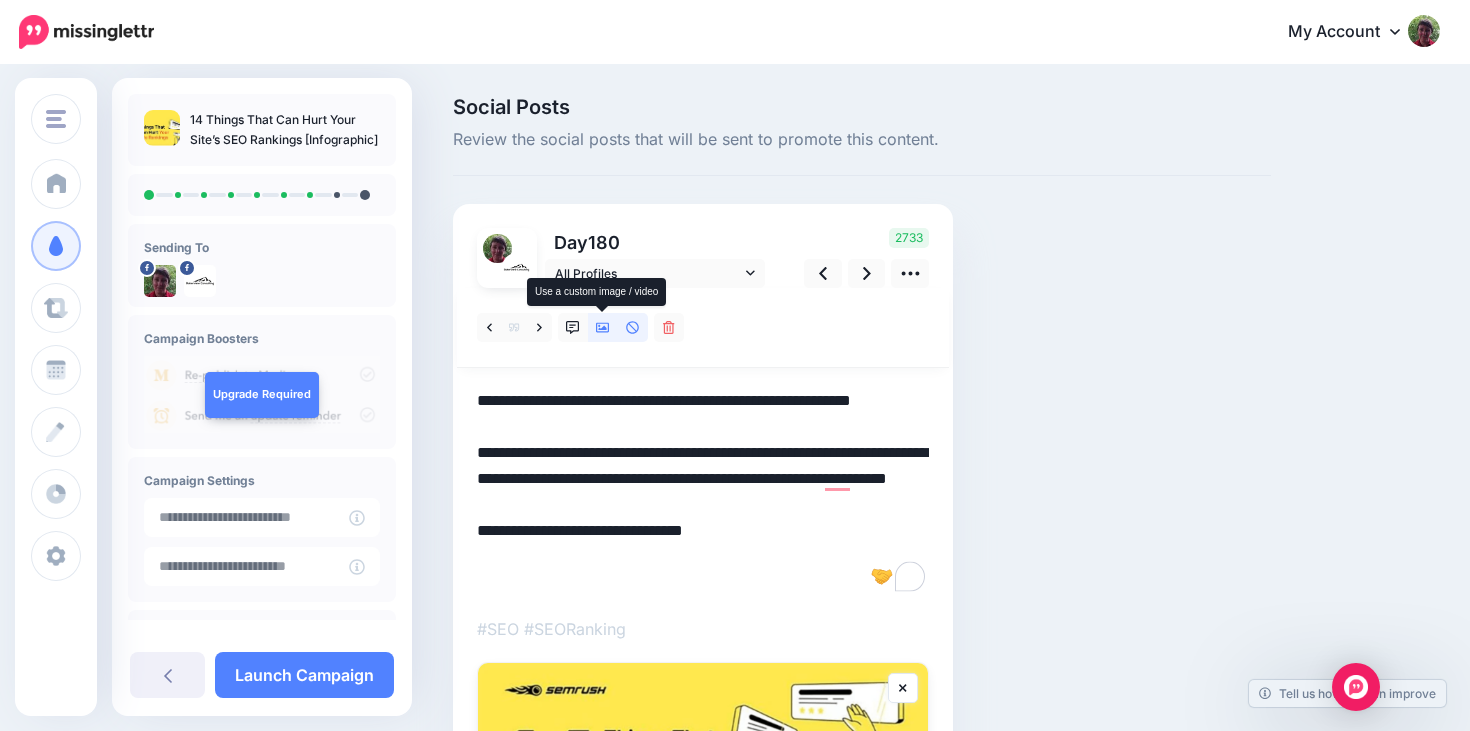 click 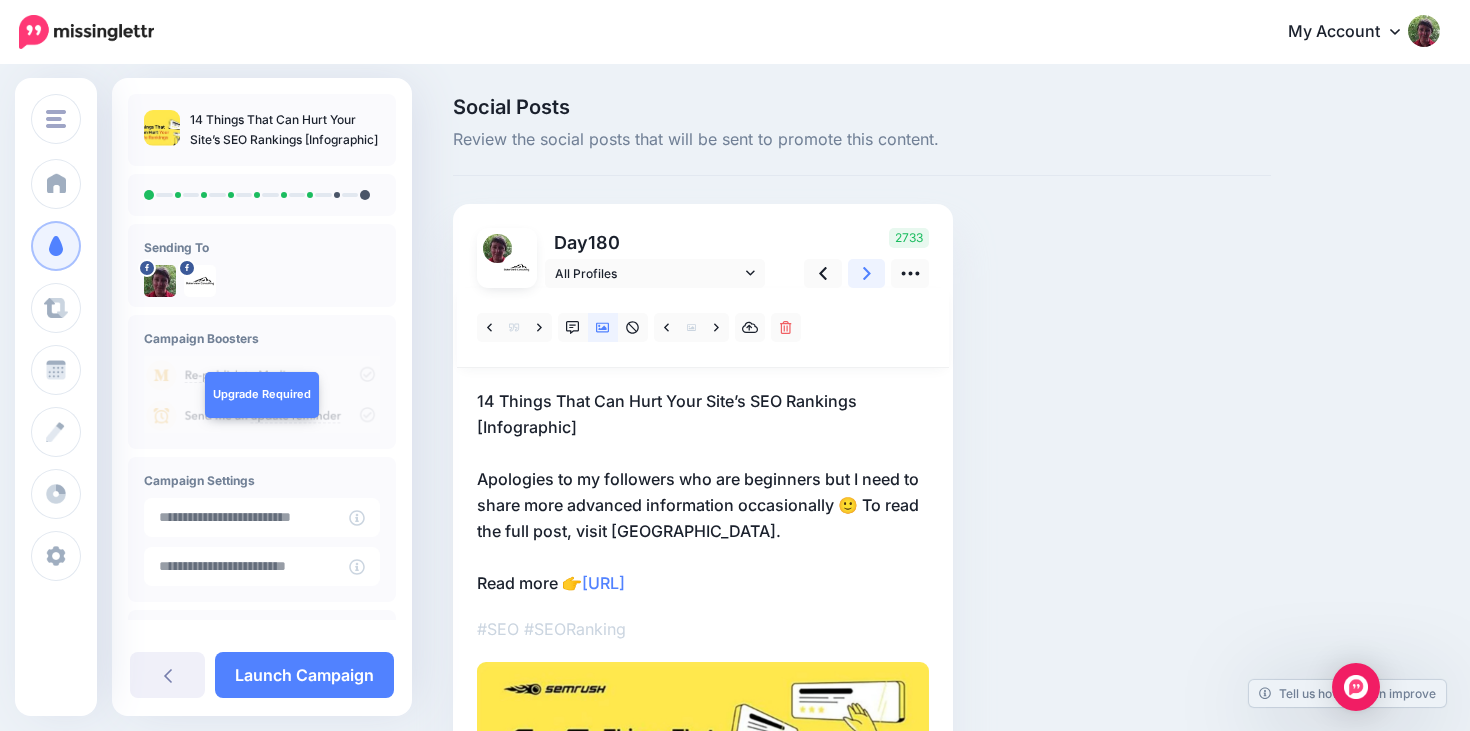 click 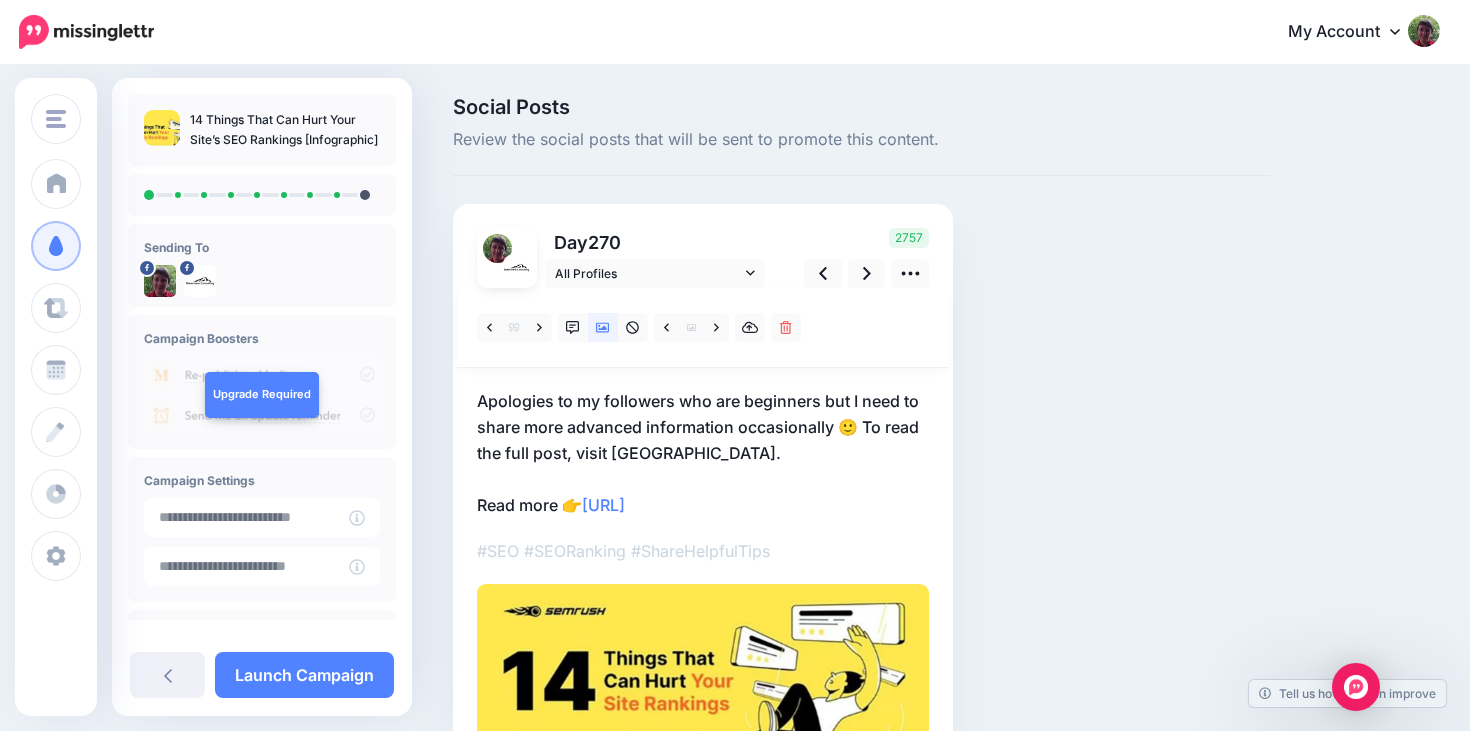 click on "Apologies to my followers who are beginners but I need to share more advanced information occasionally 🙂 To read the full post, visit SEORUSH. Read more 👉  https://lttr.ai/AgEVl" at bounding box center [703, 453] 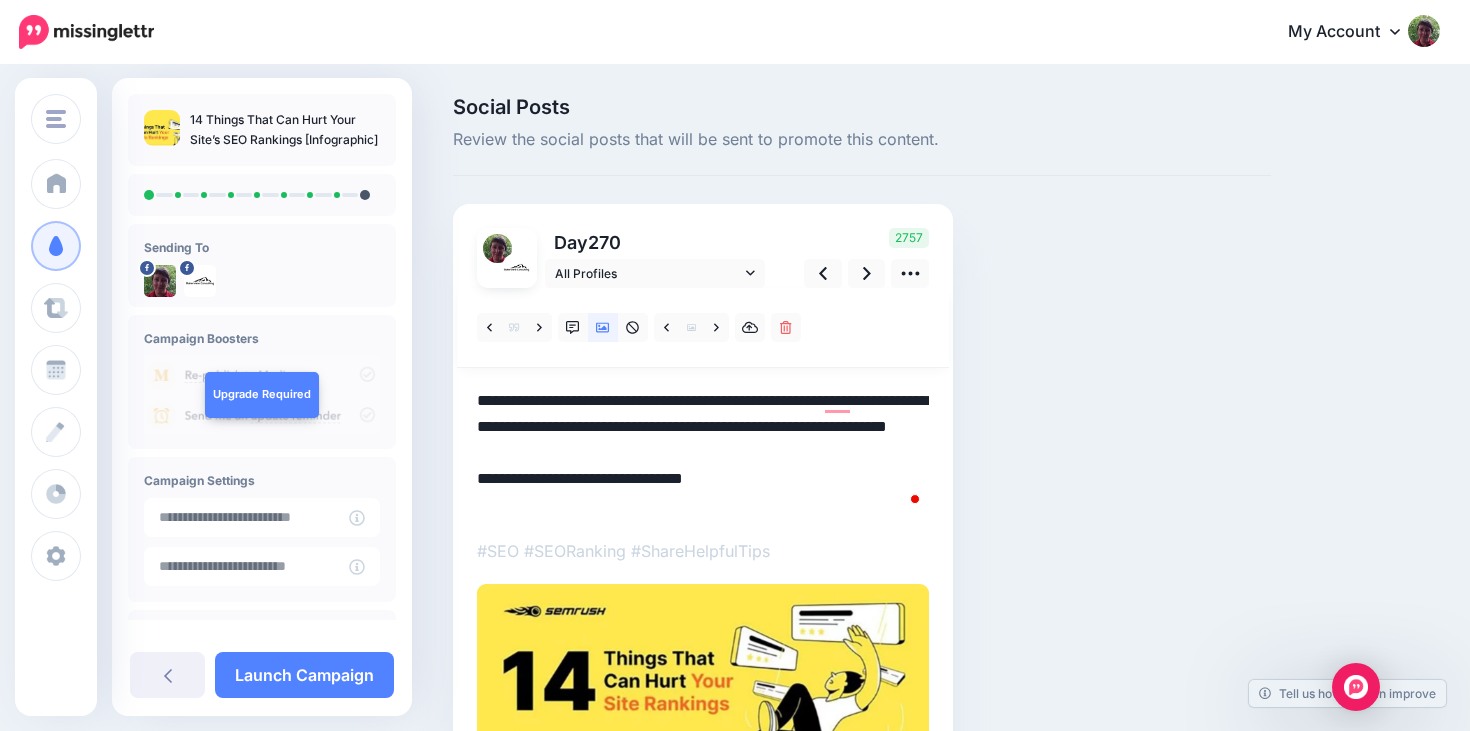 click on "**********" at bounding box center (703, 453) 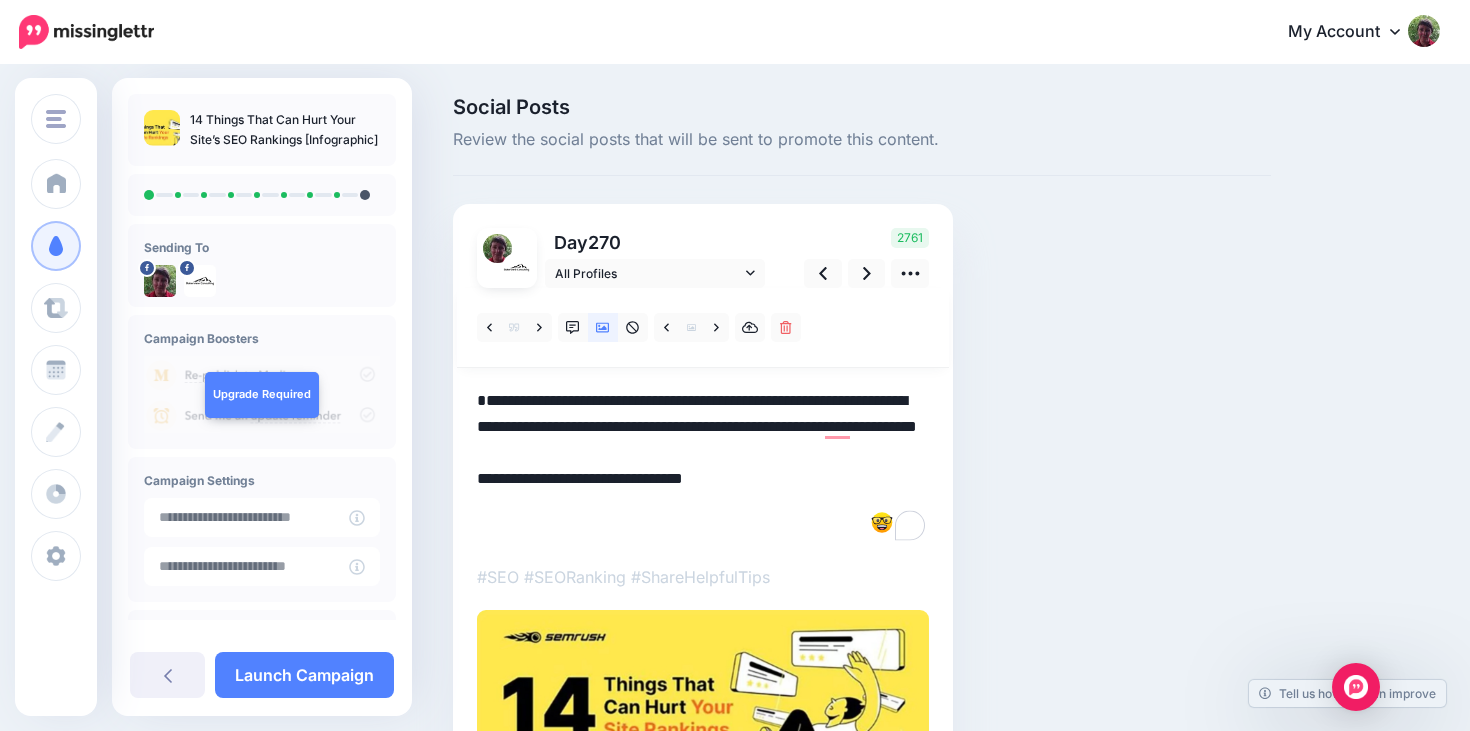 paste on "**********" 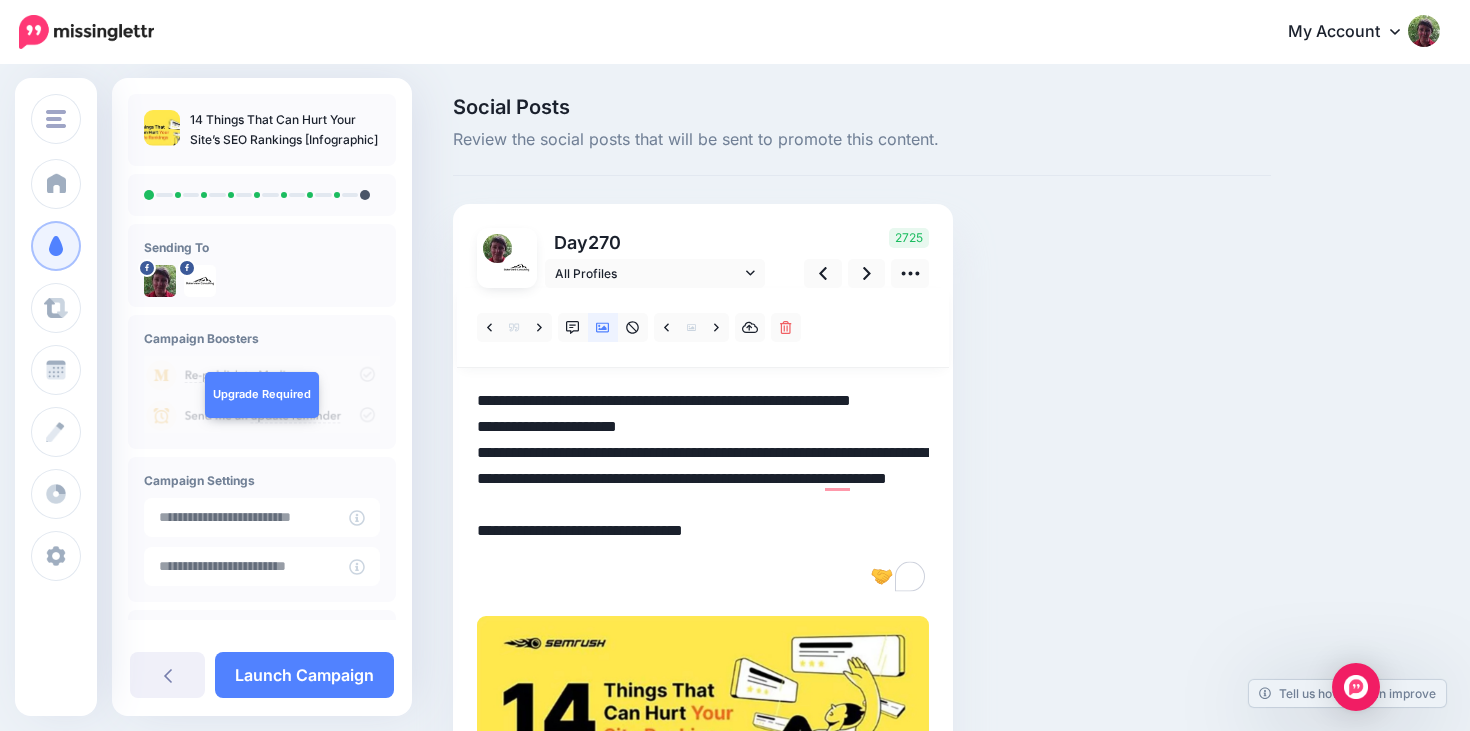 drag, startPoint x: 642, startPoint y: 454, endPoint x: 478, endPoint y: 456, distance: 164.01219 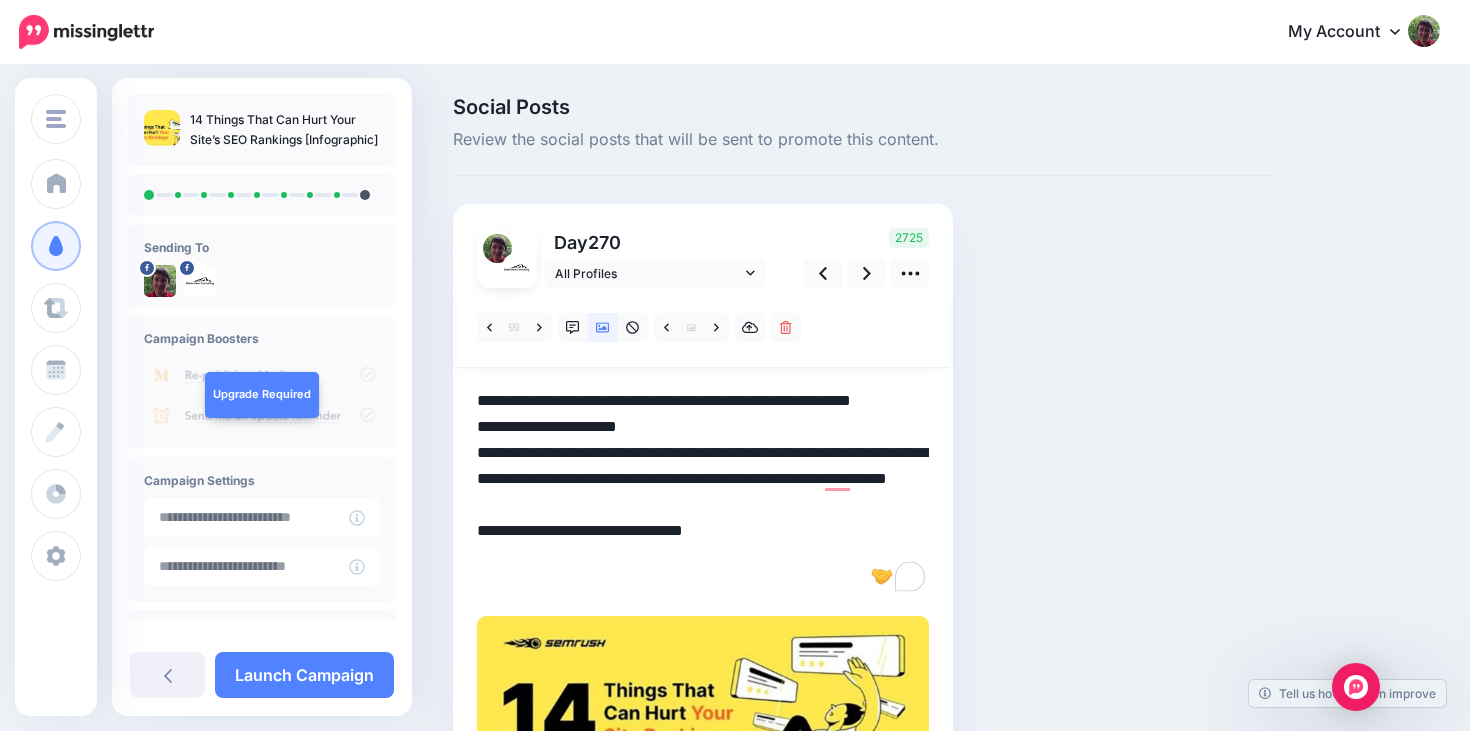 click on "**********" at bounding box center [703, 492] 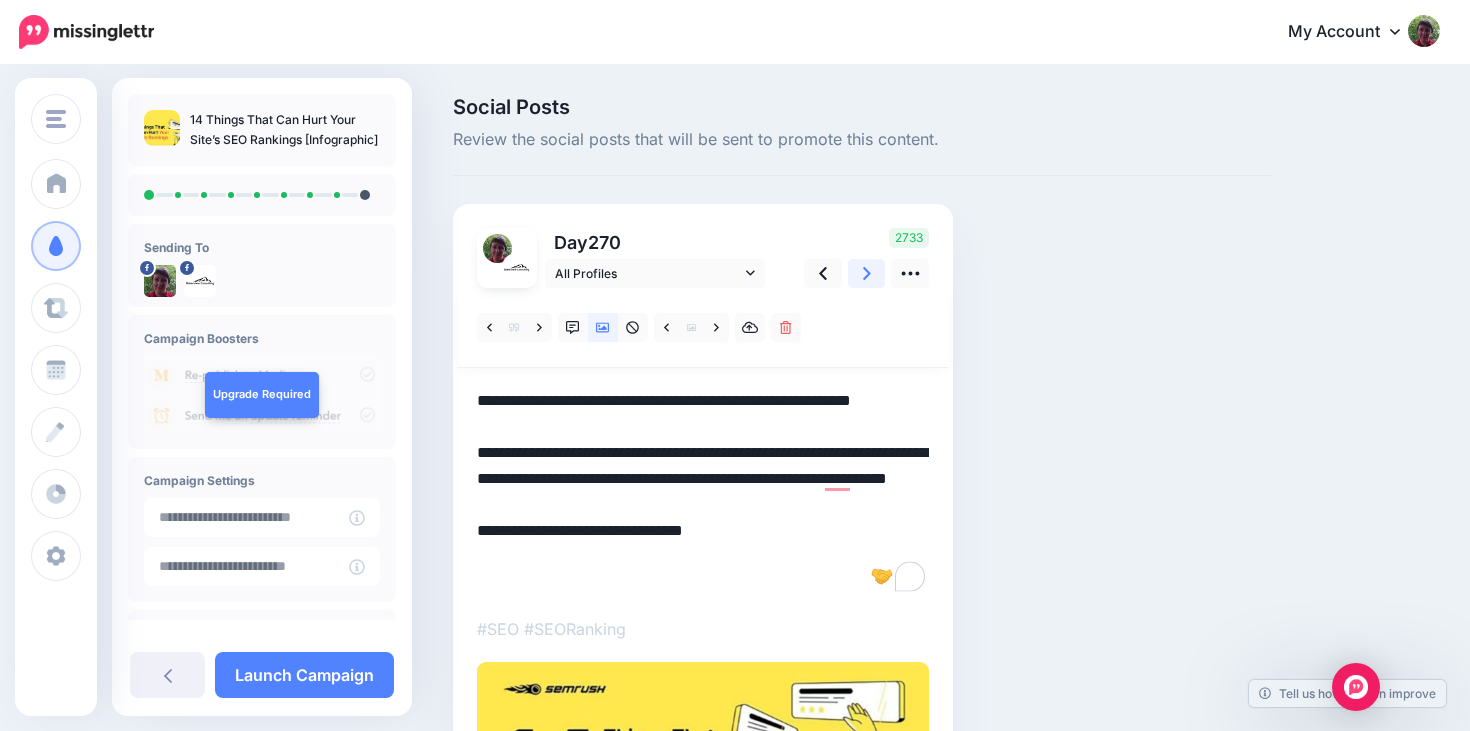 click 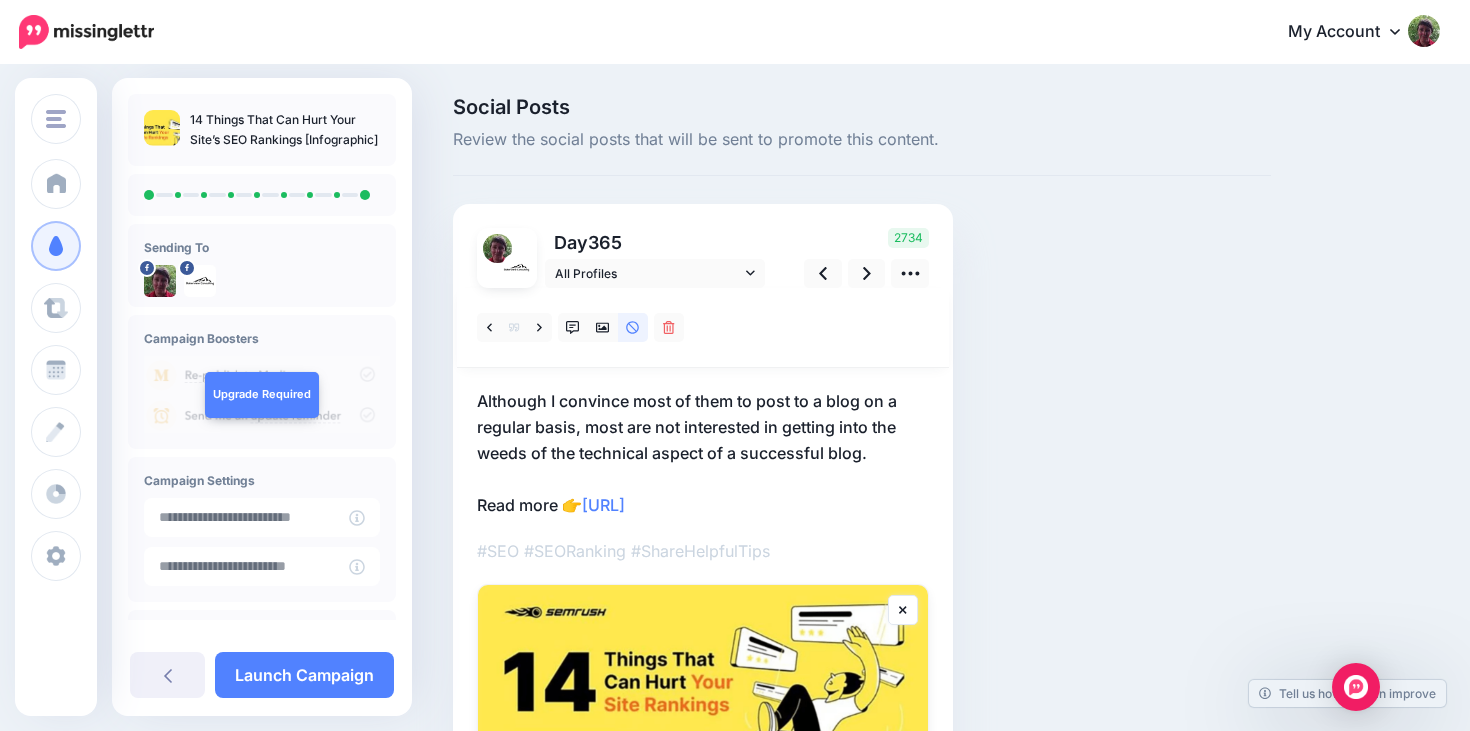 click on "Although I convince most of them to post to a blog on a regular basis, most are not interested in getting into the weeds of the technical aspect of a successful blog. Read more 👉  https://lttr.ai/AgEVl" at bounding box center [703, 453] 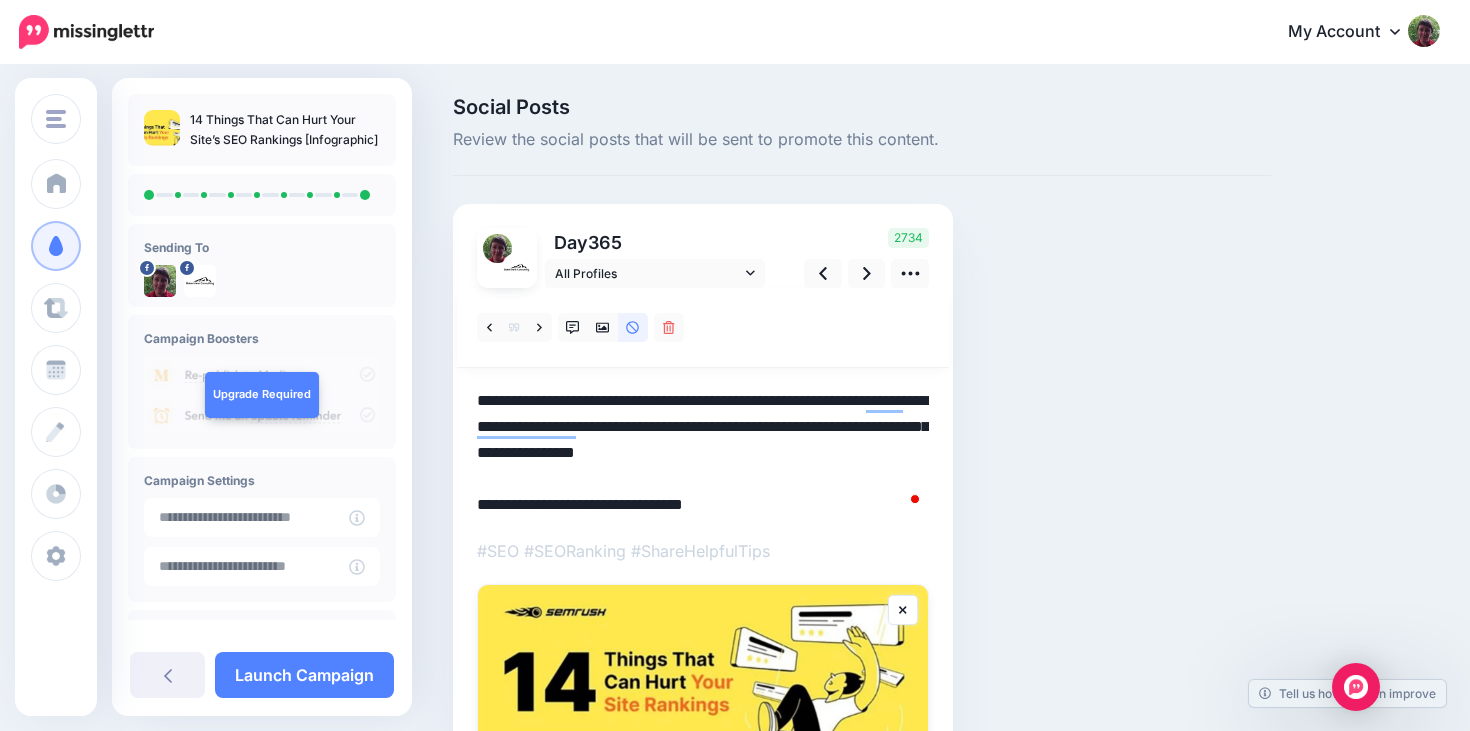 click on "**********" at bounding box center [703, 453] 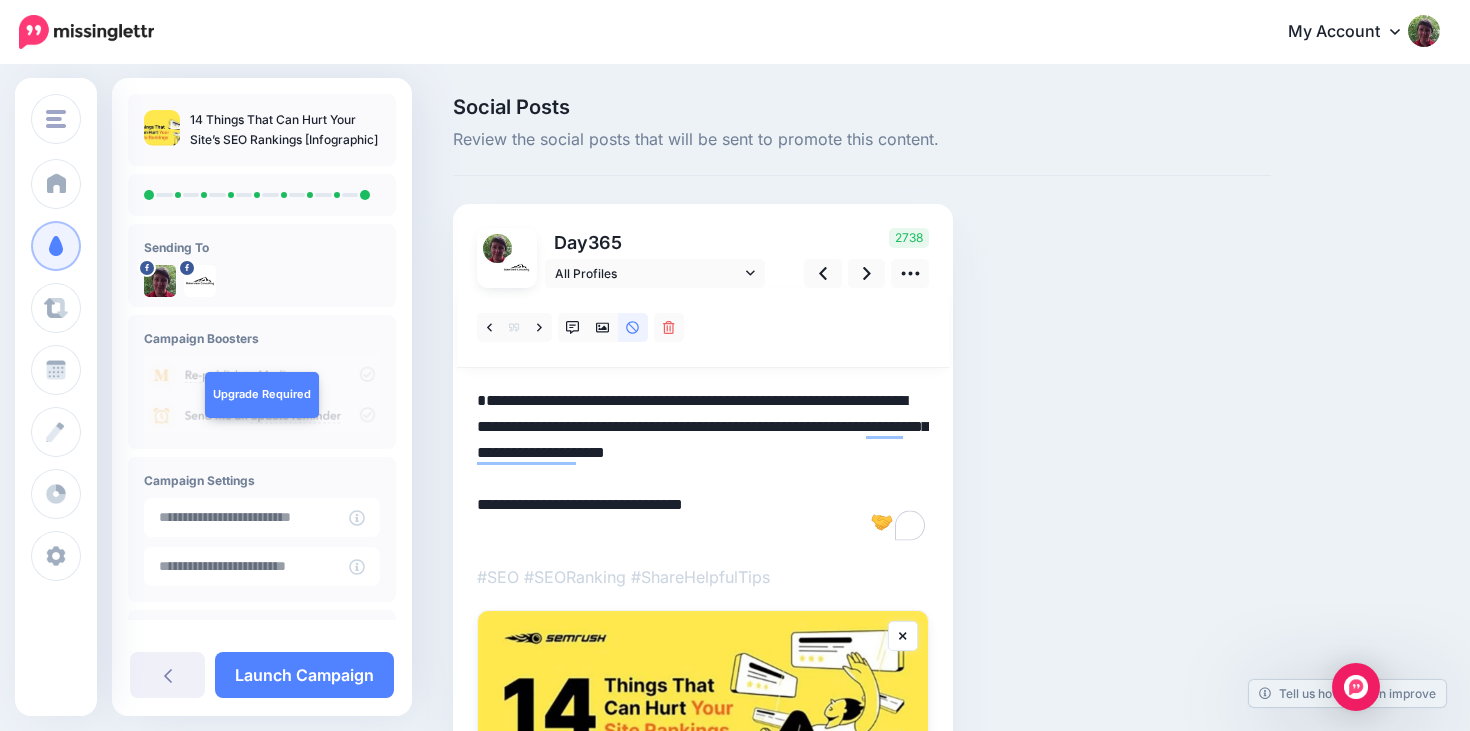 paste on "**********" 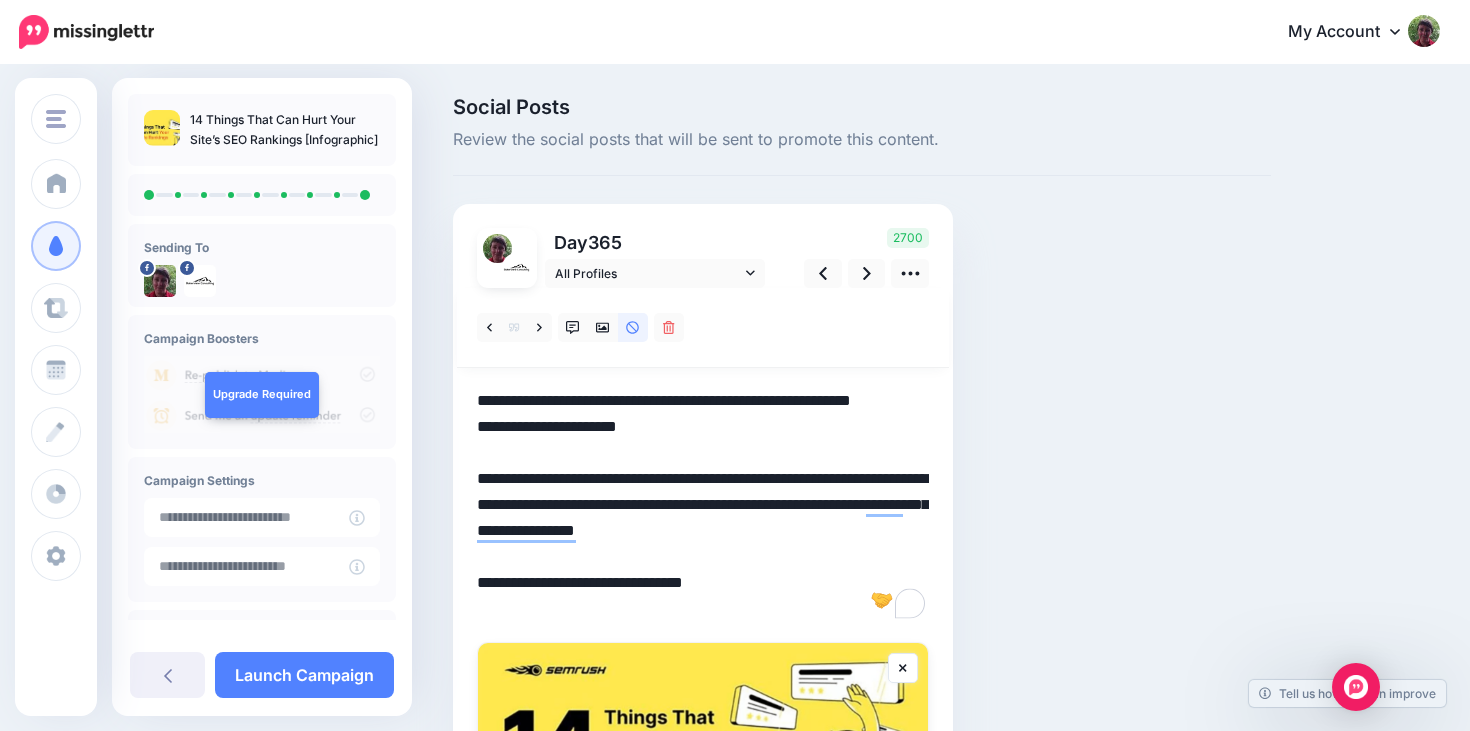 drag, startPoint x: 644, startPoint y: 454, endPoint x: 468, endPoint y: 454, distance: 176 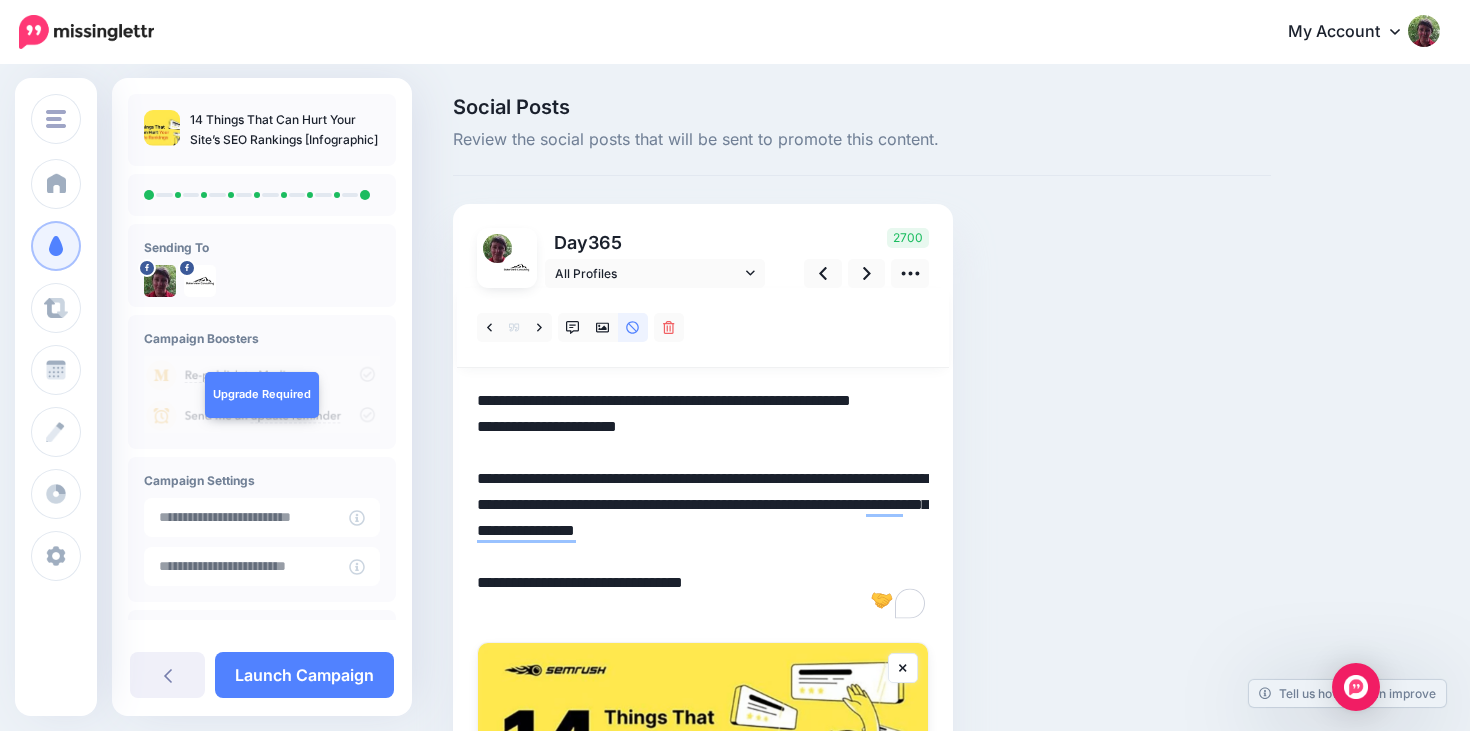 click on "Day  365
All
Profiles" at bounding box center (703, 552) 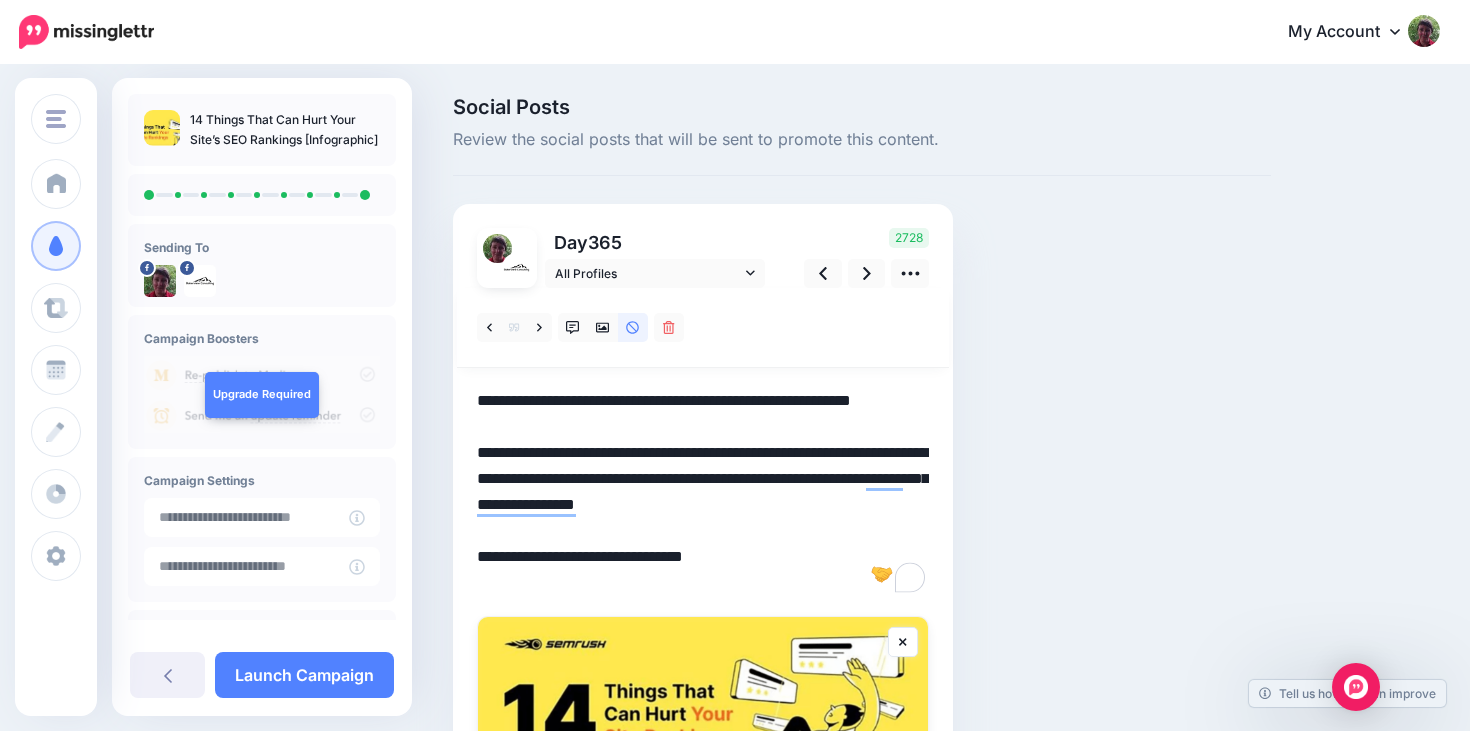 click on "**********" at bounding box center (703, 492) 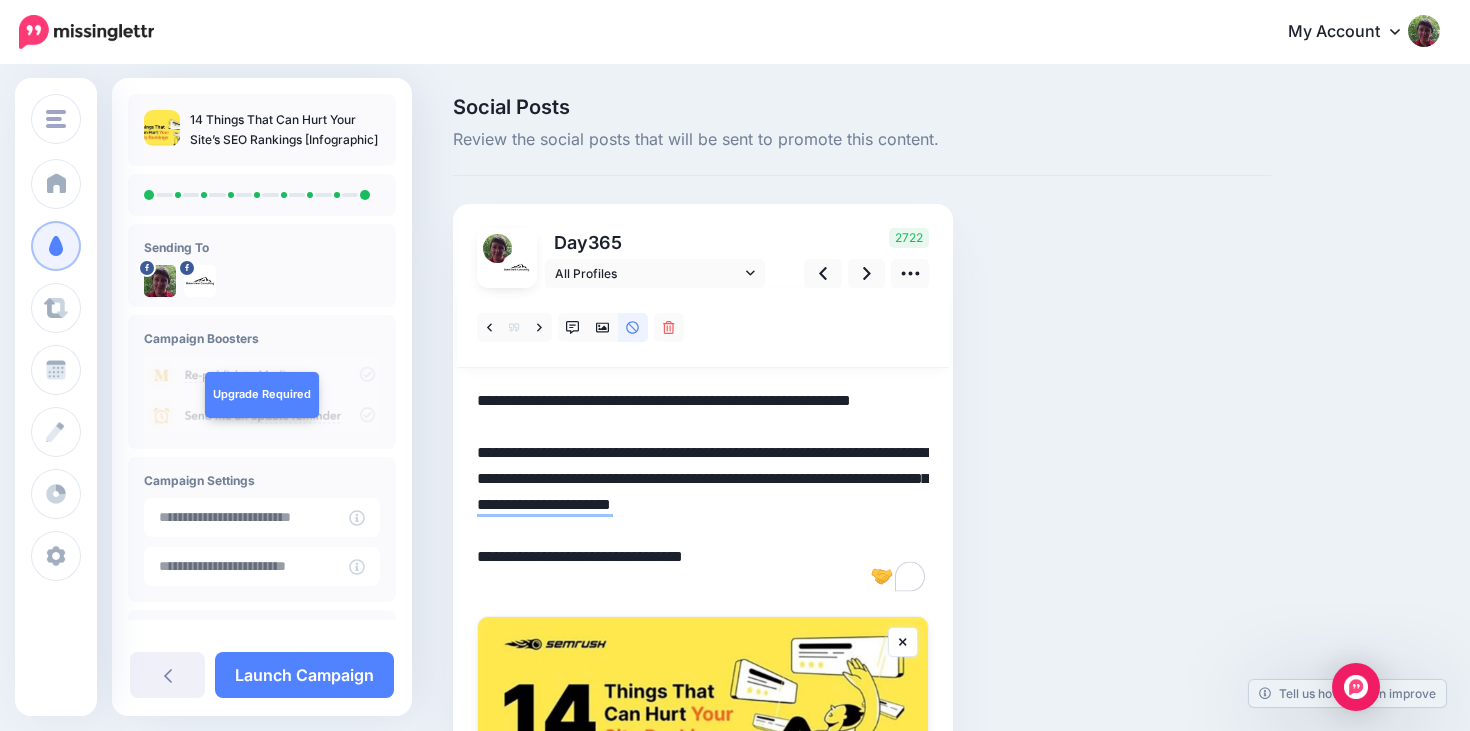 click on "**********" at bounding box center (703, 492) 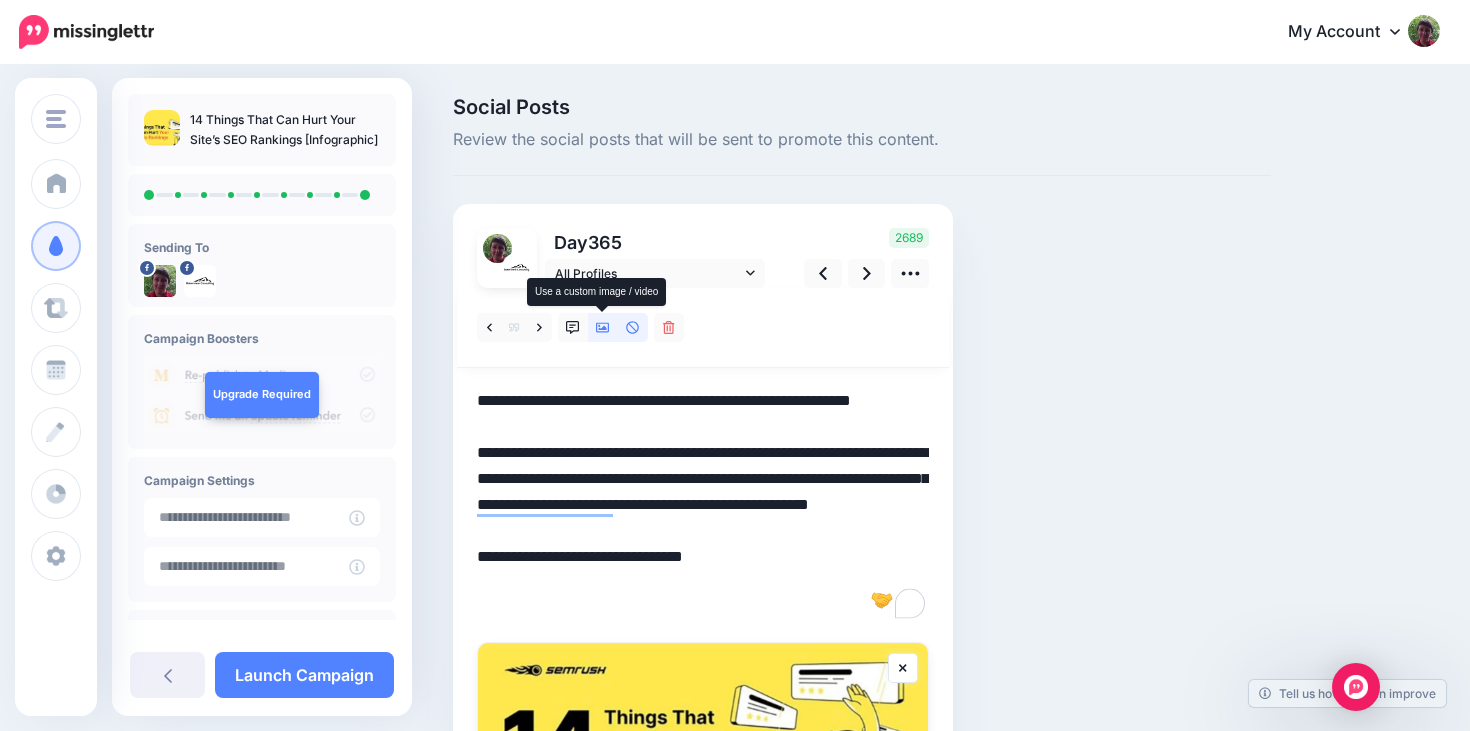 type on "**********" 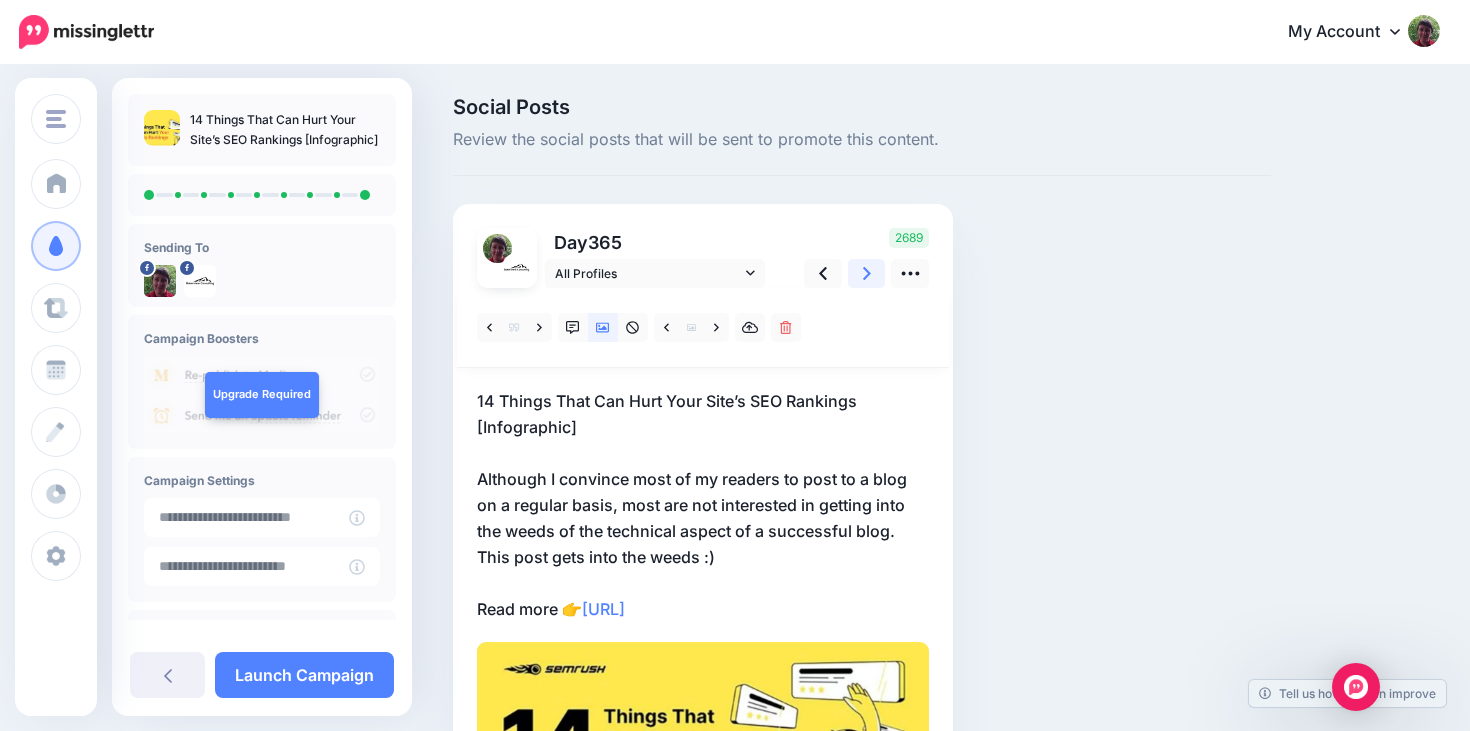 click 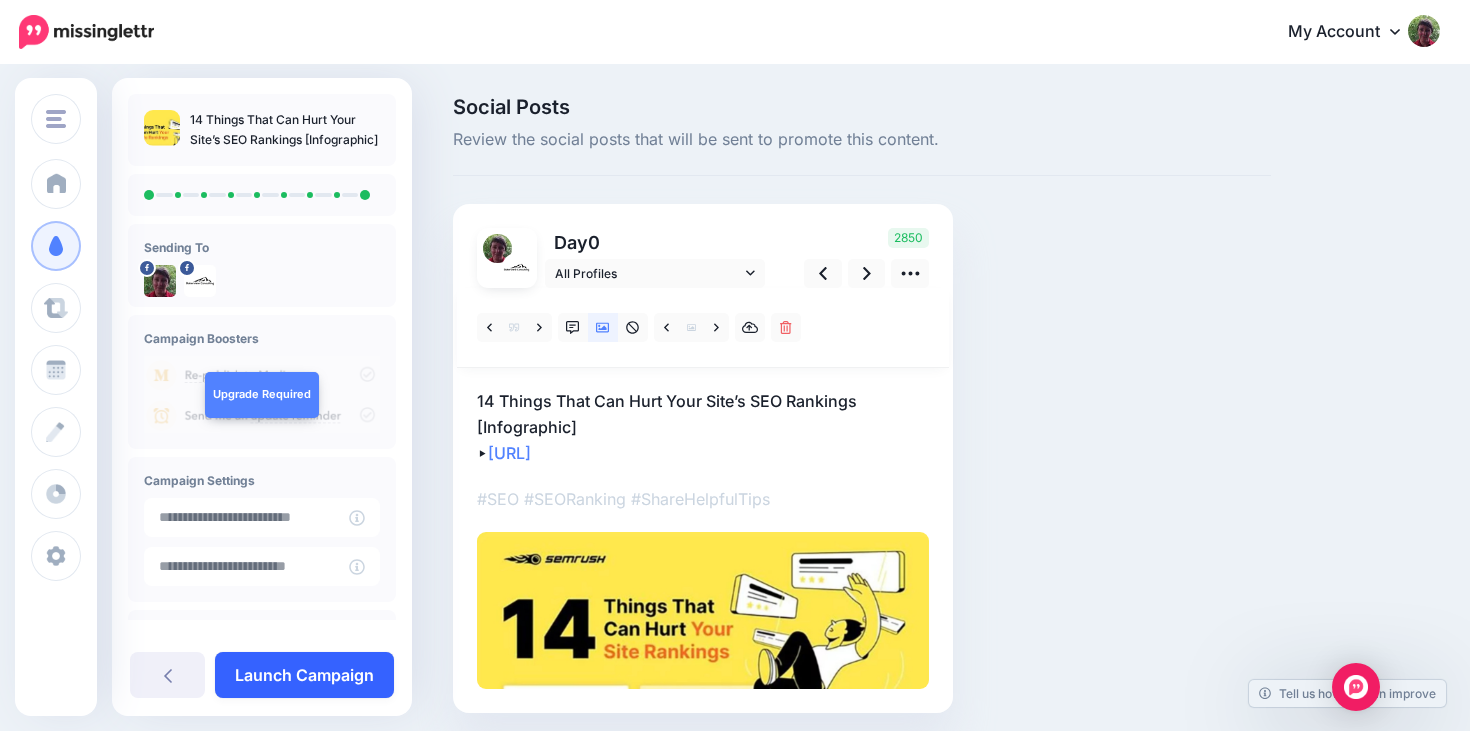 click on "Launch Campaign" at bounding box center (304, 675) 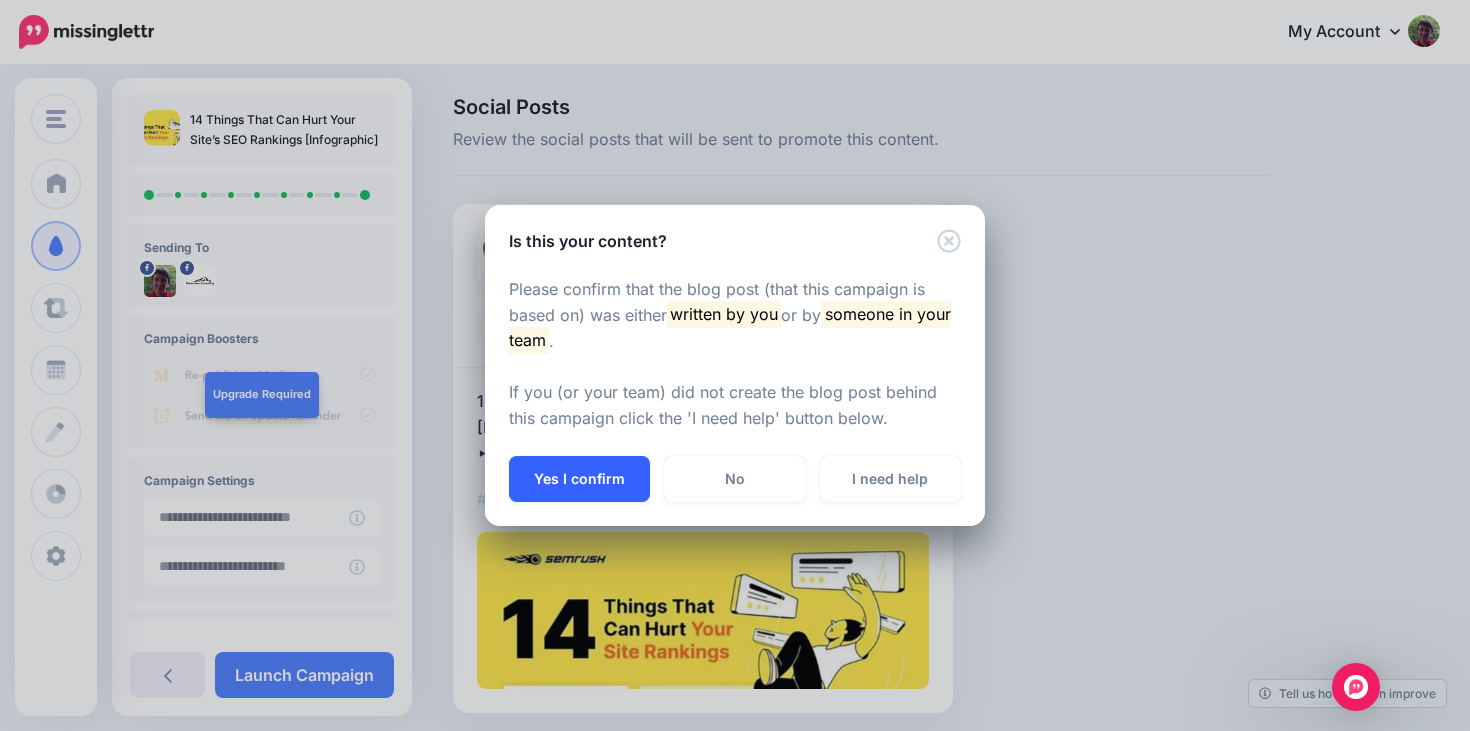 click on "Yes I confirm" at bounding box center [579, 479] 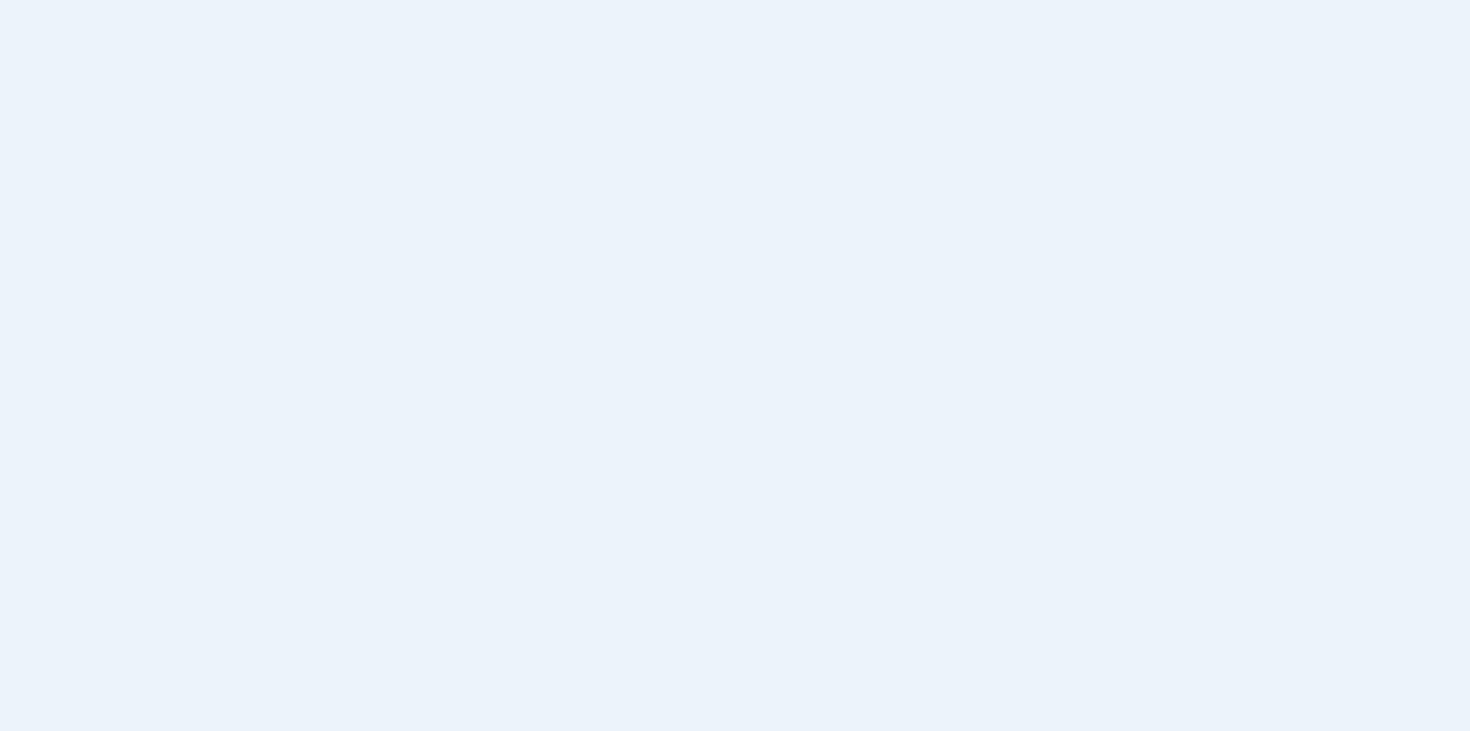 scroll, scrollTop: 0, scrollLeft: 0, axis: both 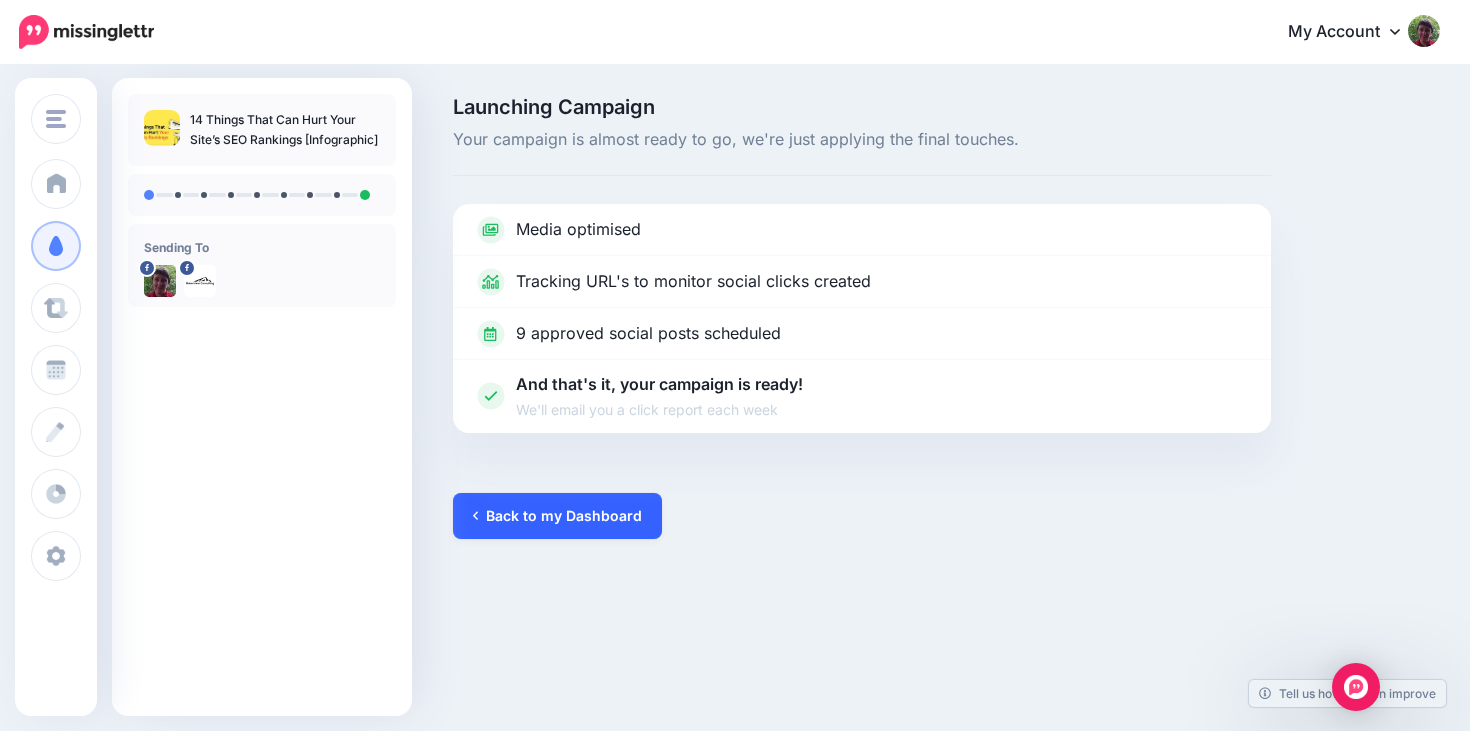 click on "Back to my Dashboard" at bounding box center [557, 516] 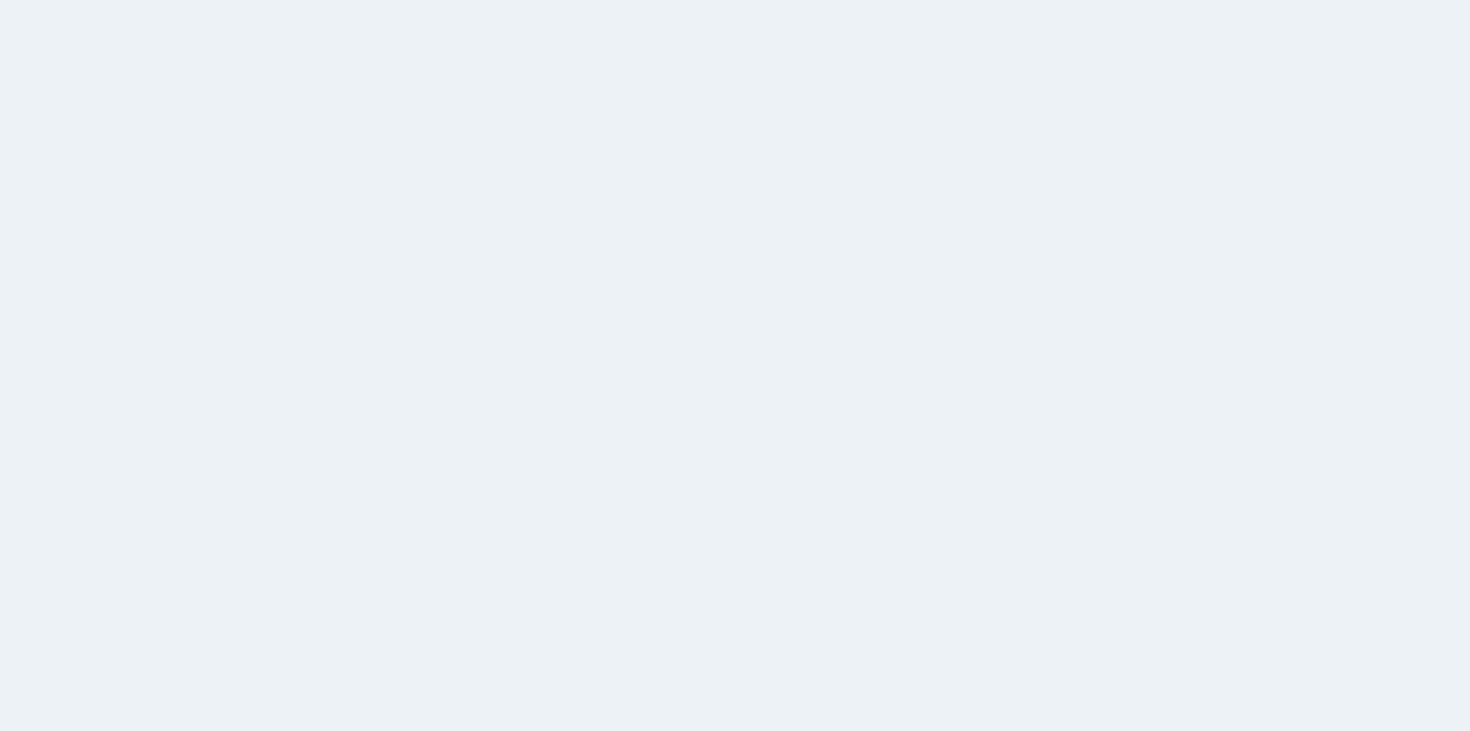 scroll, scrollTop: 0, scrollLeft: 0, axis: both 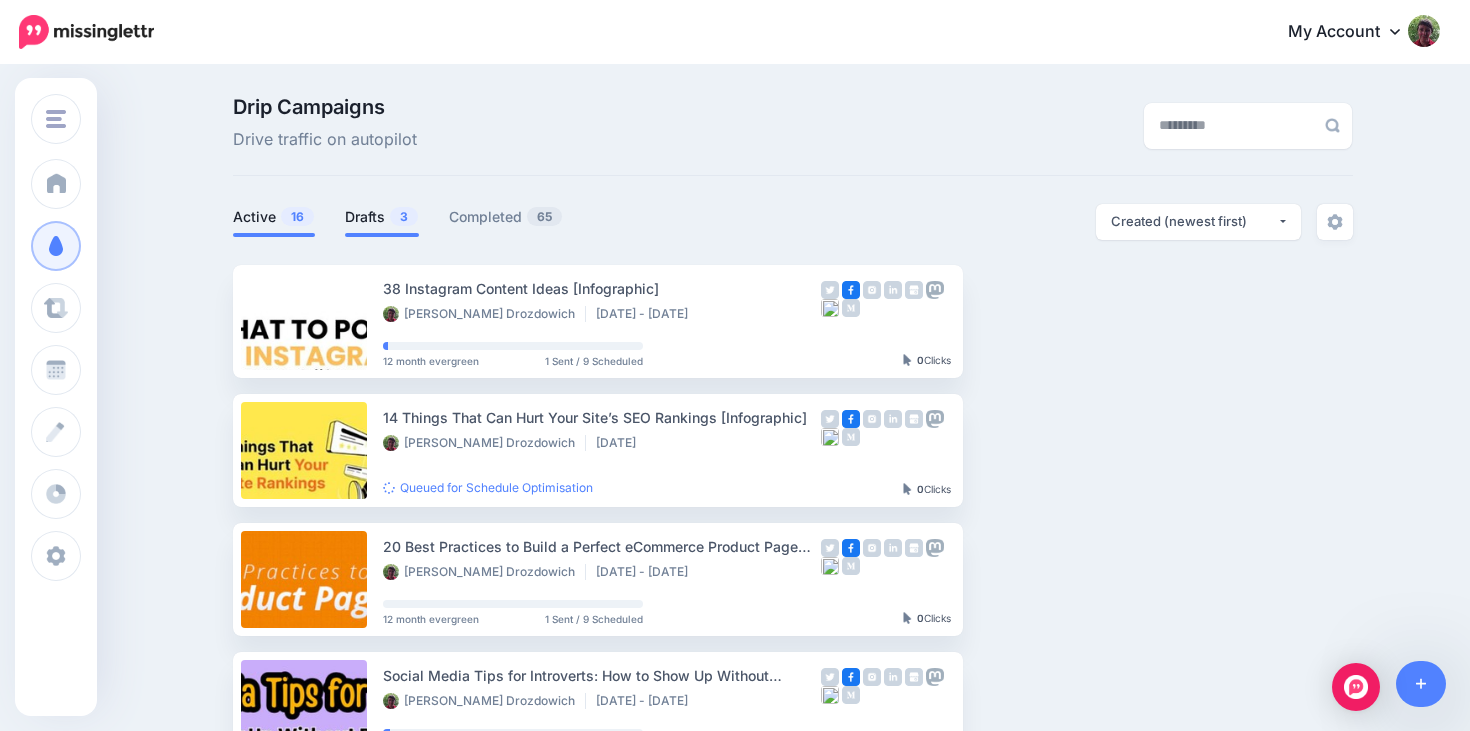click on "Drafts  3" at bounding box center (382, 217) 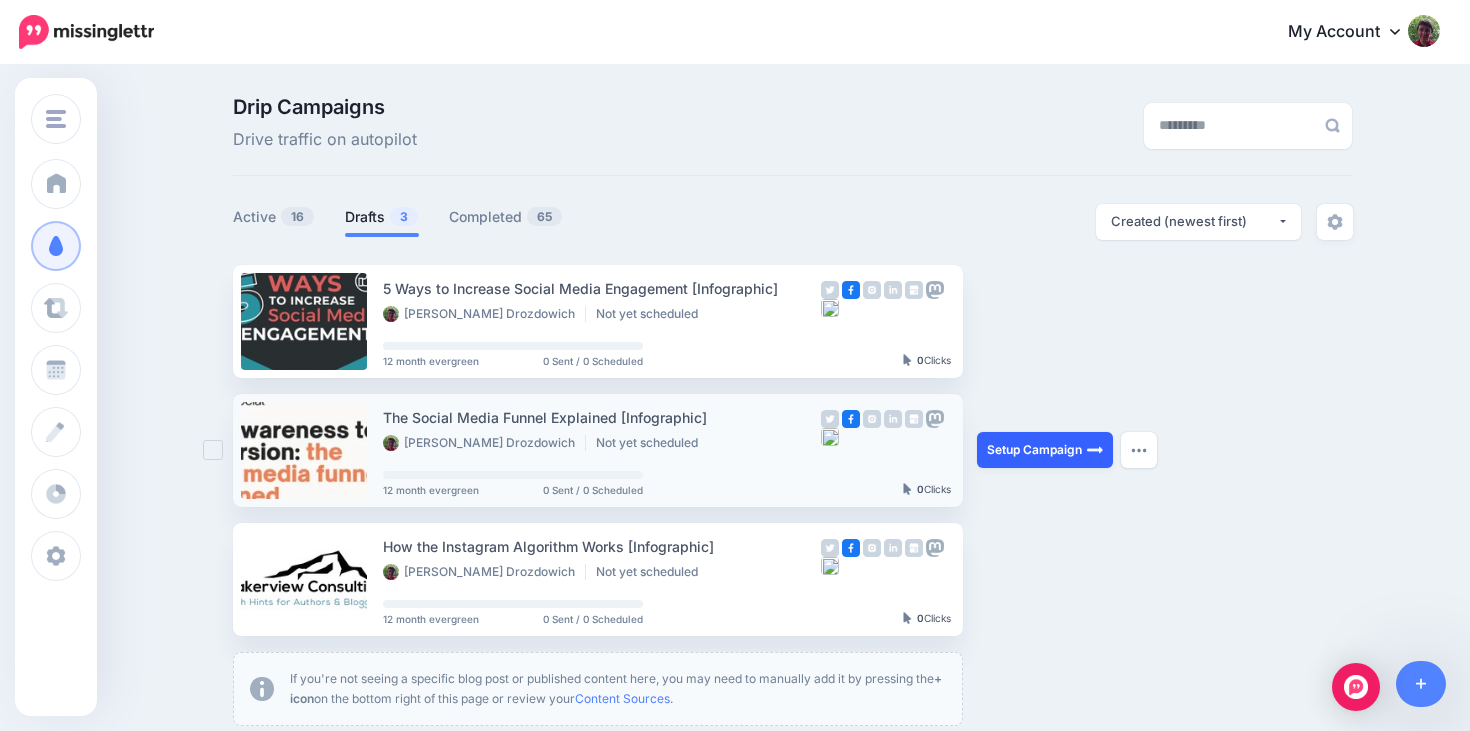 click on "Setup Campaign" at bounding box center (1045, 450) 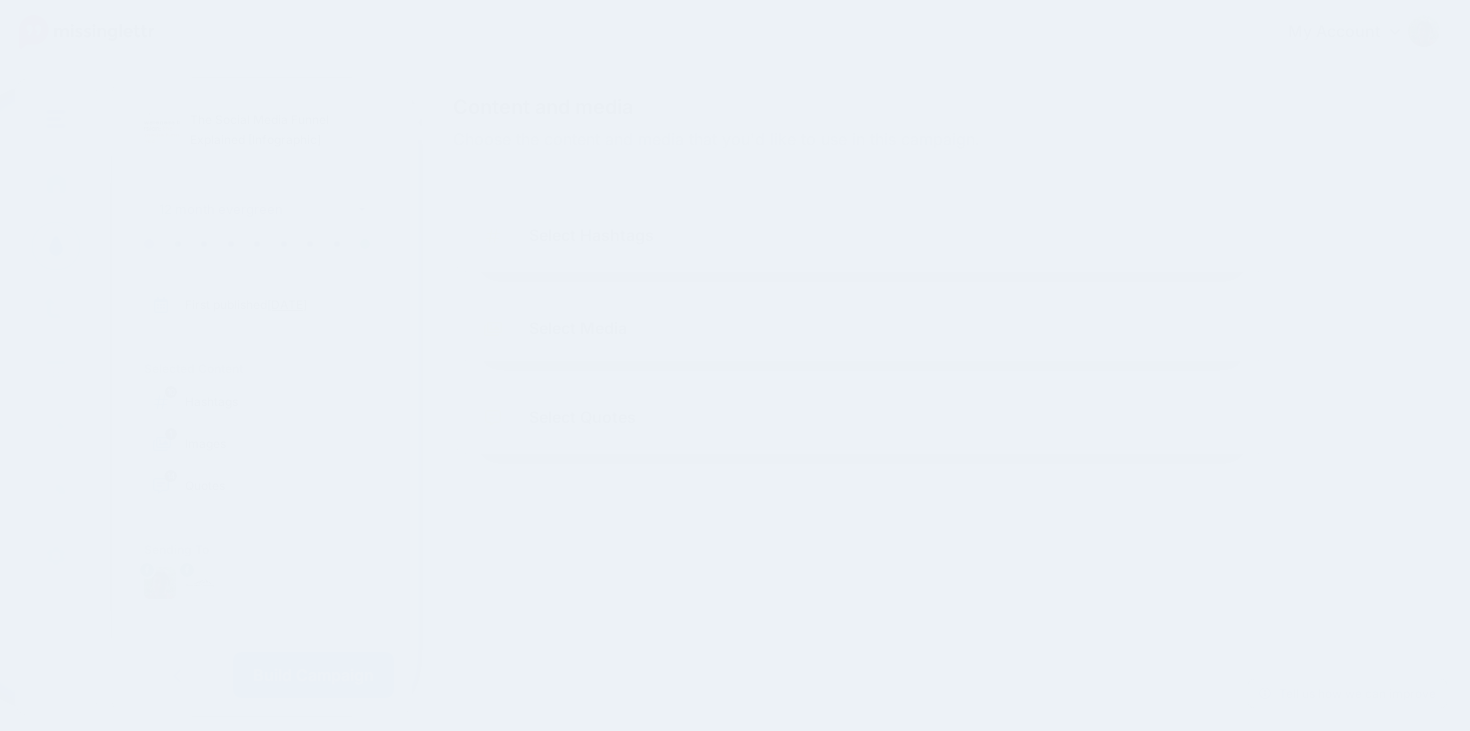 scroll, scrollTop: 0, scrollLeft: 0, axis: both 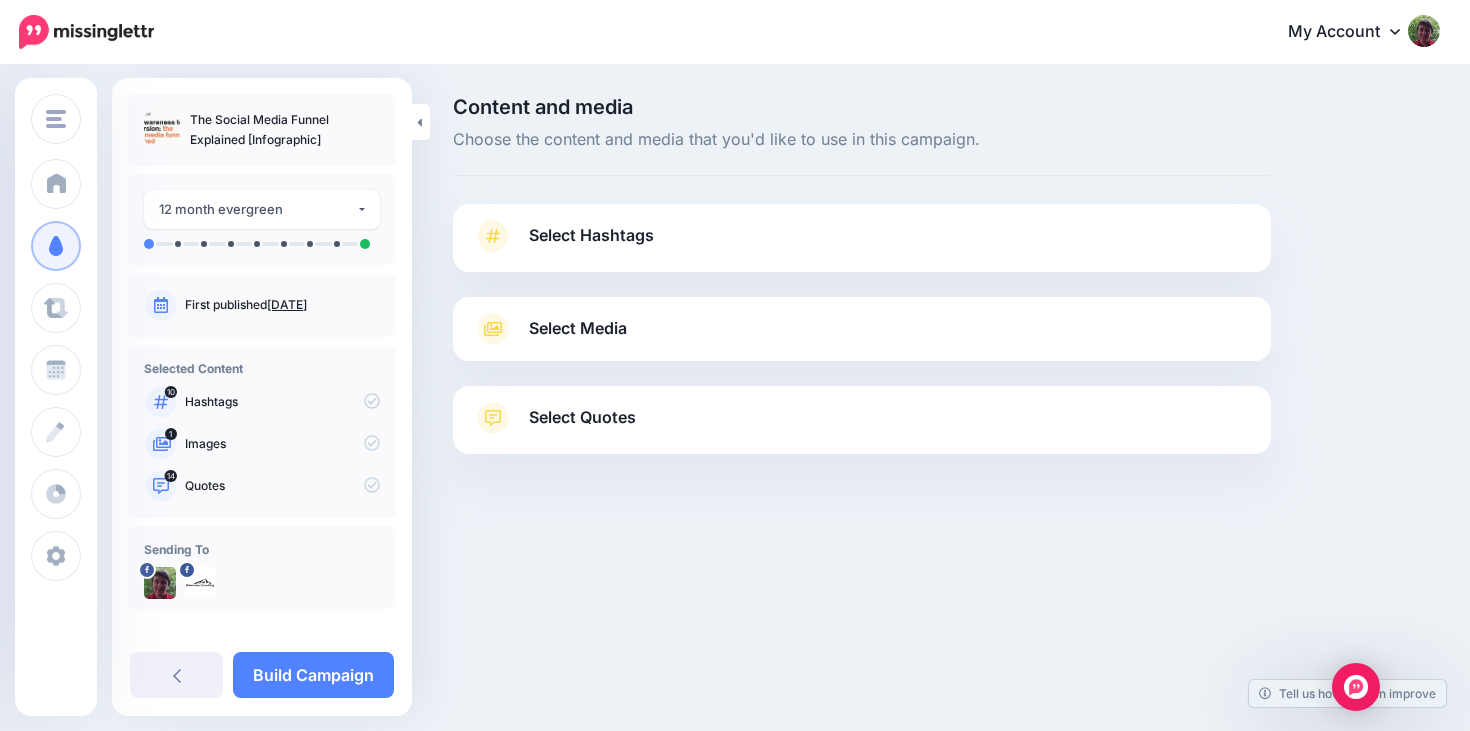 click on "Select Hashtags" at bounding box center (862, 246) 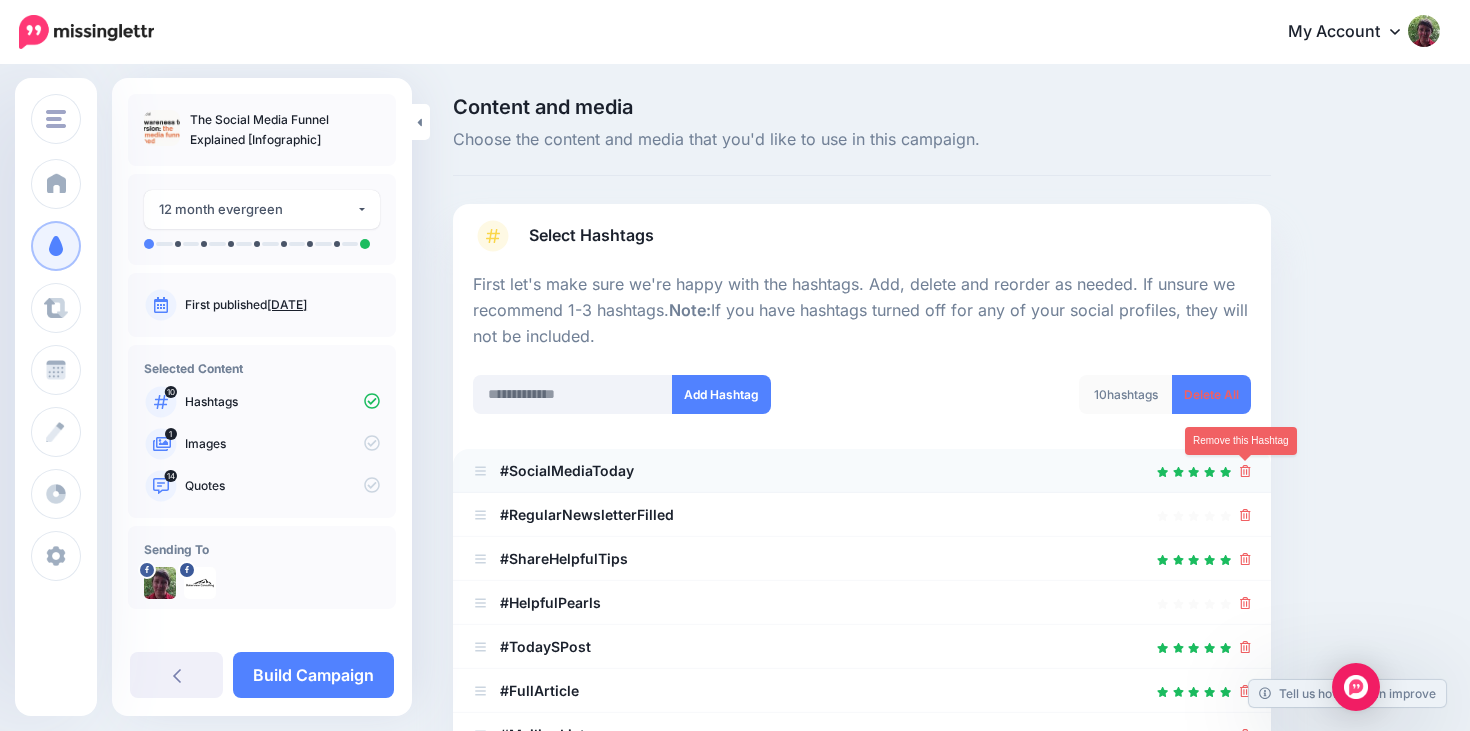 click 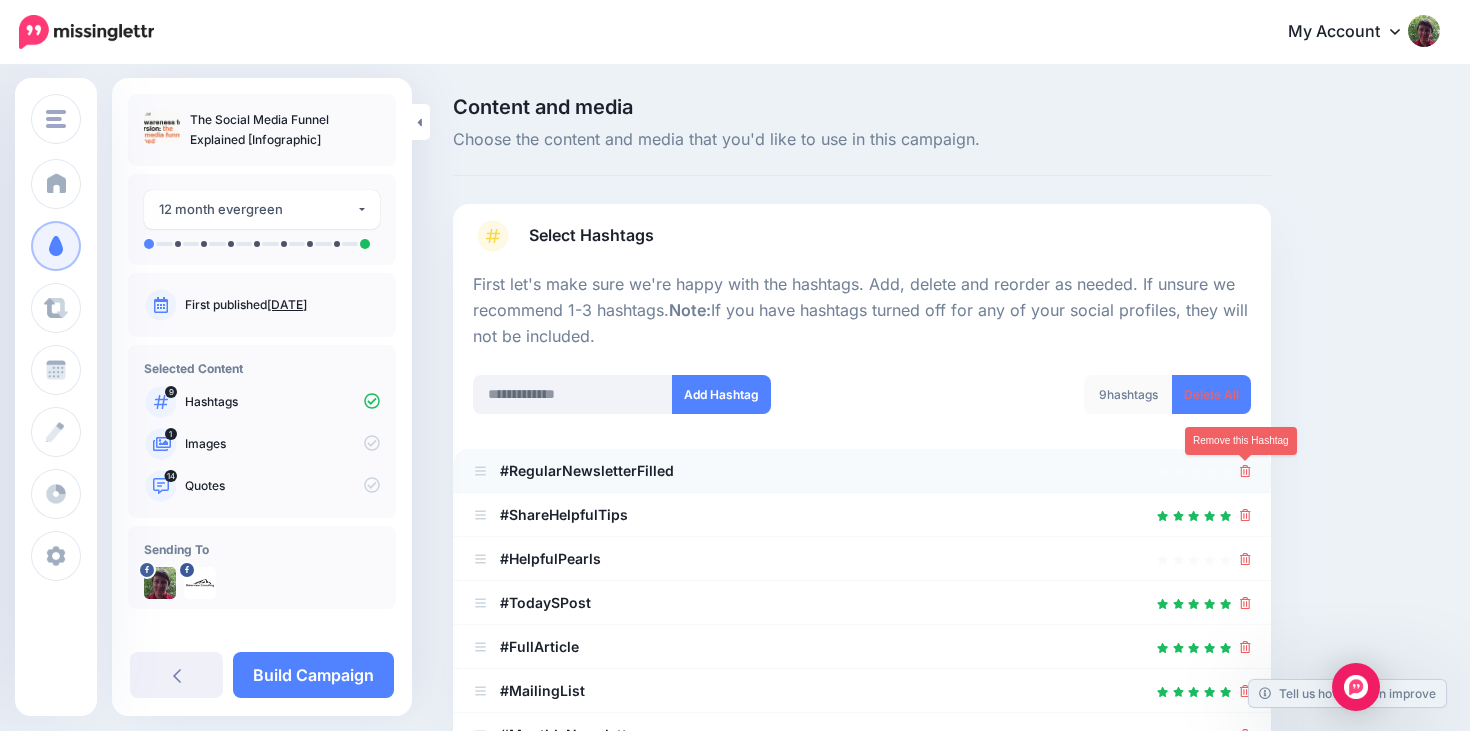 click 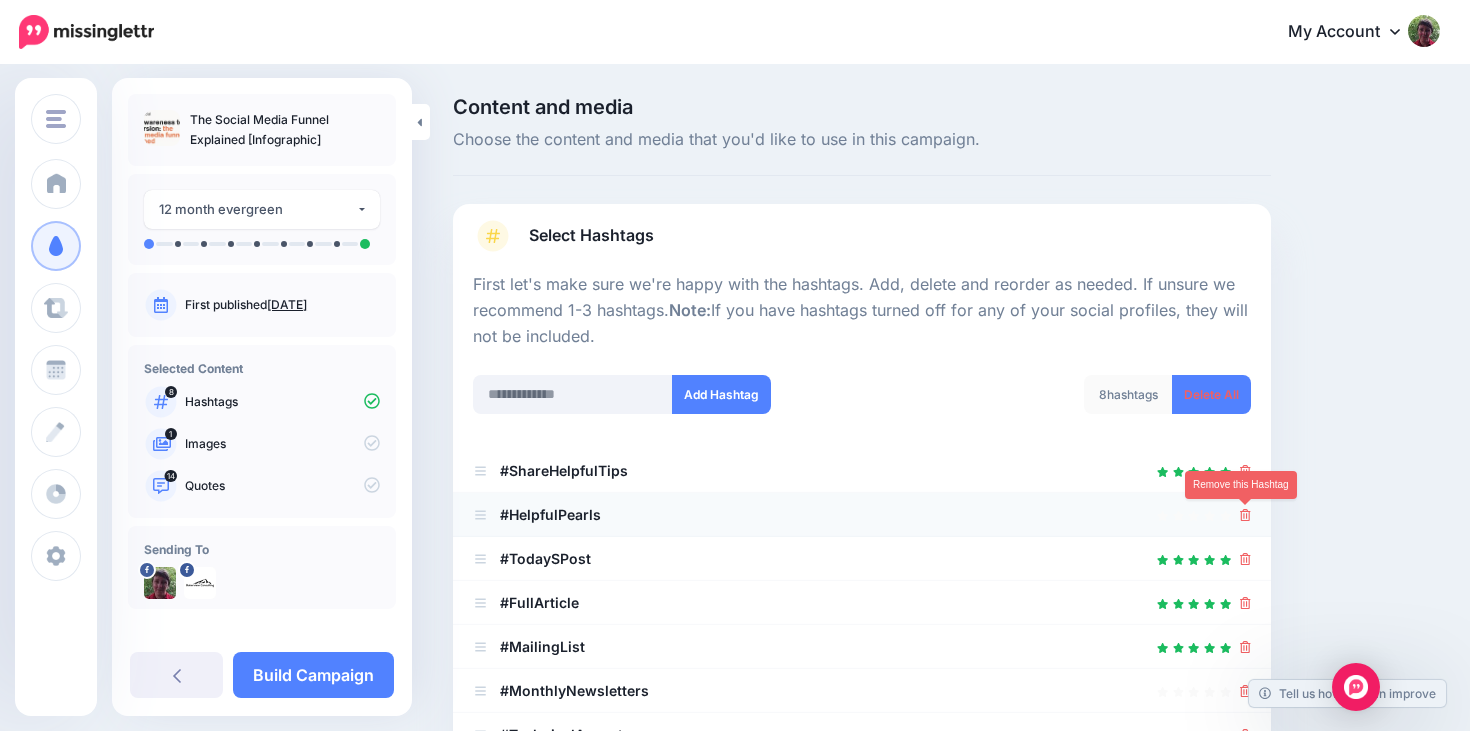 click 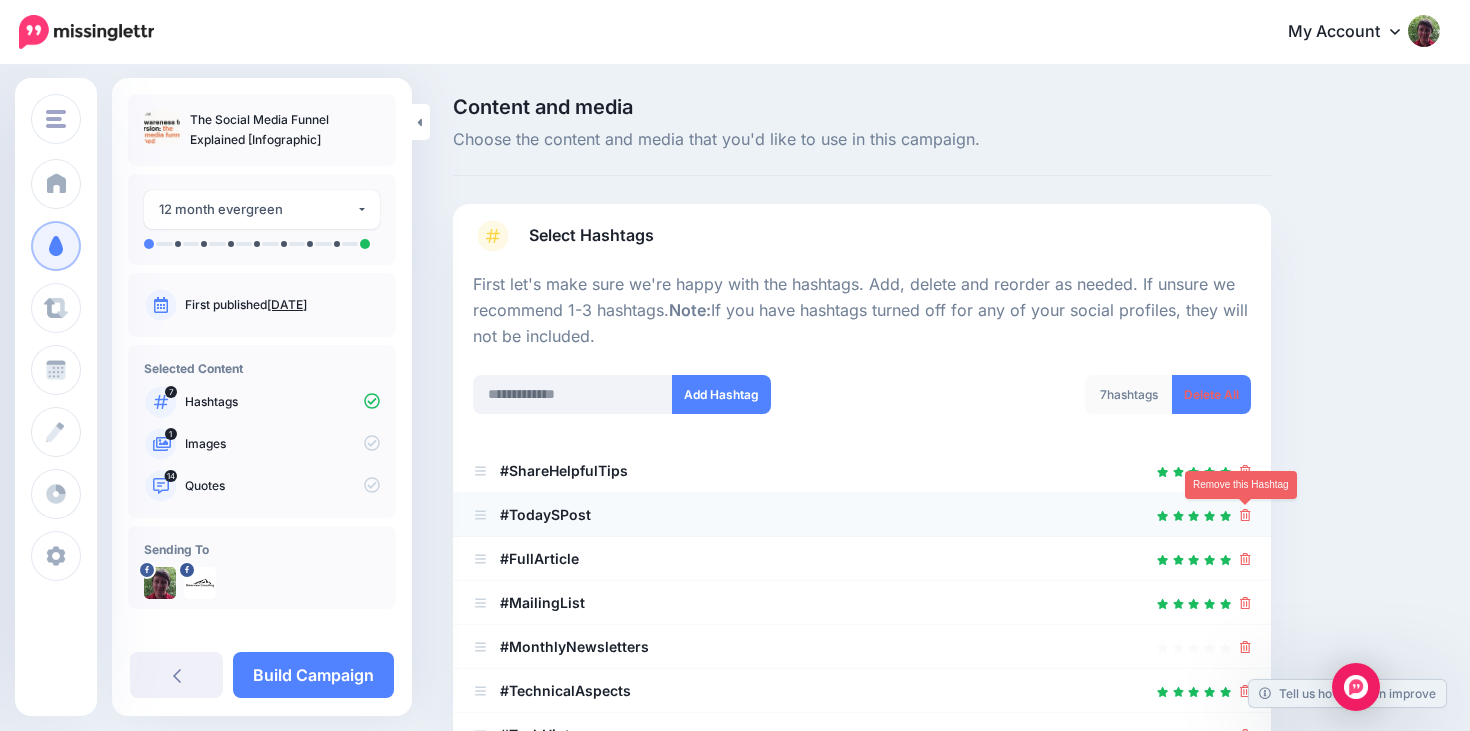click 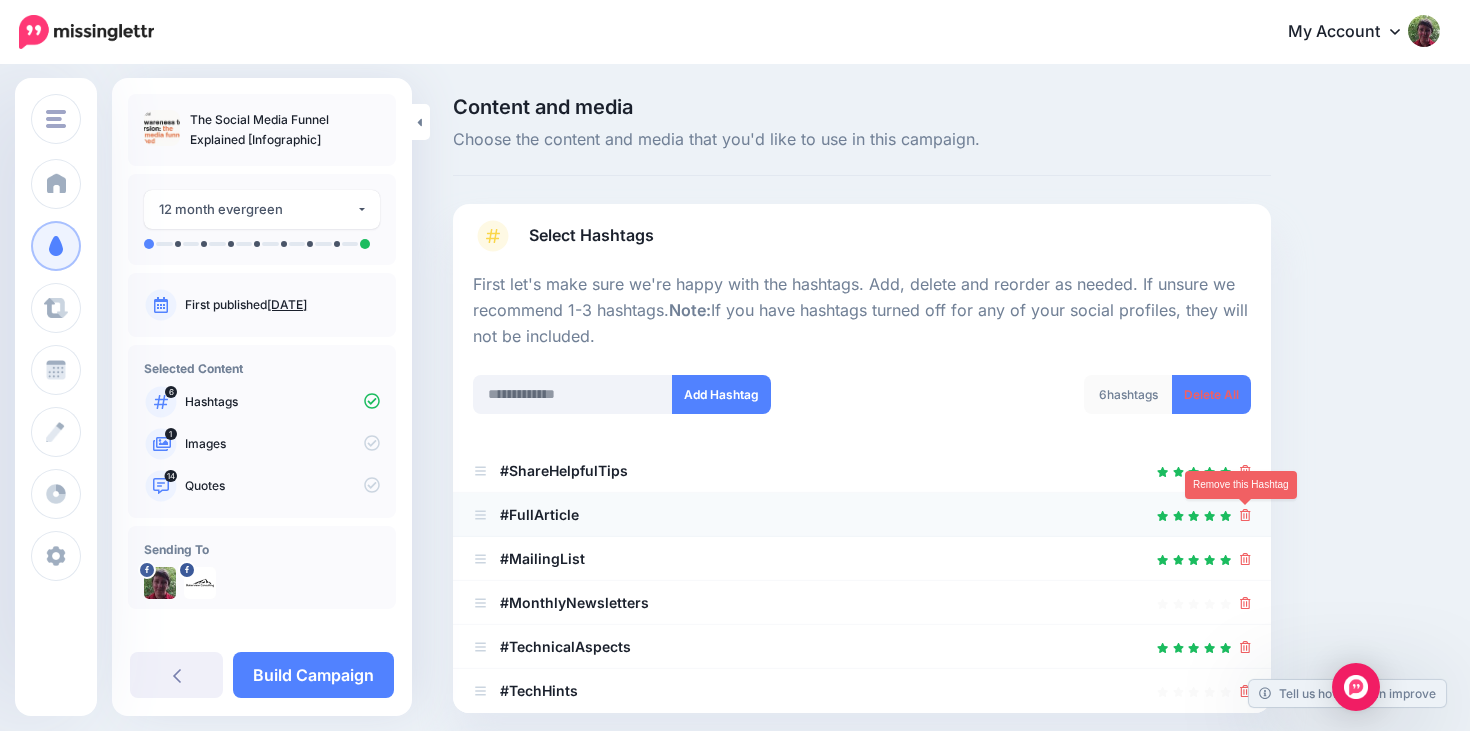 click 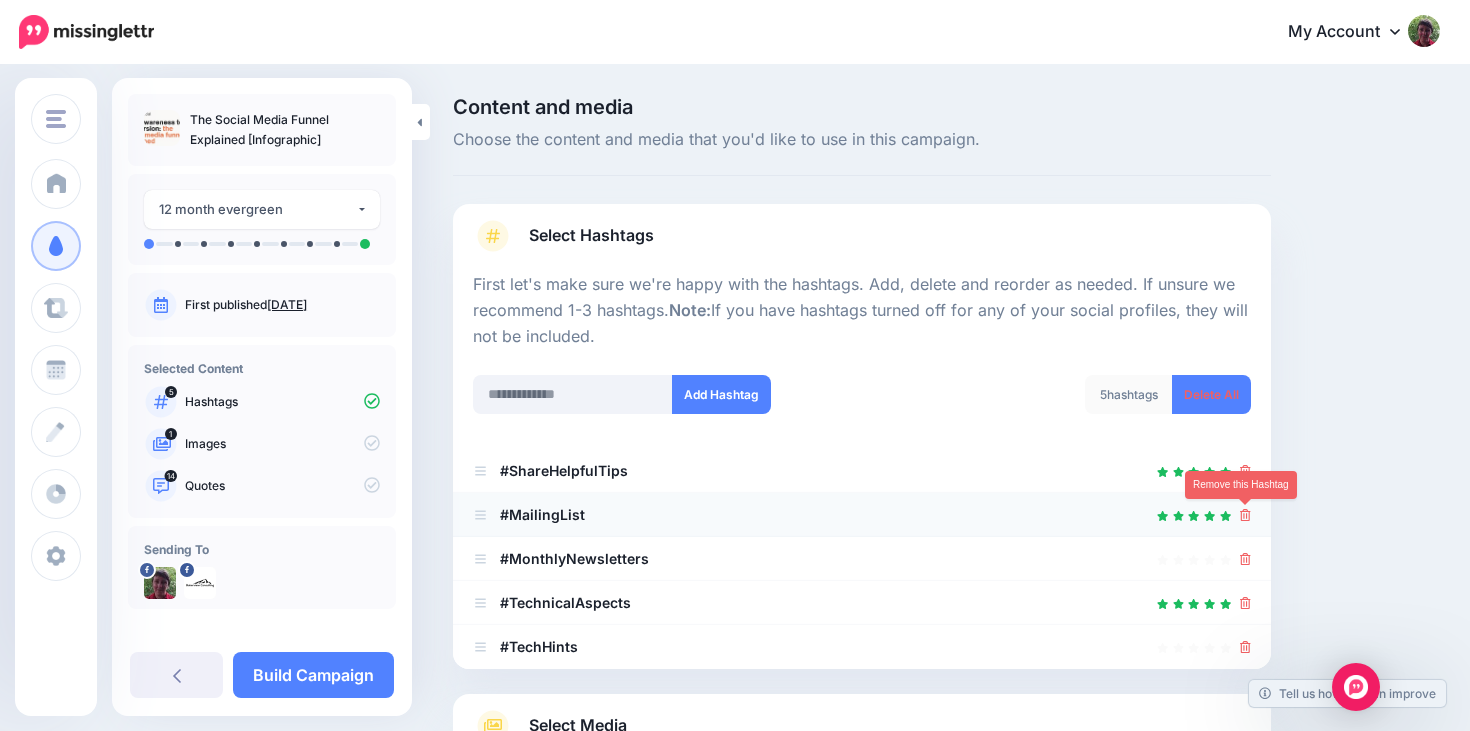 click 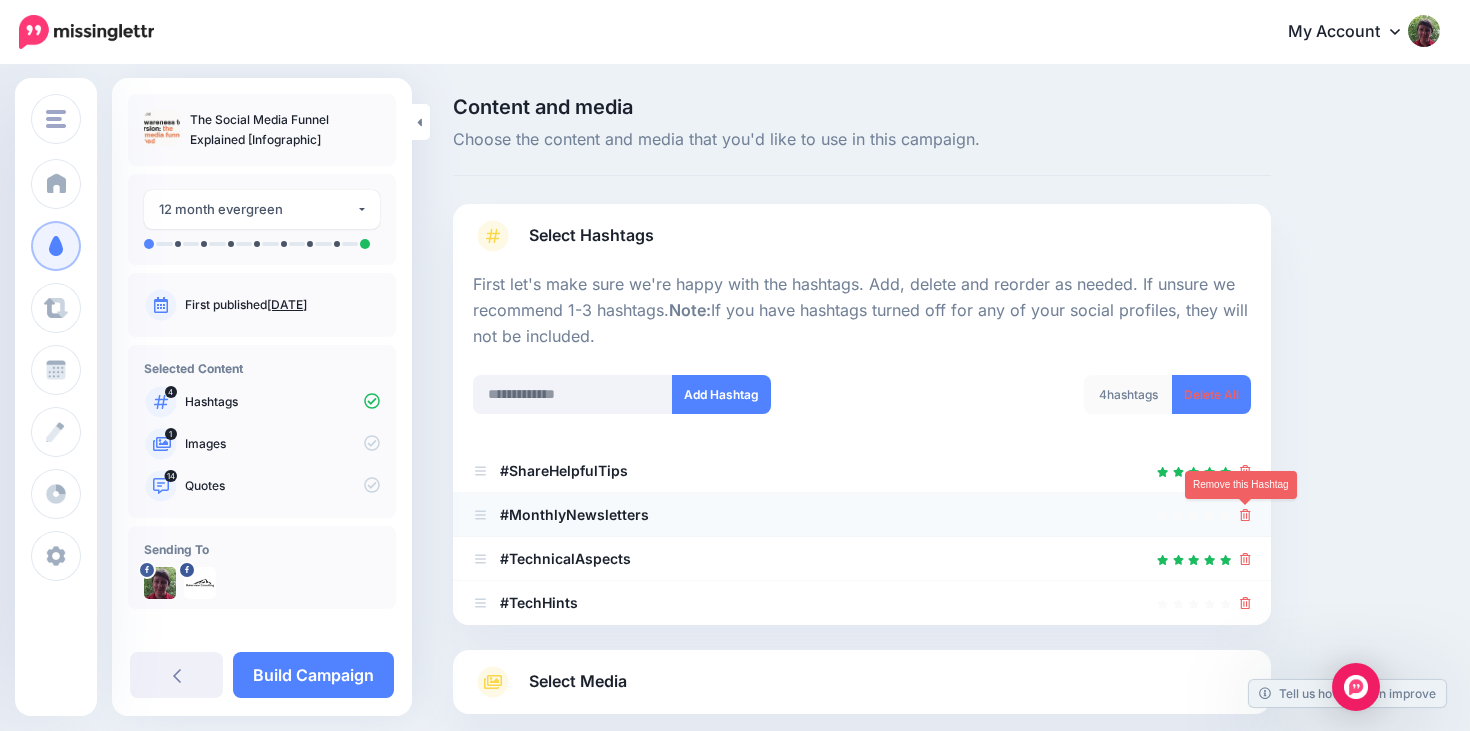 click 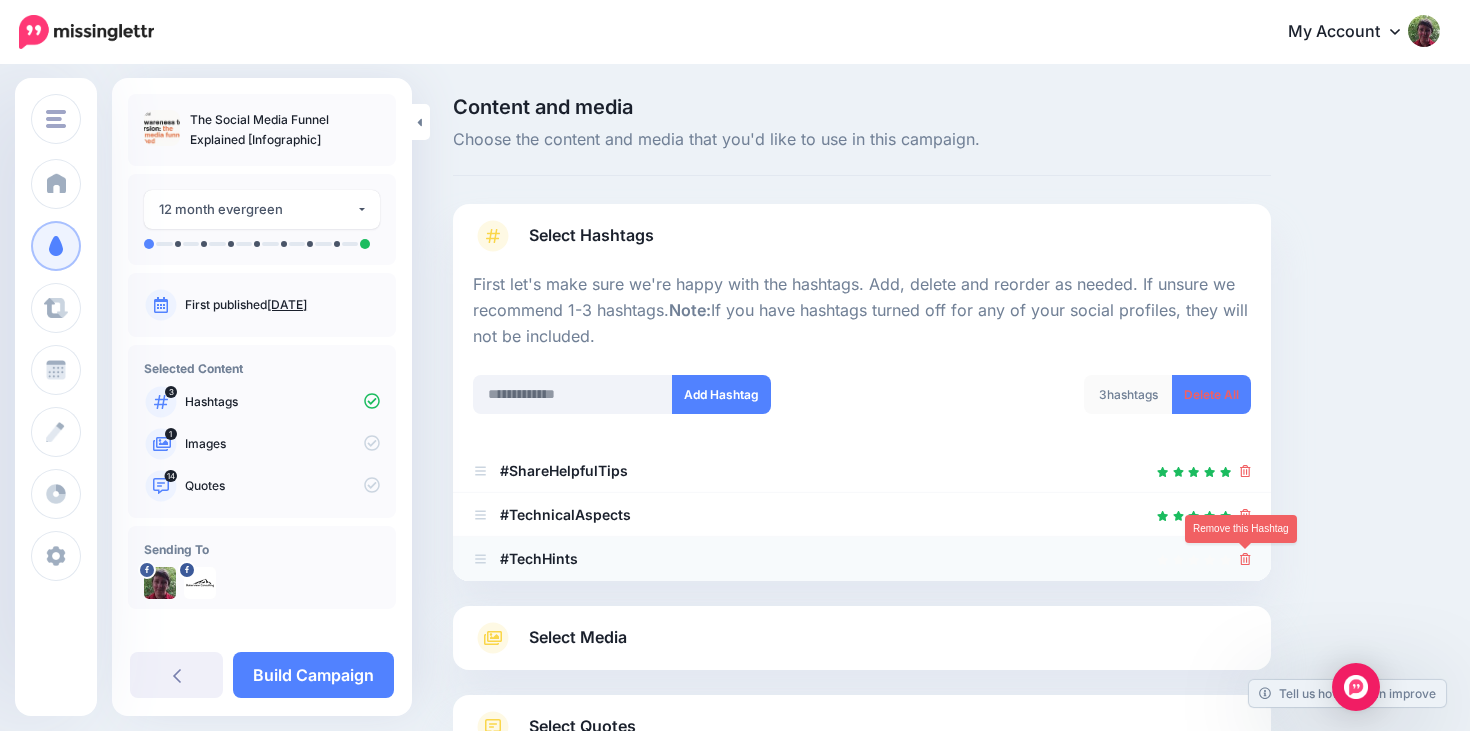 click 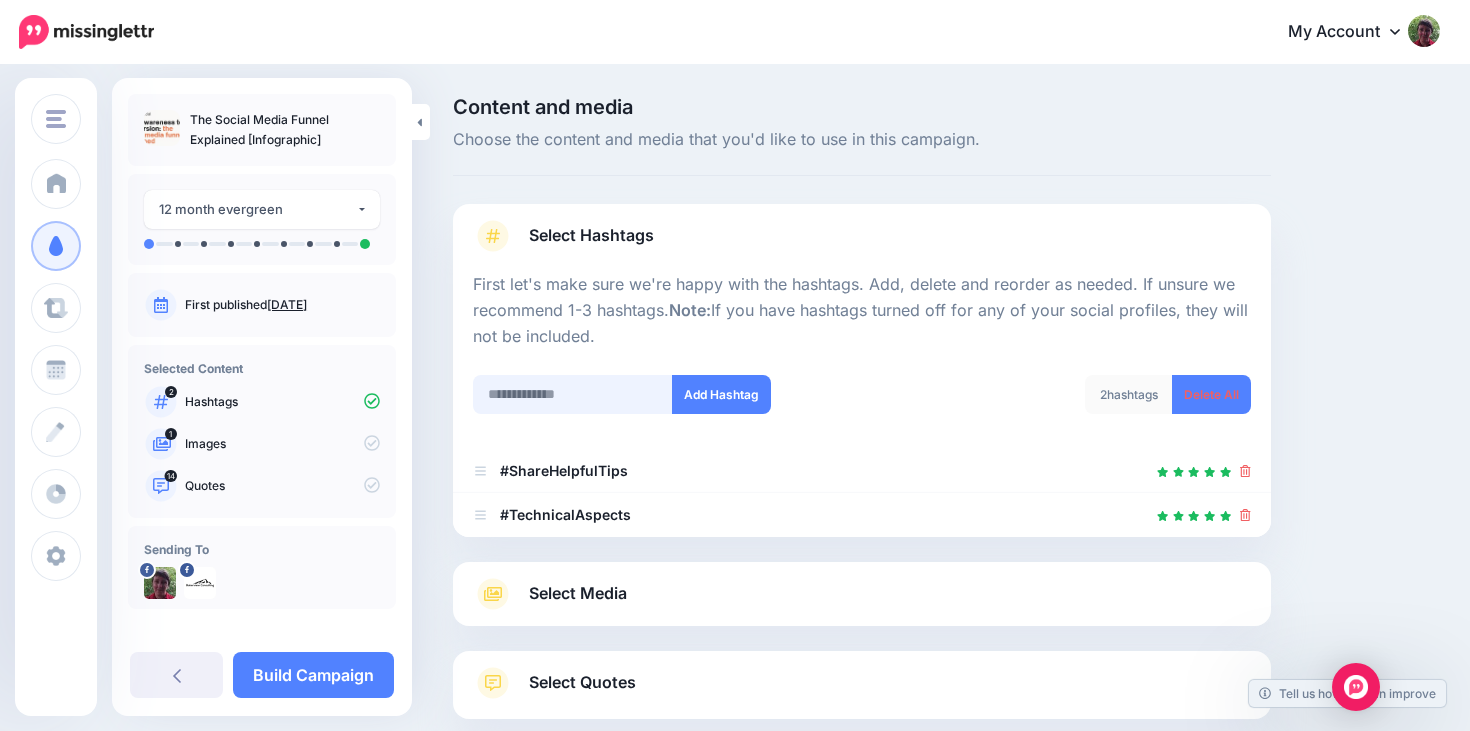 click at bounding box center [573, 394] 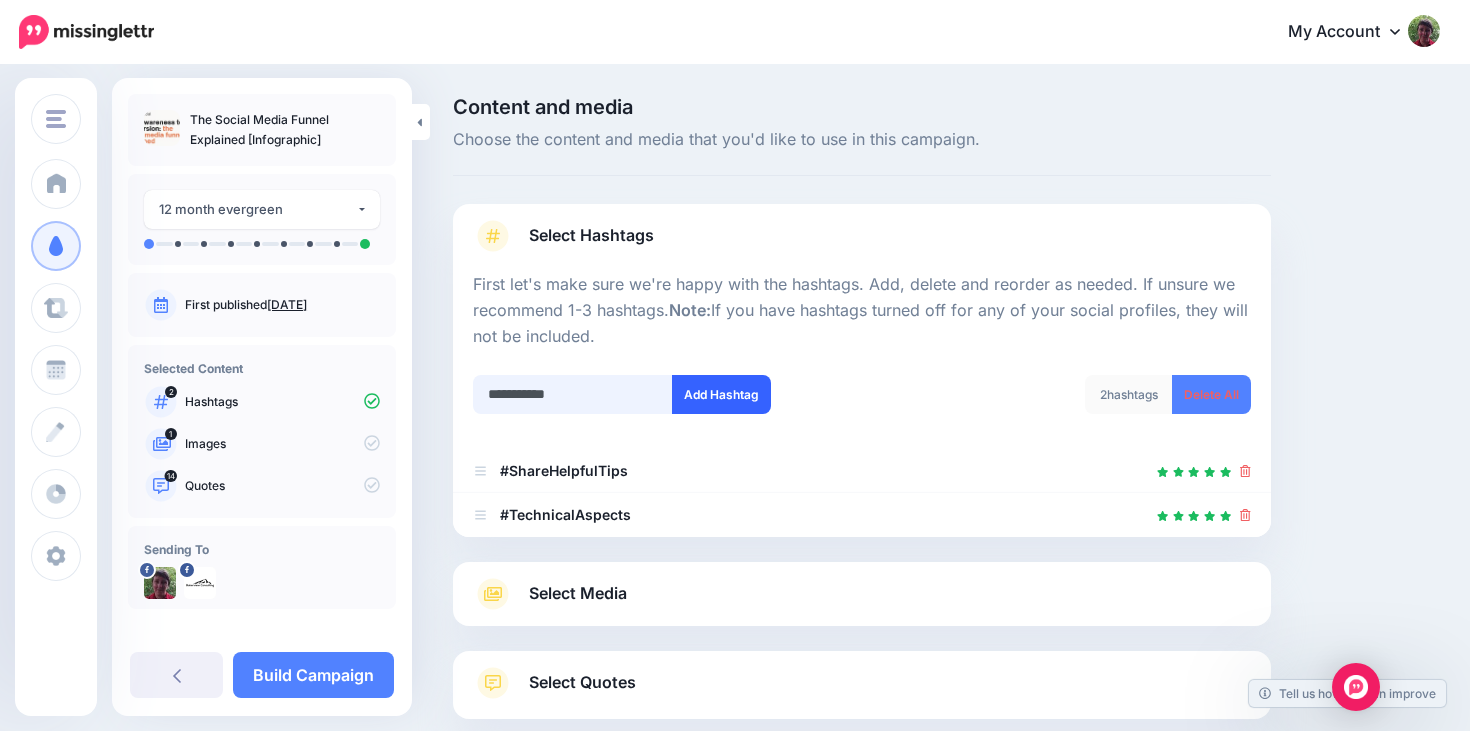 type on "**********" 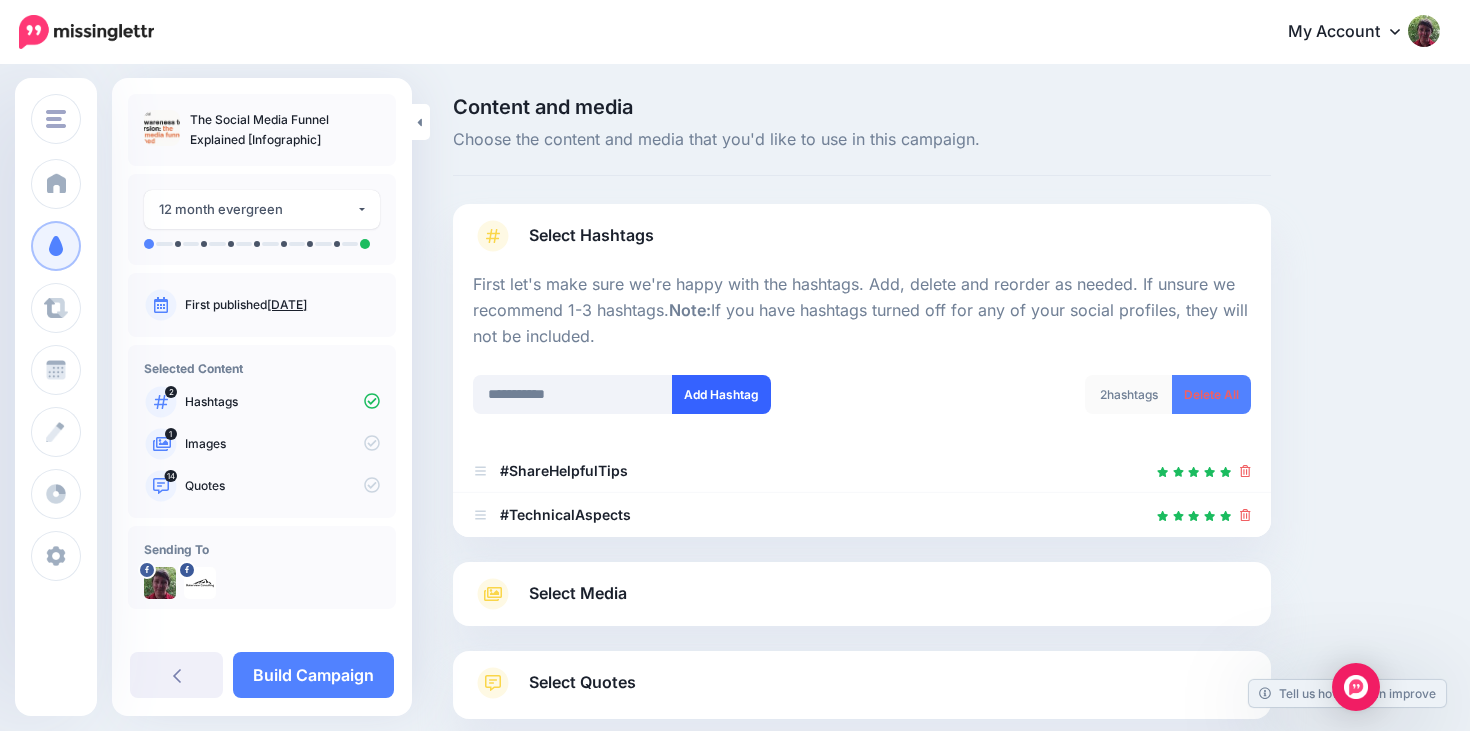 click on "Add Hashtag" at bounding box center [721, 394] 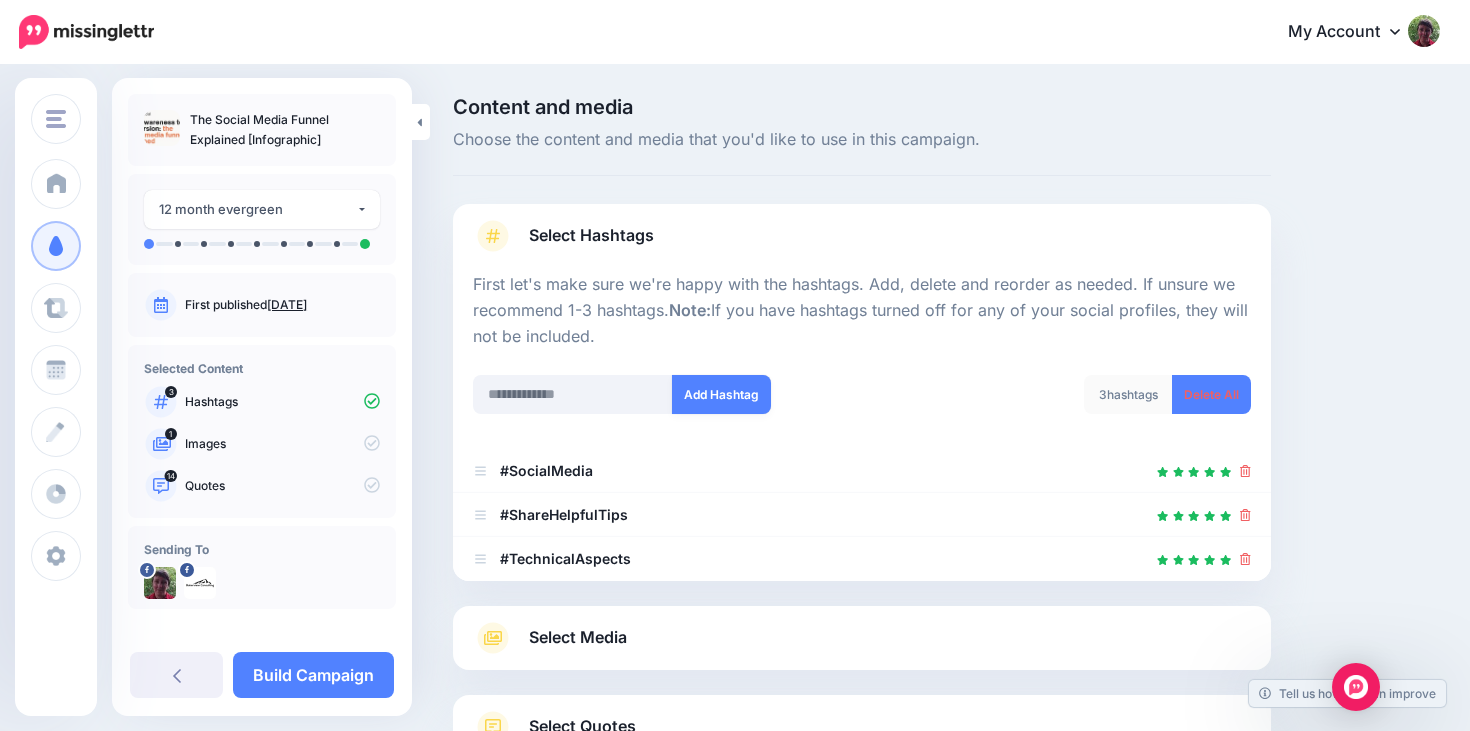 scroll, scrollTop: 189, scrollLeft: 0, axis: vertical 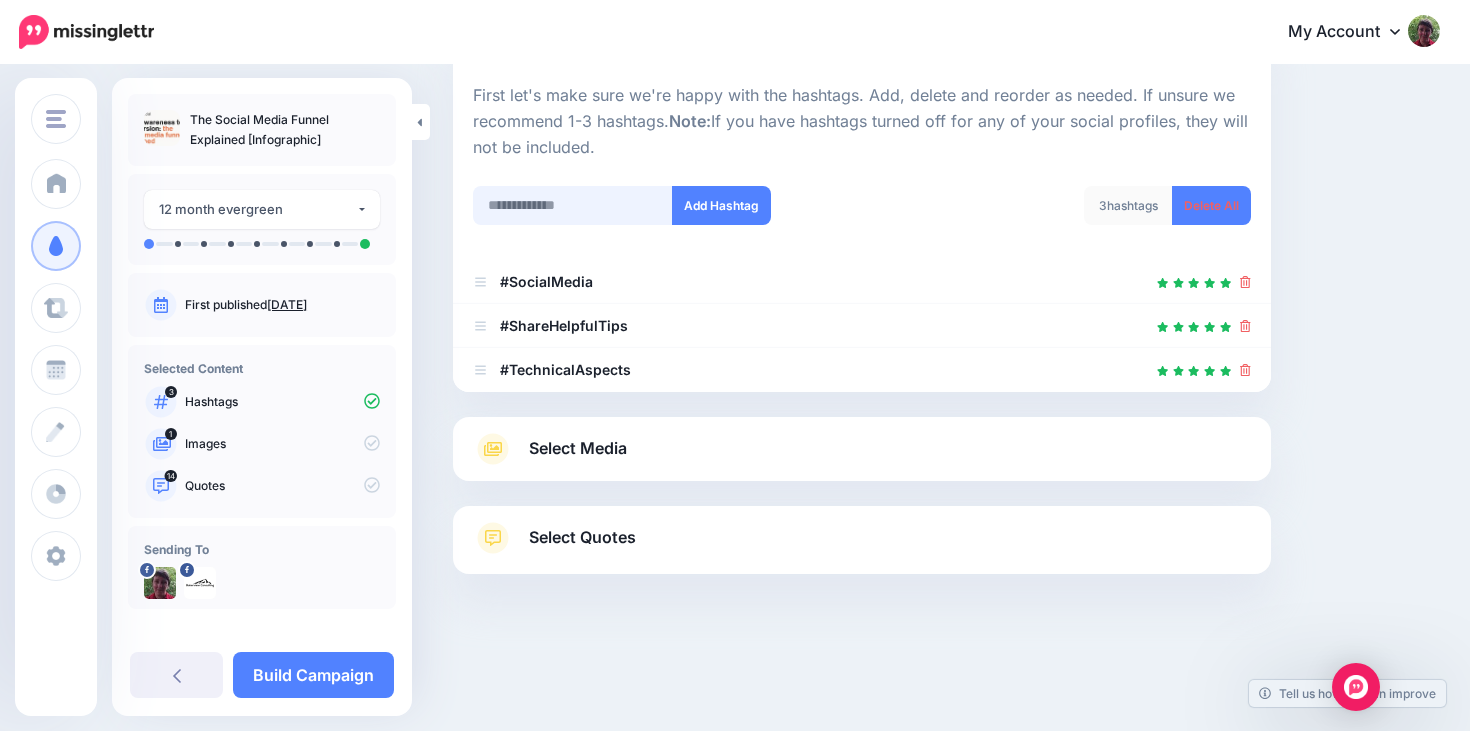 click at bounding box center [573, 205] 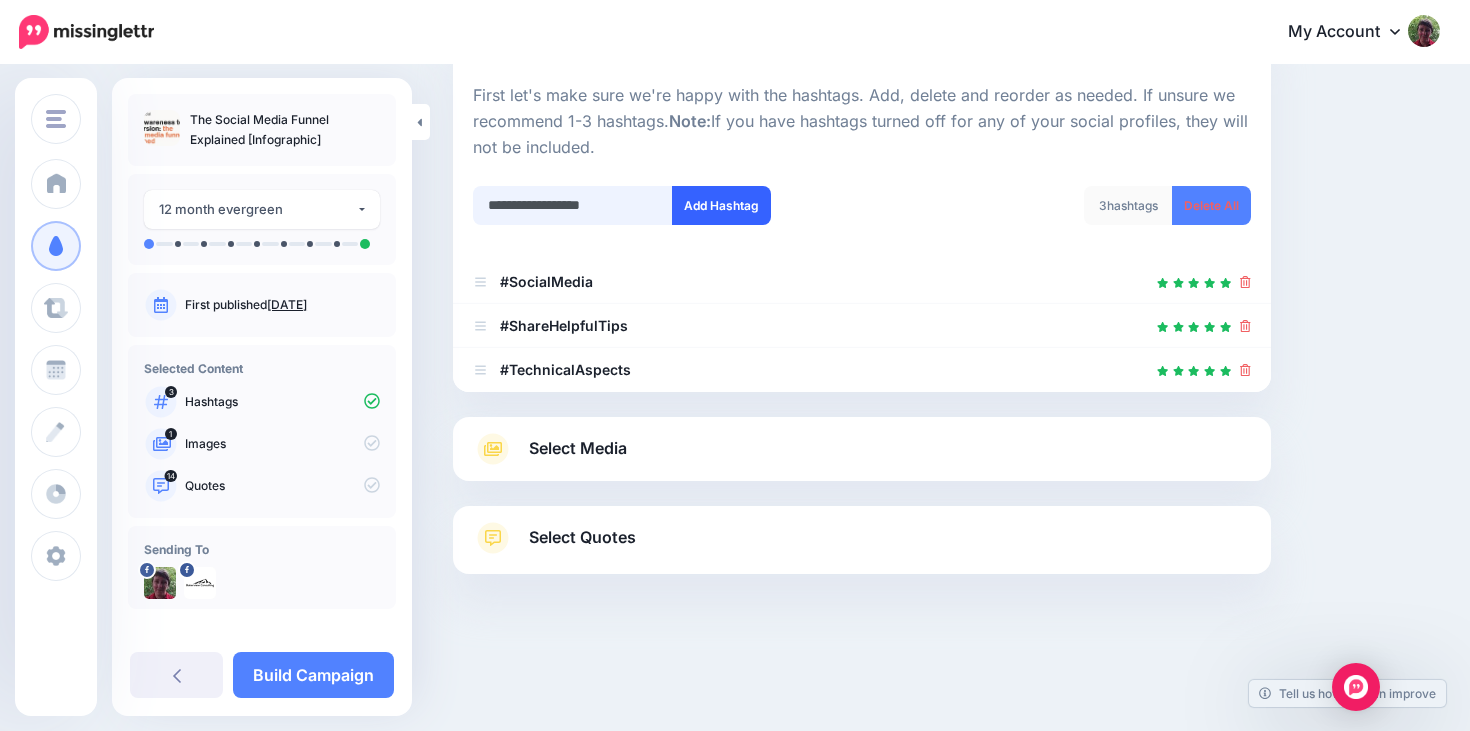 type on "**********" 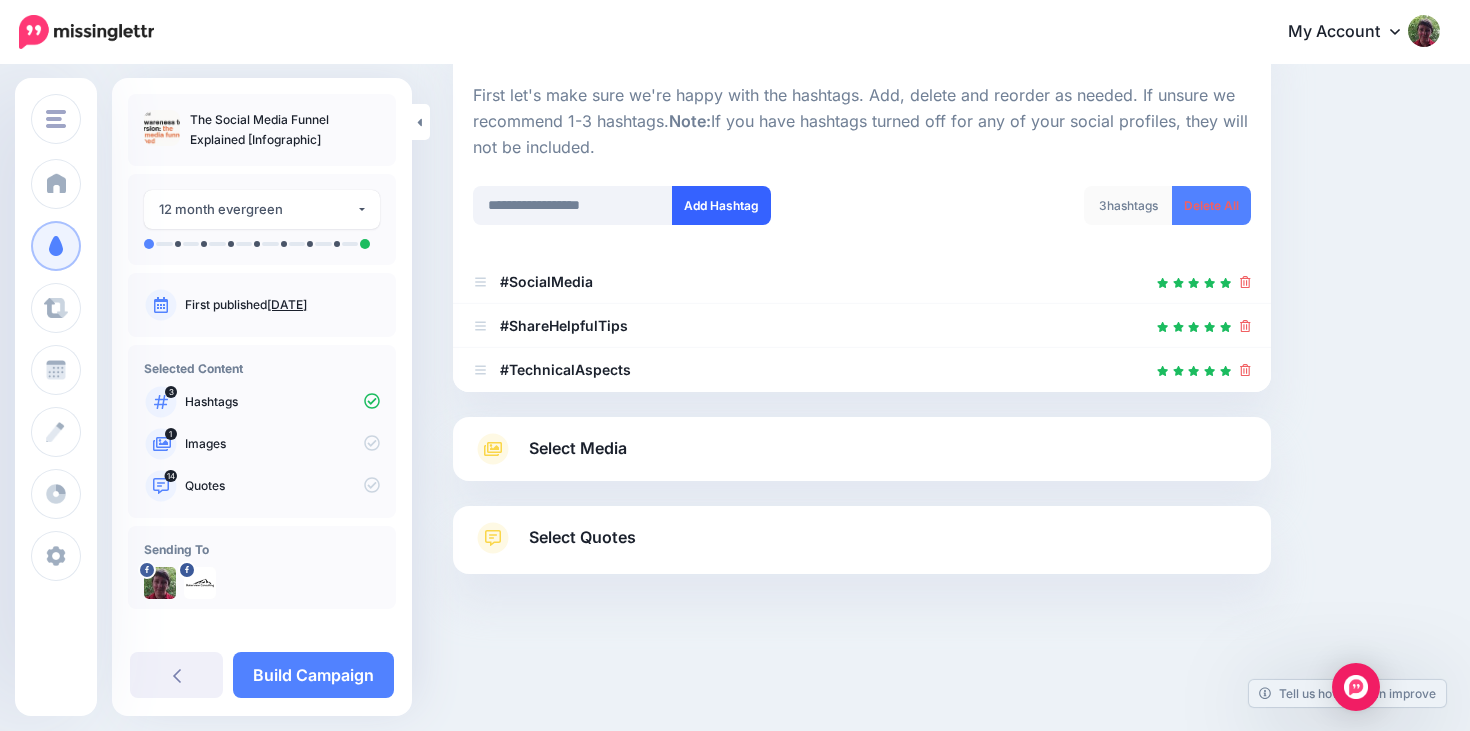 click on "Add Hashtag" at bounding box center [721, 205] 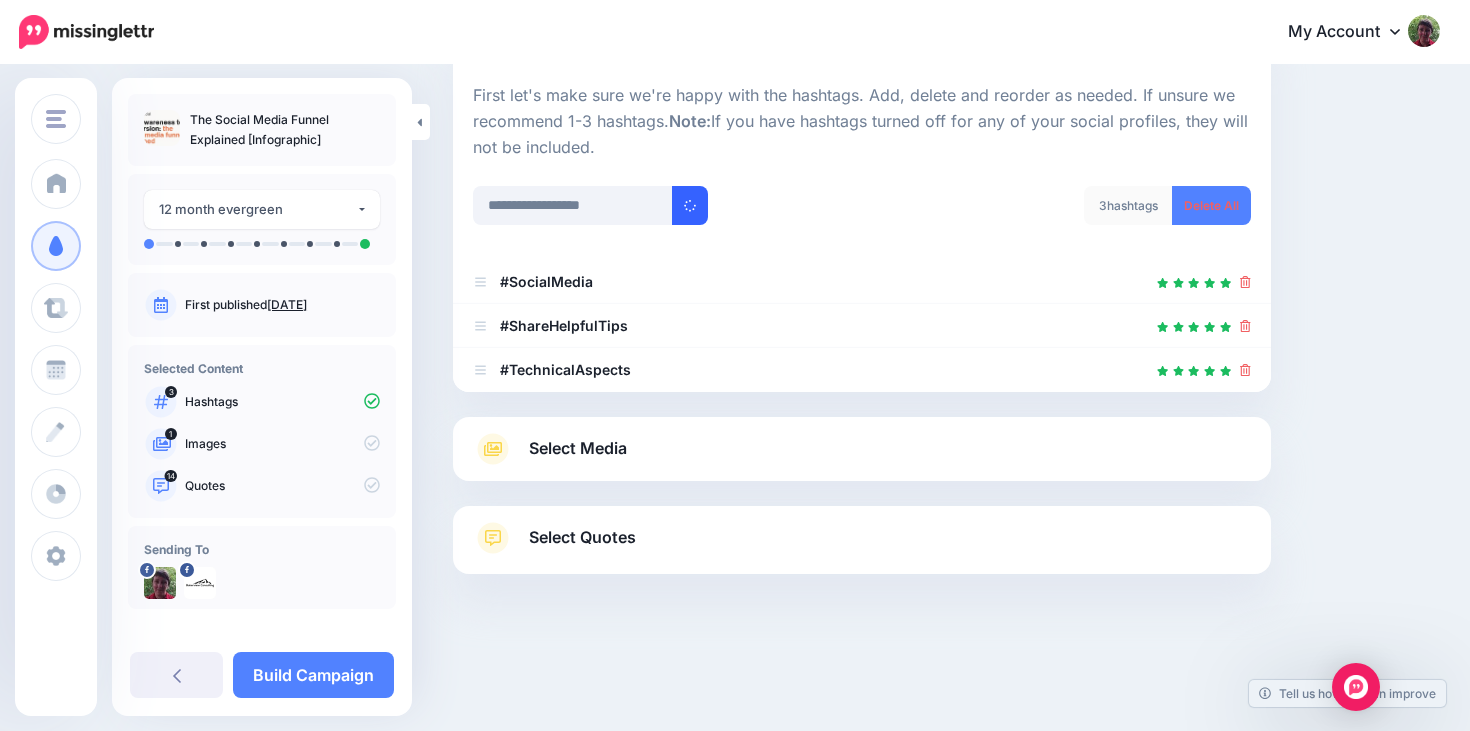 type 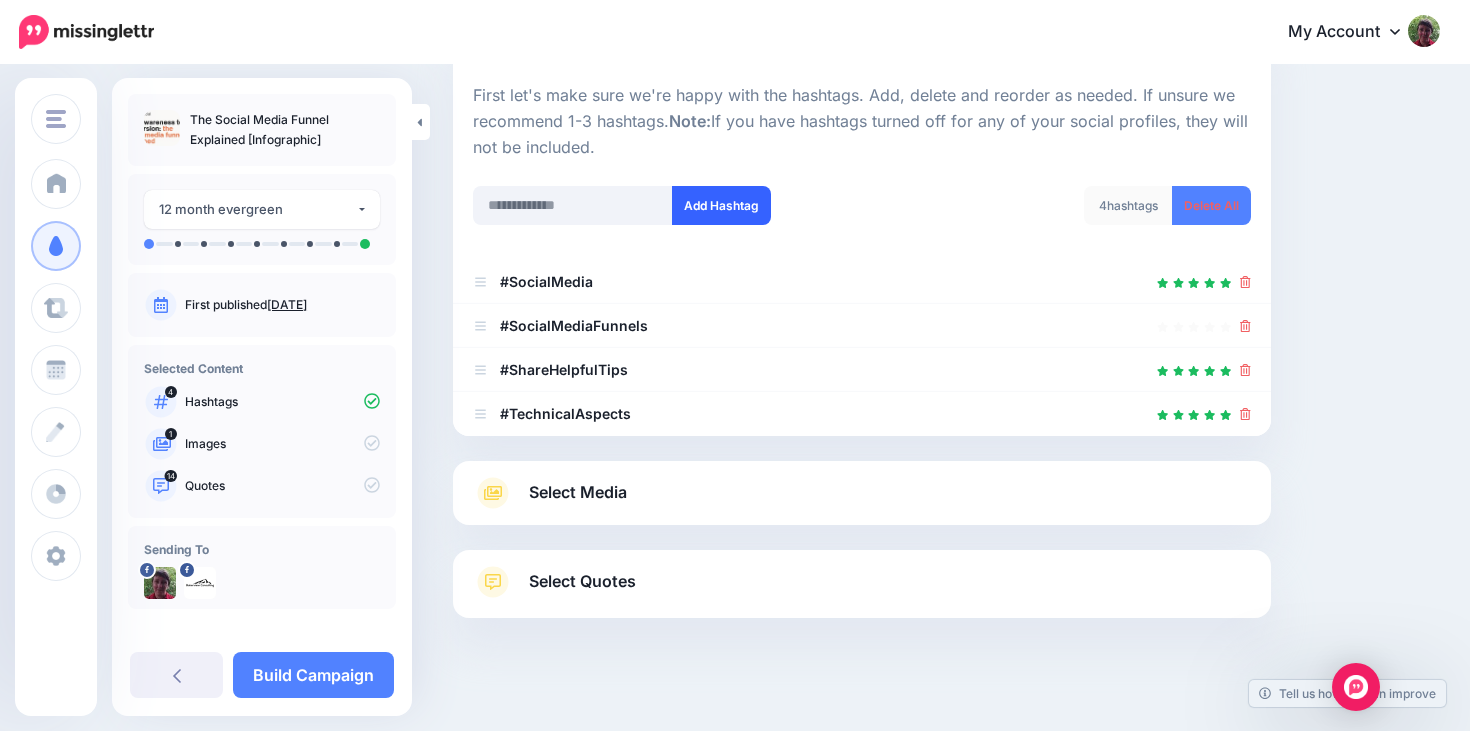 scroll, scrollTop: 233, scrollLeft: 0, axis: vertical 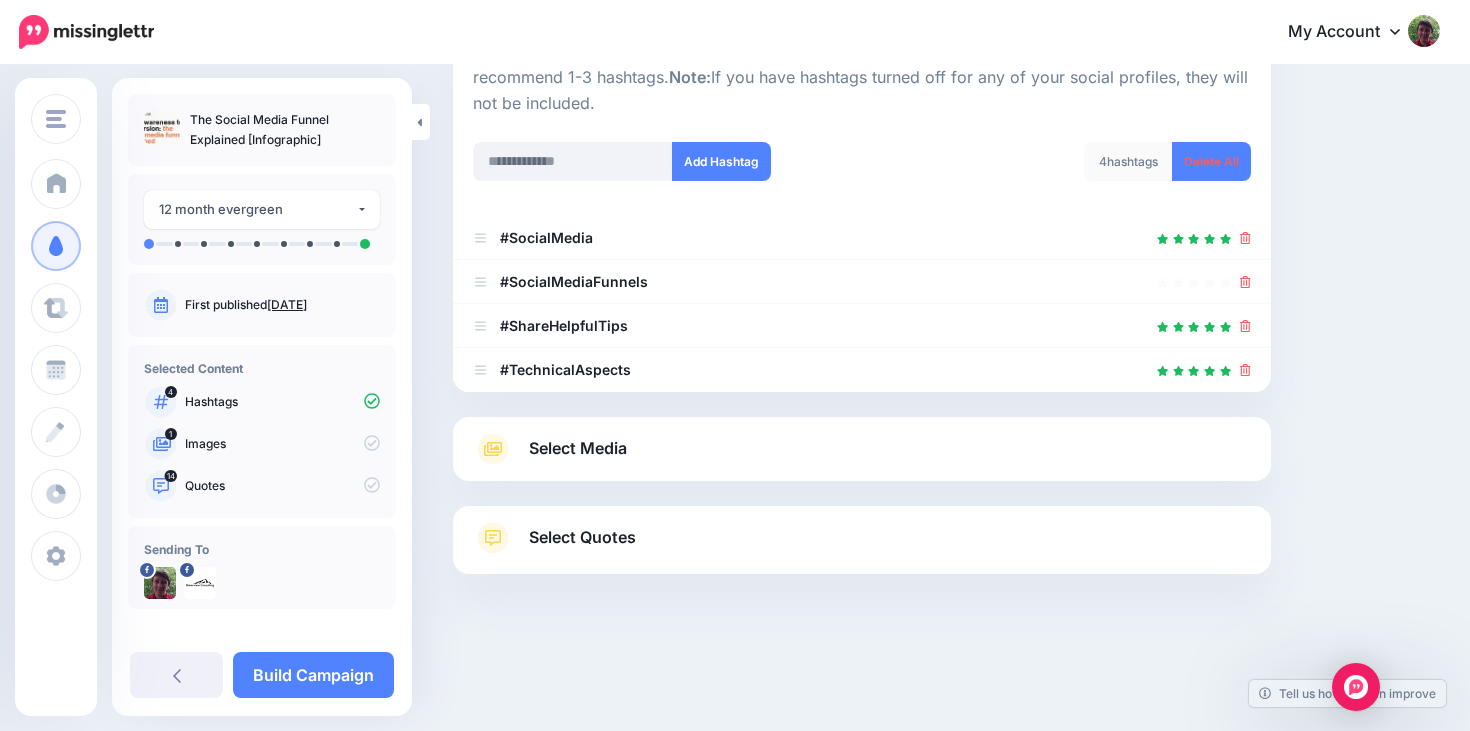 click on "Select Media" at bounding box center (862, 449) 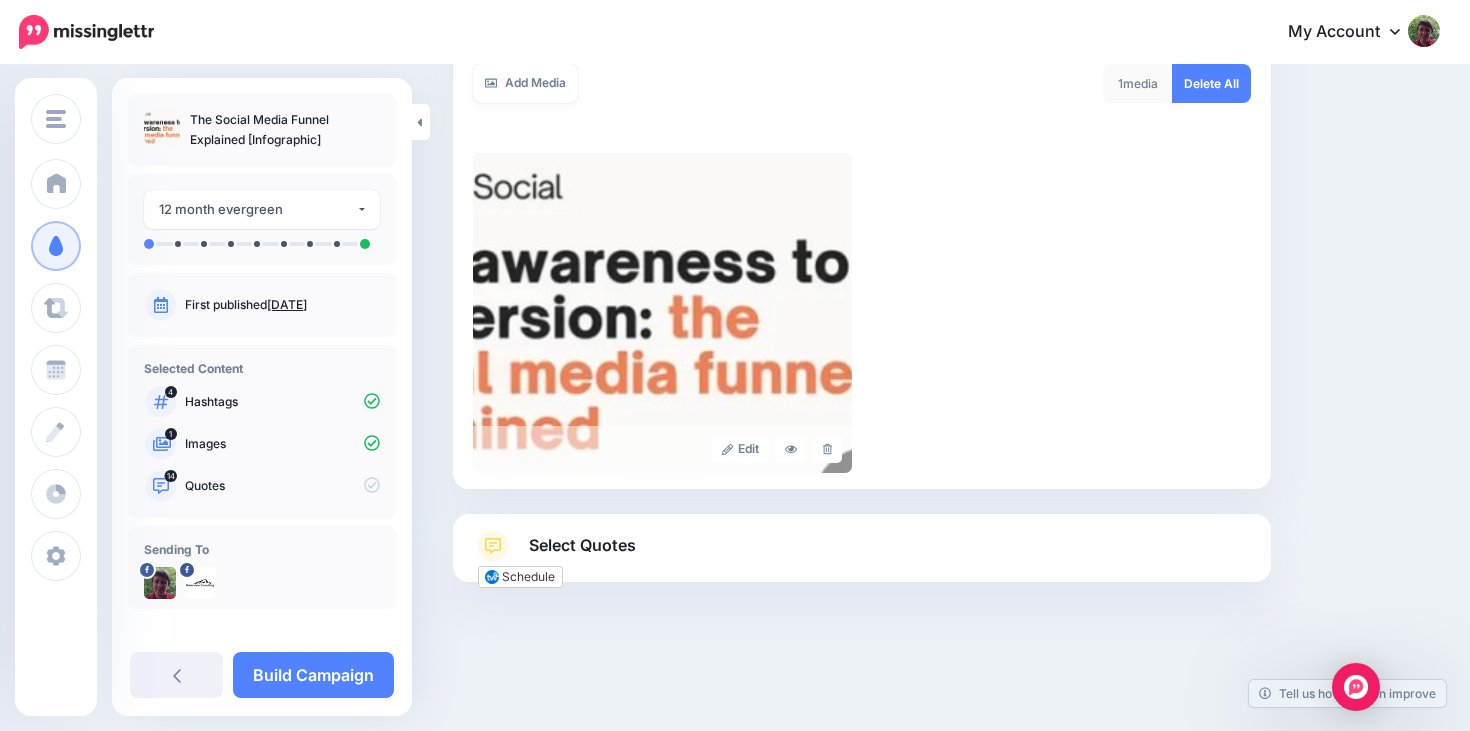 scroll, scrollTop: 377, scrollLeft: 0, axis: vertical 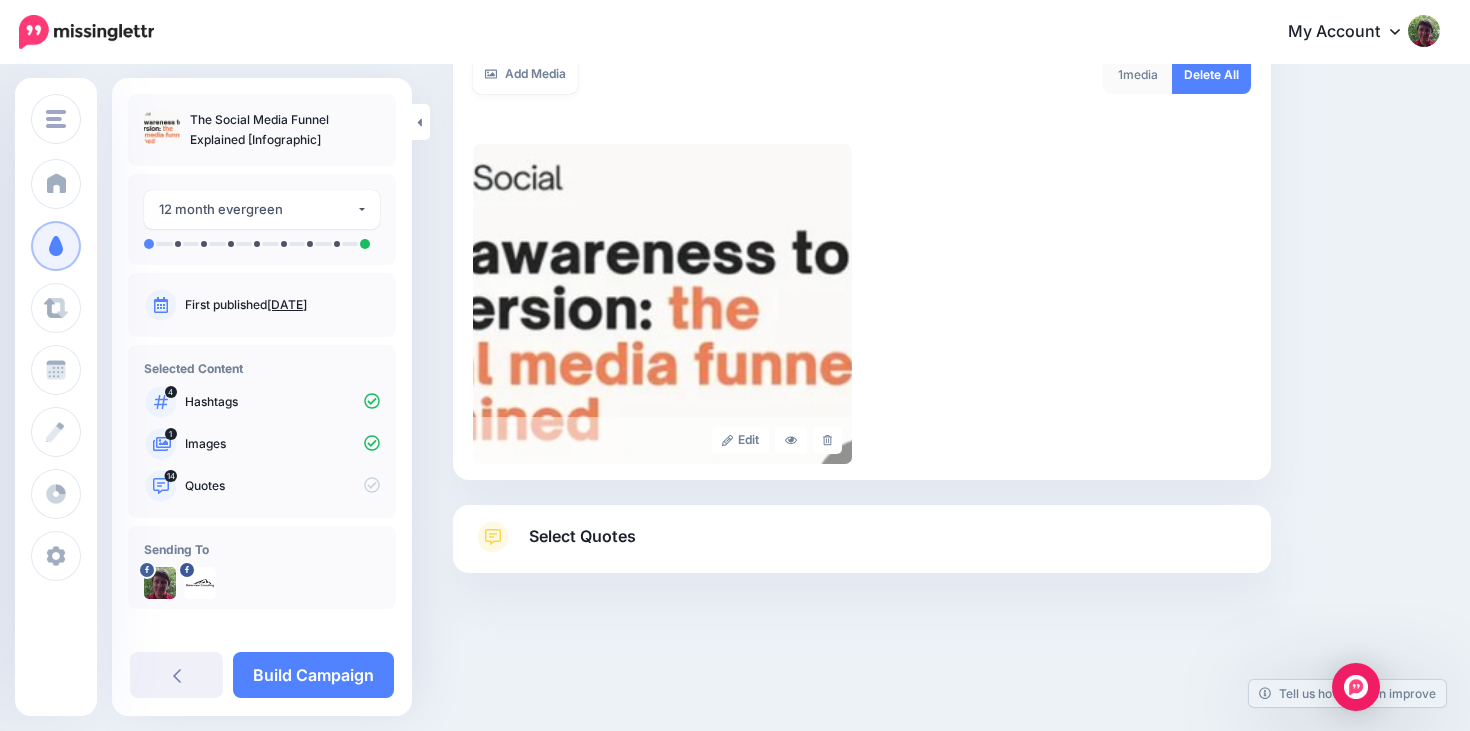 click on "Select Quotes" at bounding box center (862, 547) 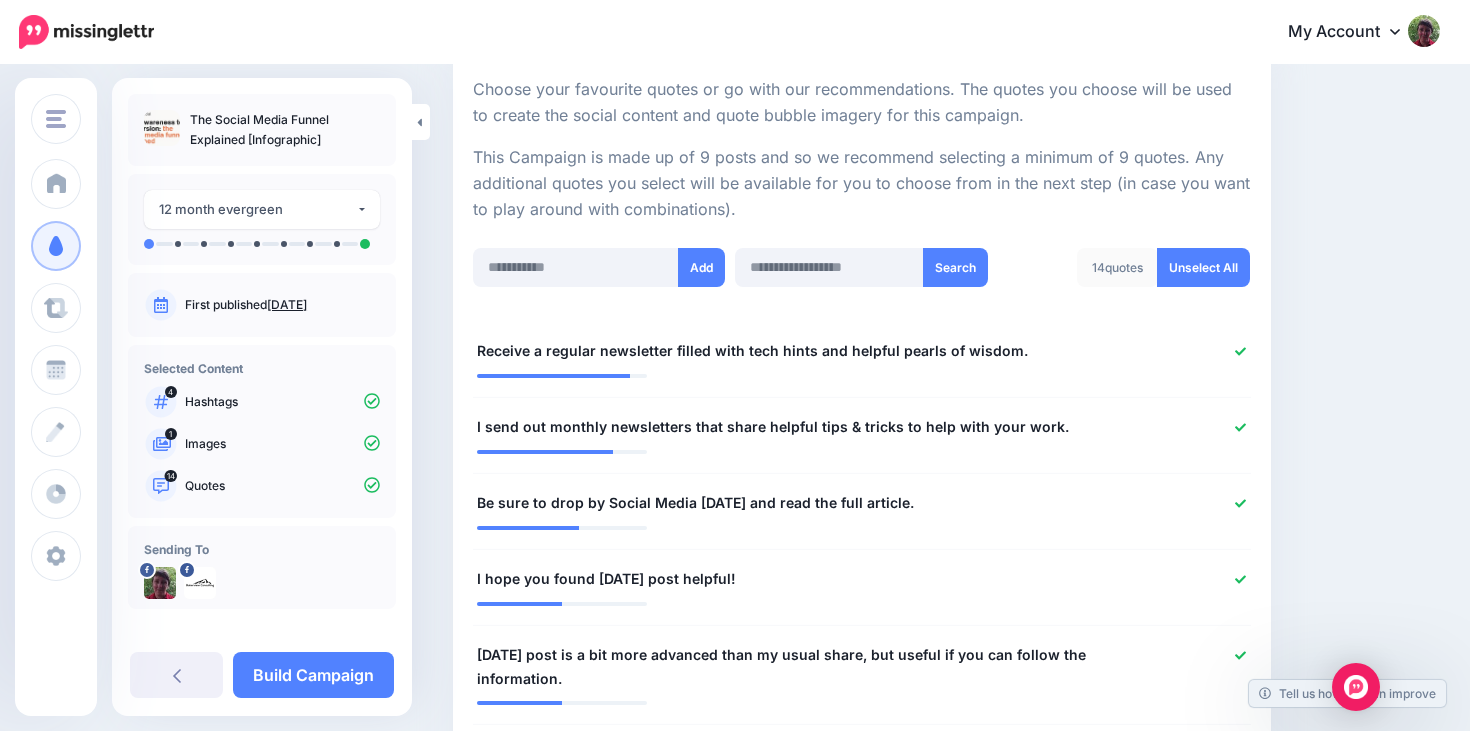 scroll, scrollTop: 376, scrollLeft: 0, axis: vertical 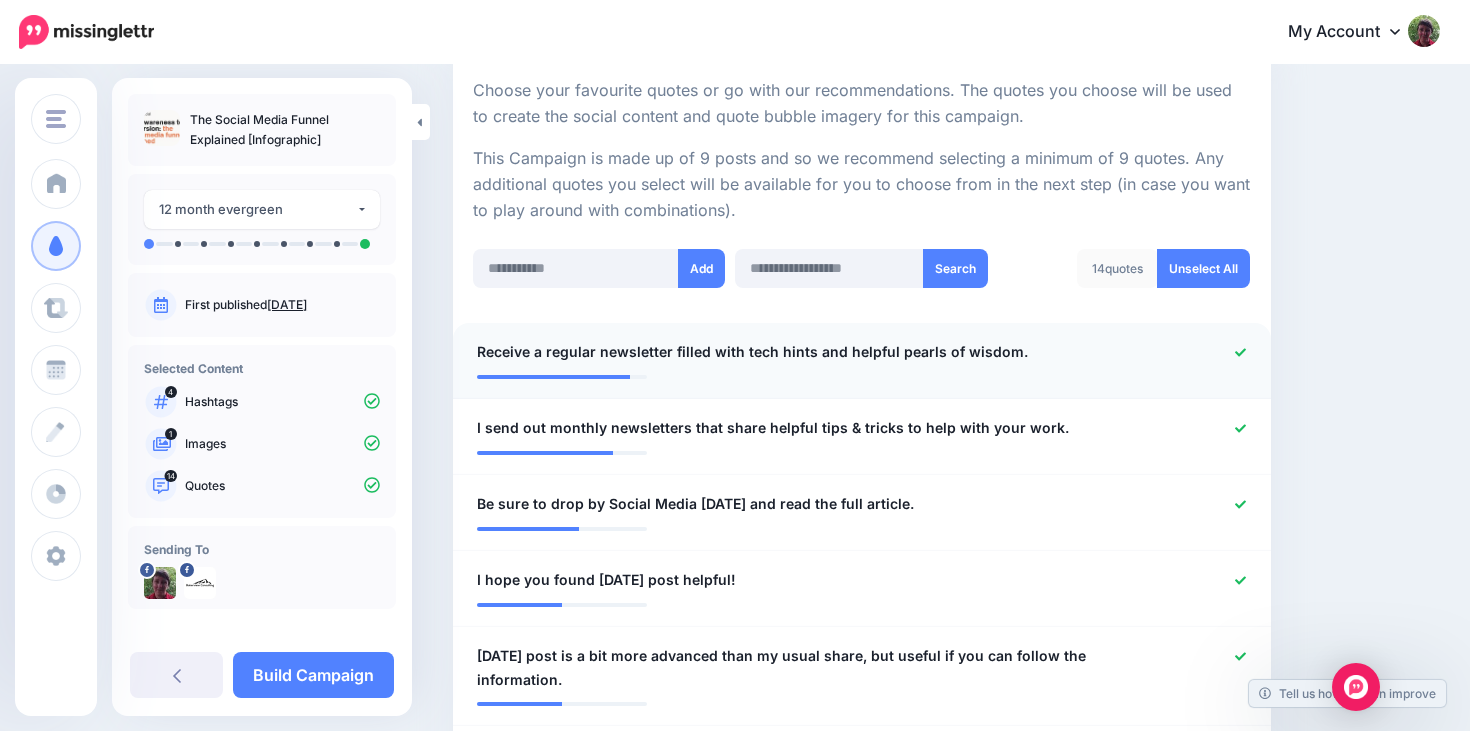 click at bounding box center (1194, 352) 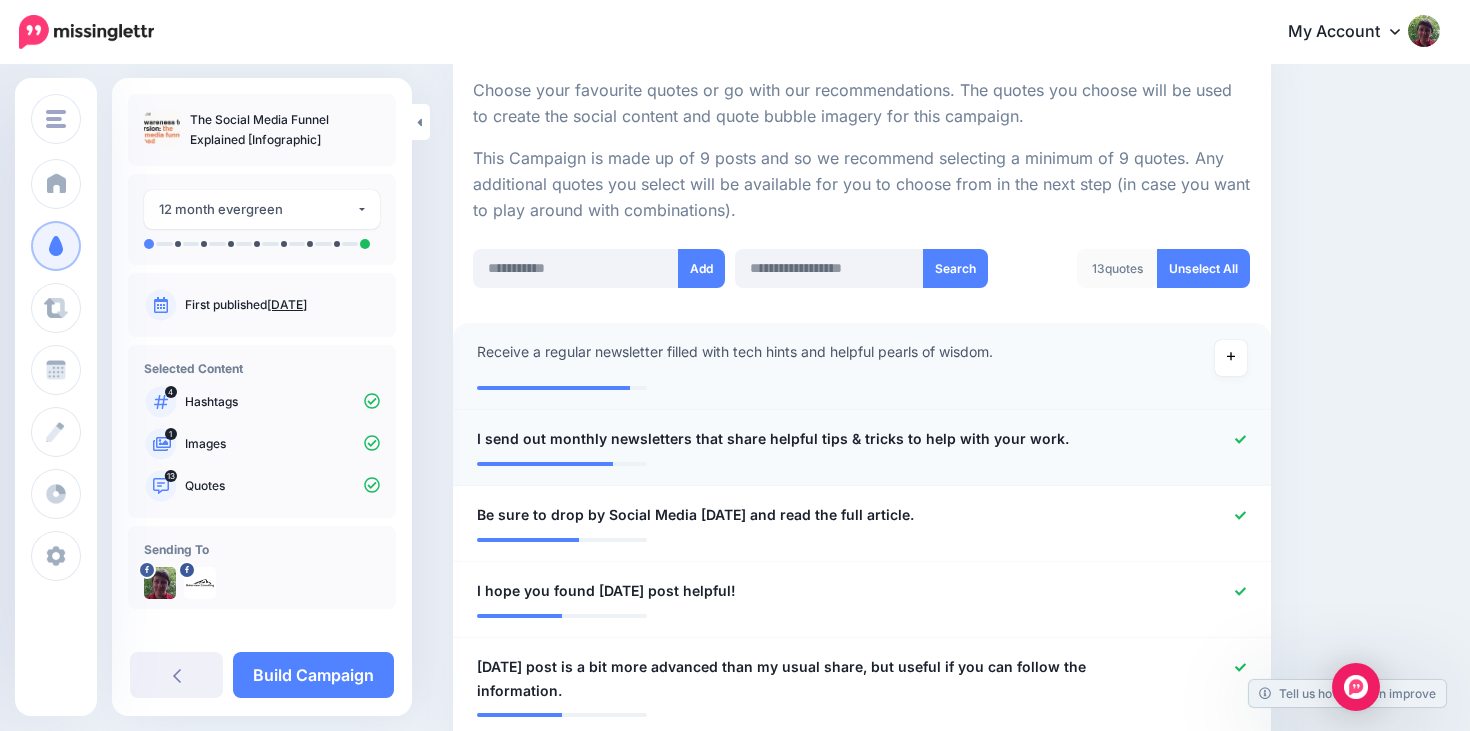 click 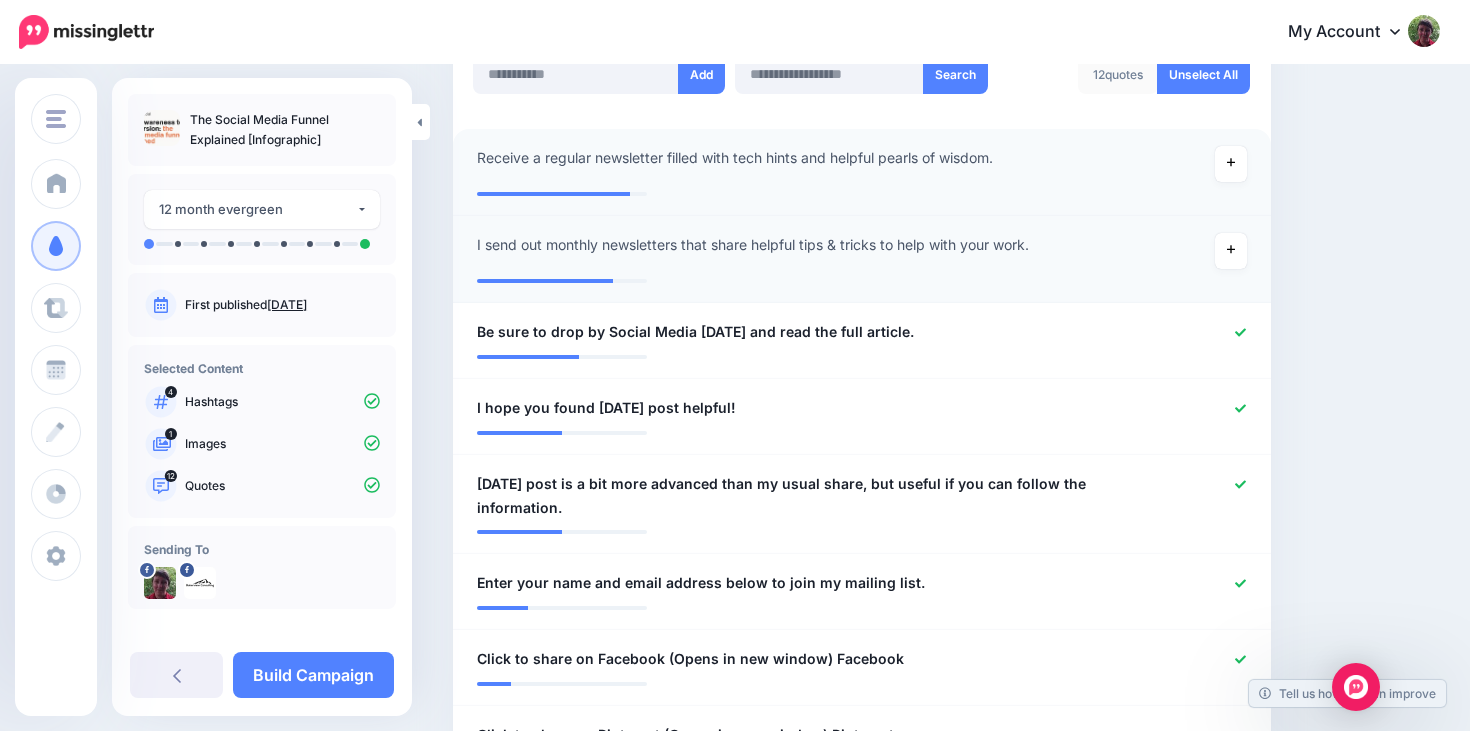 scroll, scrollTop: 574, scrollLeft: 0, axis: vertical 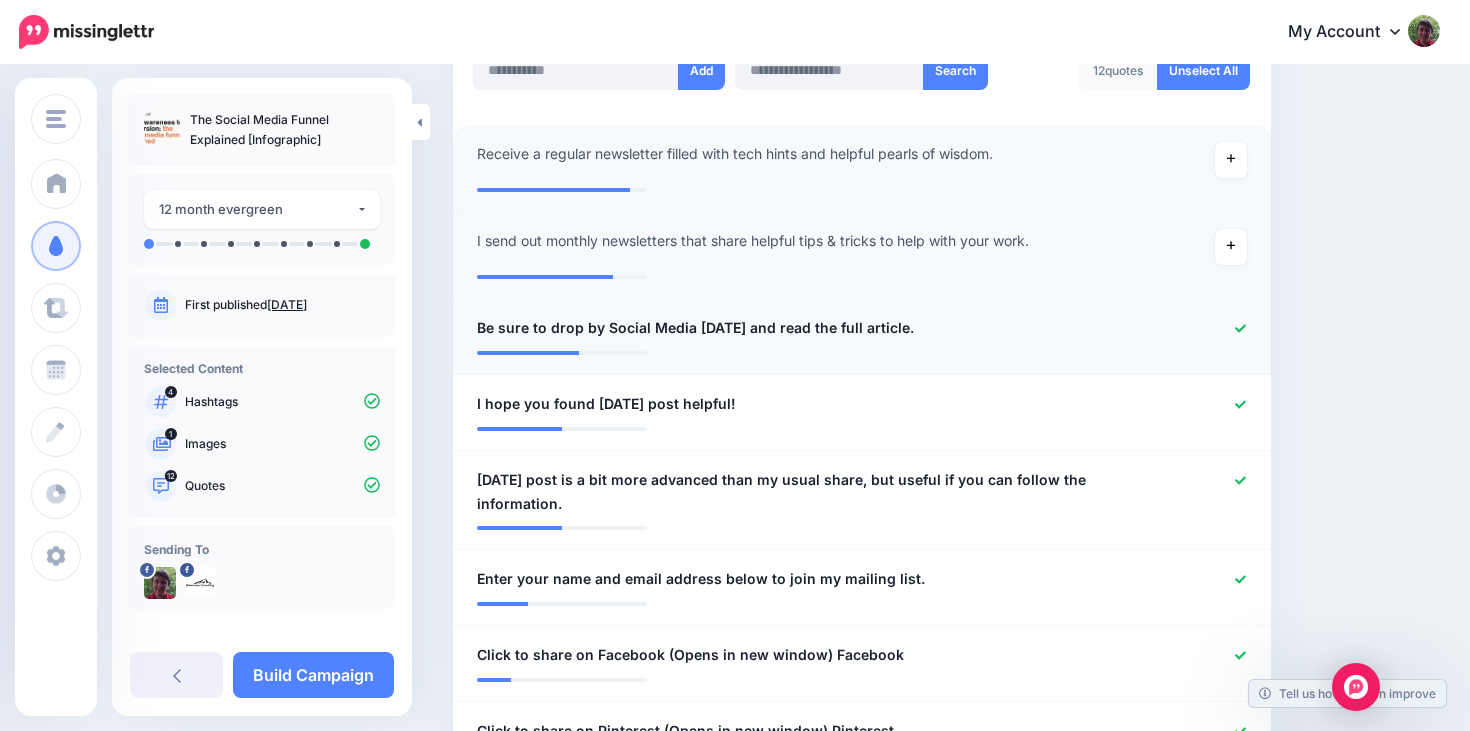 click at bounding box center (1194, 328) 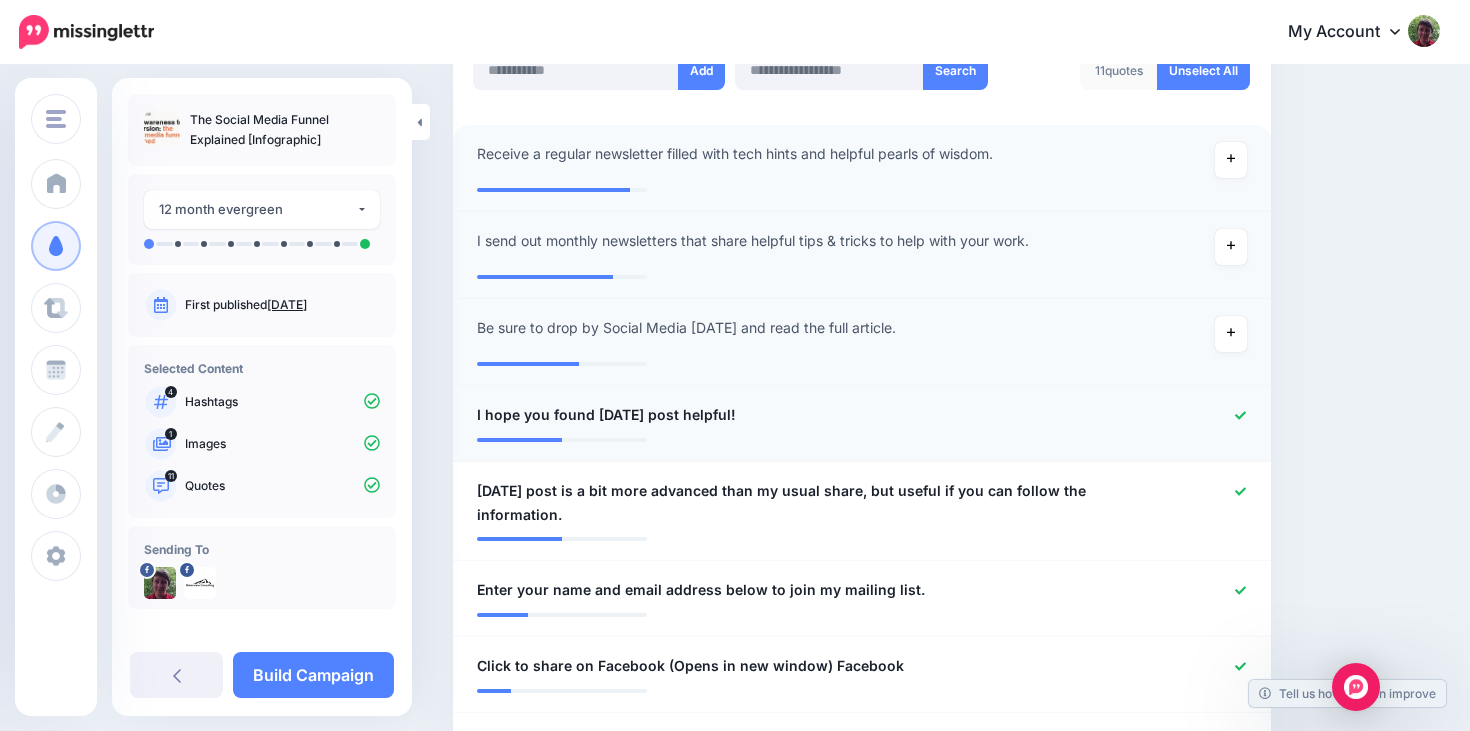 click 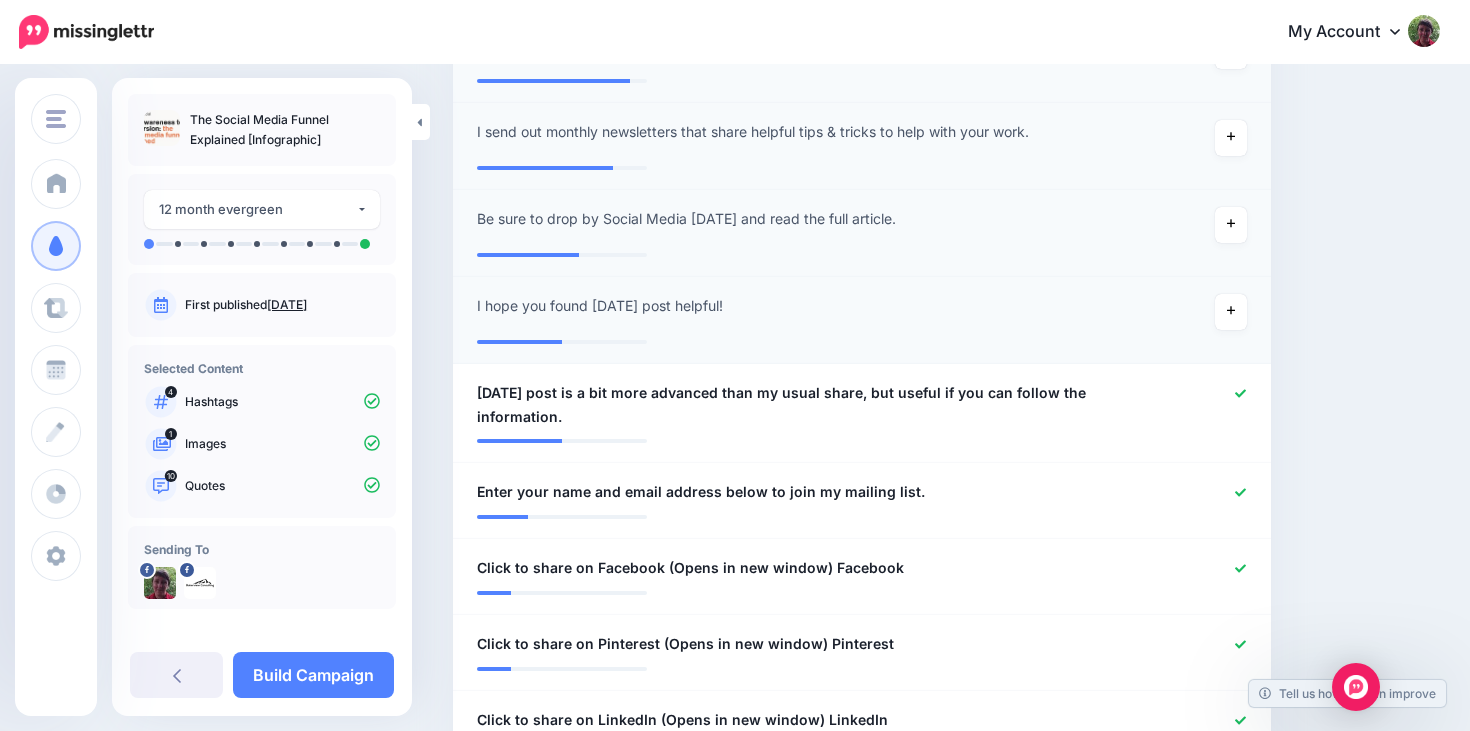 scroll, scrollTop: 698, scrollLeft: 0, axis: vertical 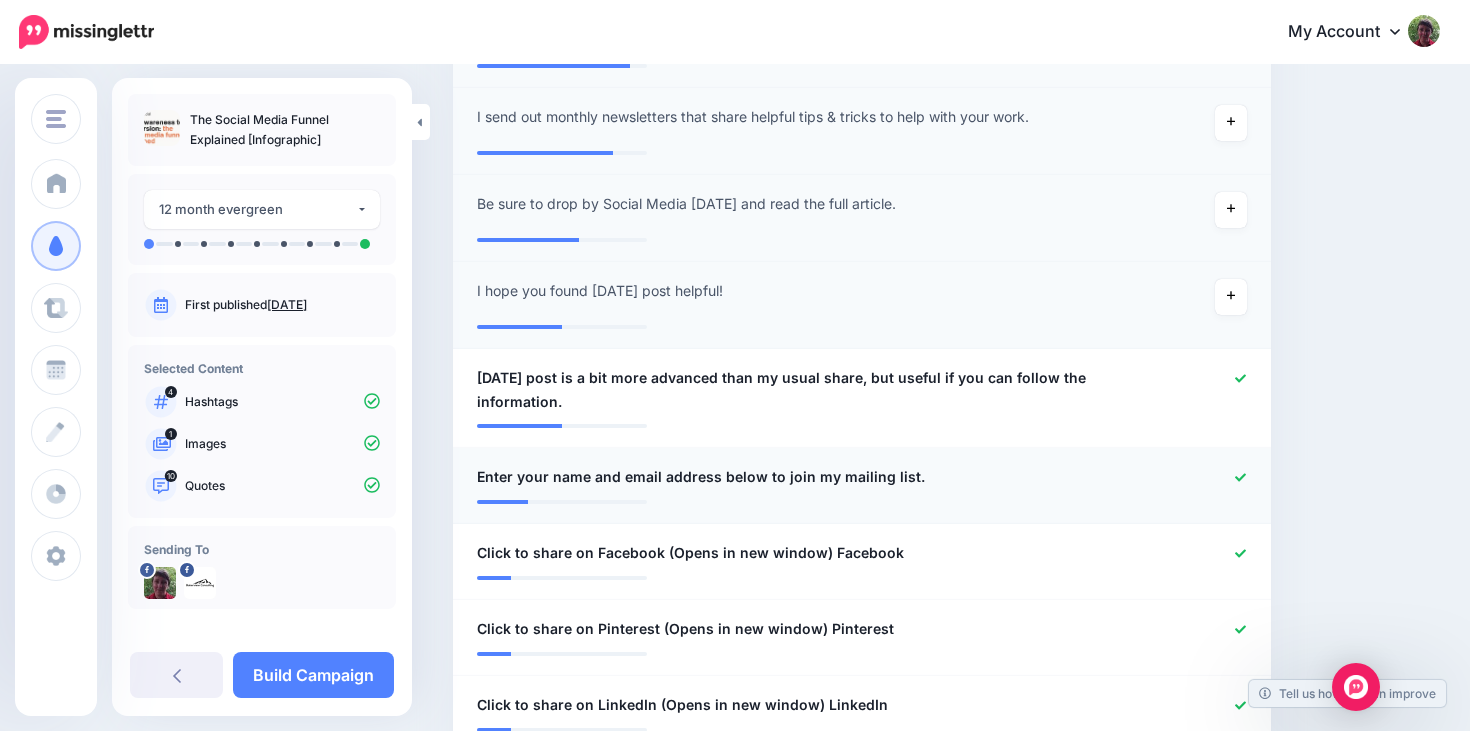 click 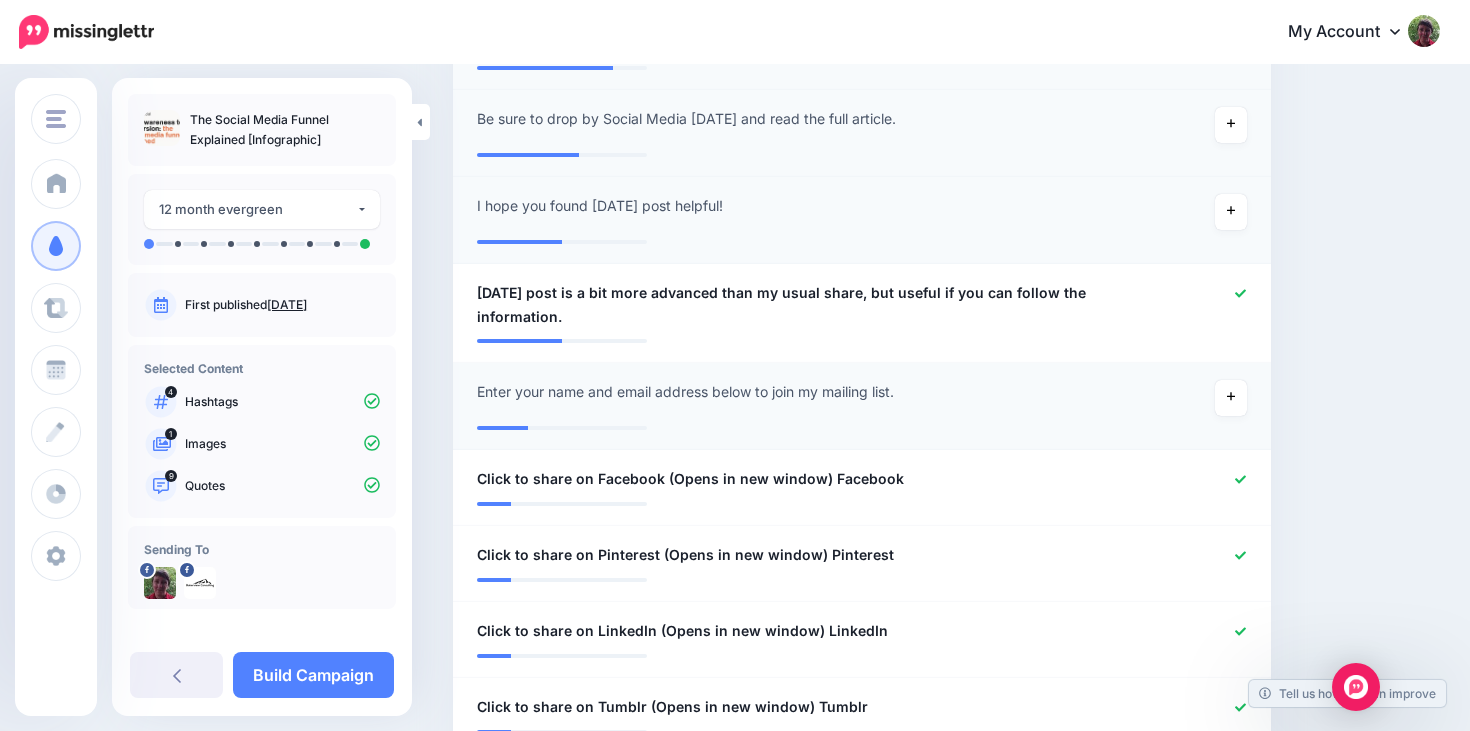 scroll, scrollTop: 788, scrollLeft: 0, axis: vertical 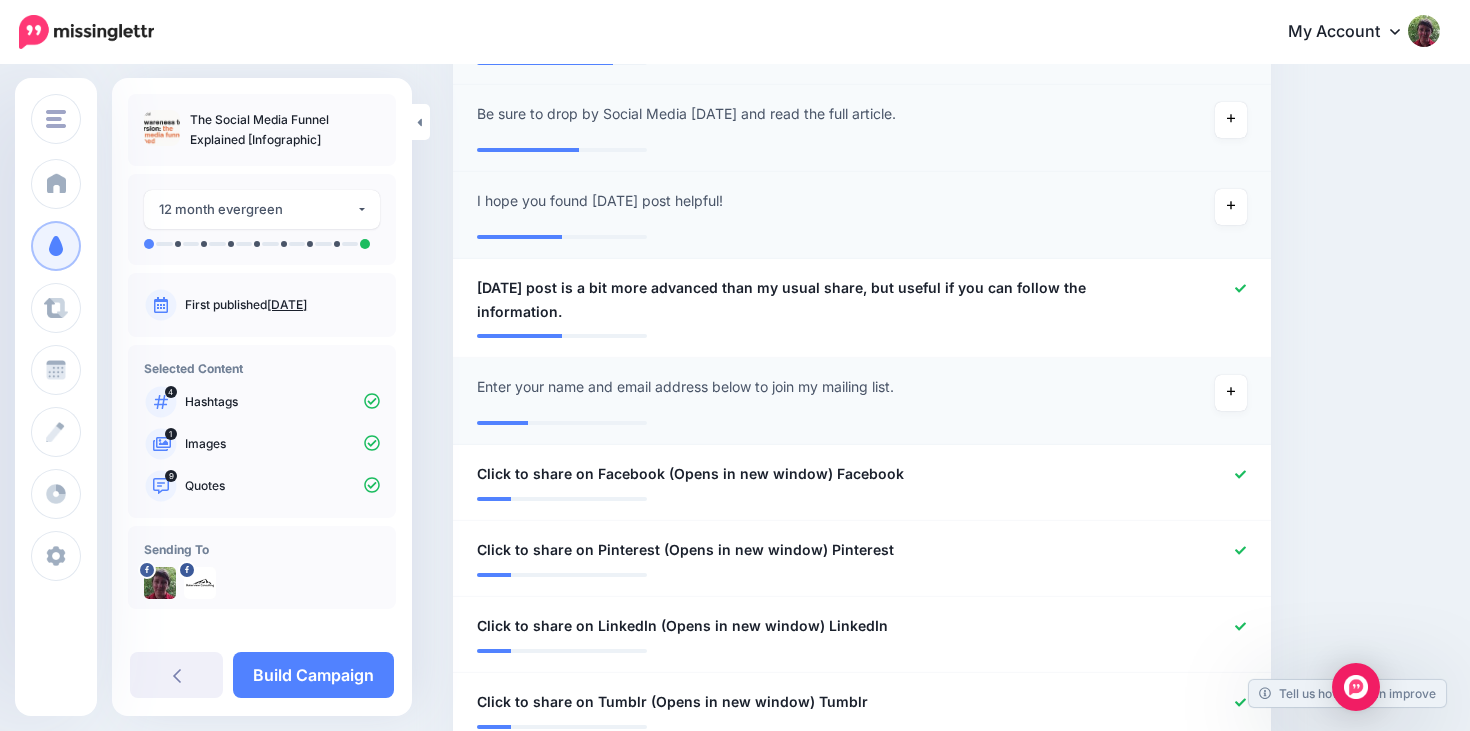 click 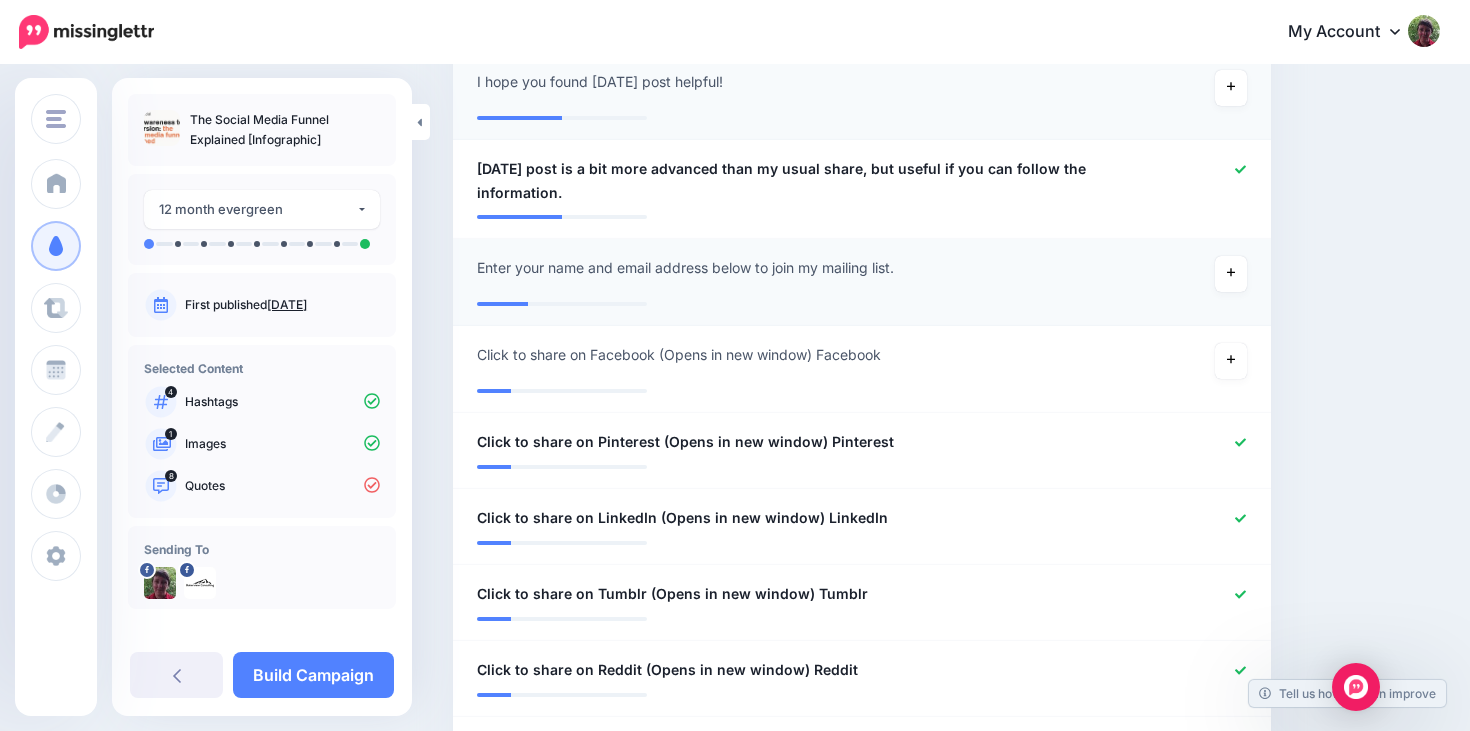 scroll, scrollTop: 912, scrollLeft: 0, axis: vertical 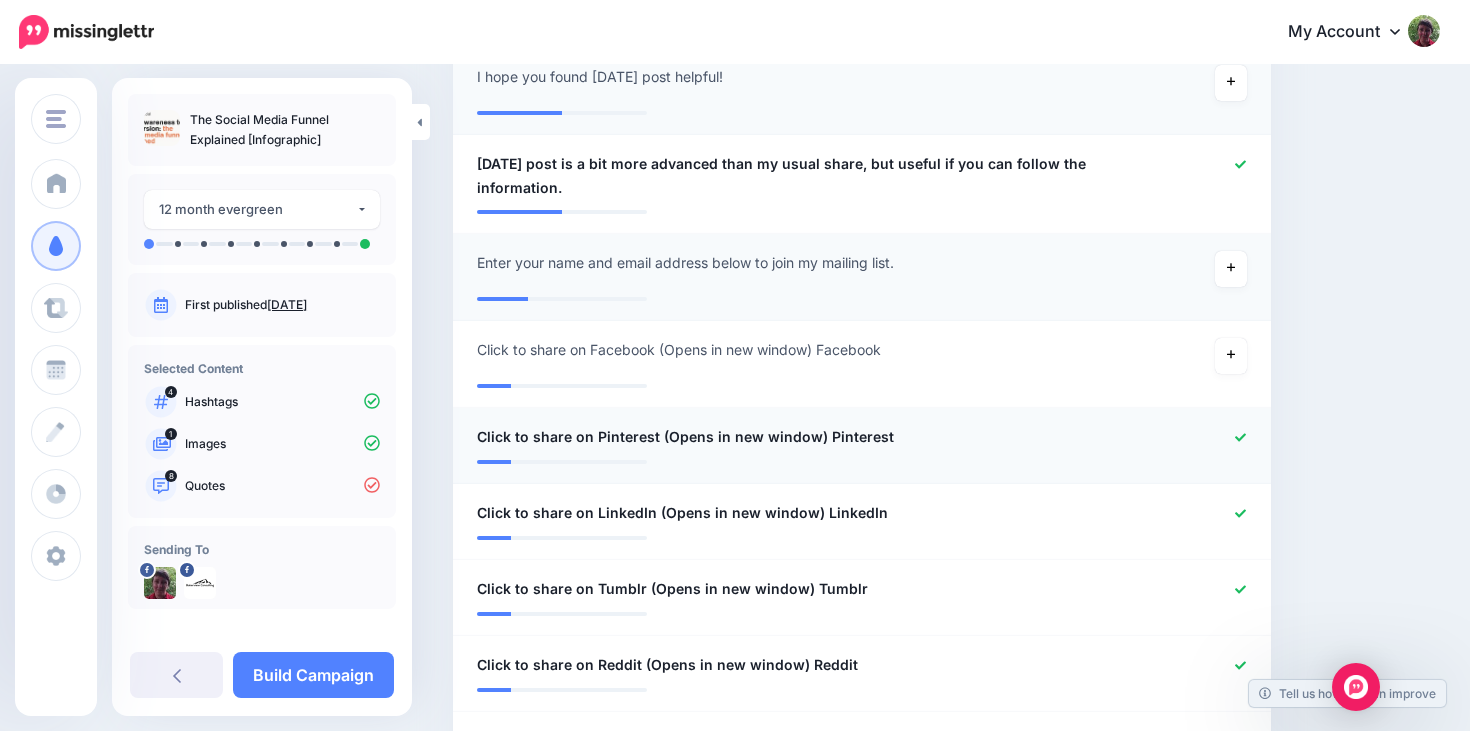 click 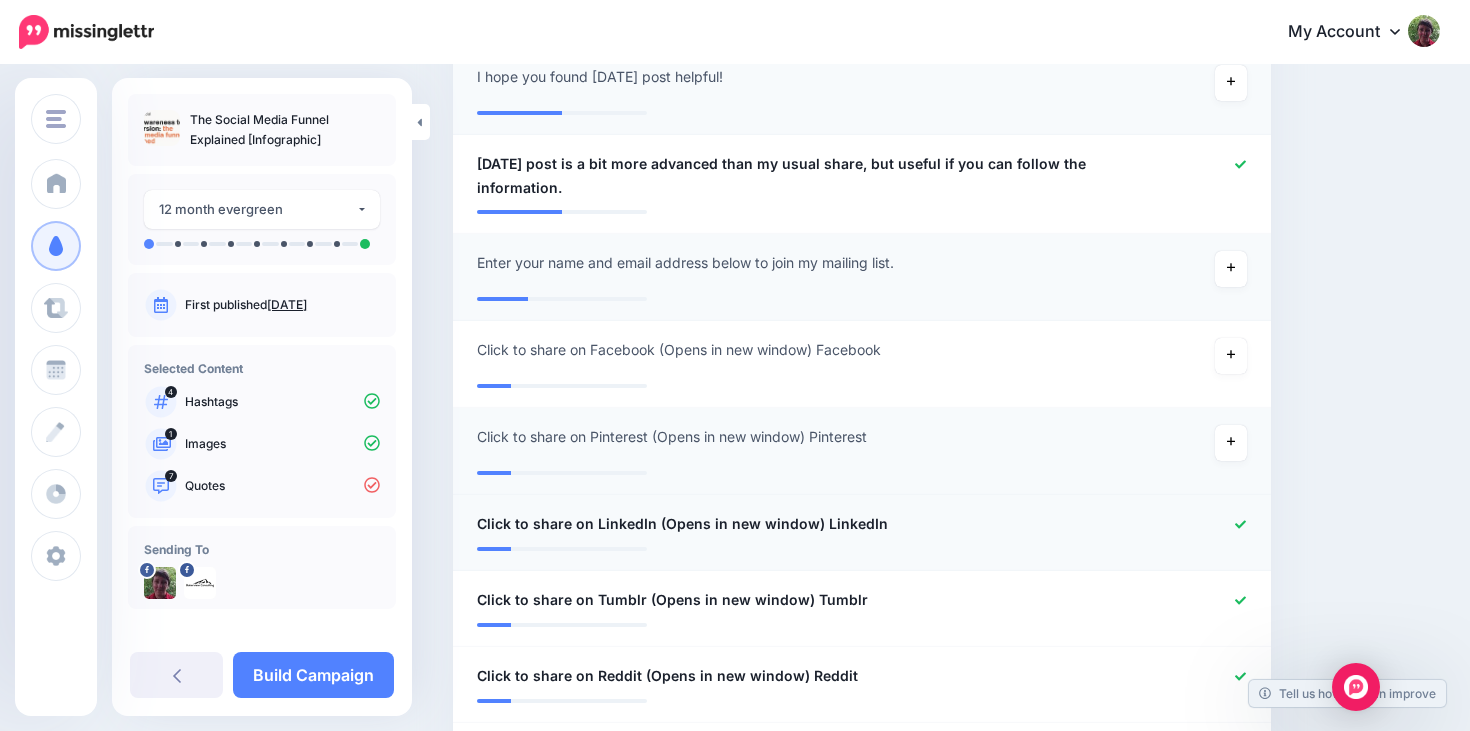 click 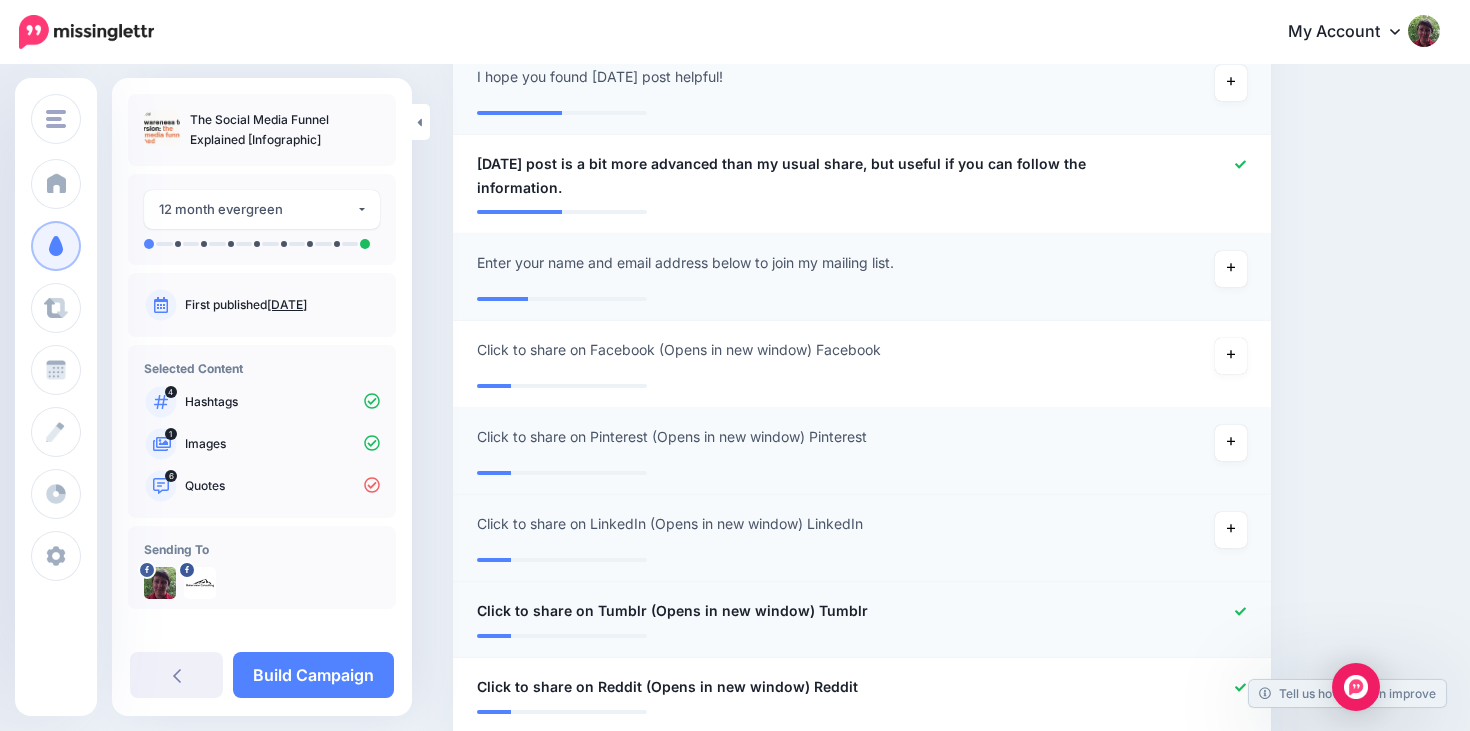 click 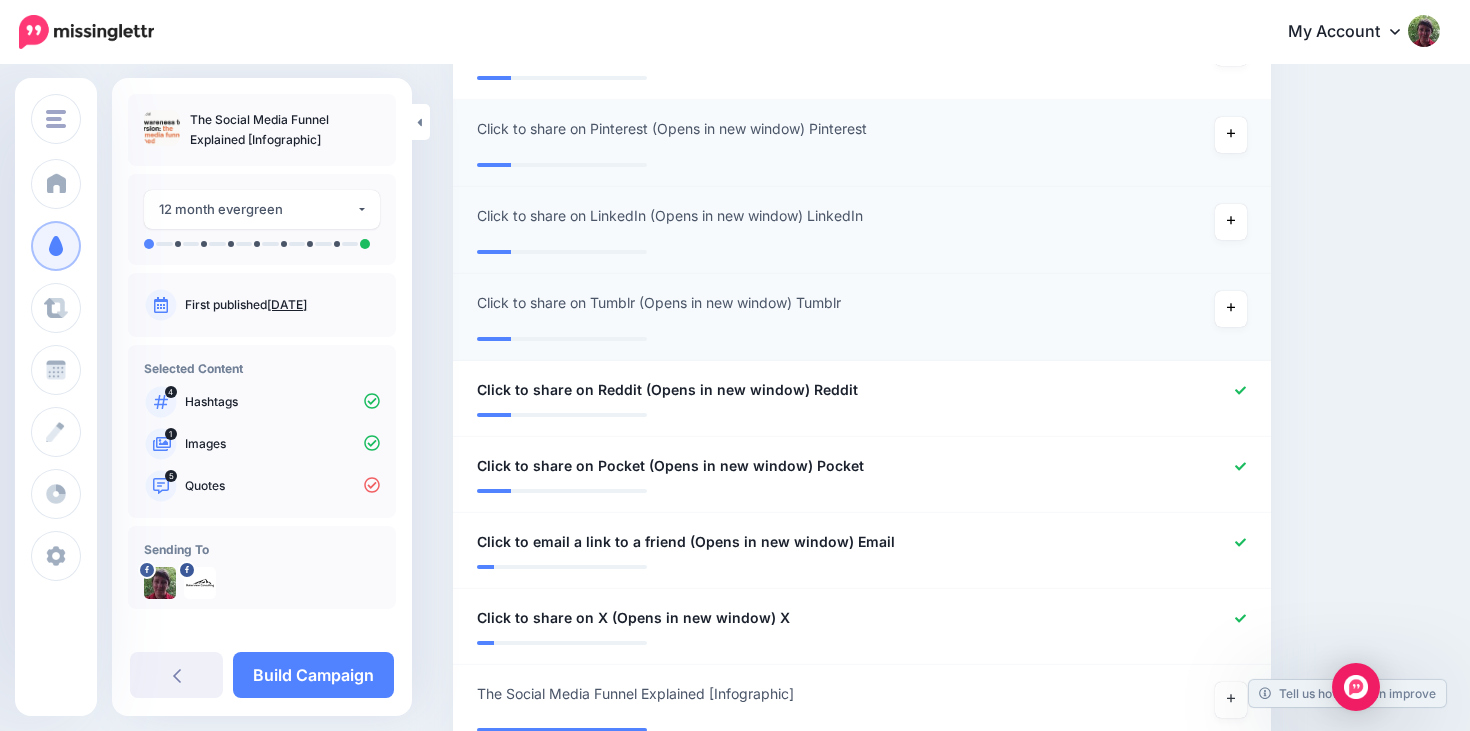 scroll, scrollTop: 1221, scrollLeft: 0, axis: vertical 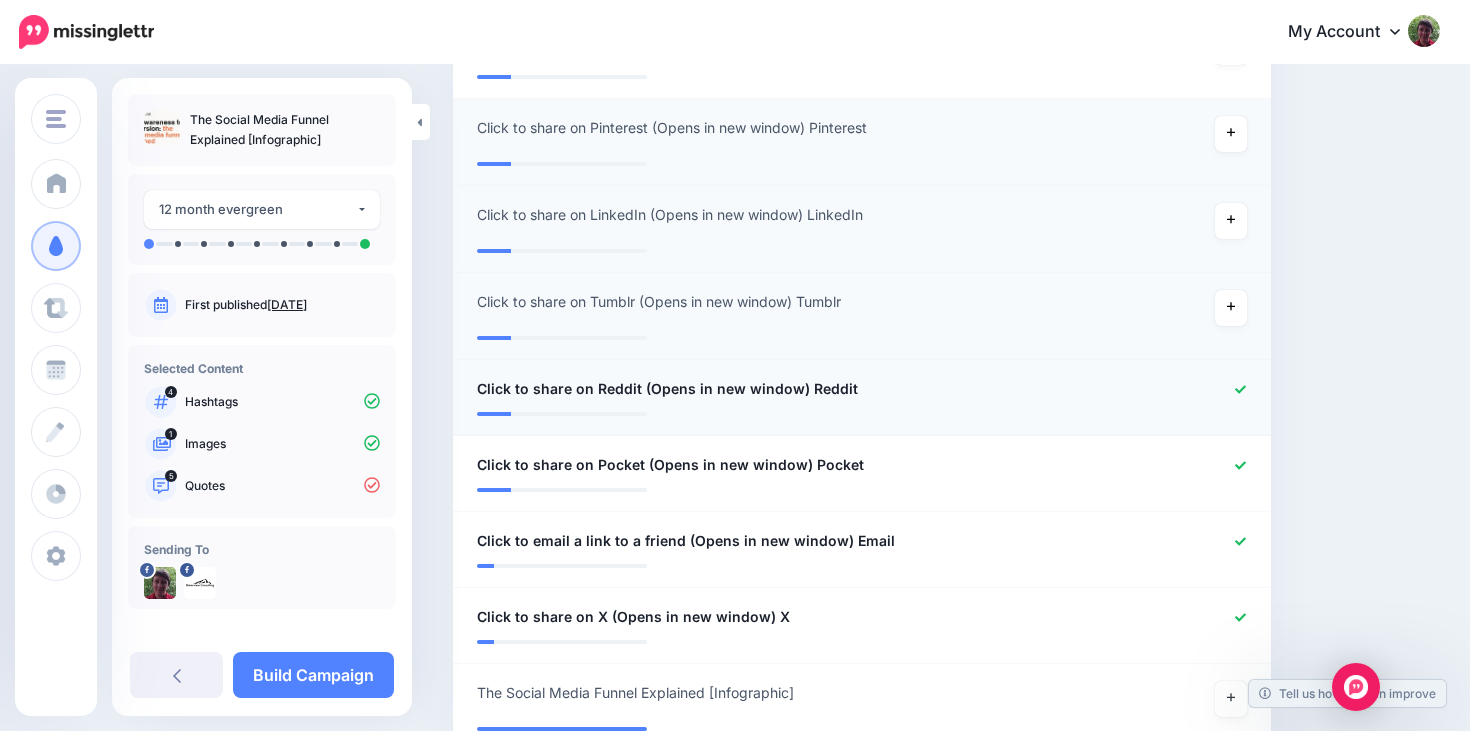 click 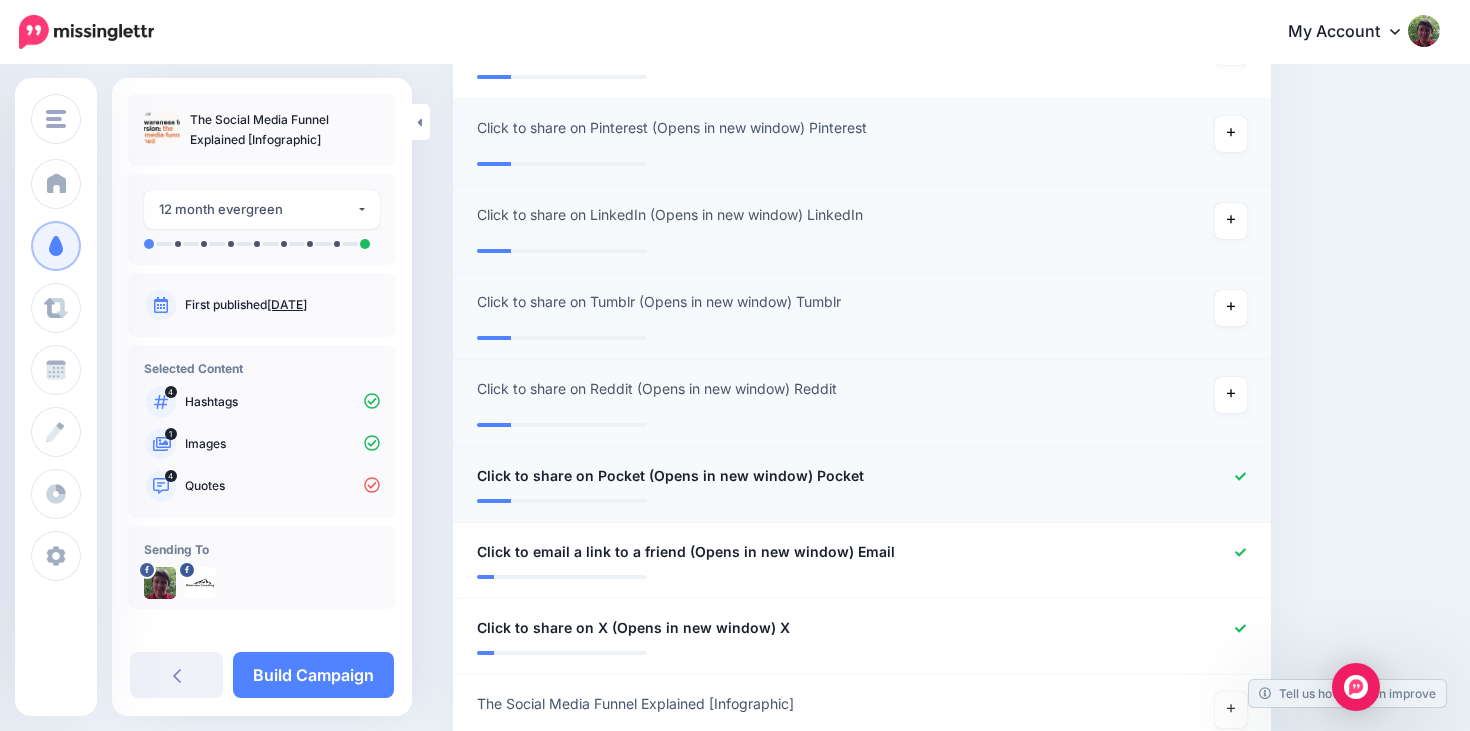 click 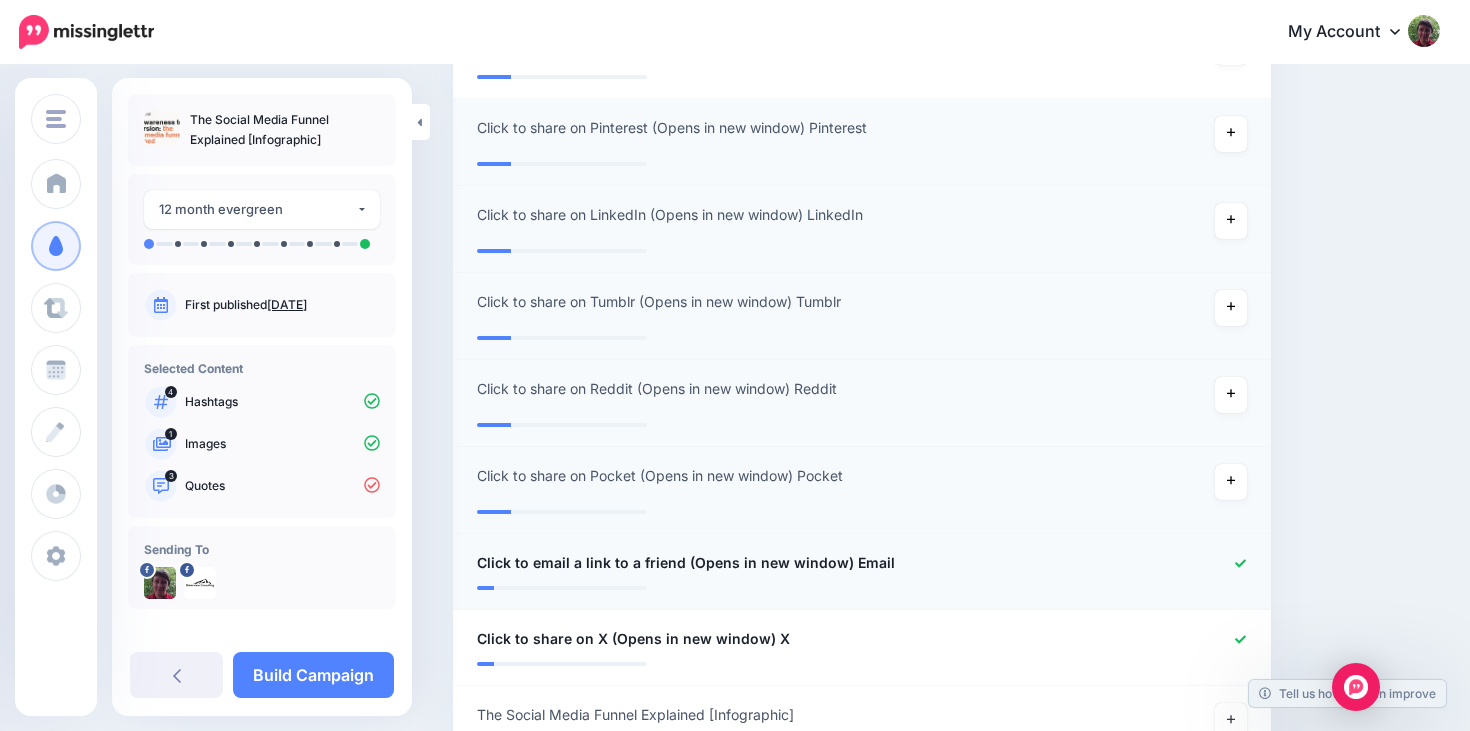 click 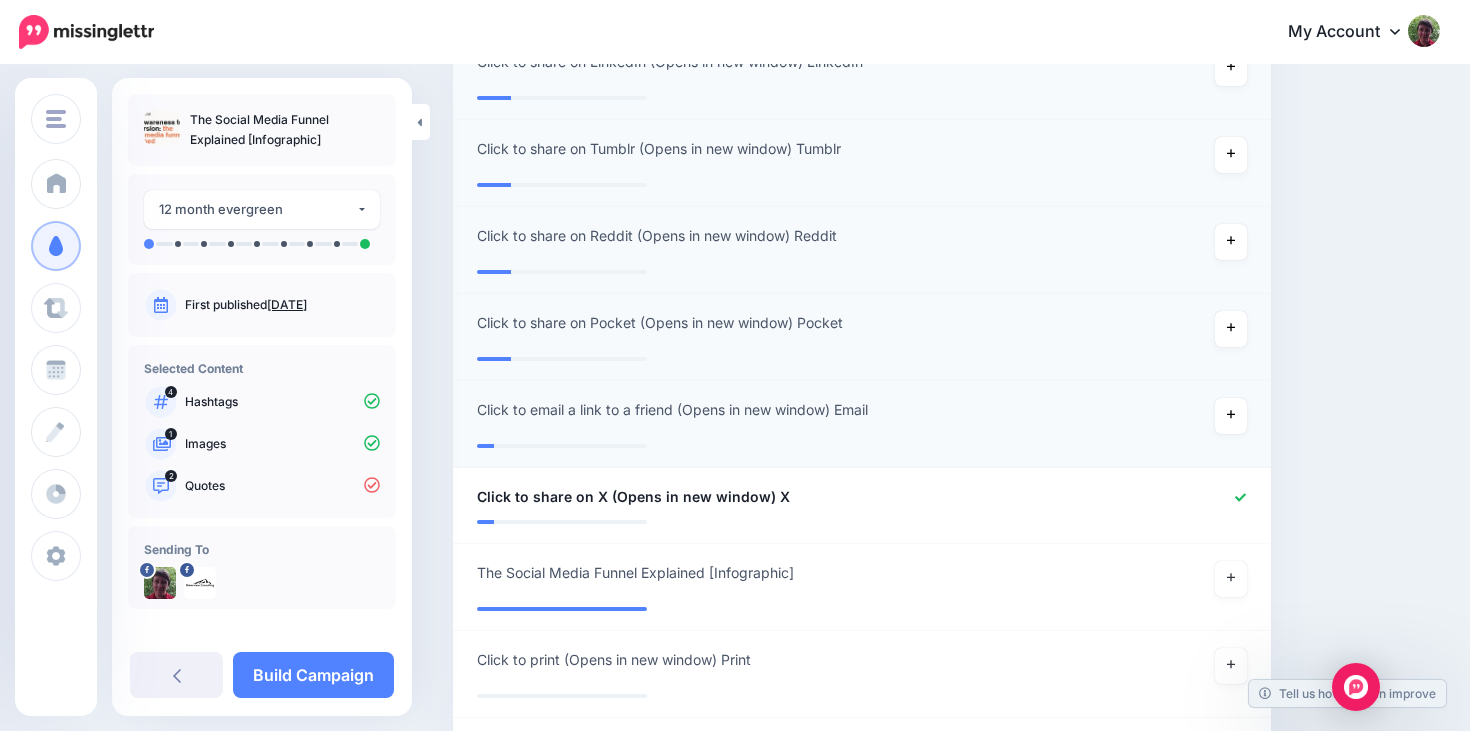 scroll, scrollTop: 1377, scrollLeft: 0, axis: vertical 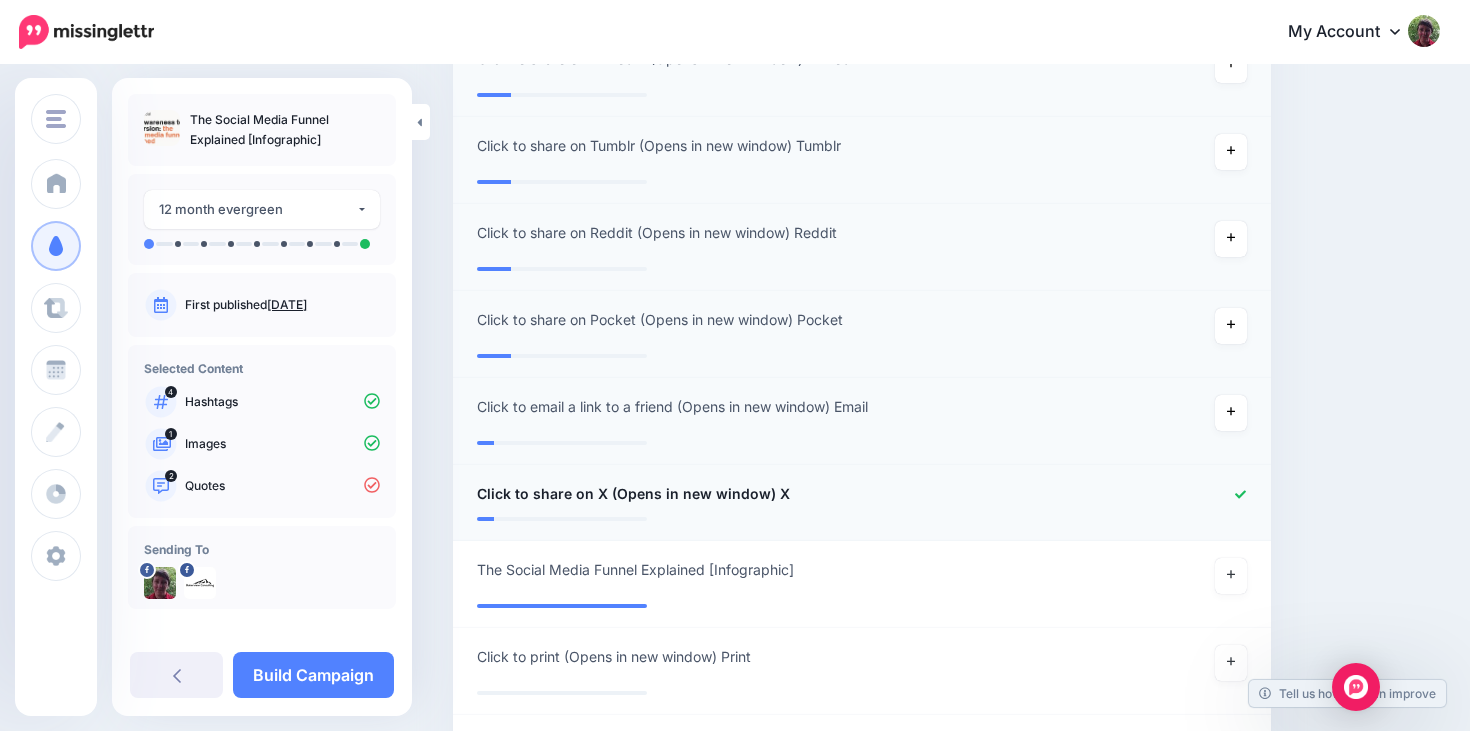 click 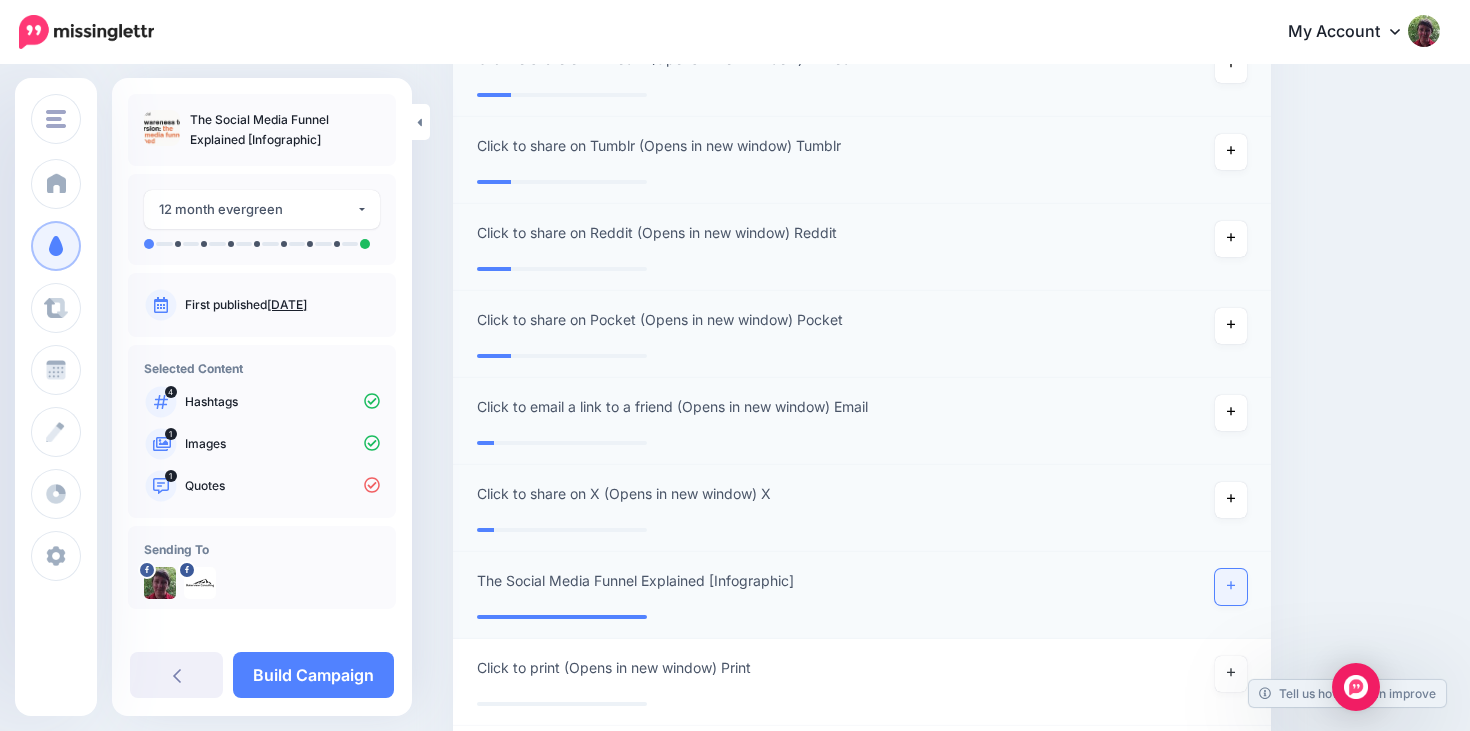 click 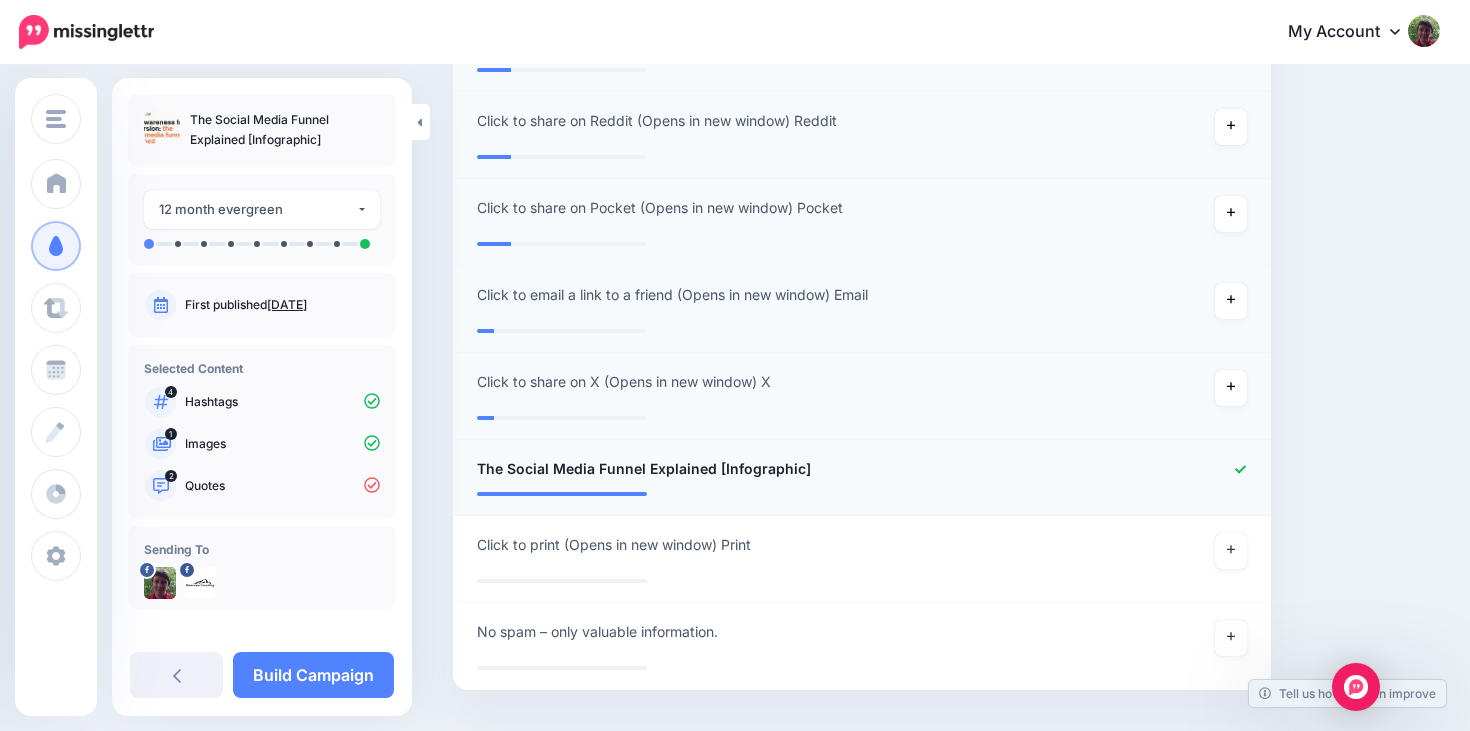 scroll, scrollTop: 1491, scrollLeft: 0, axis: vertical 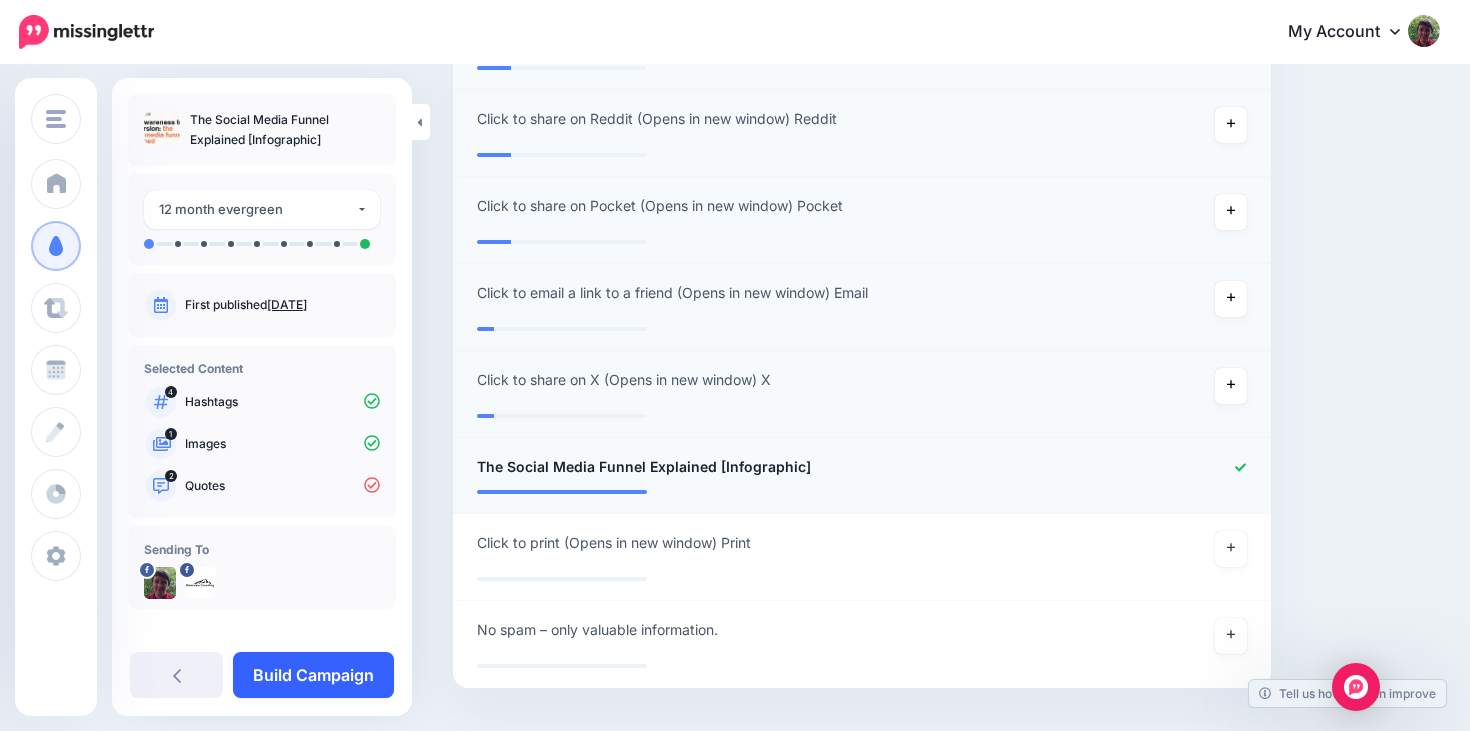 click on "Build Campaign" at bounding box center (313, 675) 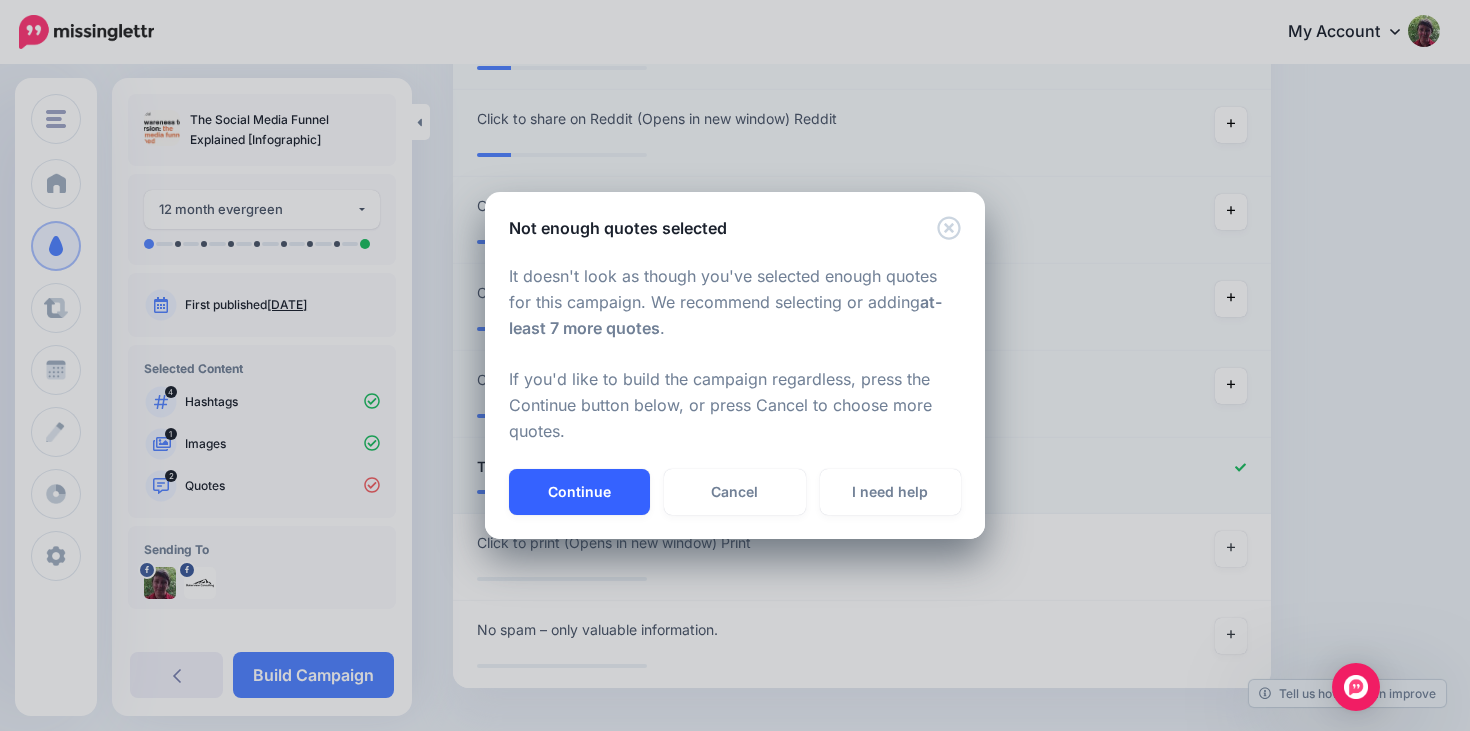 click on "Continue" at bounding box center (579, 492) 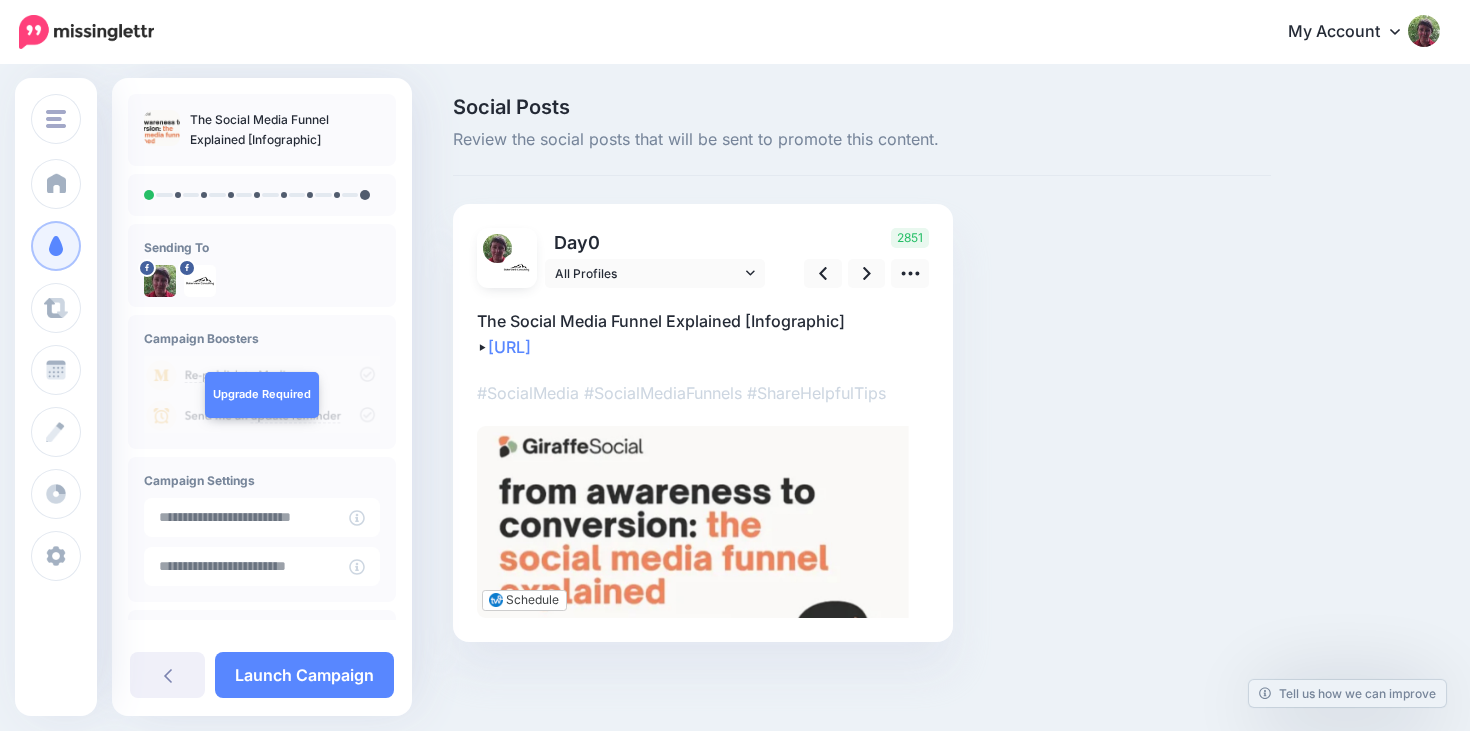 scroll, scrollTop: 0, scrollLeft: 0, axis: both 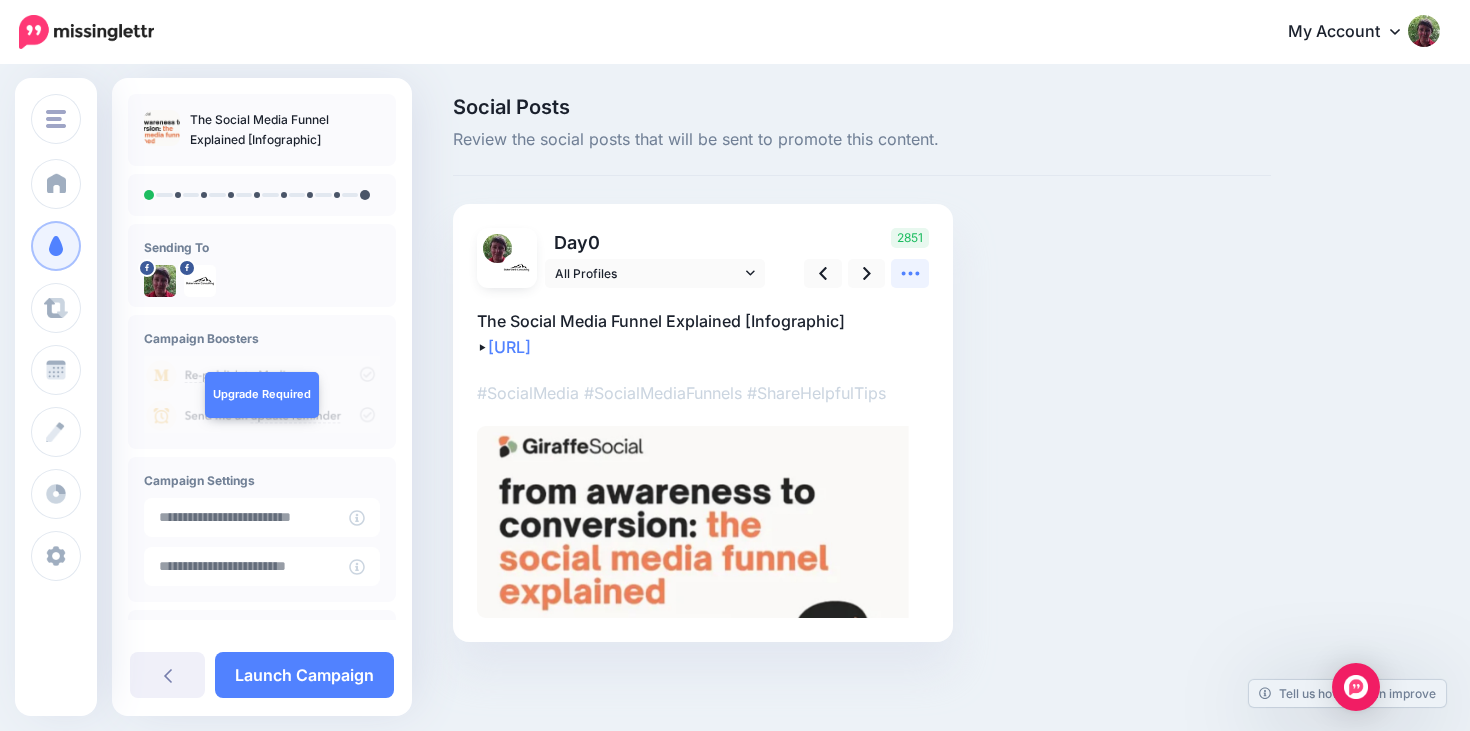 click 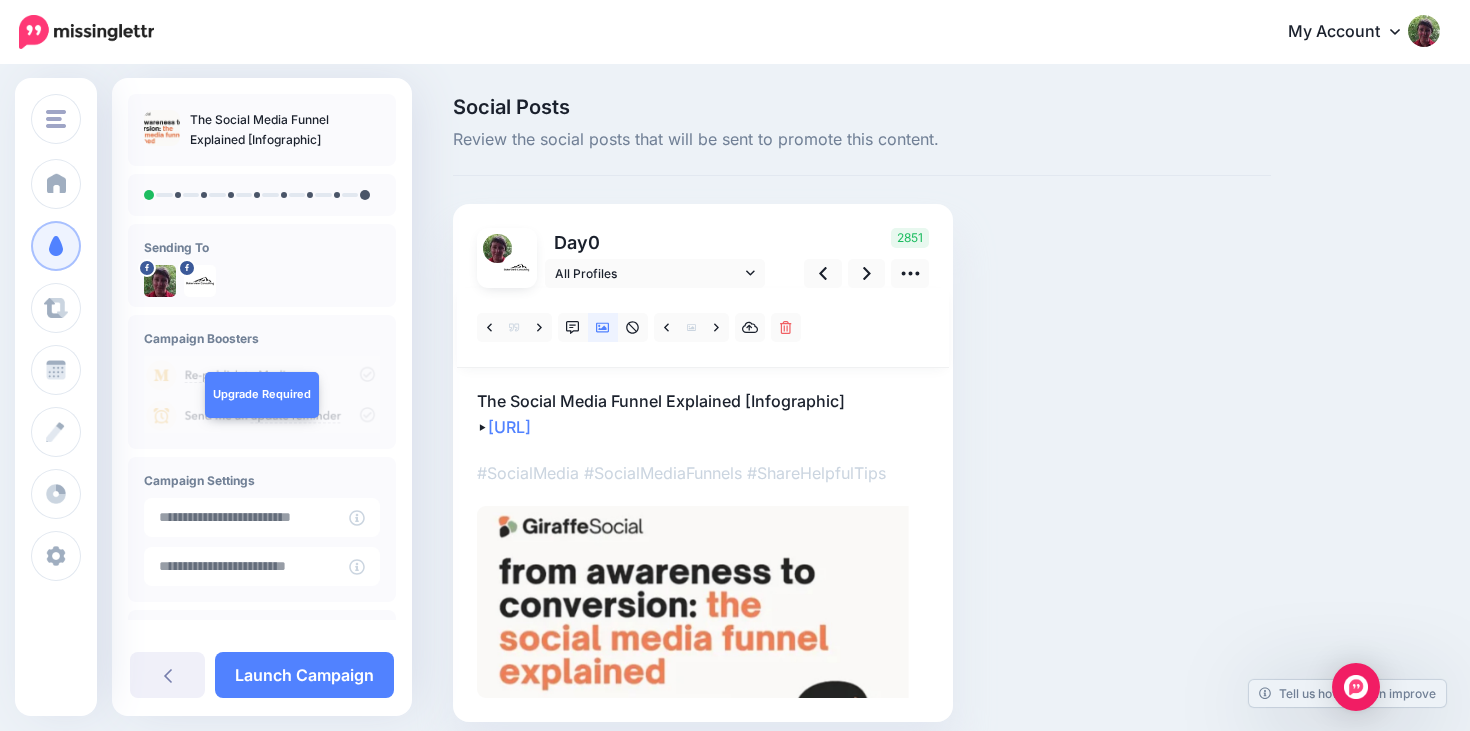 drag, startPoint x: 472, startPoint y: 397, endPoint x: 658, endPoint y: 424, distance: 187.94946 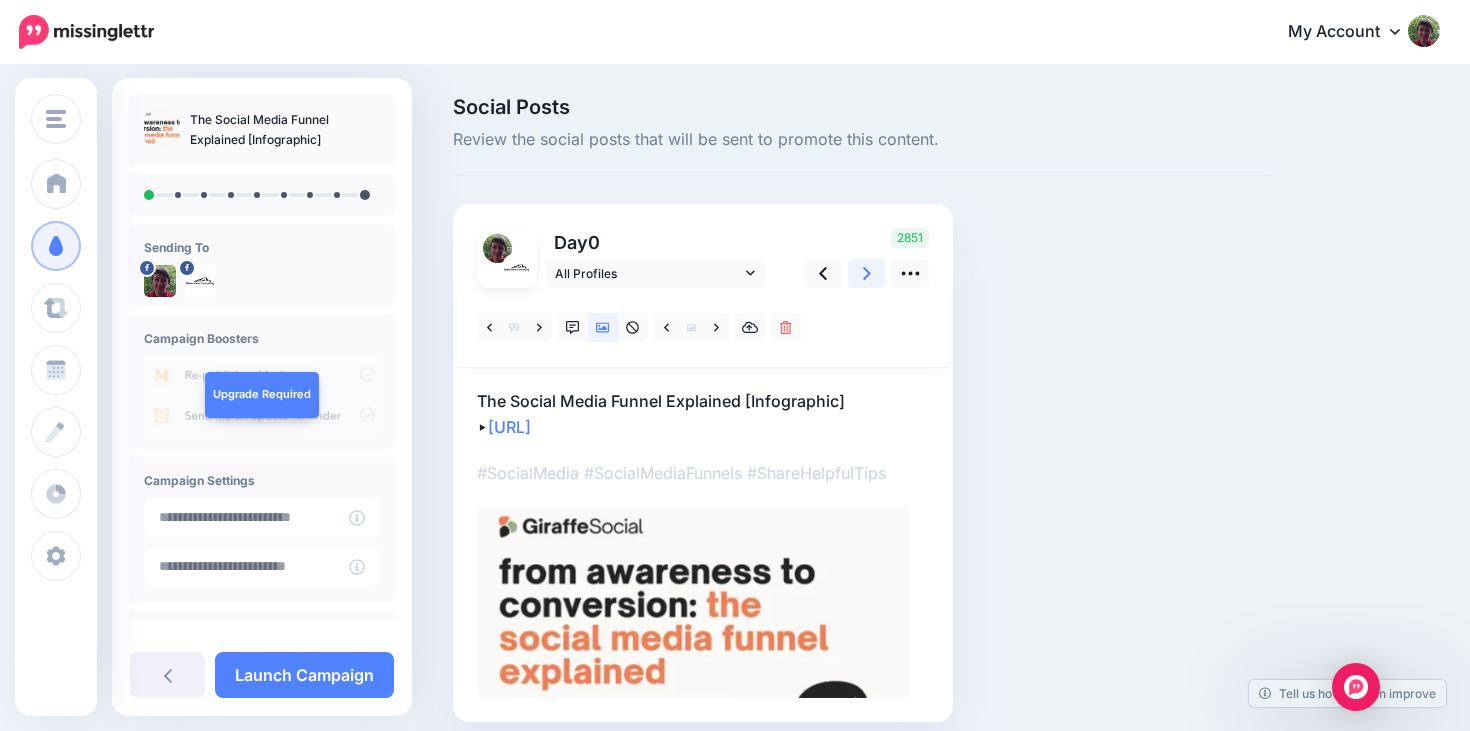 click at bounding box center (867, 273) 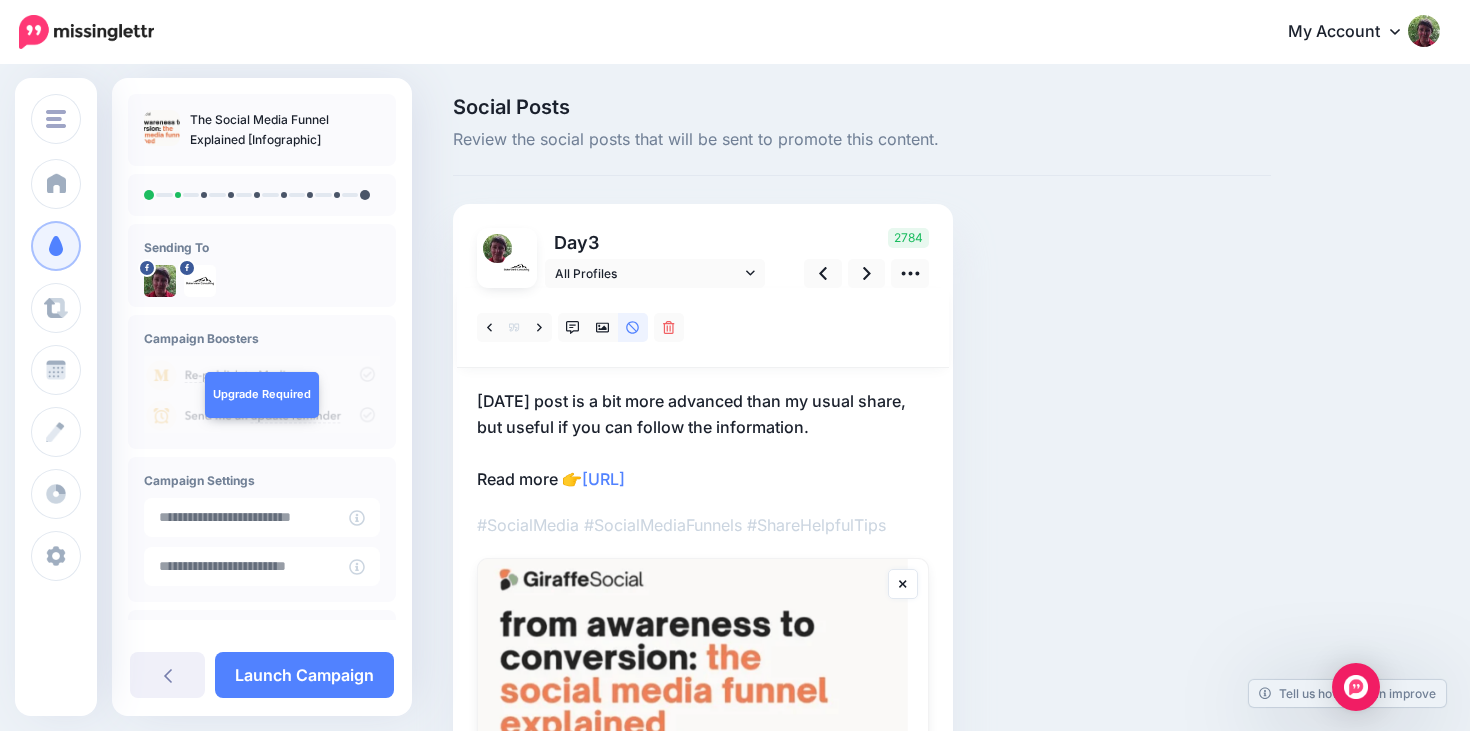 click on "[DATE] post is a bit more advanced than my usual share, but useful if you can follow the information. Read more 👉  [URL]" at bounding box center (703, 440) 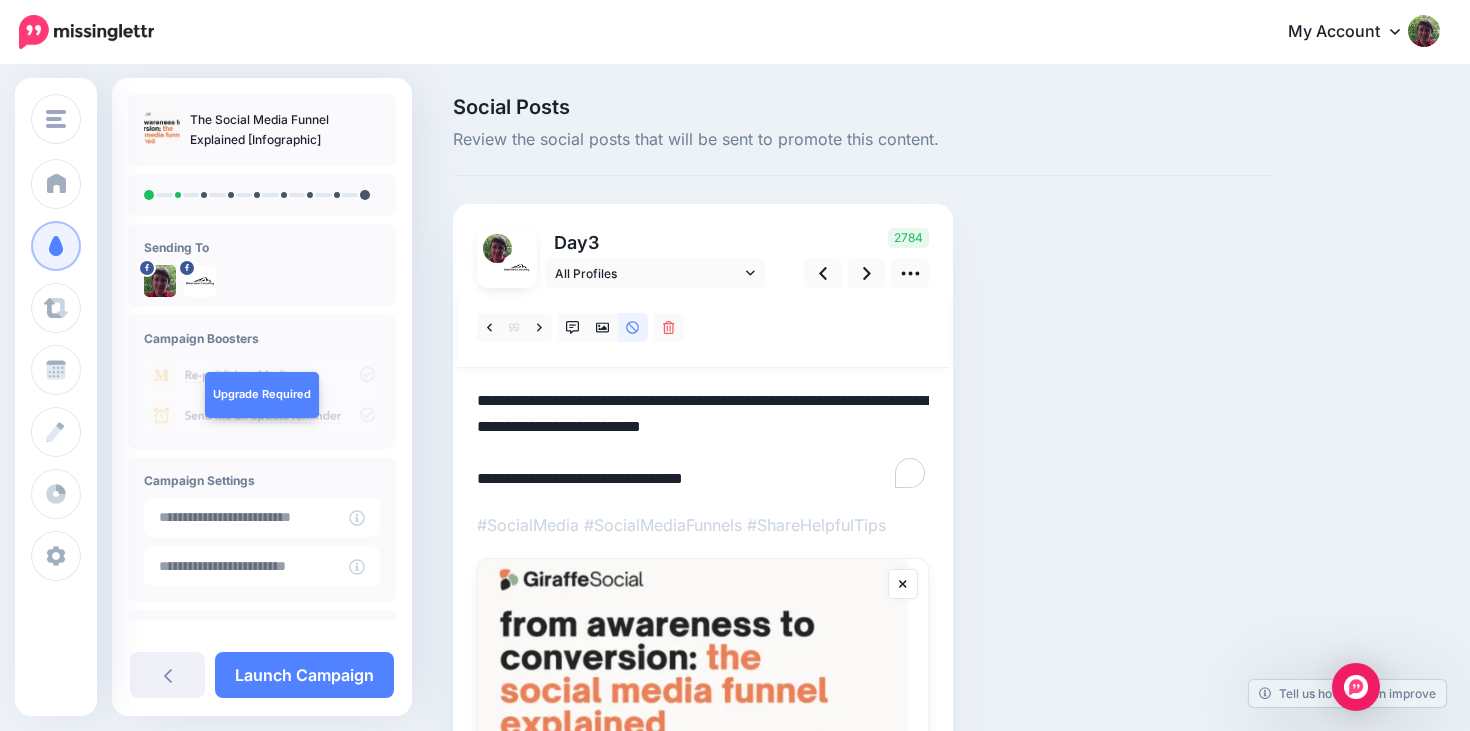 scroll, scrollTop: 0, scrollLeft: 0, axis: both 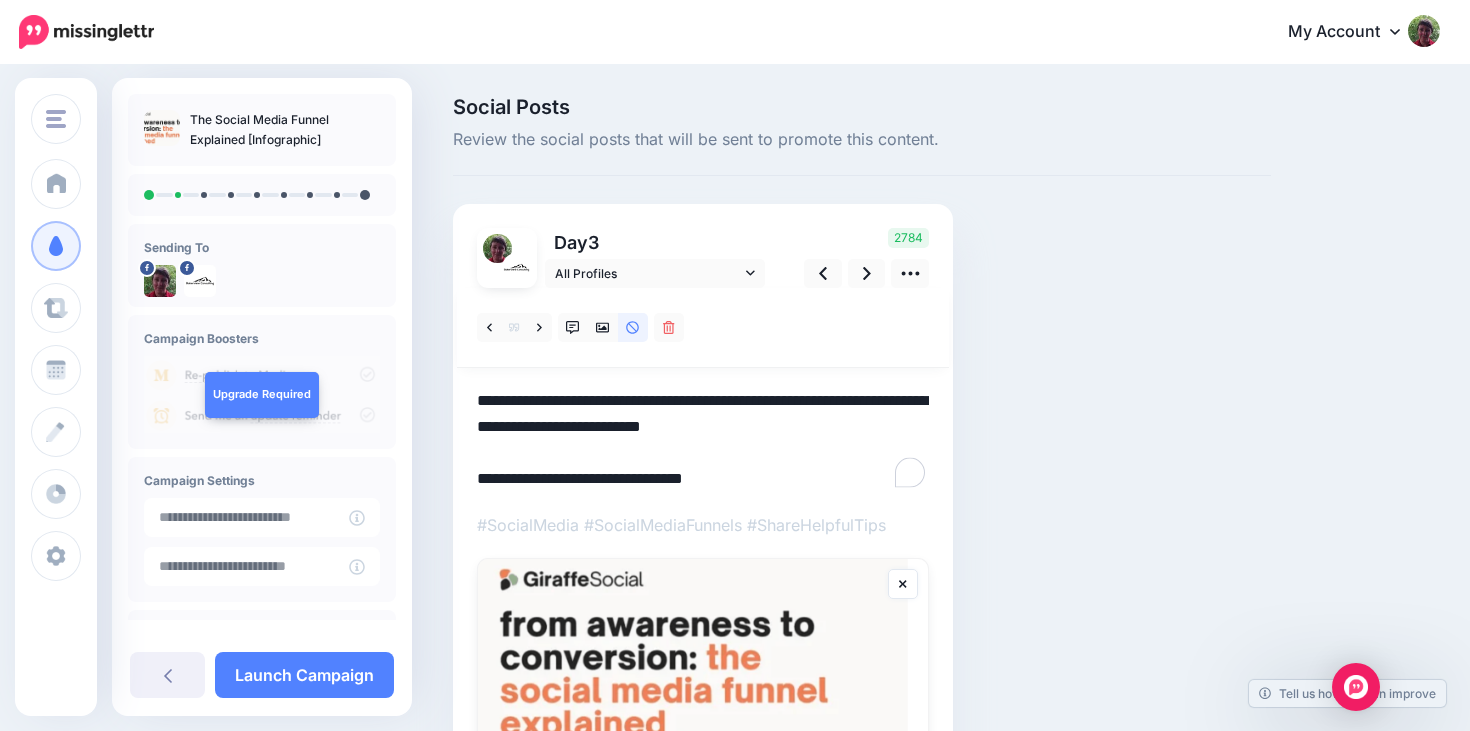 click on "**********" at bounding box center [703, 440] 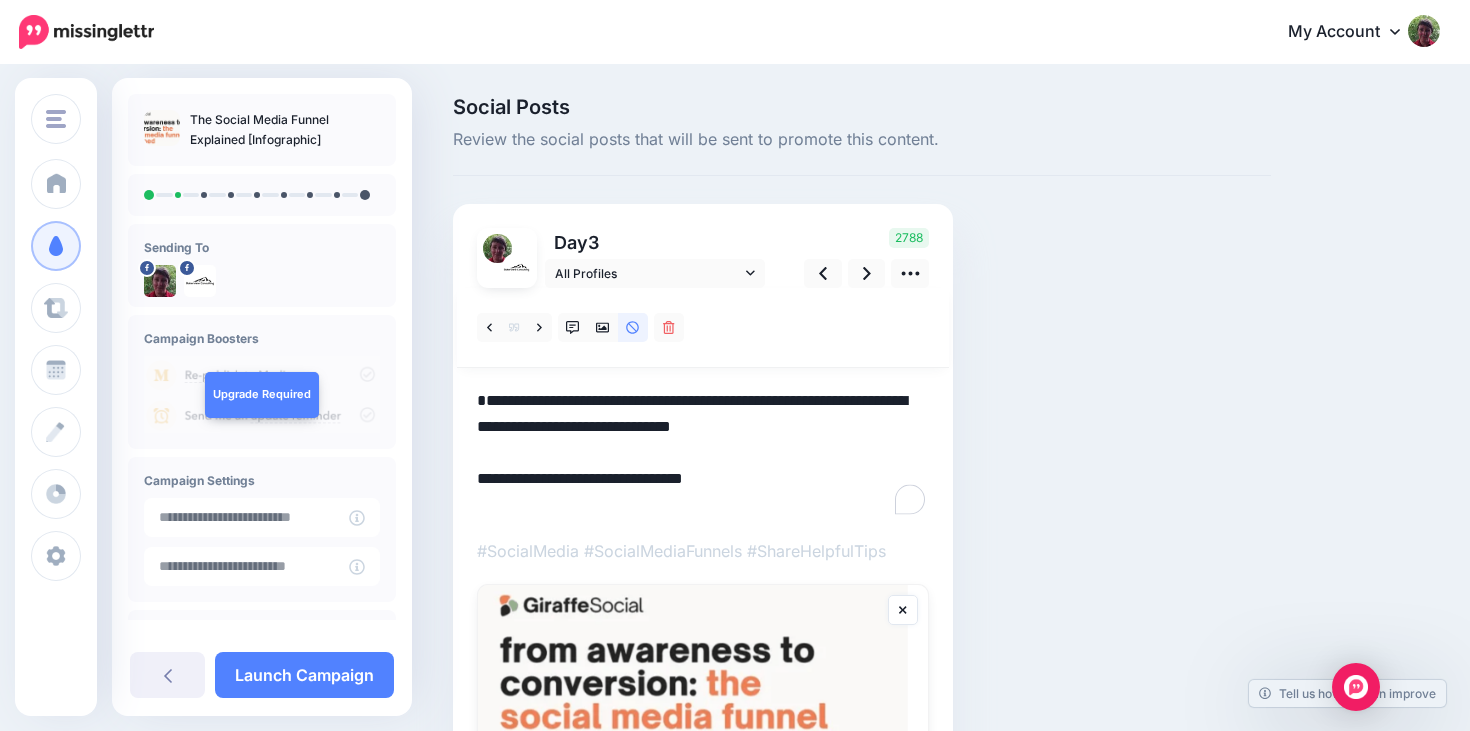 paste on "**********" 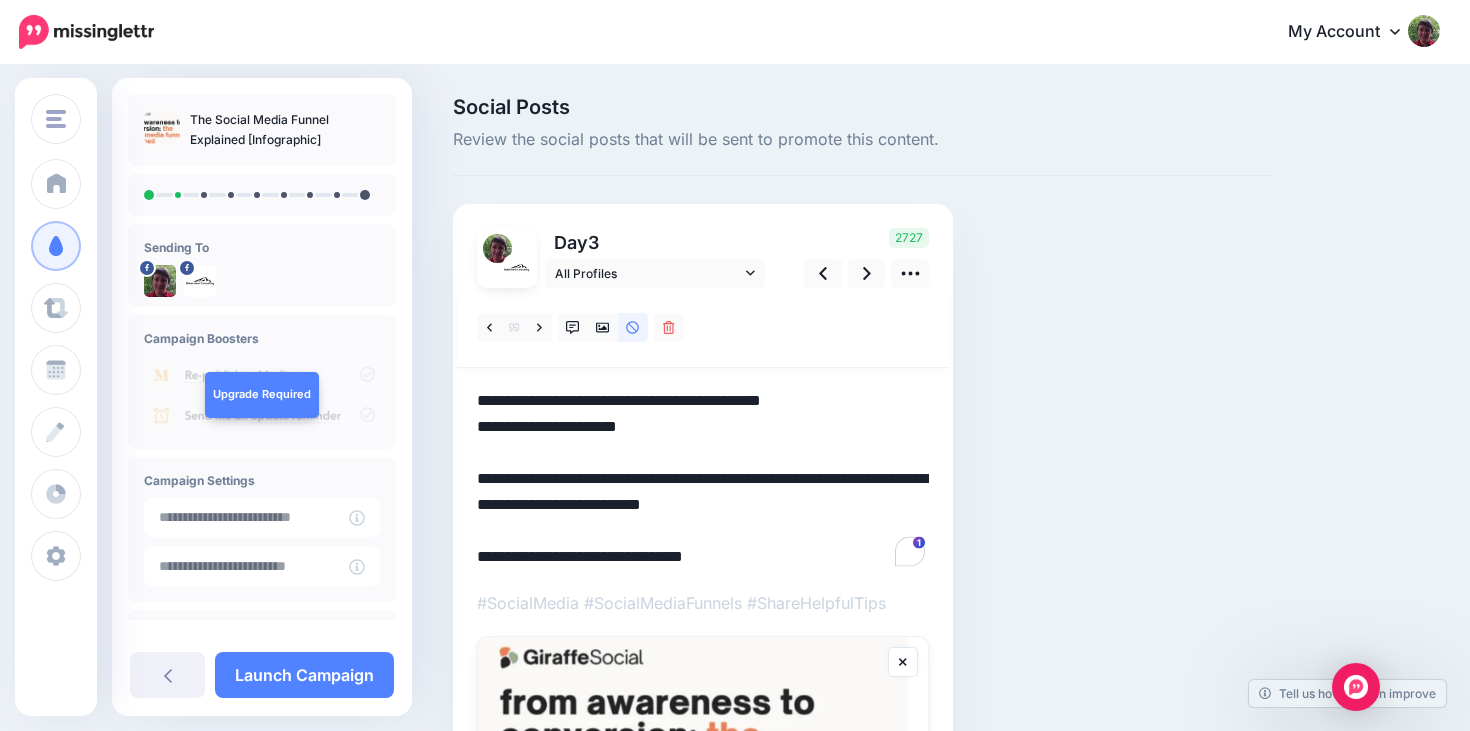 drag, startPoint x: 654, startPoint y: 429, endPoint x: 472, endPoint y: 430, distance: 182.00275 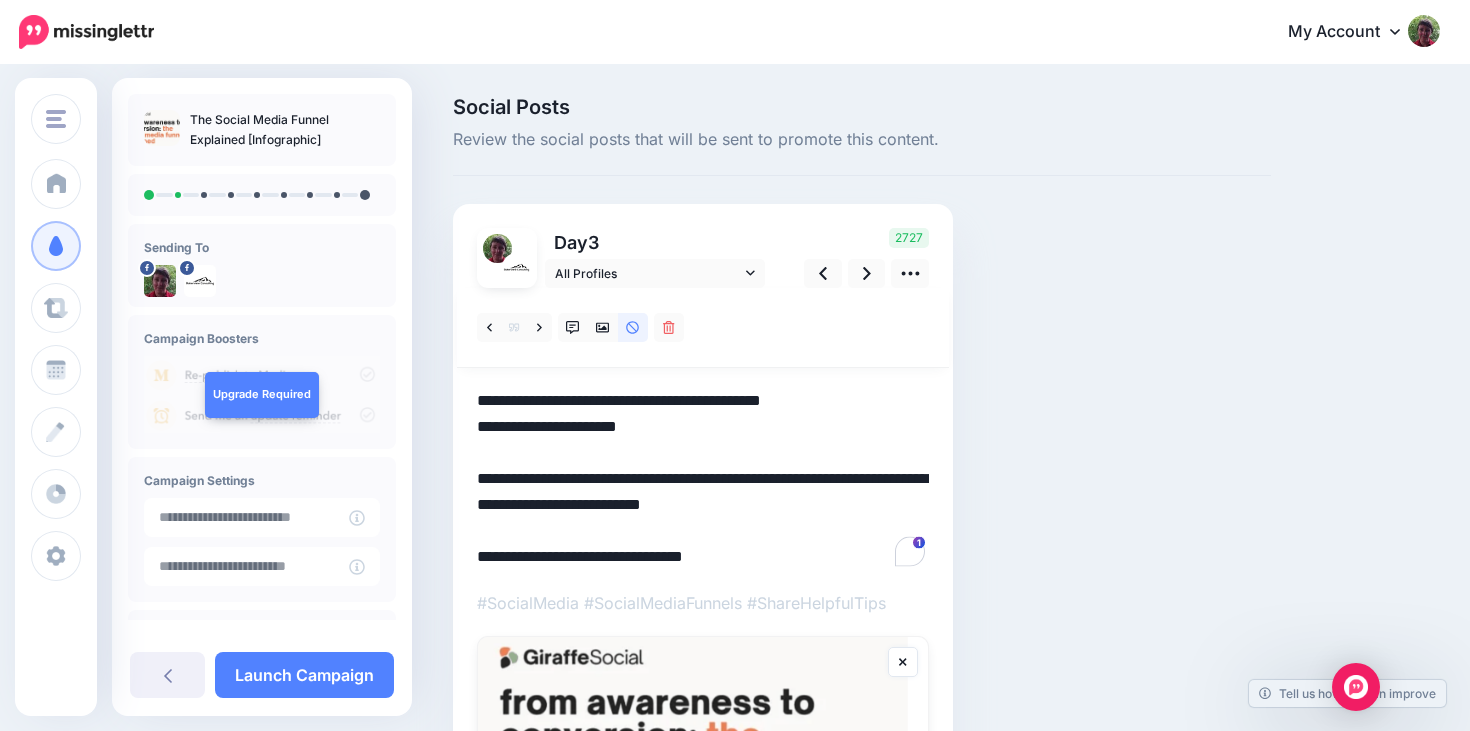 click on "Day  3
All
Profiles" at bounding box center [703, 566] 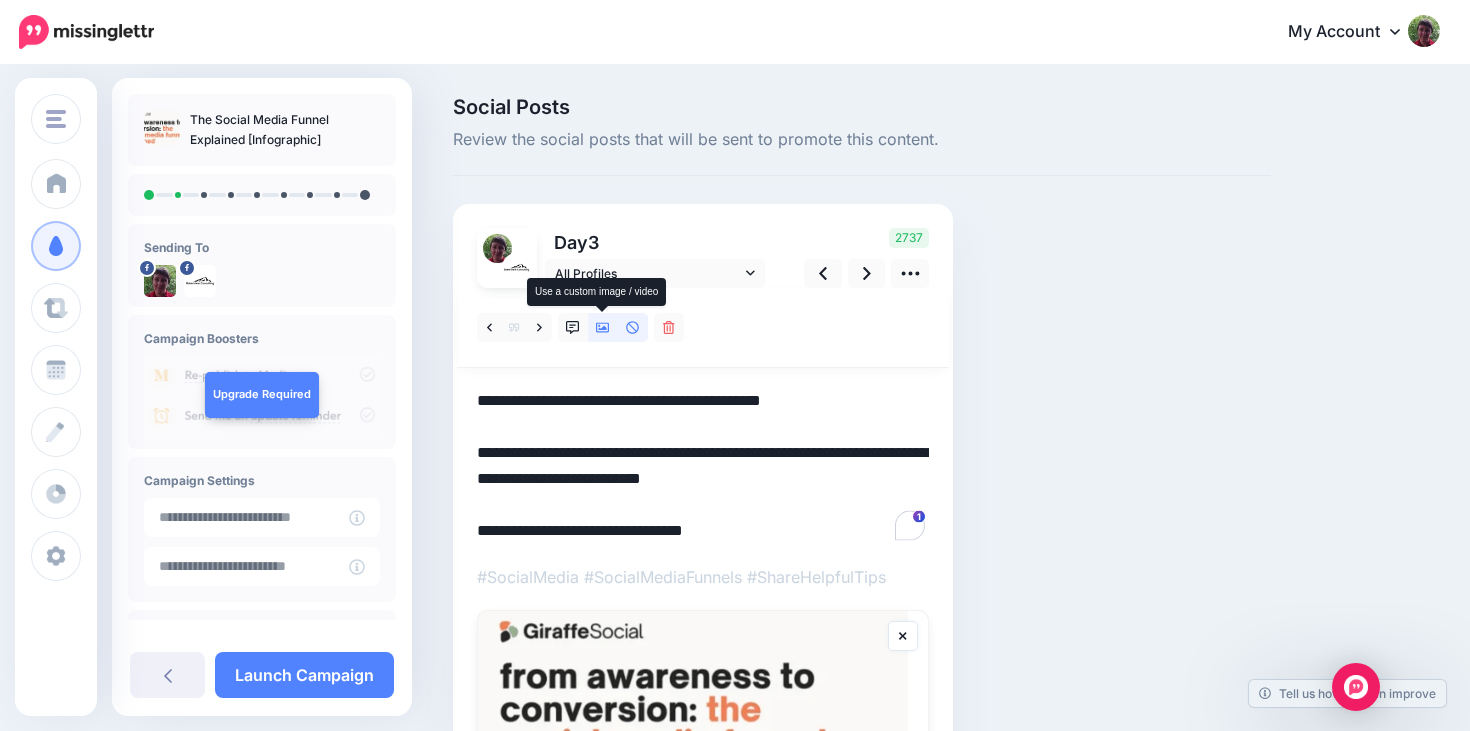 click 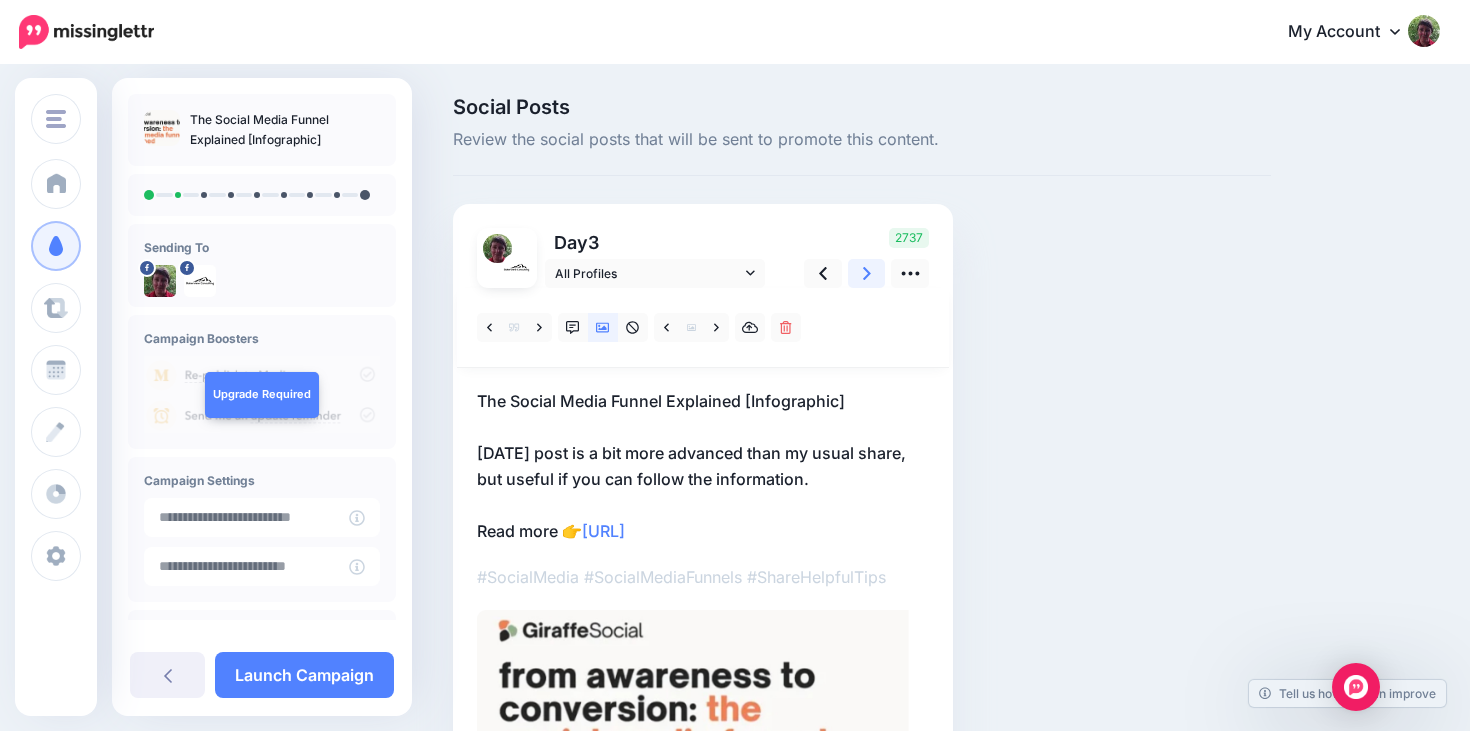 click 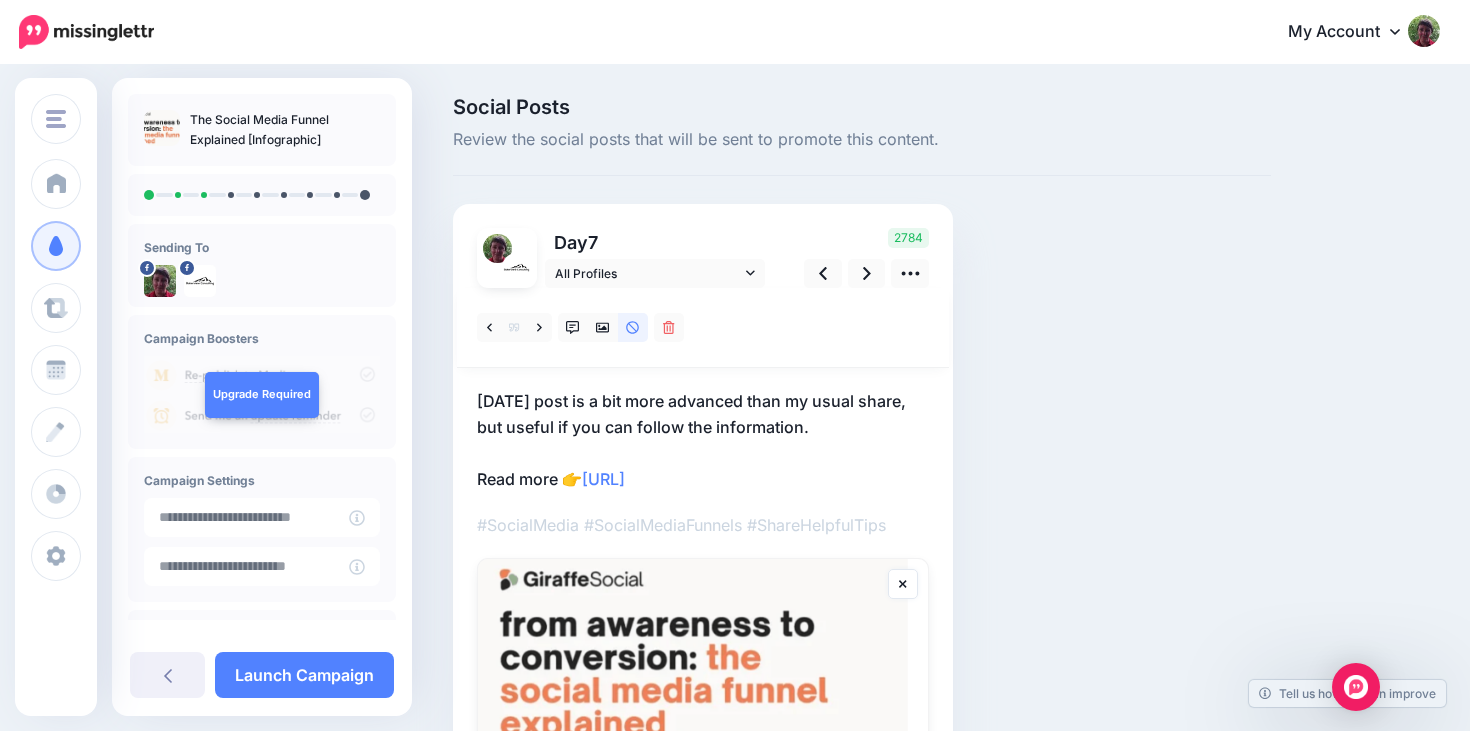 click on "Day  7
All
Profiles" at bounding box center (703, 527) 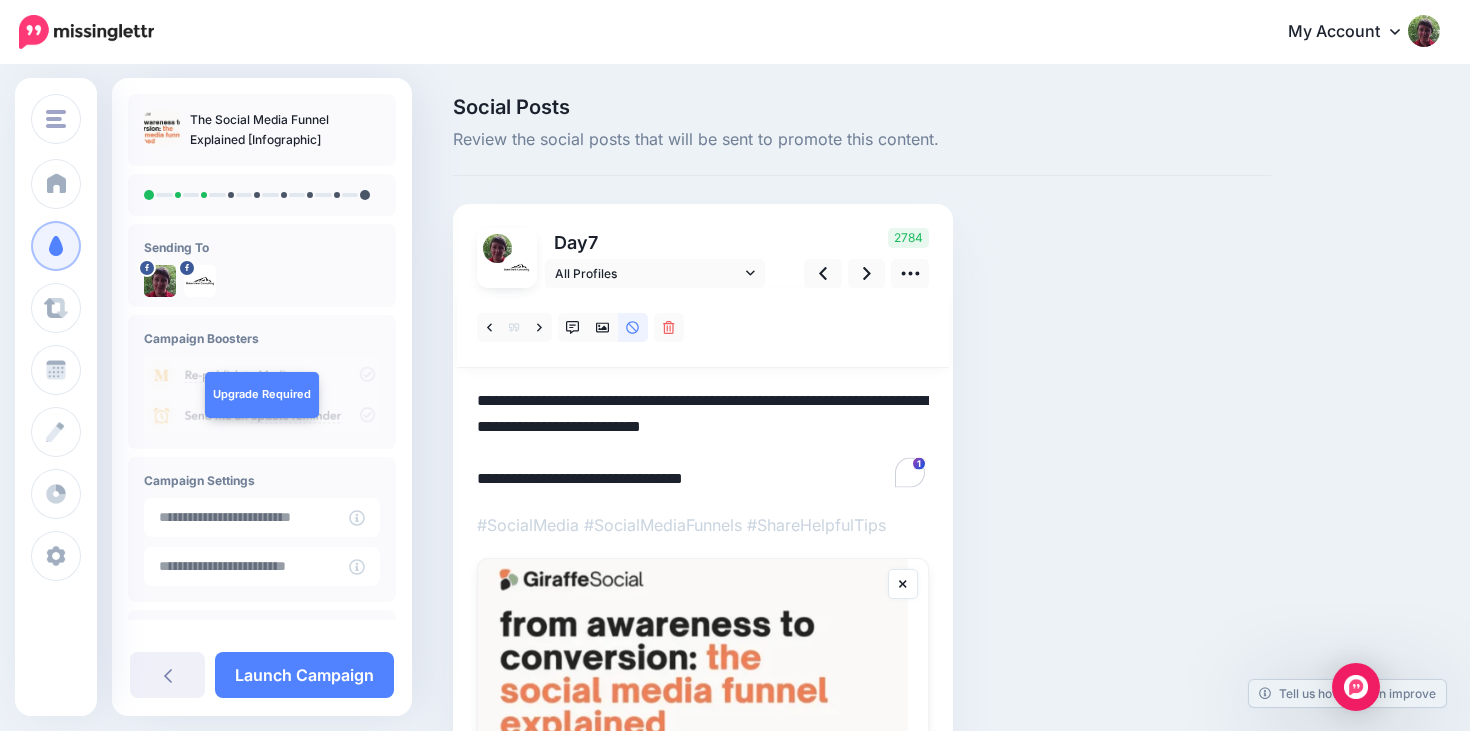 click on "**********" at bounding box center (703, 440) 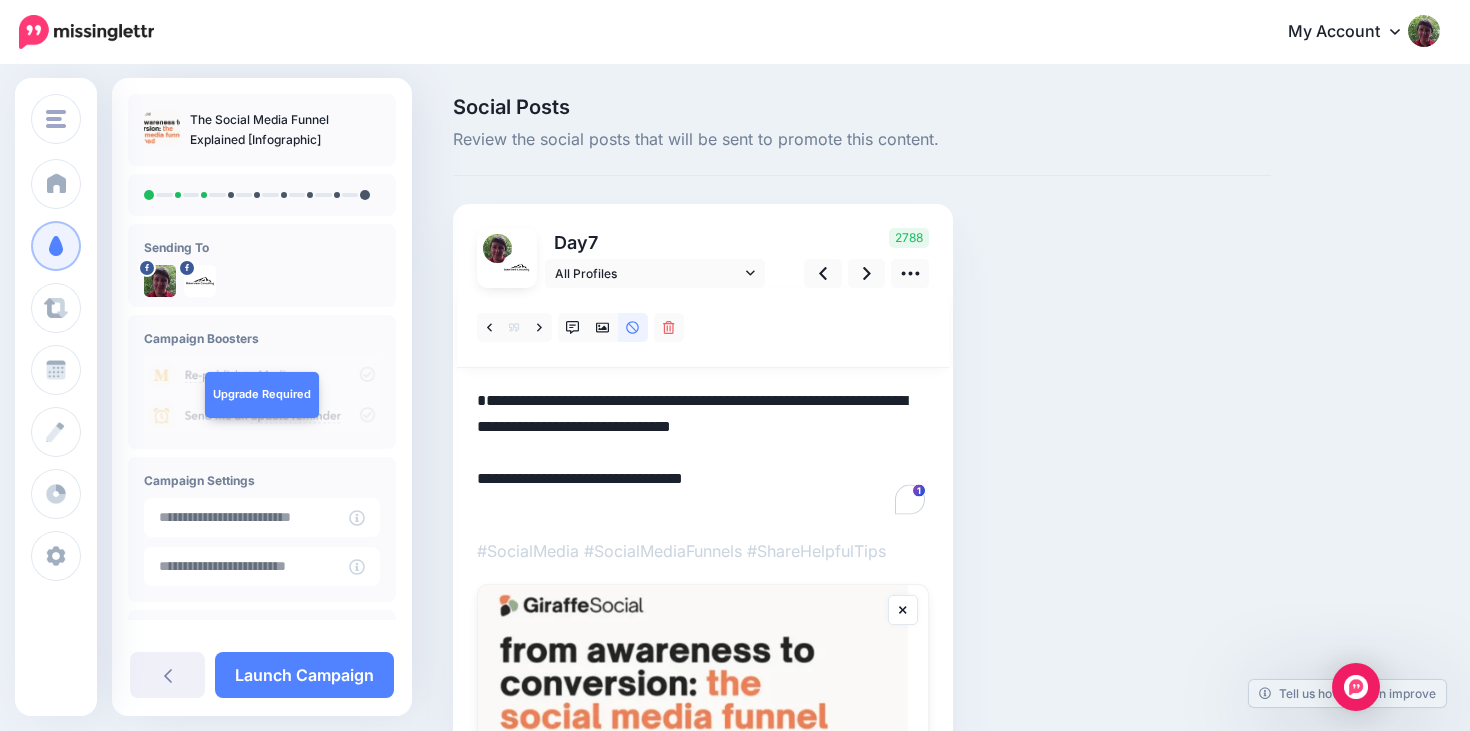 paste on "**********" 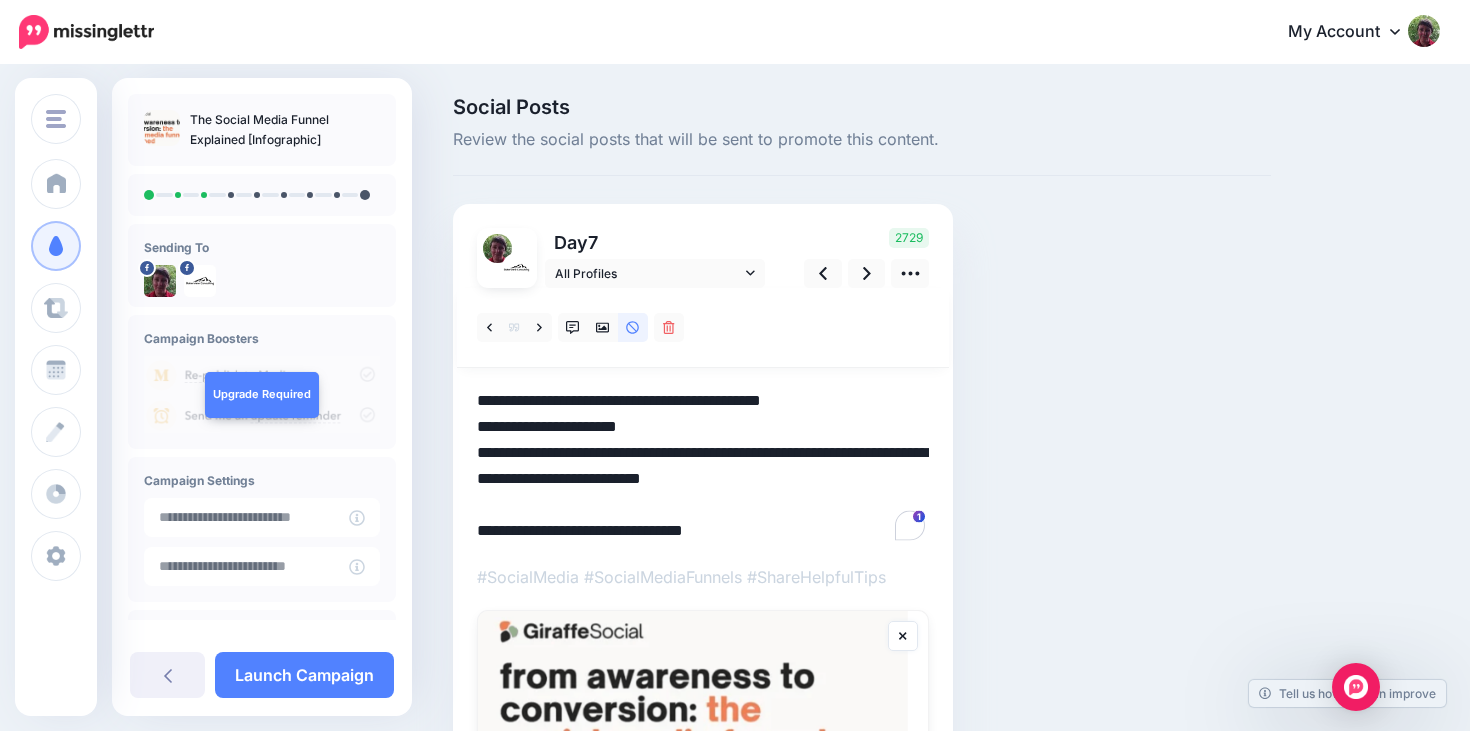 drag, startPoint x: 648, startPoint y: 426, endPoint x: 475, endPoint y: 423, distance: 173.02602 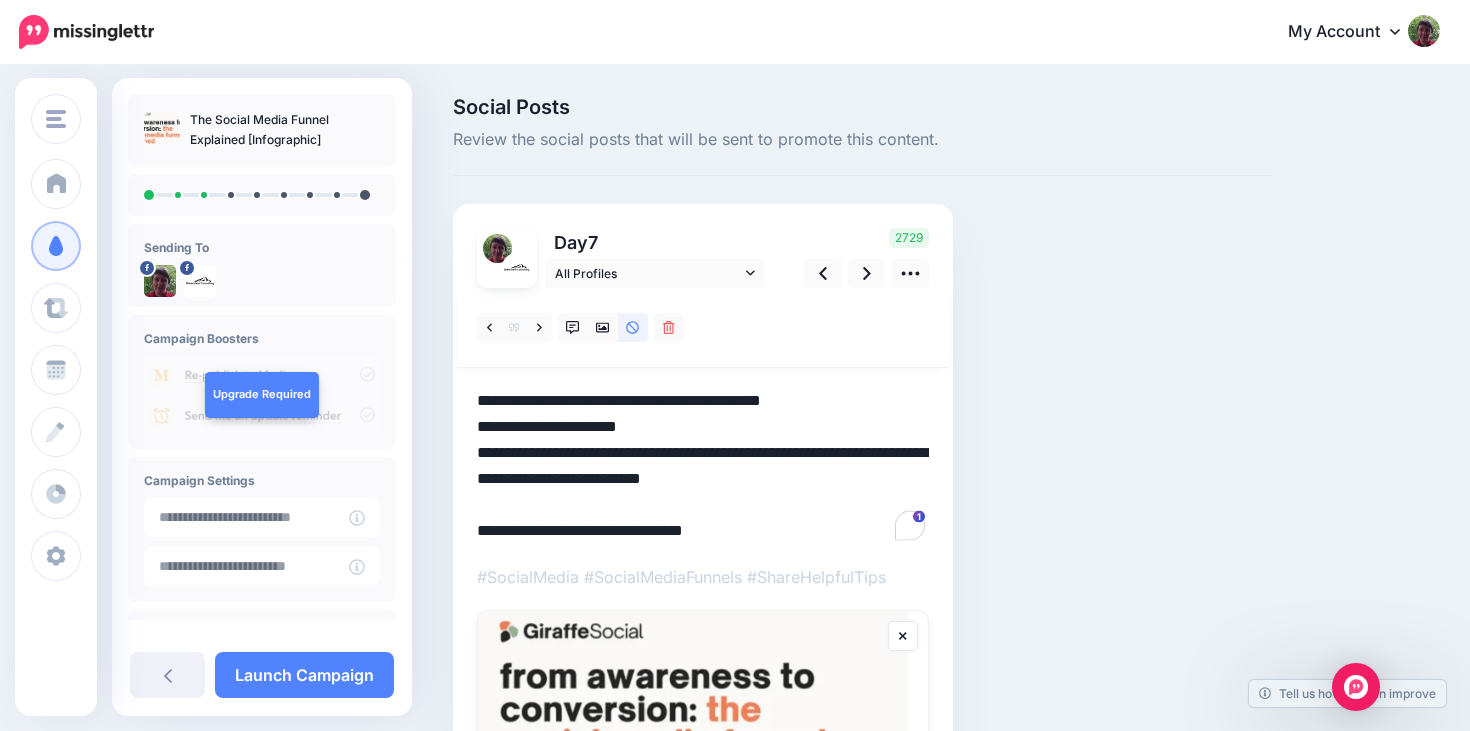 click on "Day  7
All
Profiles" at bounding box center (703, 553) 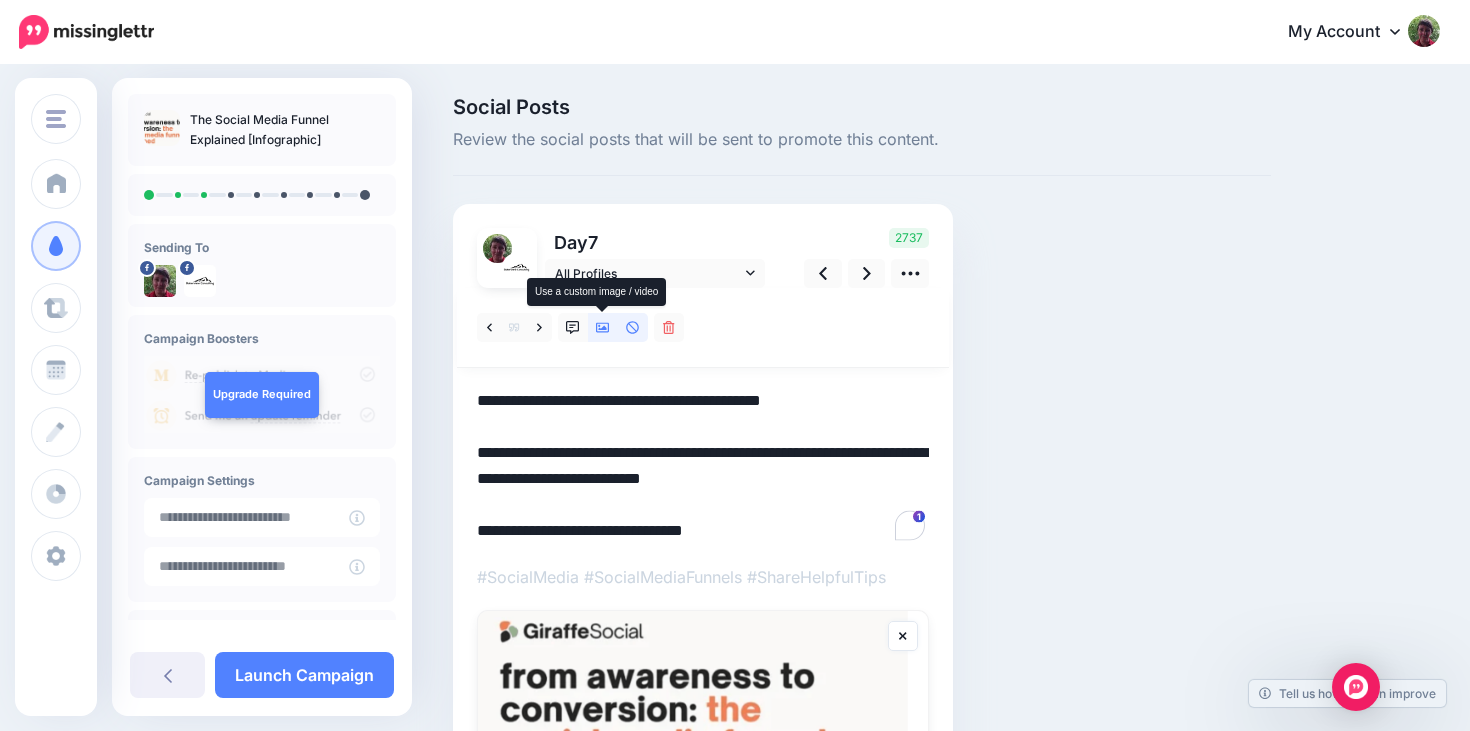 click 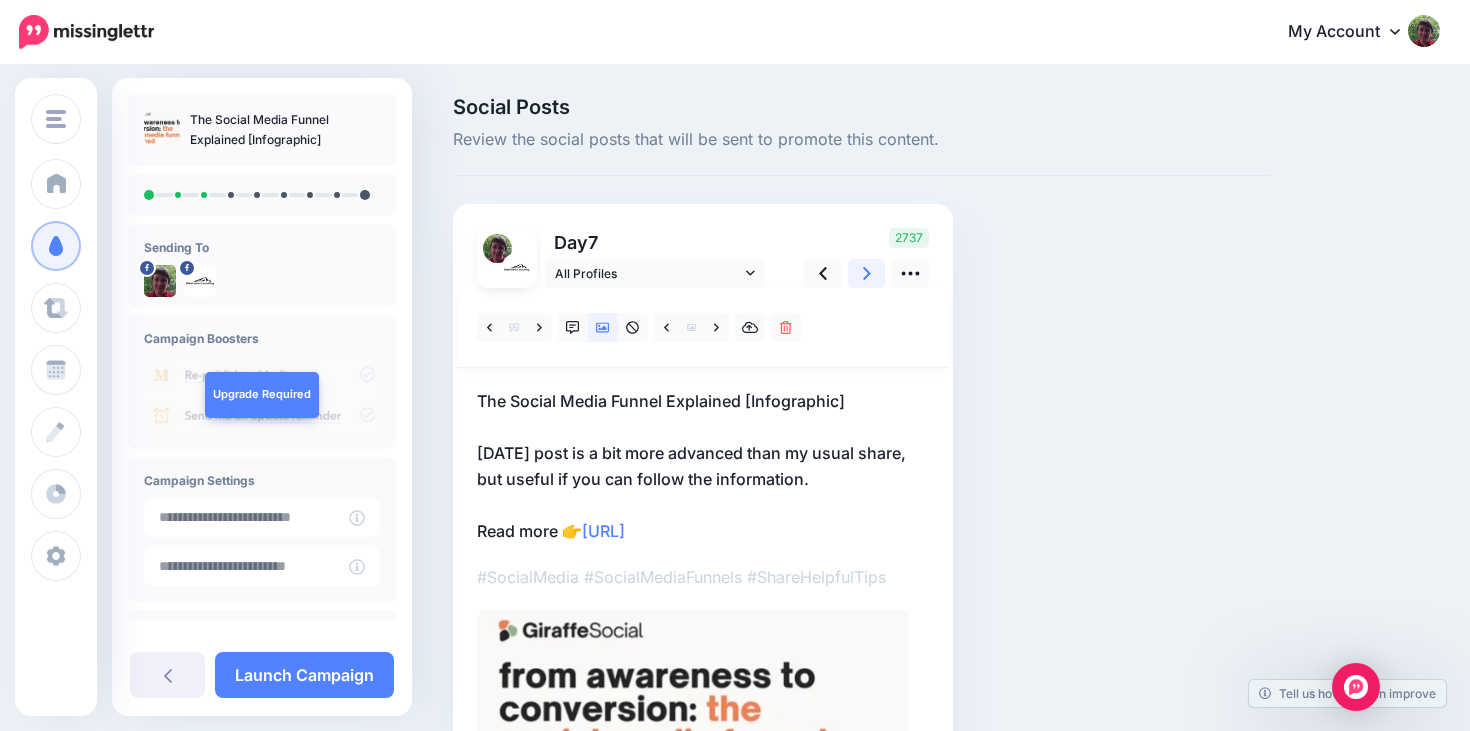 click 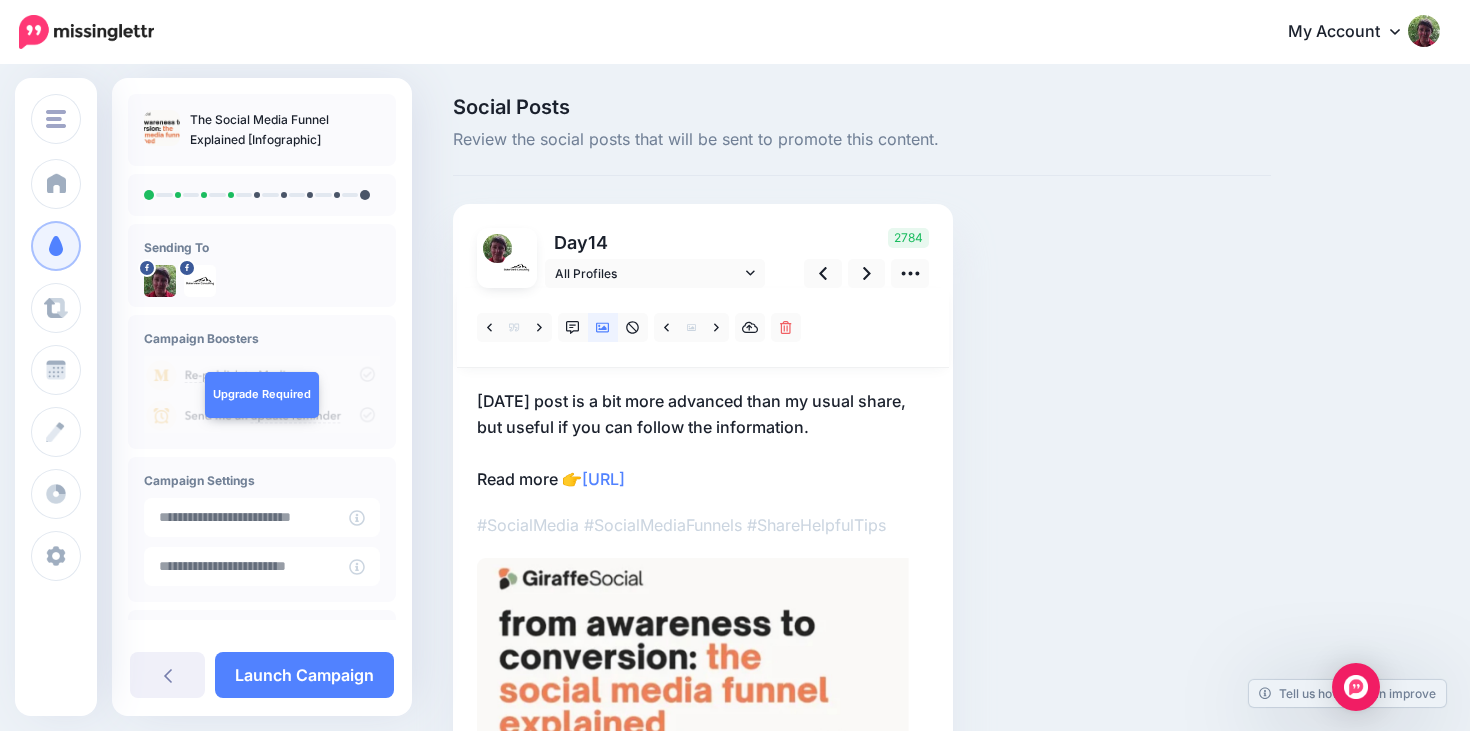 click on "[DATE] post is a bit more advanced than my usual share, but useful if you can follow the information. Read more 👉  [URL]" at bounding box center (703, 440) 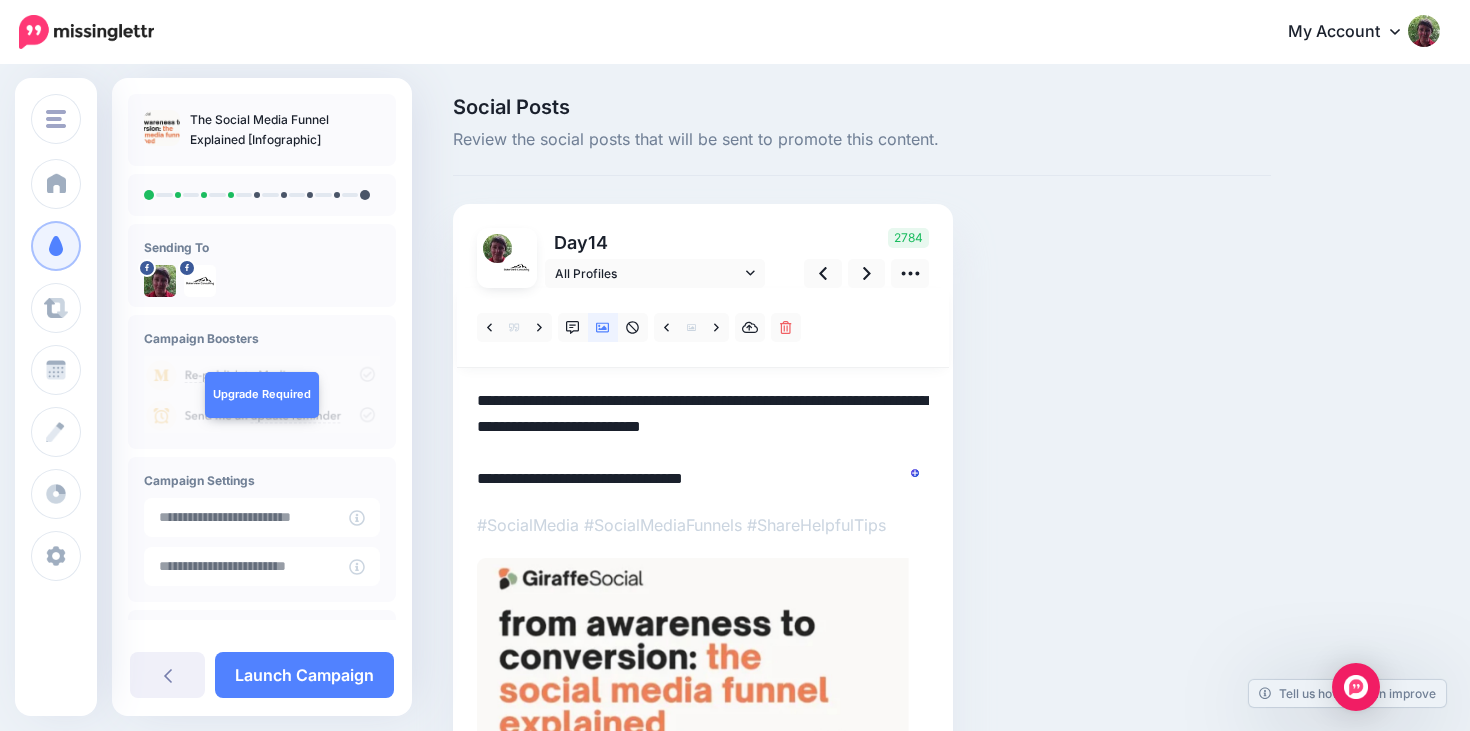 click on "**********" at bounding box center [703, 440] 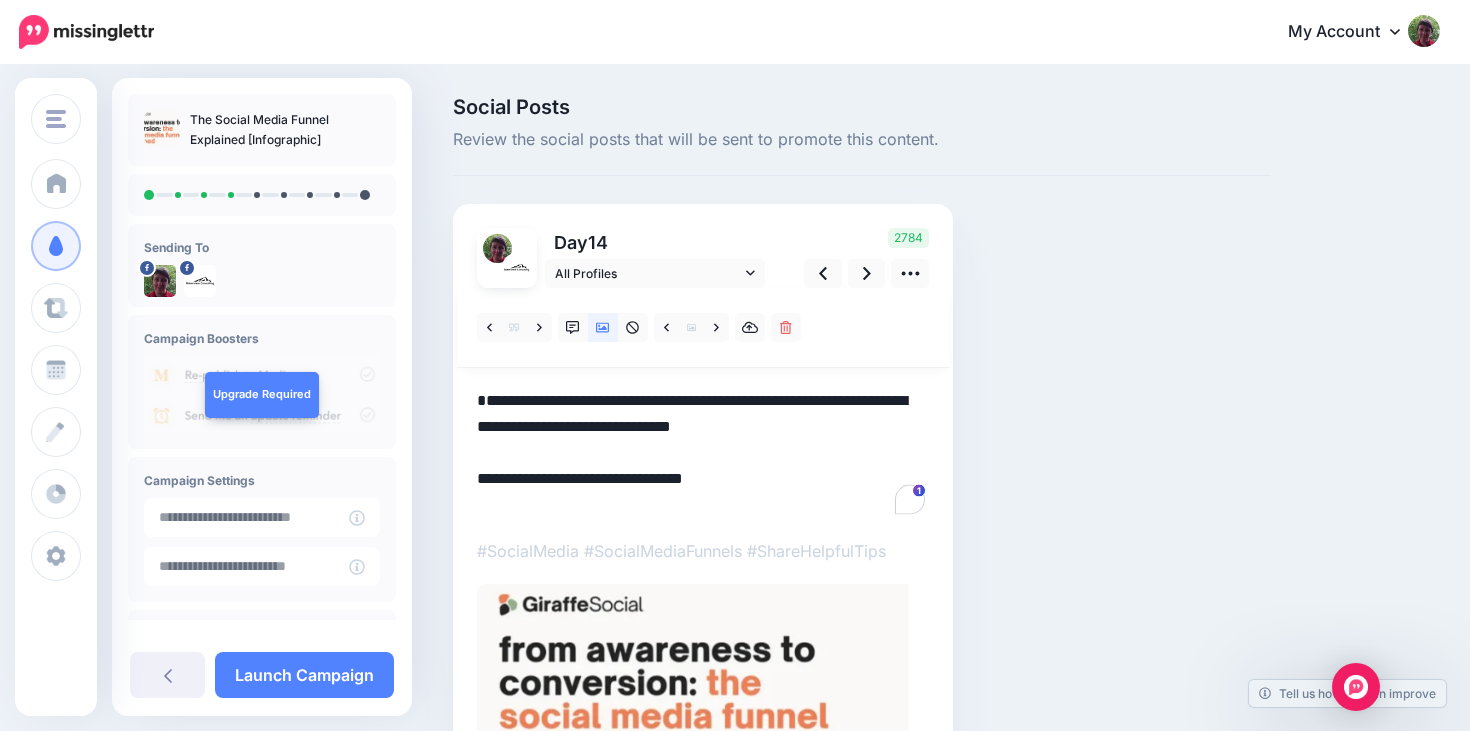 paste on "**********" 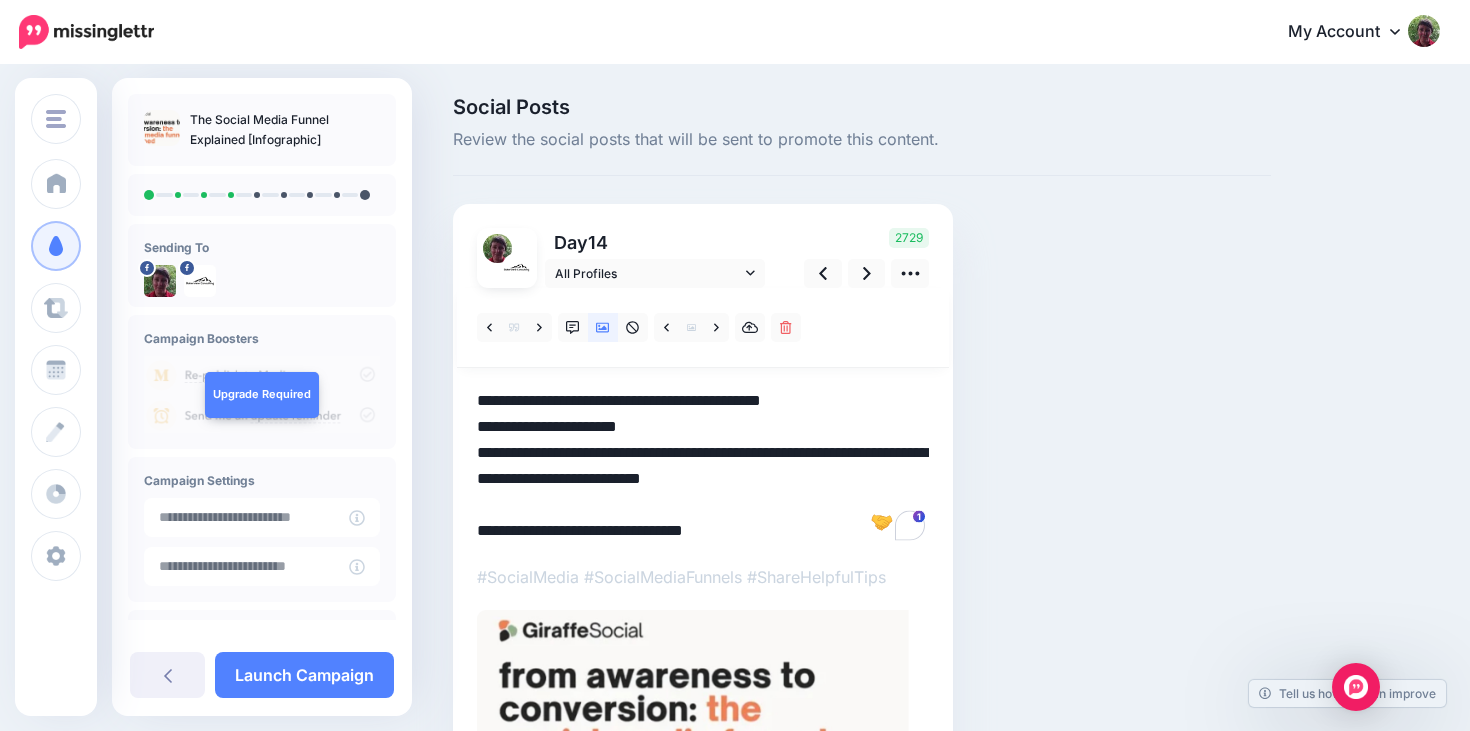 drag, startPoint x: 653, startPoint y: 424, endPoint x: 478, endPoint y: 435, distance: 175.34537 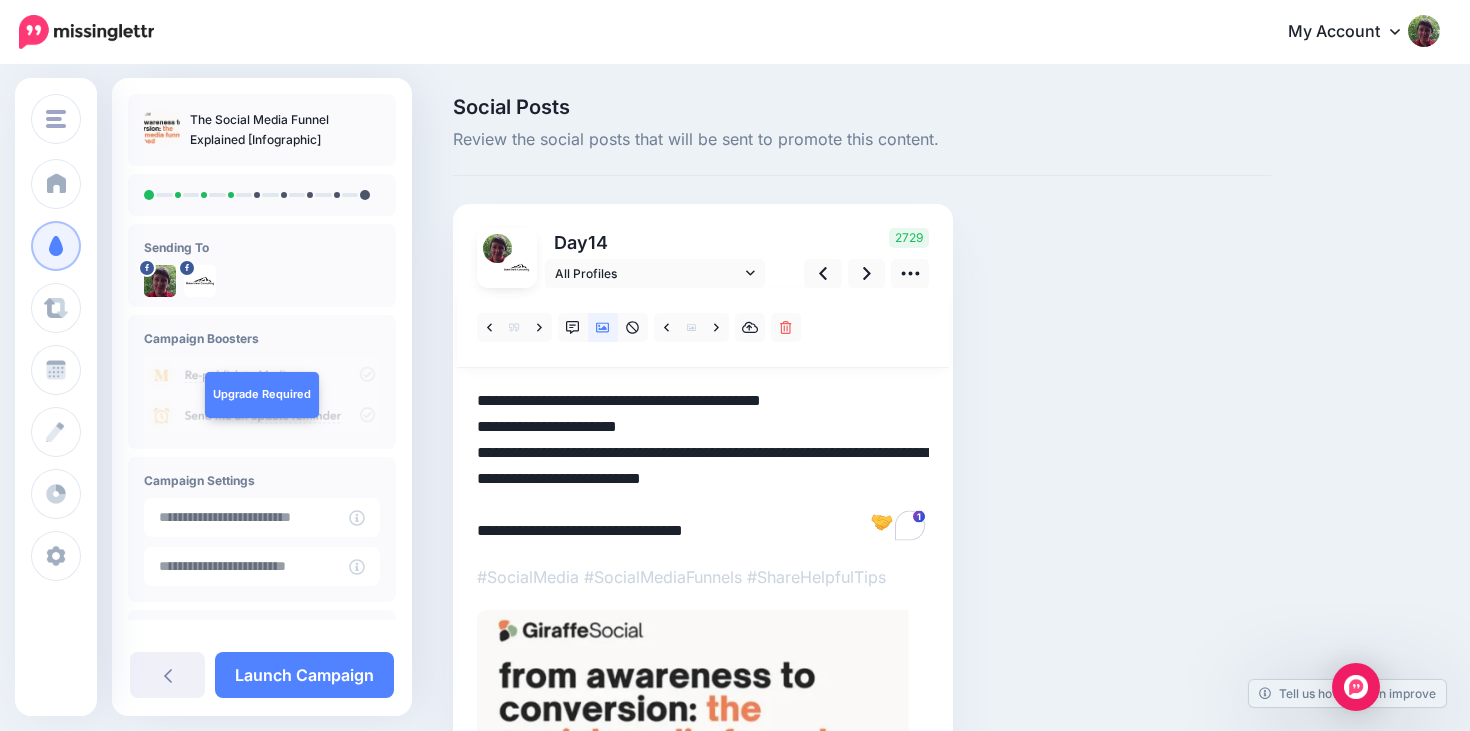 click on "**********" at bounding box center (703, 466) 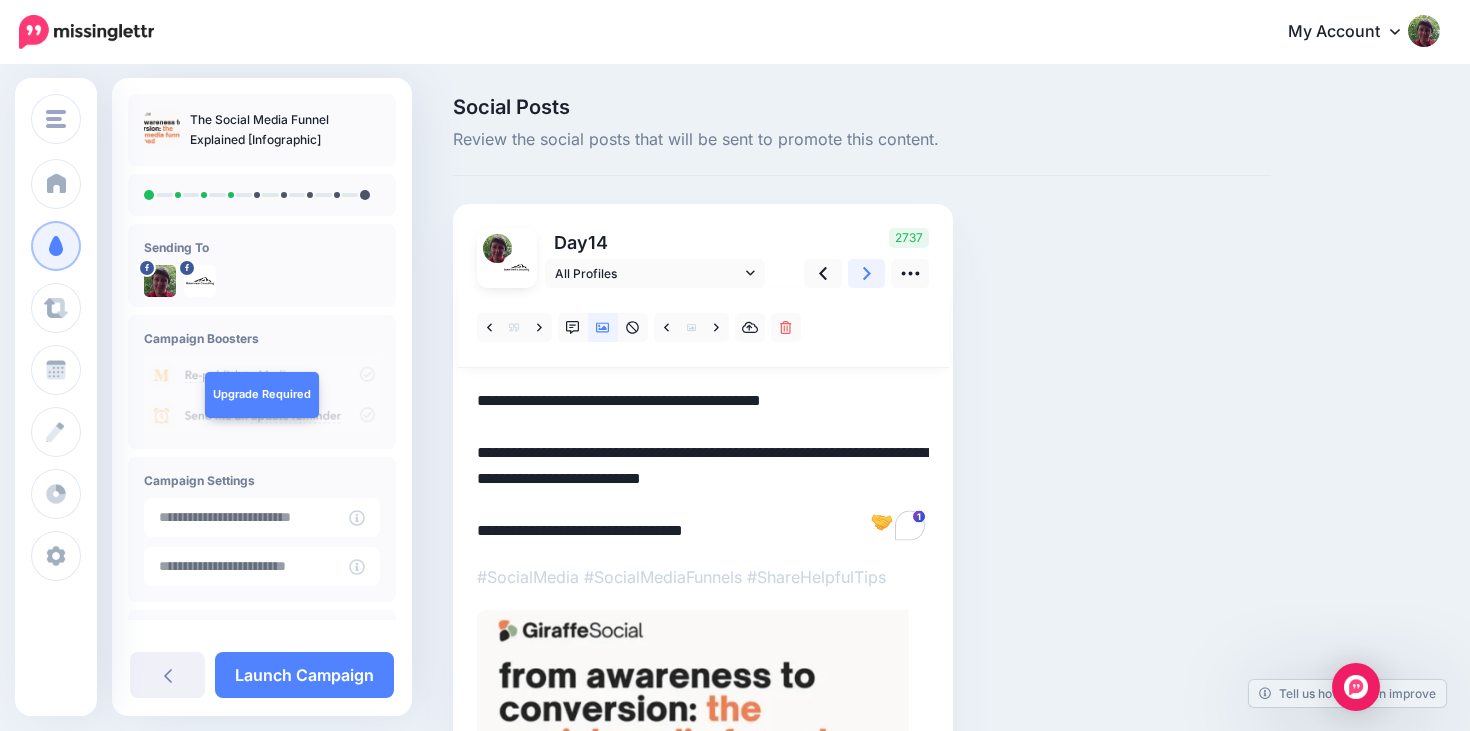 click at bounding box center (867, 273) 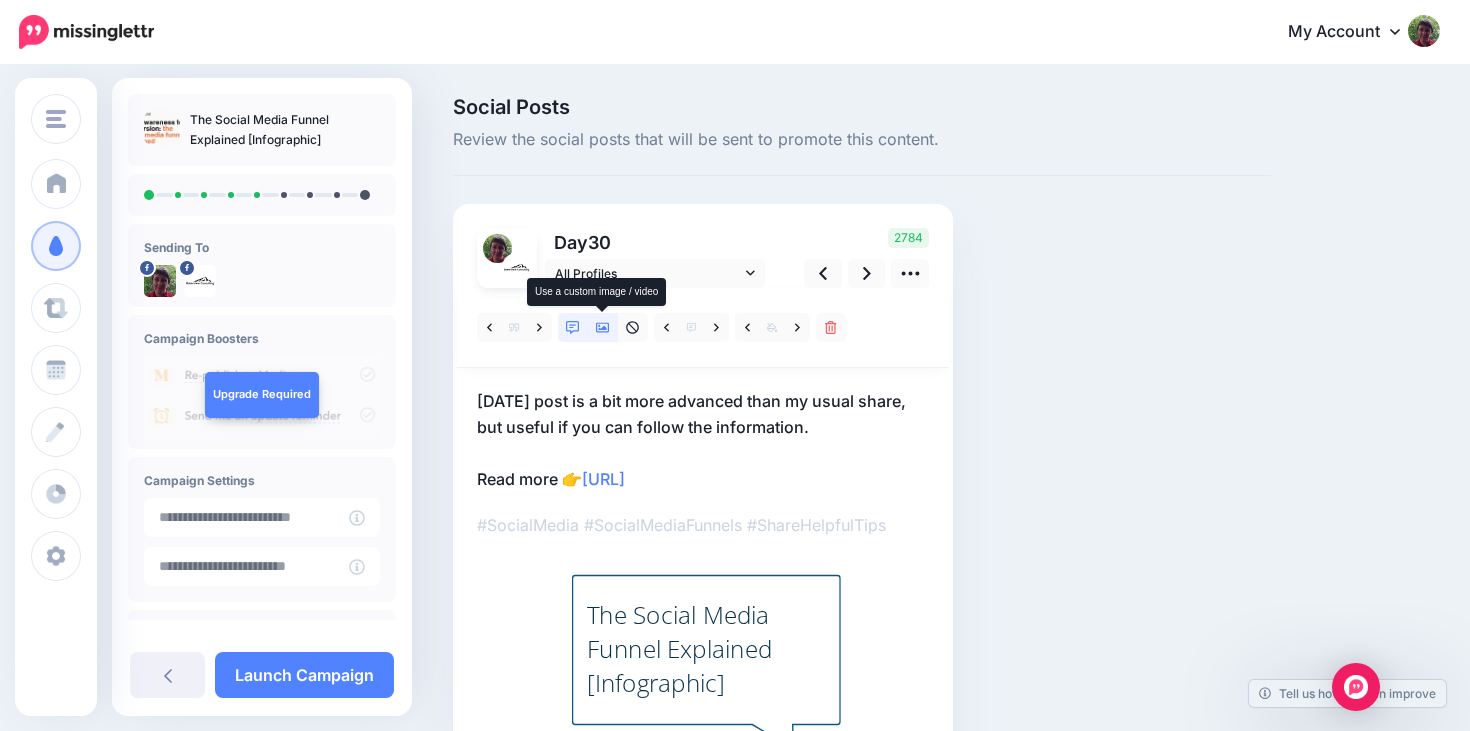 click 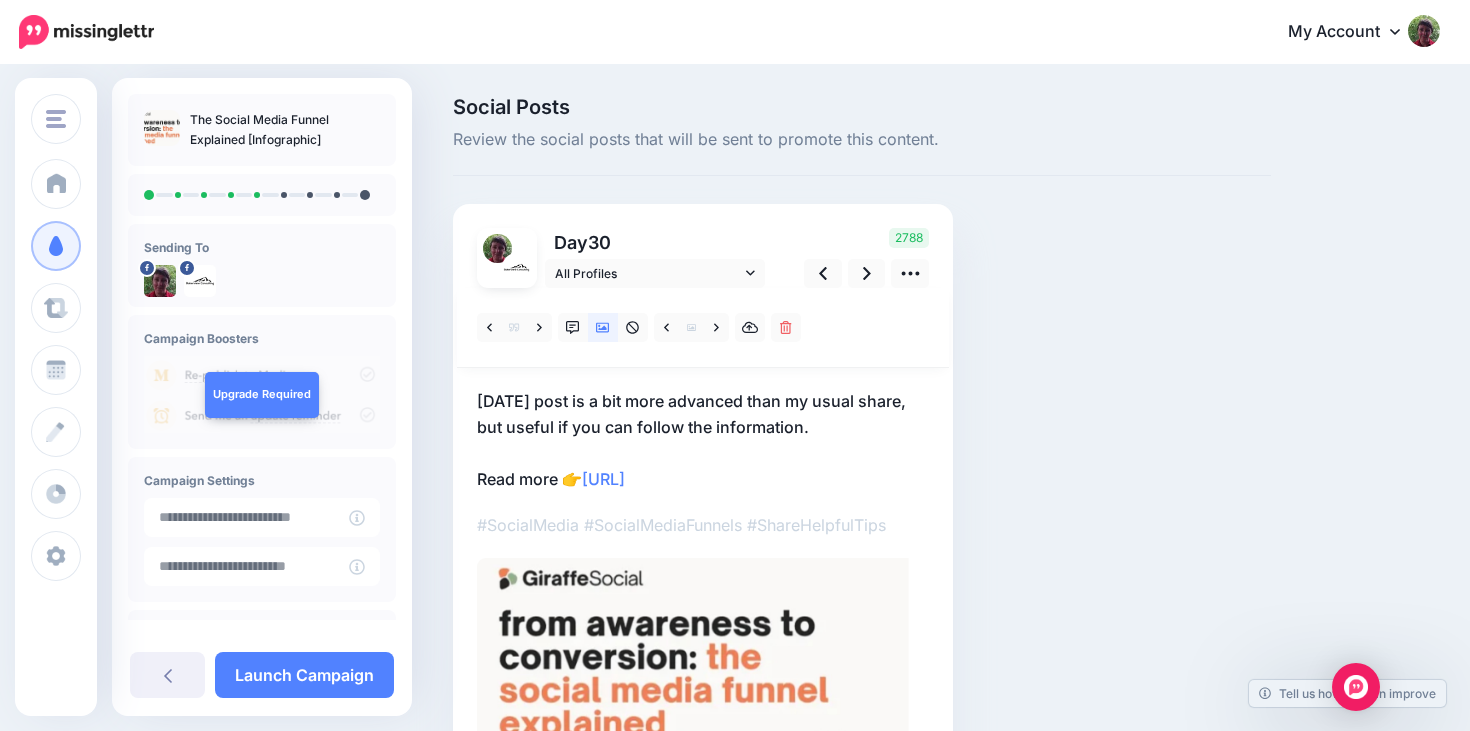 click on "[DATE] post is a bit more advanced than my usual share, but useful if you can follow the information. Read more 👉  [URL]" at bounding box center (703, 440) 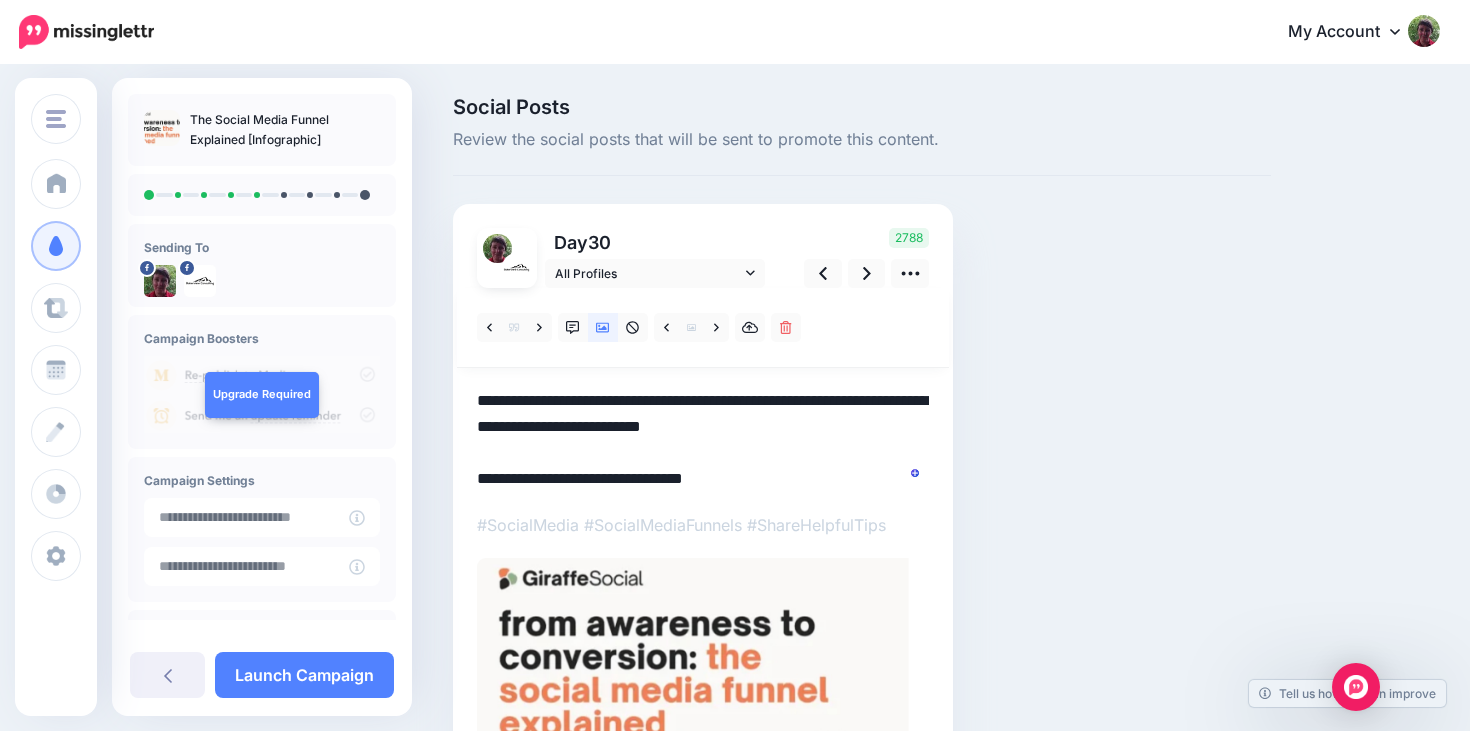 click on "**********" at bounding box center [703, 440] 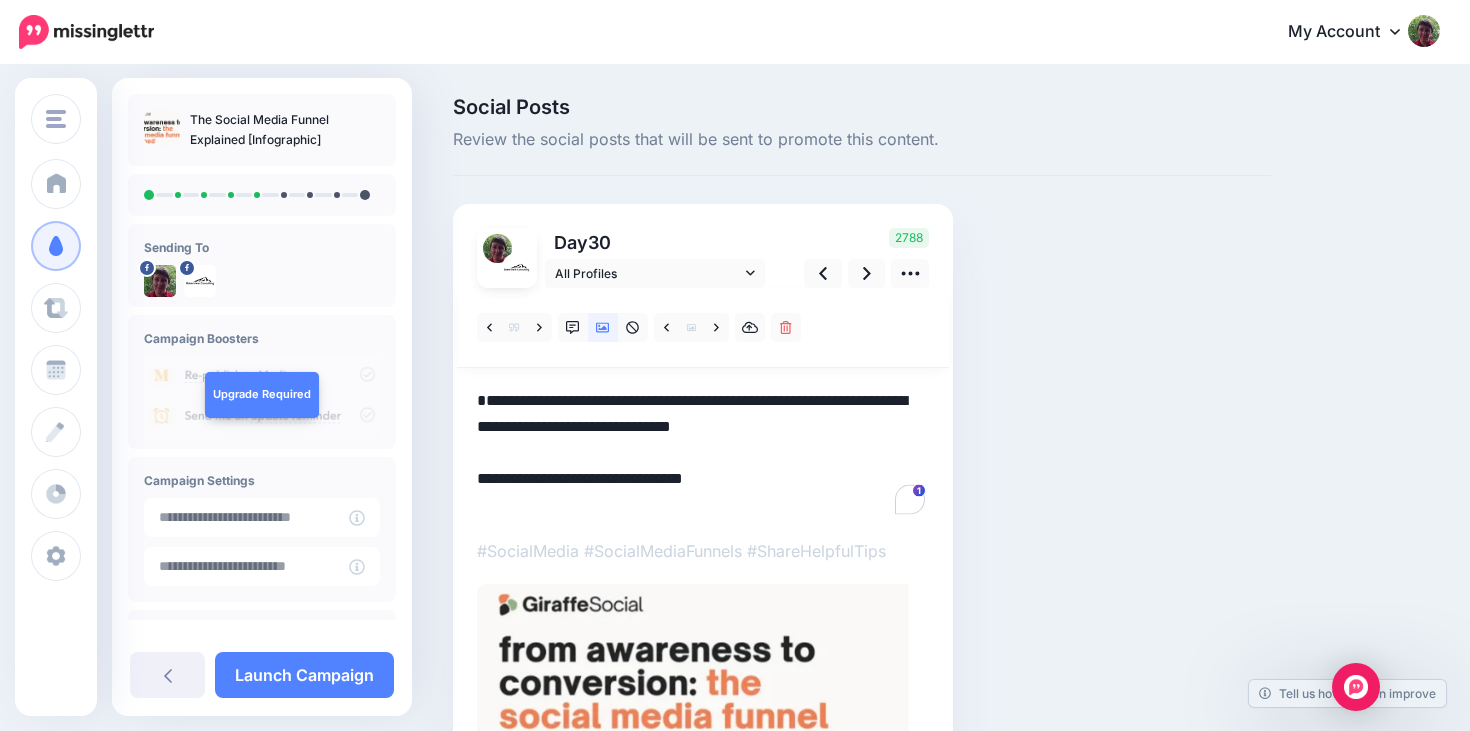 paste on "**********" 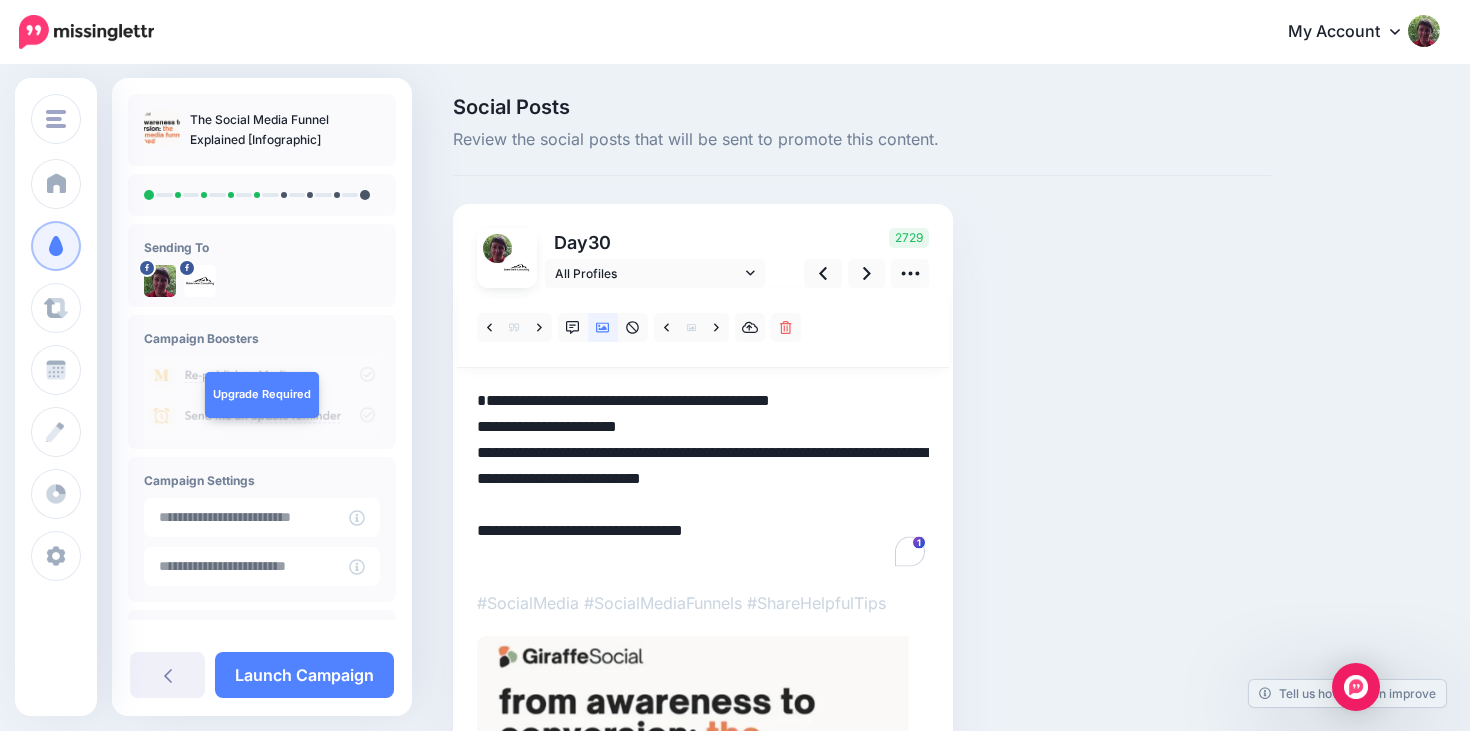 click on "**********" at bounding box center [703, 479] 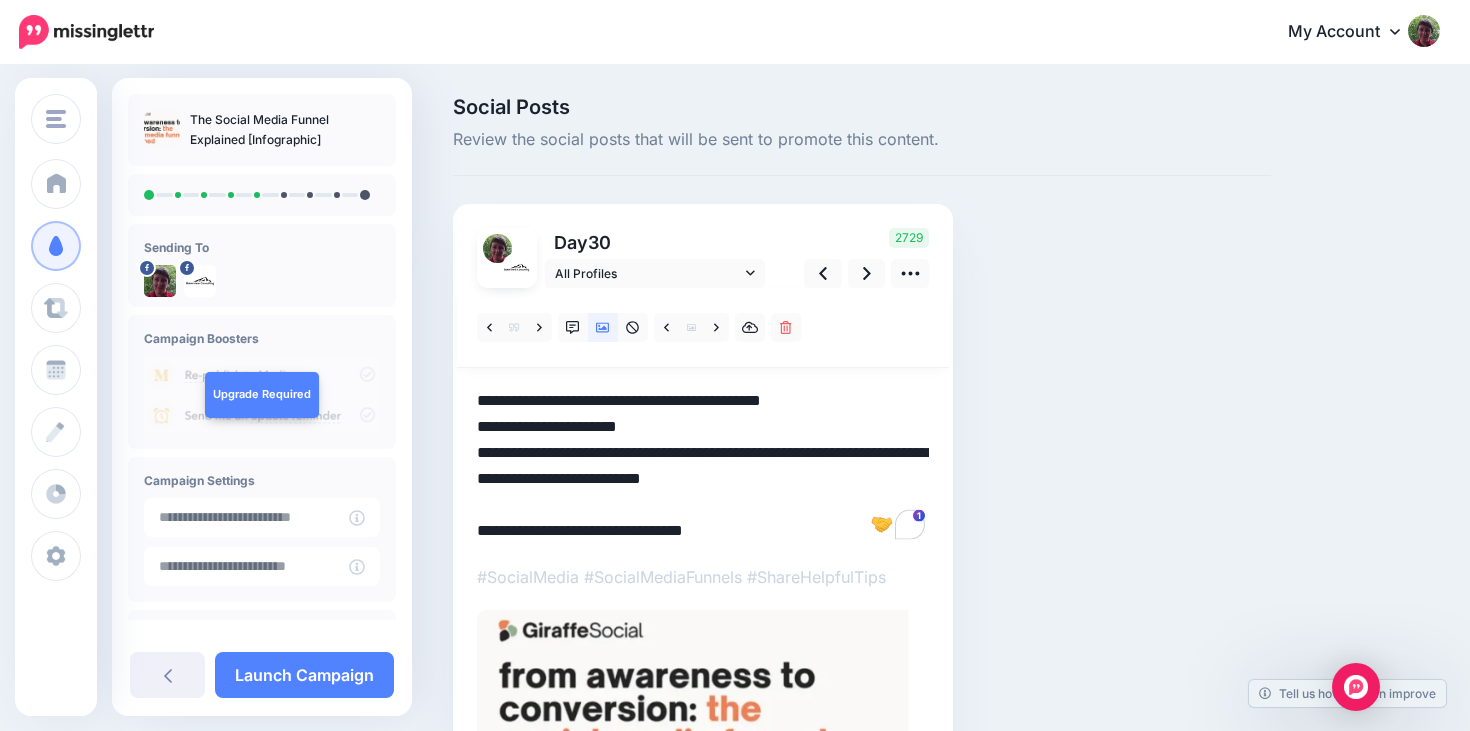 drag, startPoint x: 478, startPoint y: 425, endPoint x: 663, endPoint y: 425, distance: 185 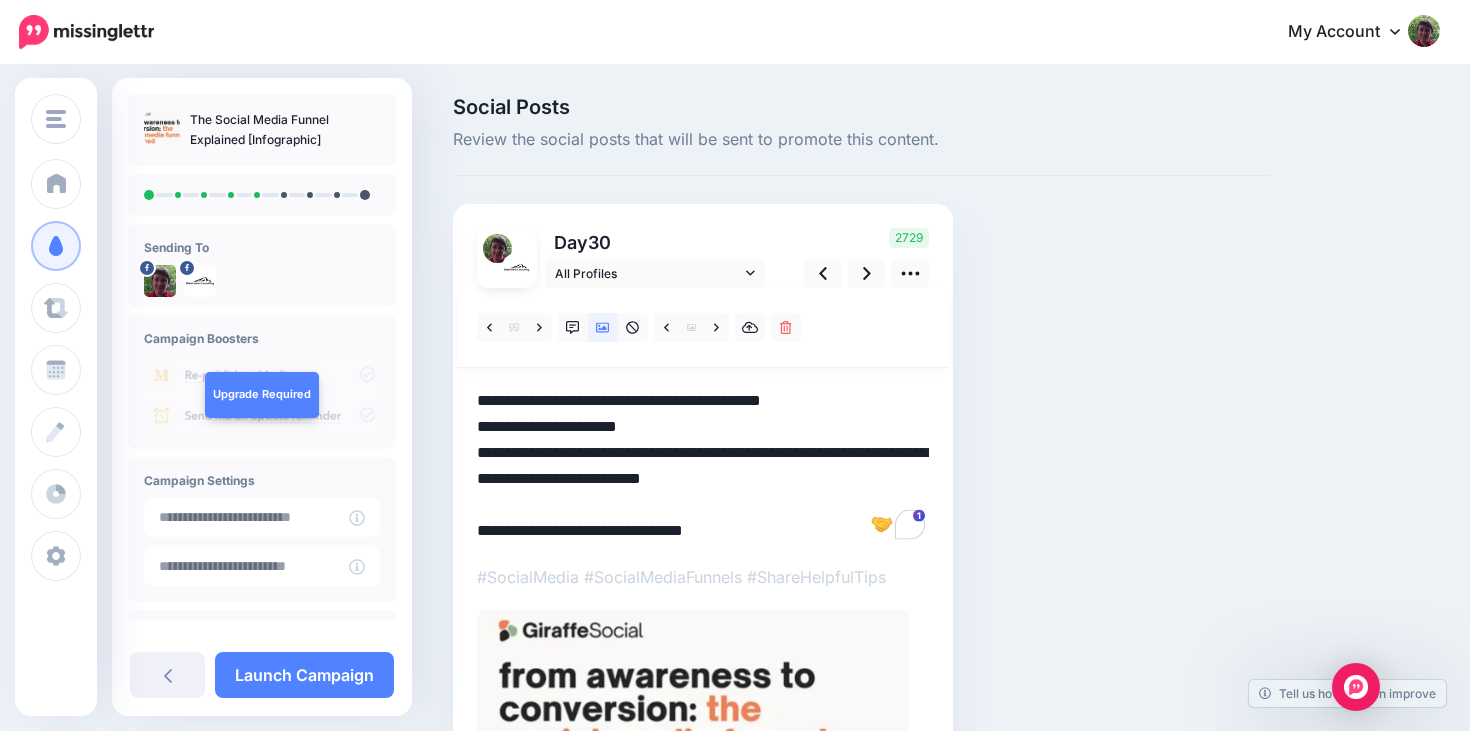 click on "**********" at bounding box center [703, 466] 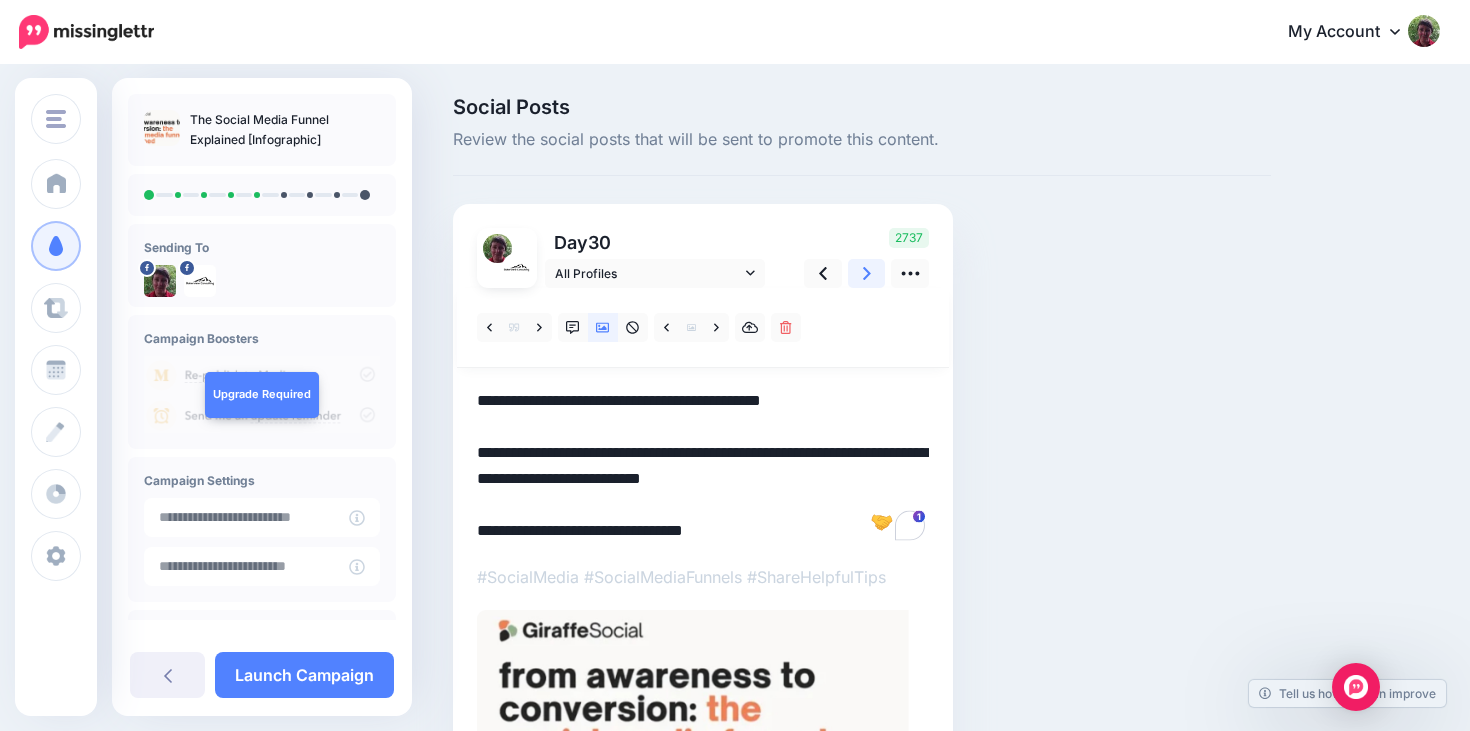 click 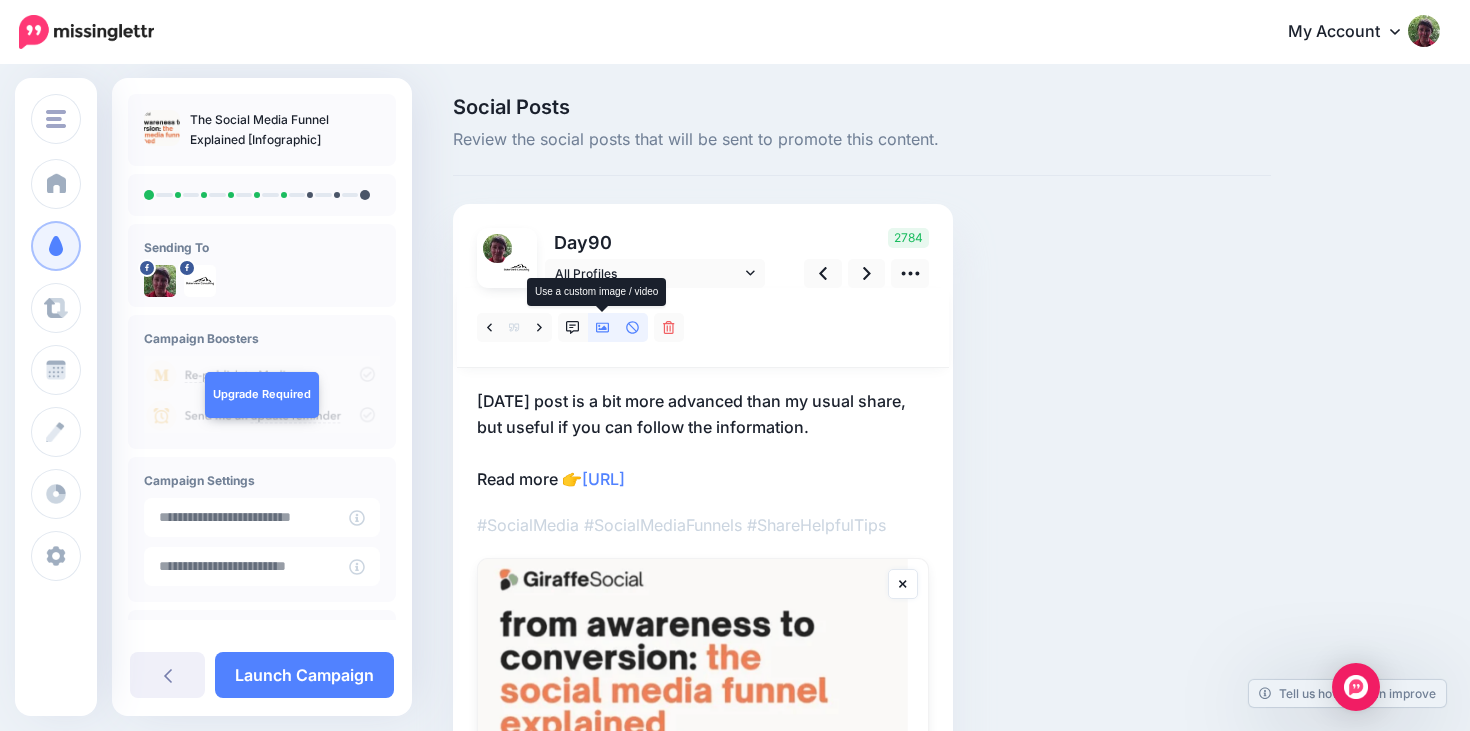 click 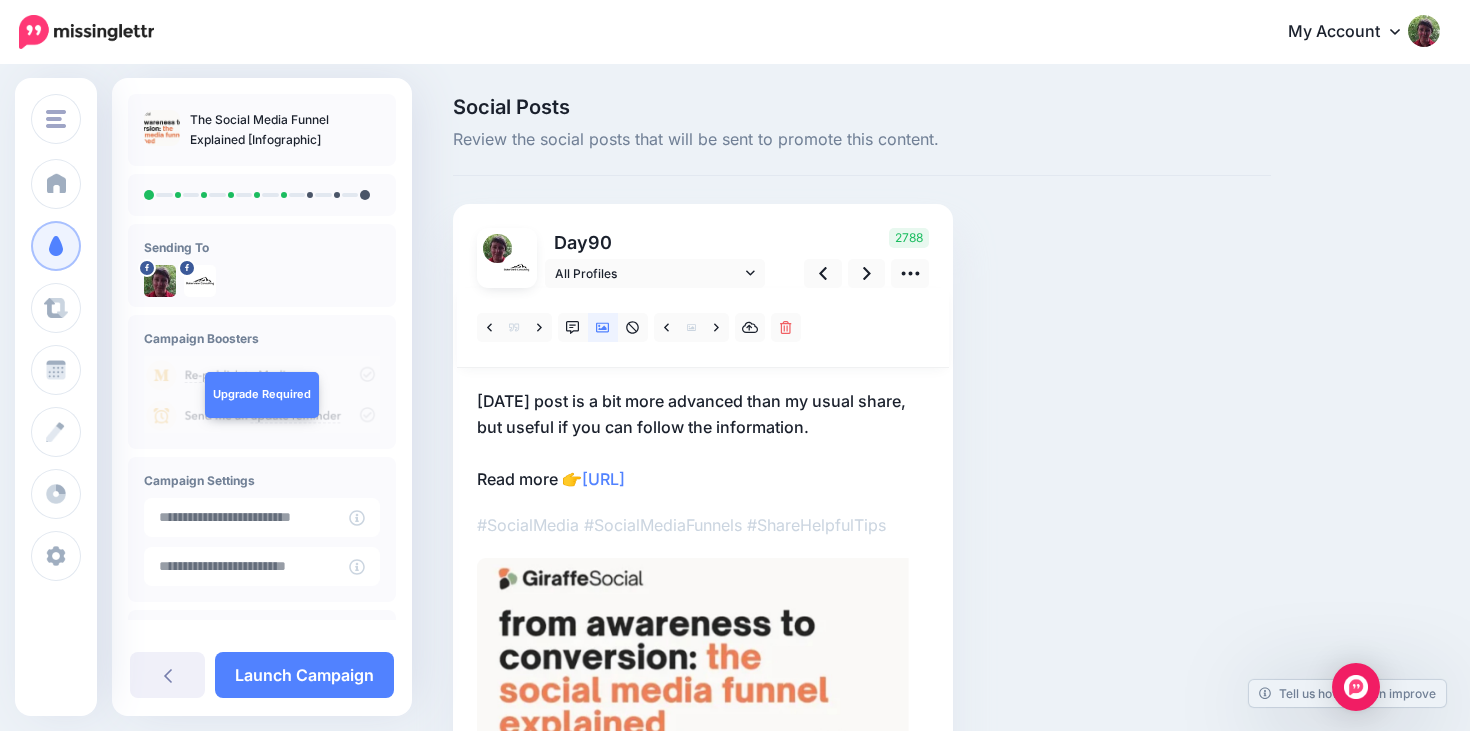 click on "[DATE] post is a bit more advanced than my usual share, but useful if you can follow the information. Read more 👉  [URL]" at bounding box center (703, 440) 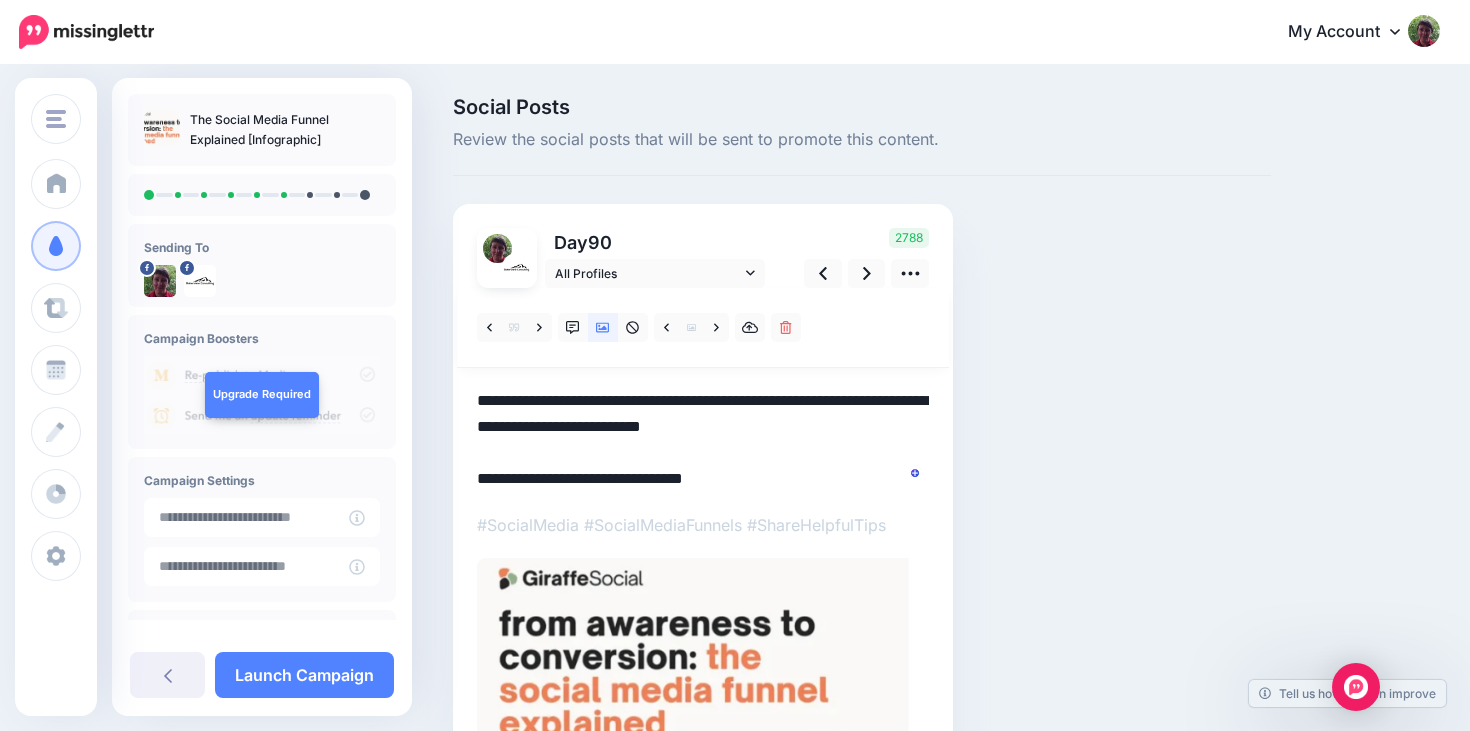 click on "**********" at bounding box center [703, 440] 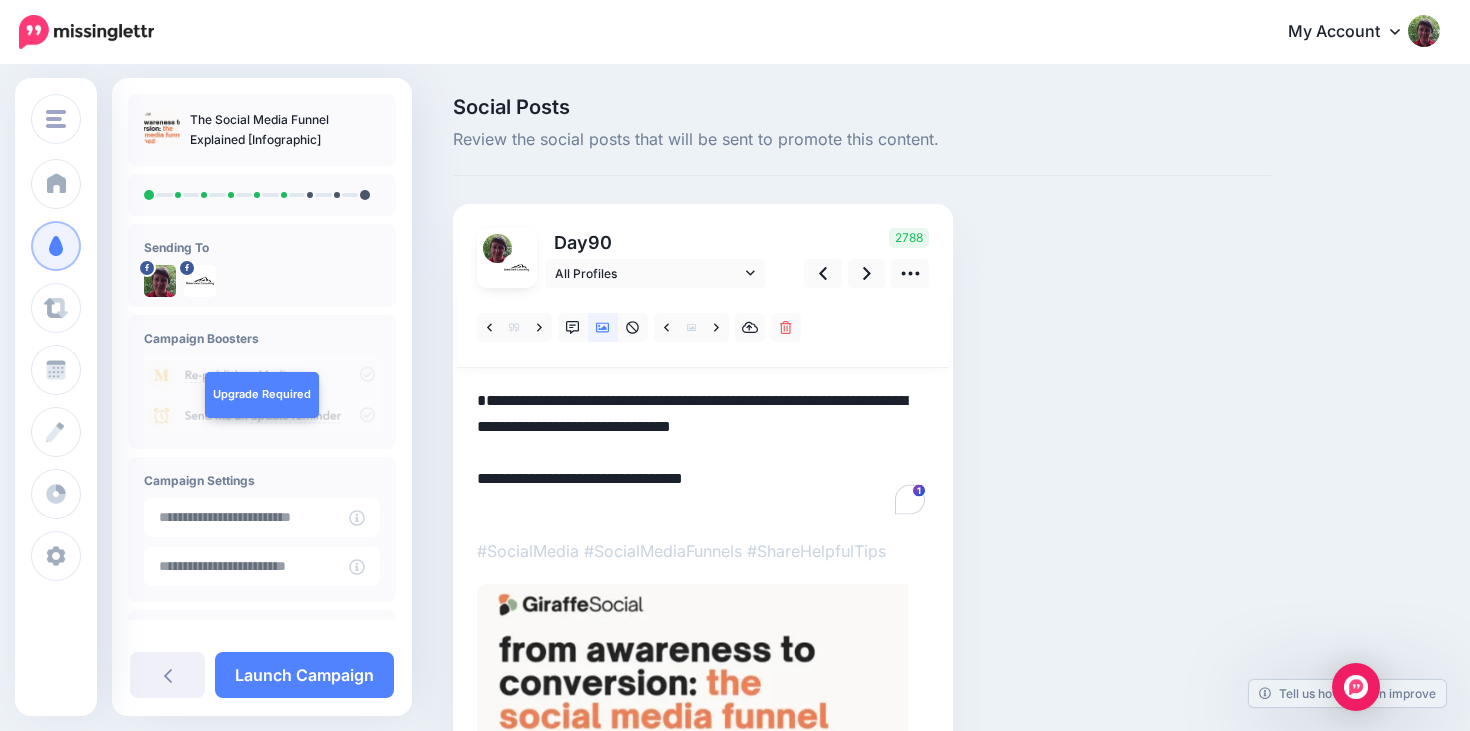 paste on "**********" 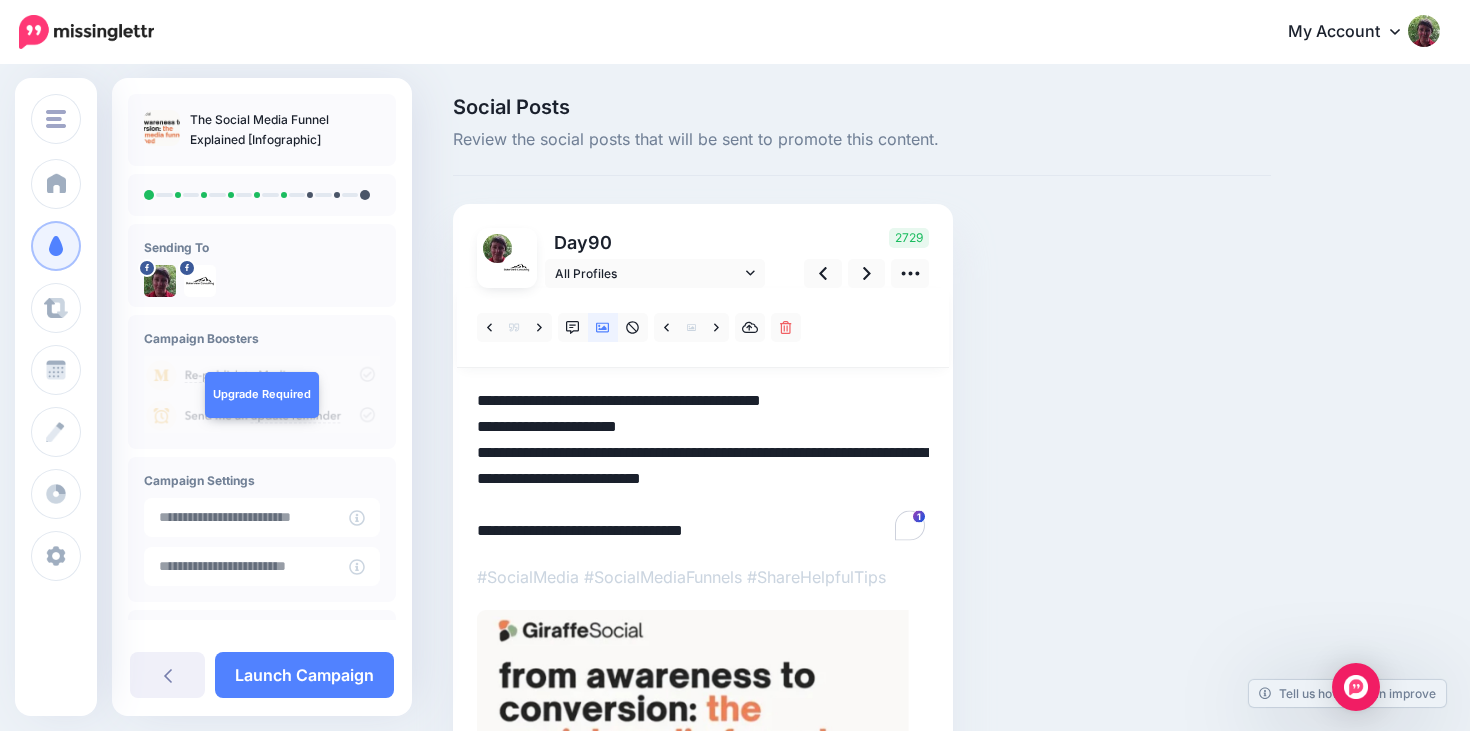 drag, startPoint x: 645, startPoint y: 430, endPoint x: 478, endPoint y: 437, distance: 167.14664 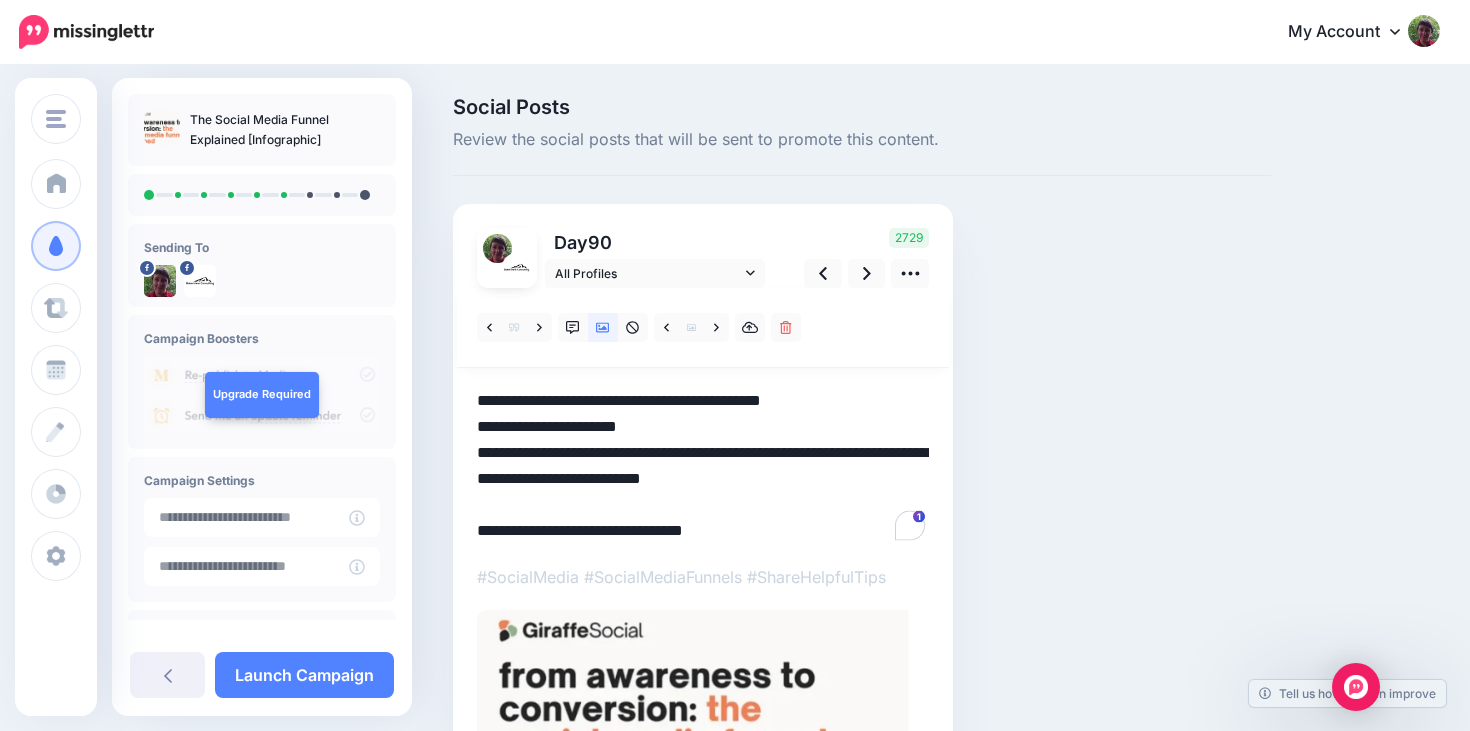 click on "**********" at bounding box center (703, 466) 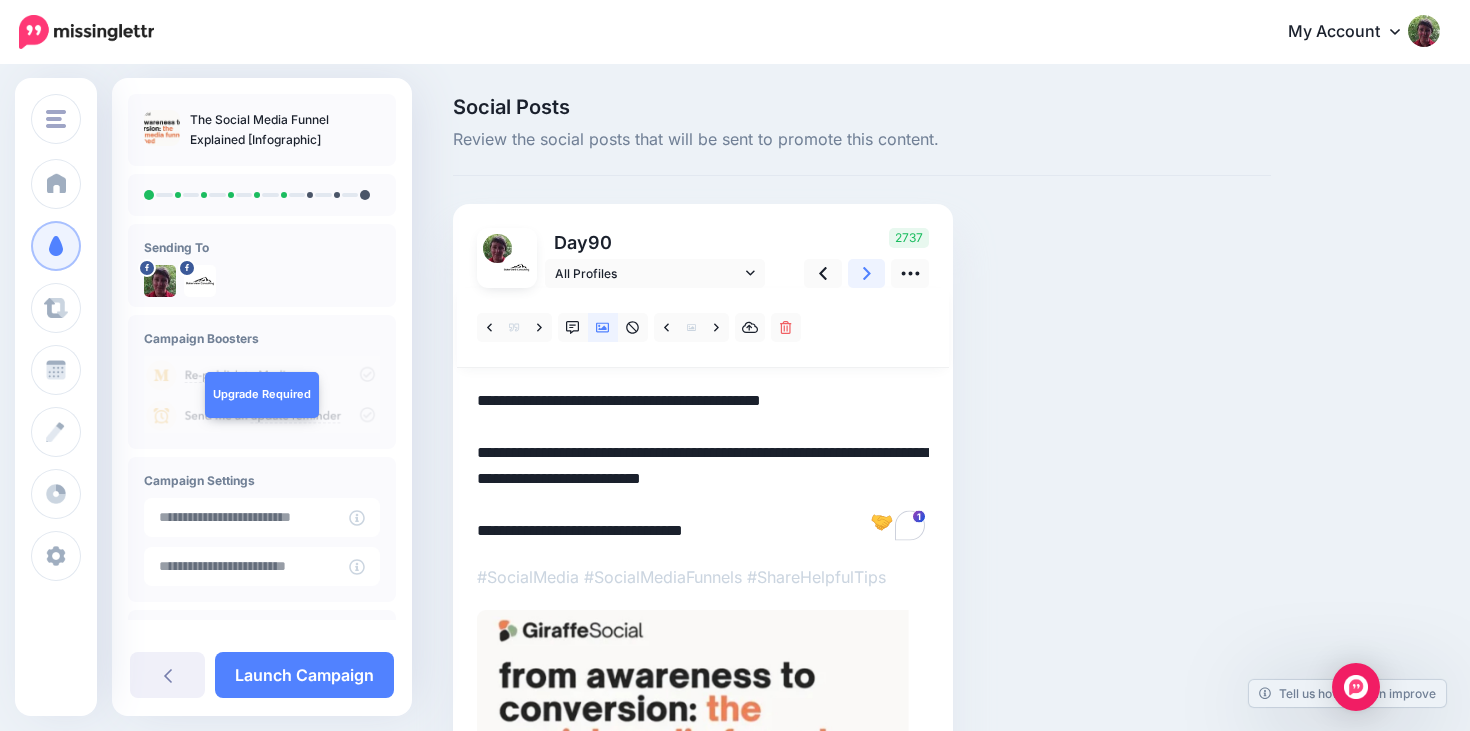 click 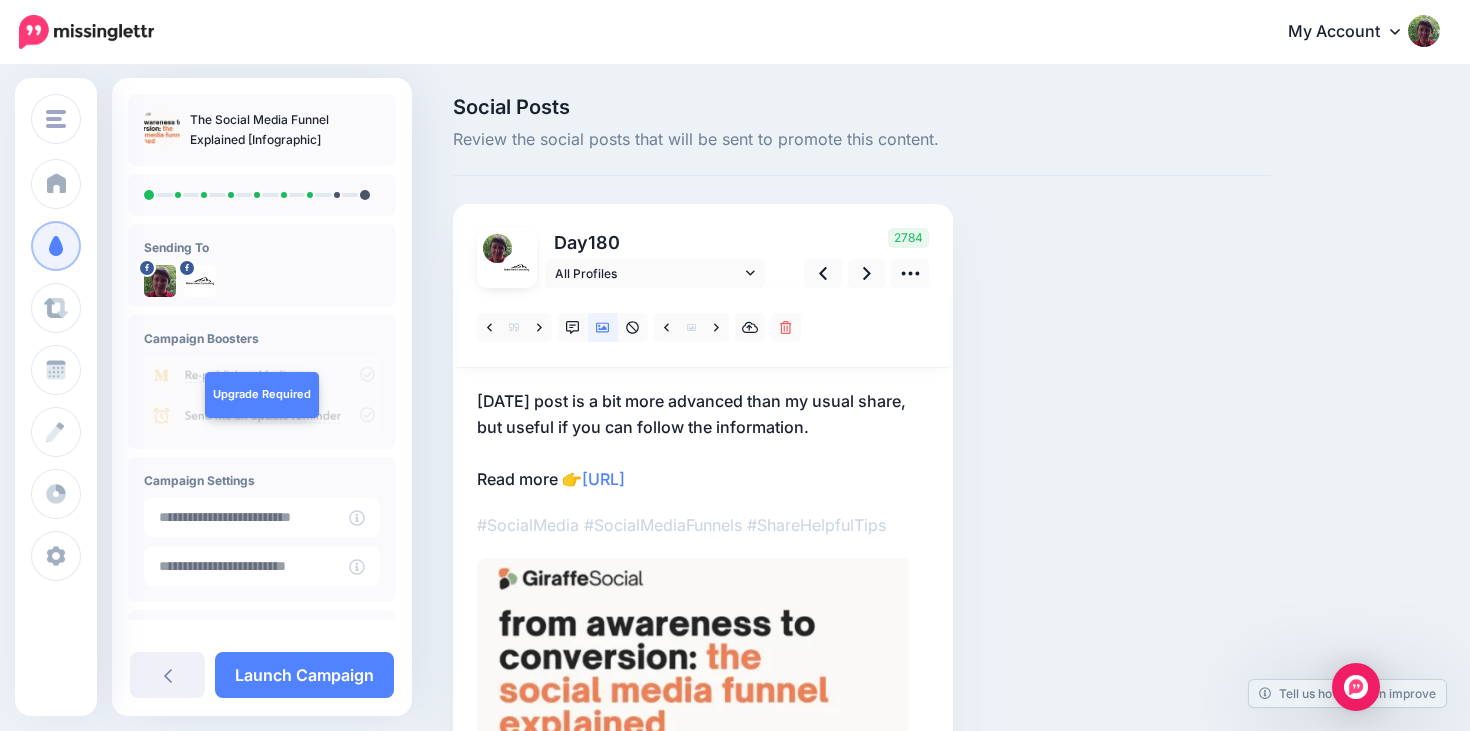click on "[DATE] post is a bit more advanced than my usual share, but useful if you can follow the information. Read more 👉  [URL]" at bounding box center (703, 440) 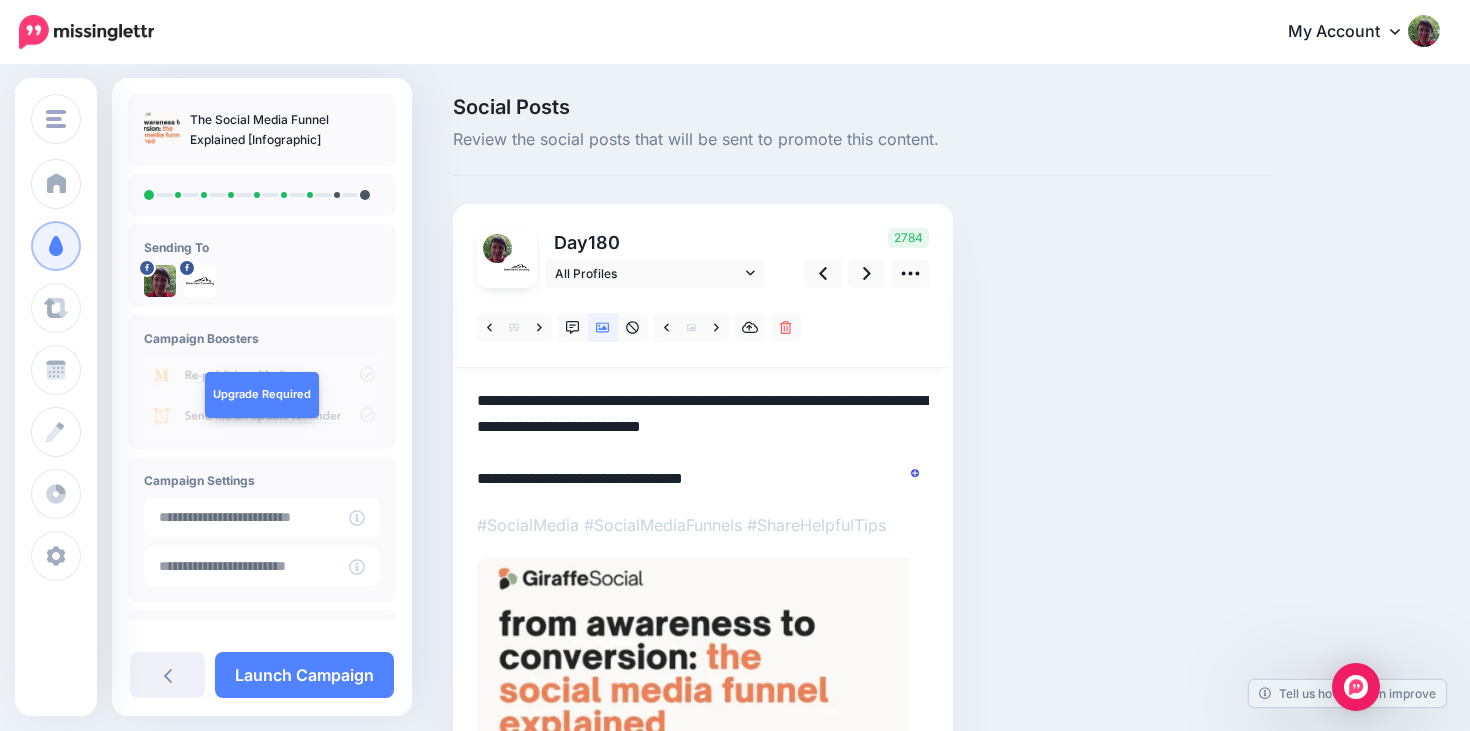 click on "**********" at bounding box center (703, 440) 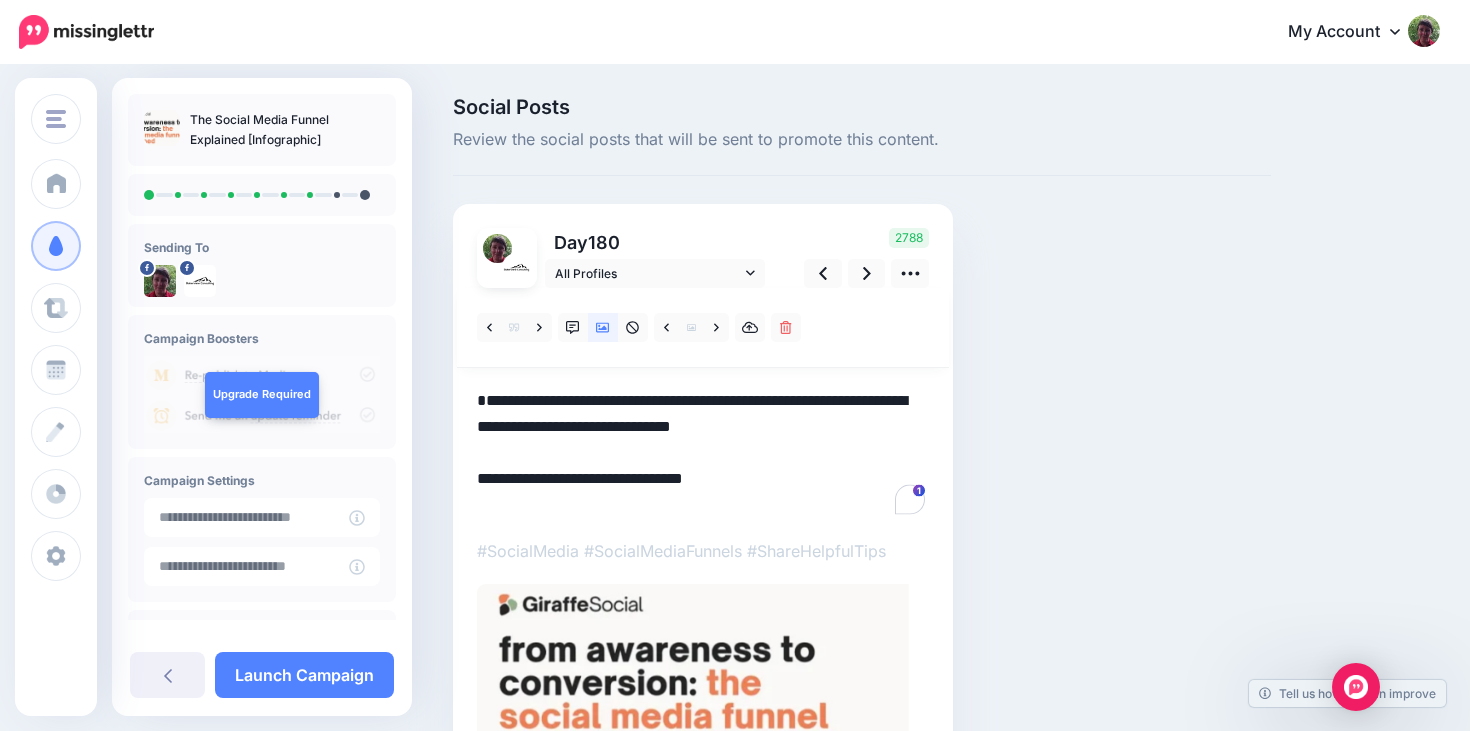 paste on "**********" 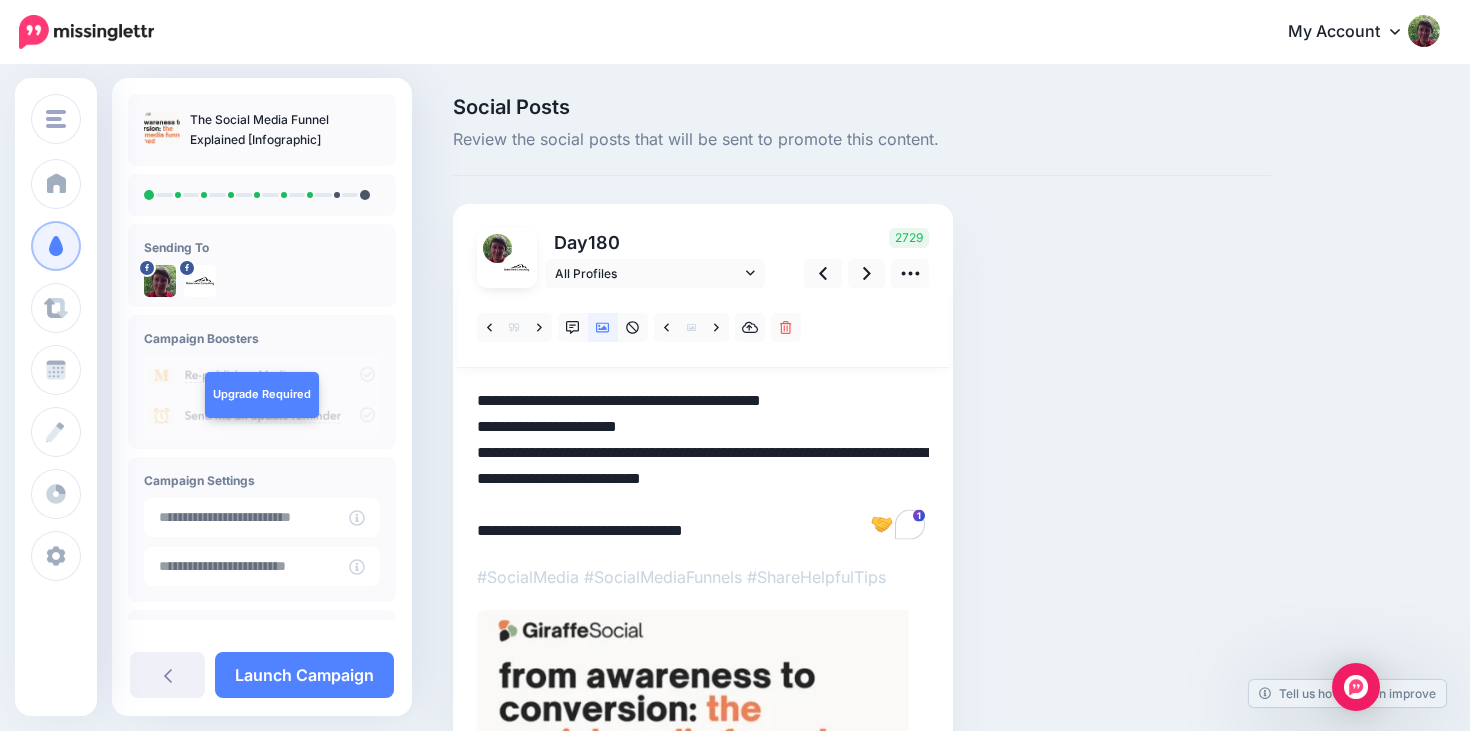 drag, startPoint x: 650, startPoint y: 428, endPoint x: 479, endPoint y: 432, distance: 171.04678 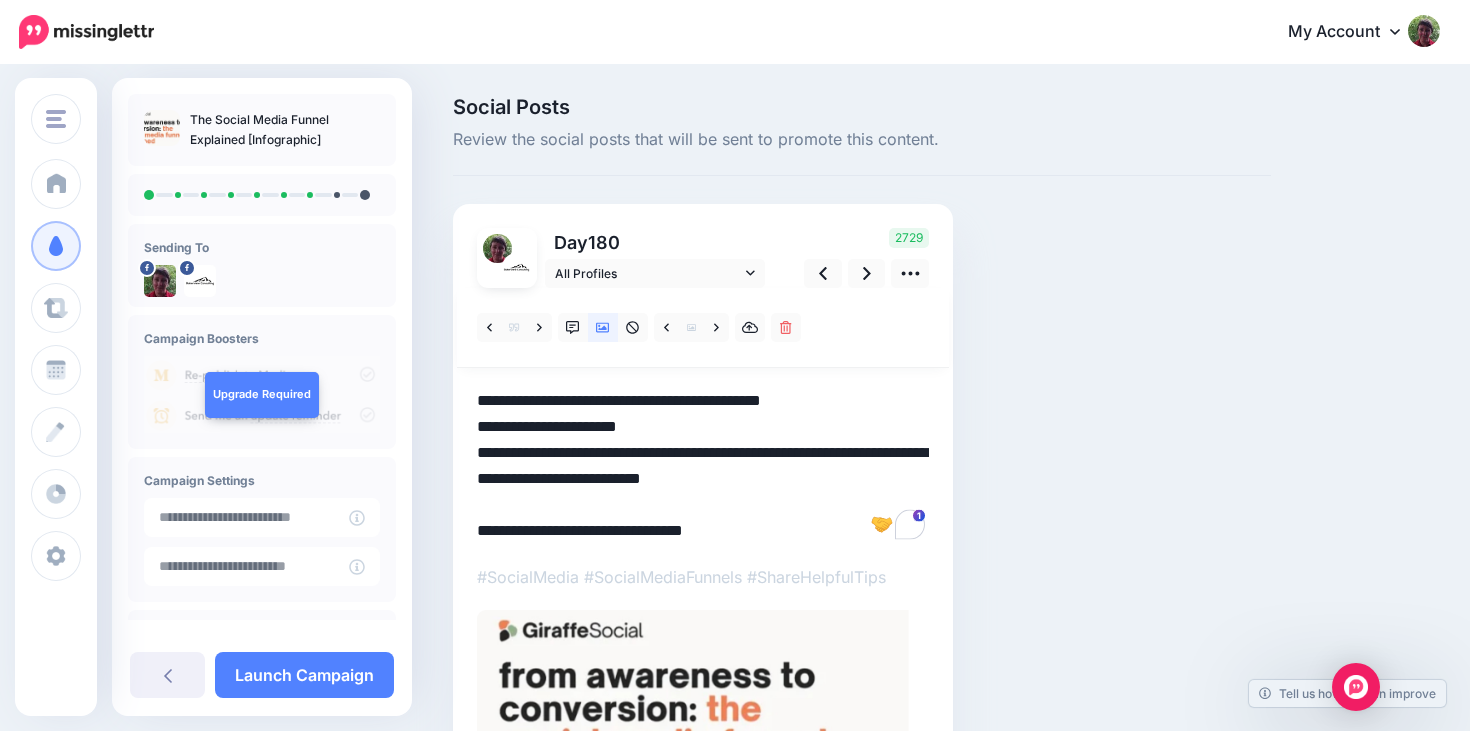 click on "**********" at bounding box center (703, 466) 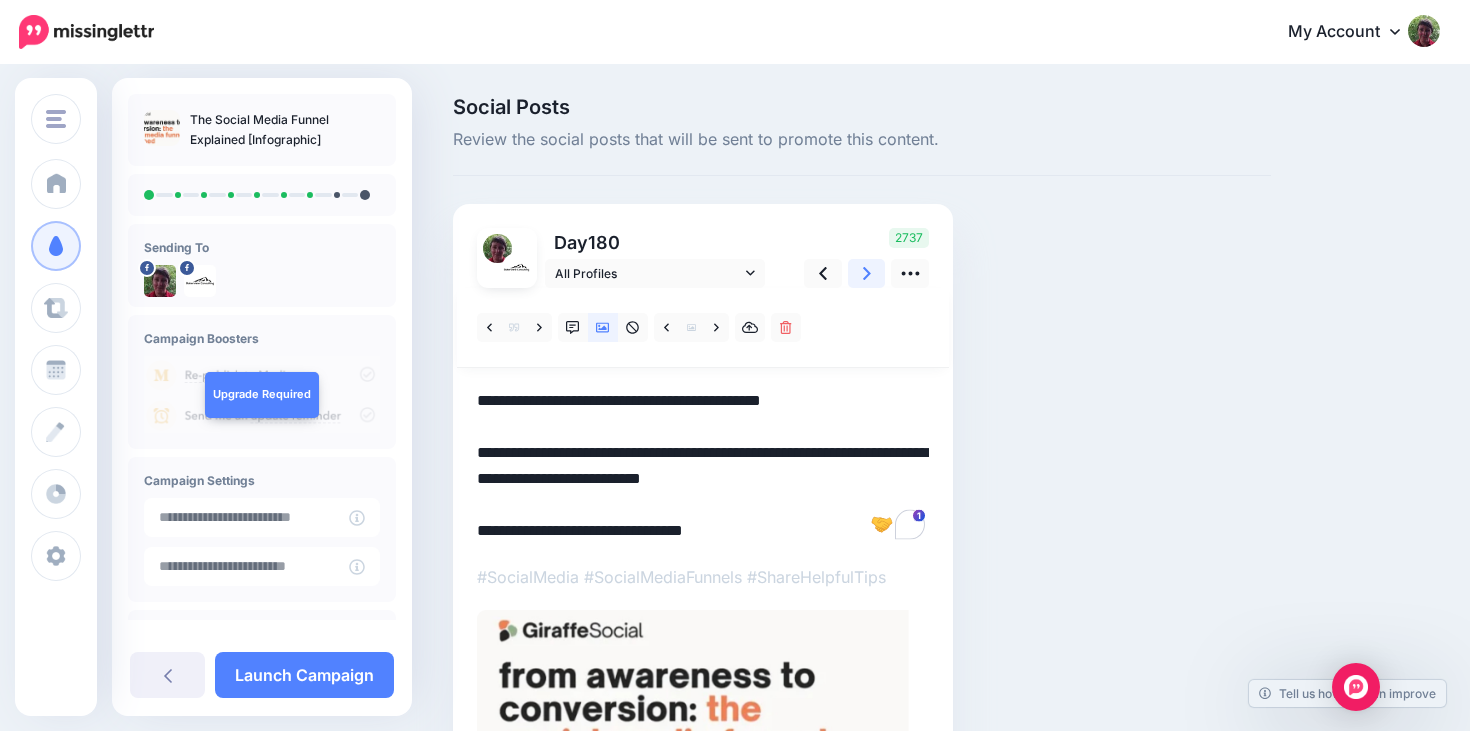 click 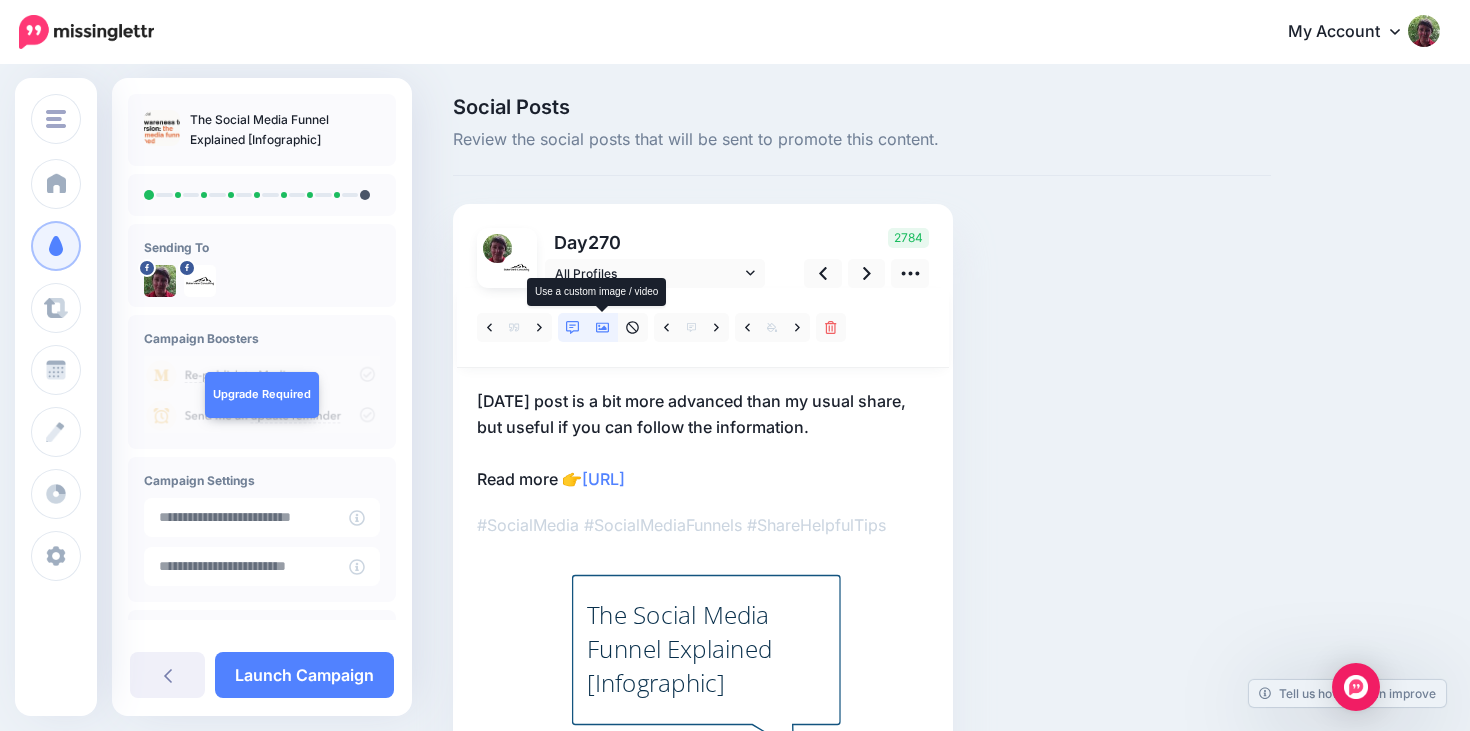 click at bounding box center (603, 327) 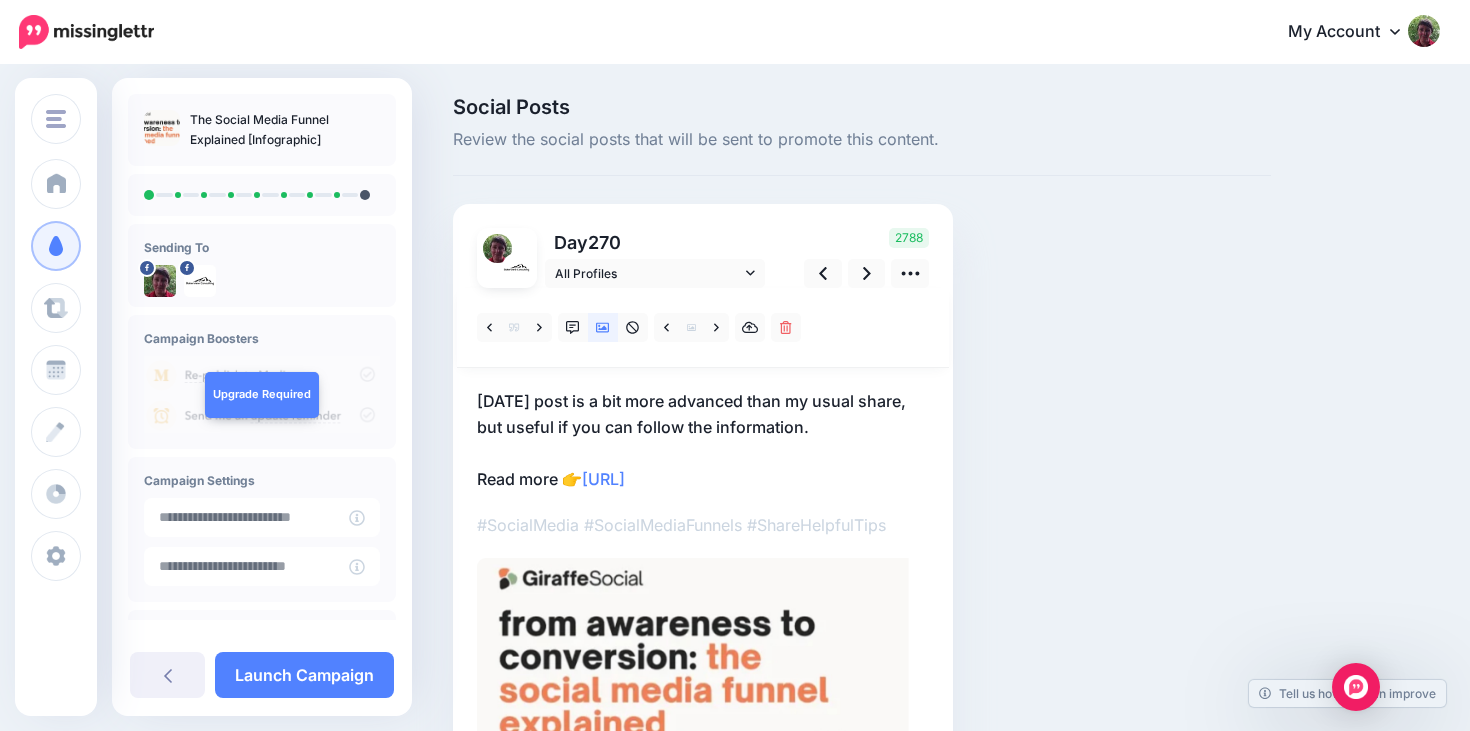 click on "[DATE] post is a bit more advanced than my usual share, but useful if you can follow the information. Read more 👉  [URL]" at bounding box center (703, 440) 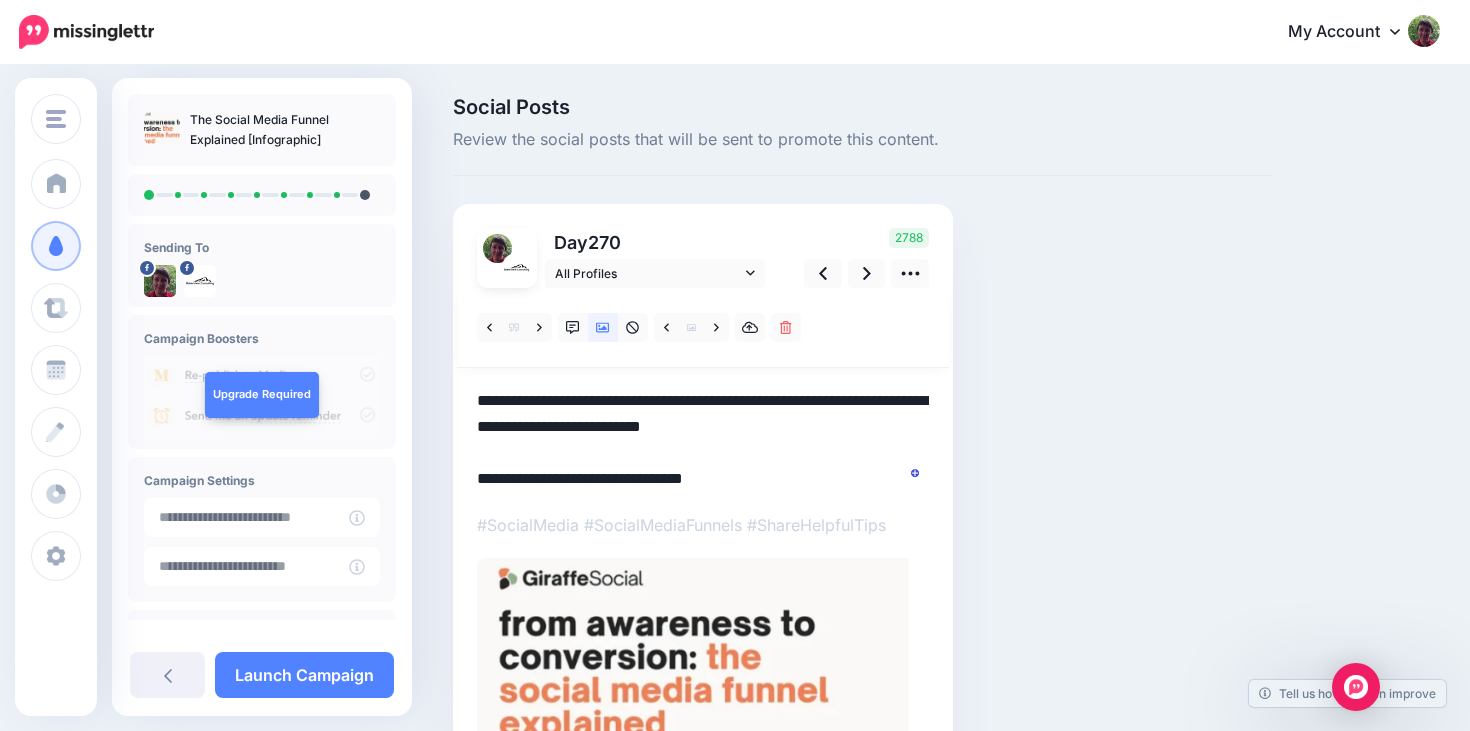 click on "**********" at bounding box center [703, 440] 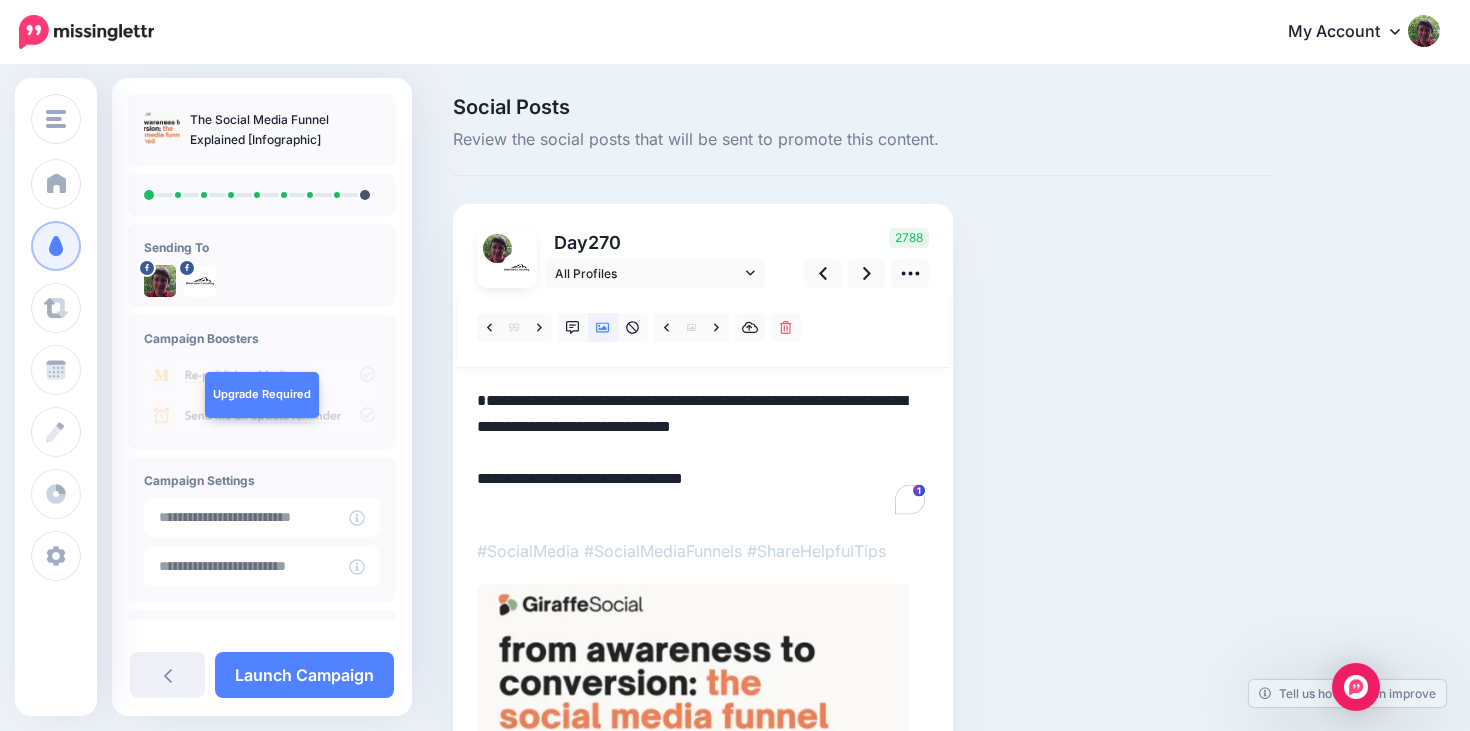 paste on "**********" 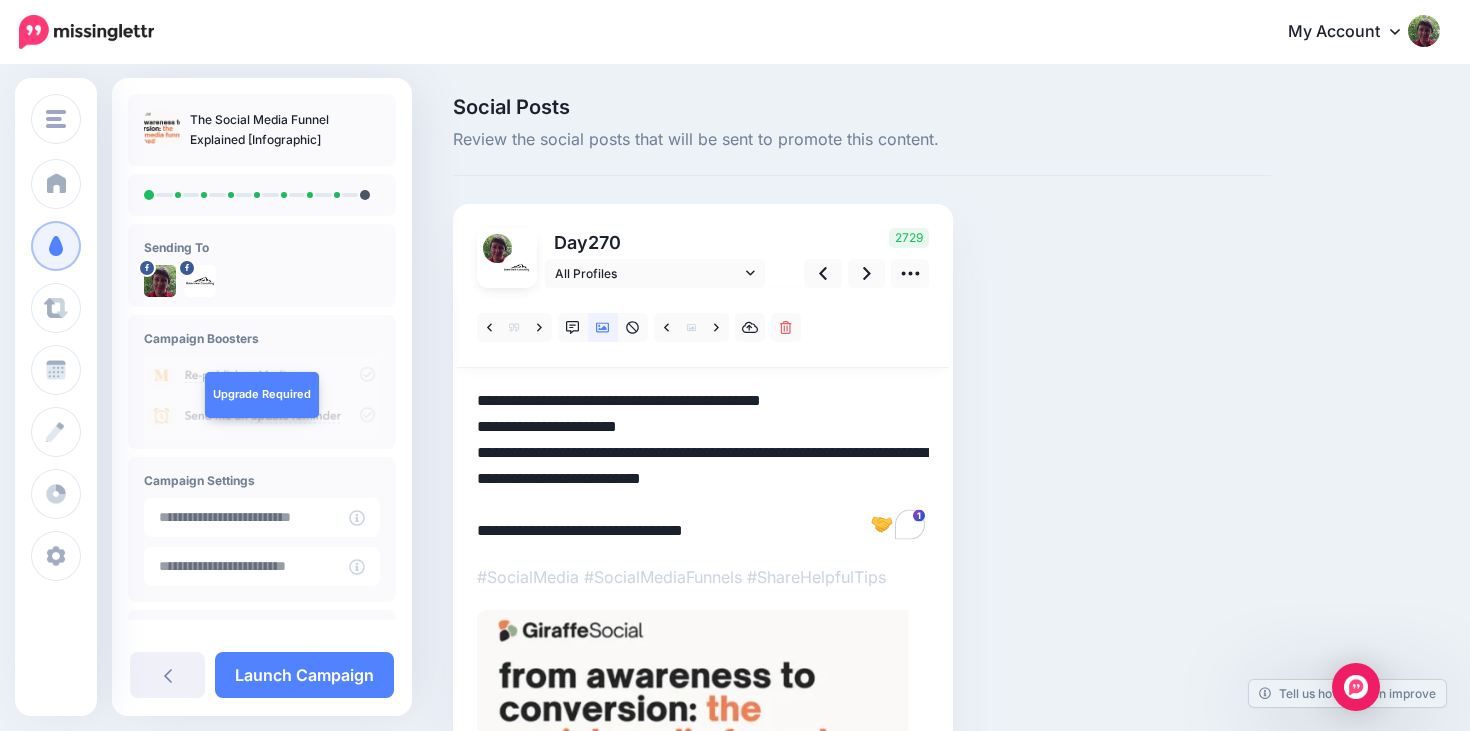 drag, startPoint x: 648, startPoint y: 426, endPoint x: 478, endPoint y: 429, distance: 170.02647 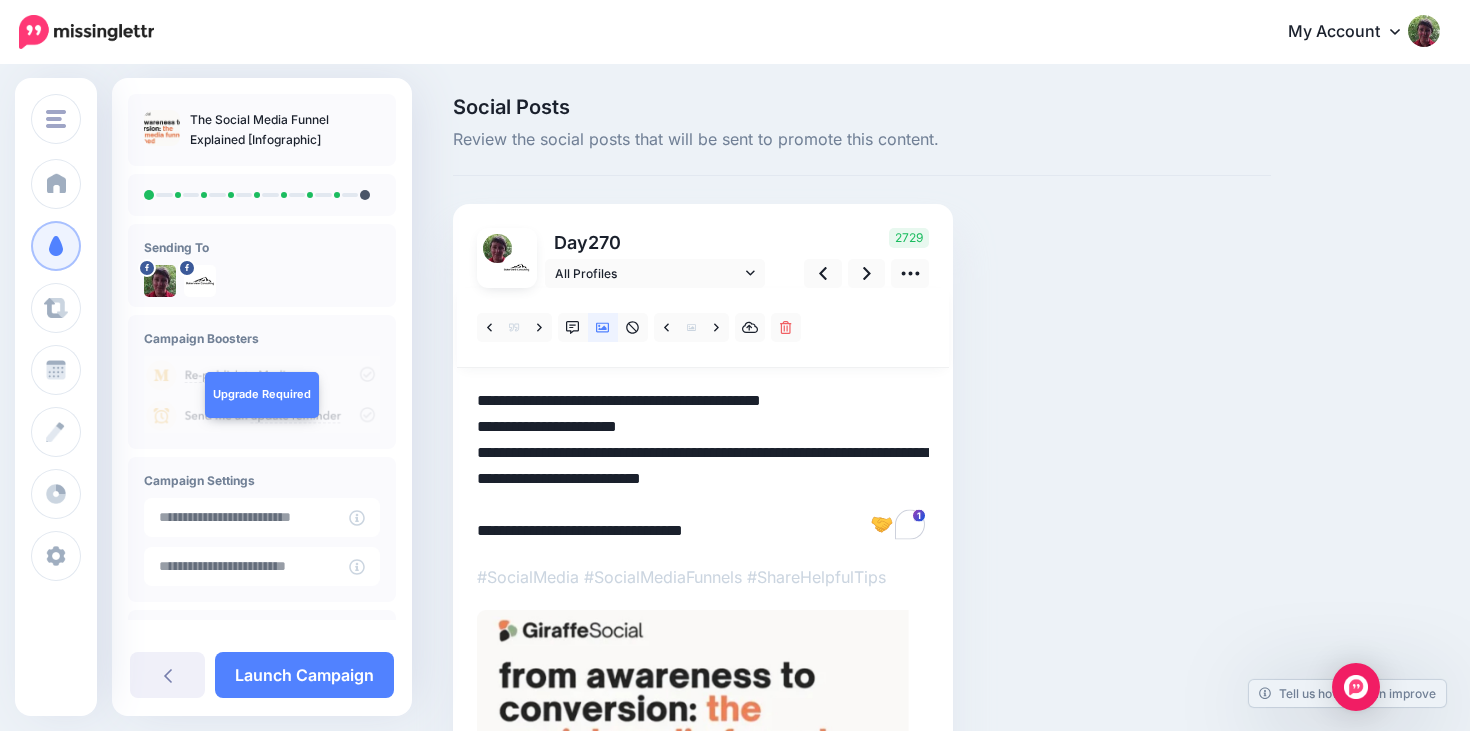 click on "**********" at bounding box center [703, 466] 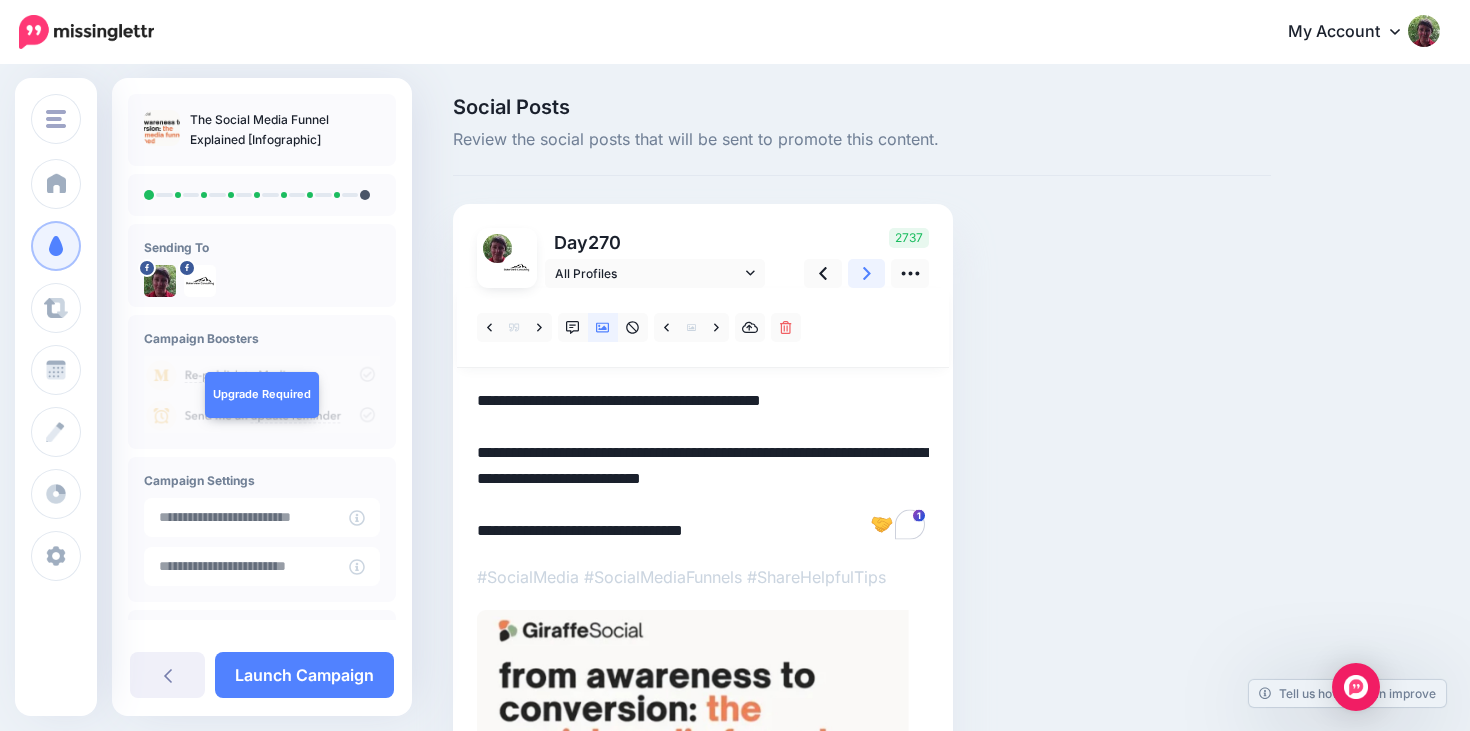 click 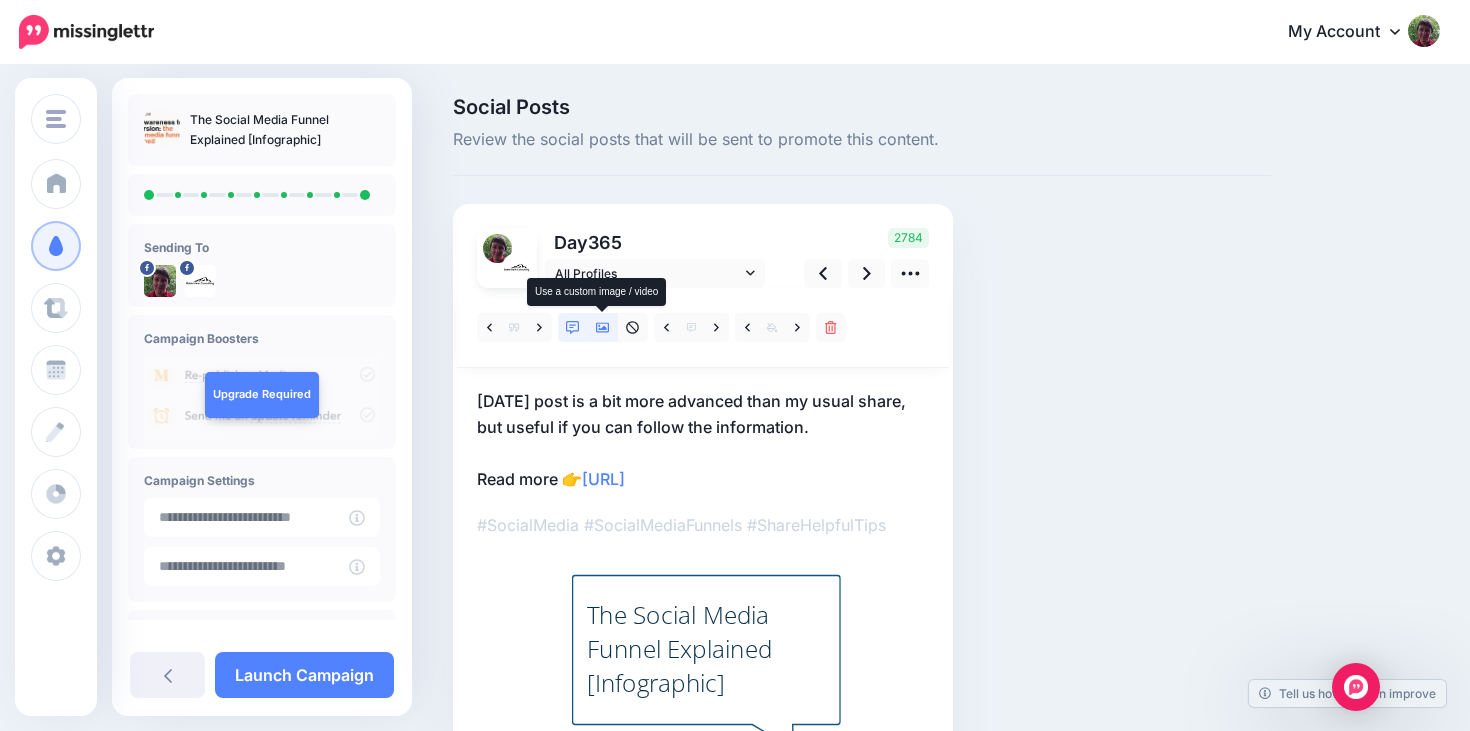 click 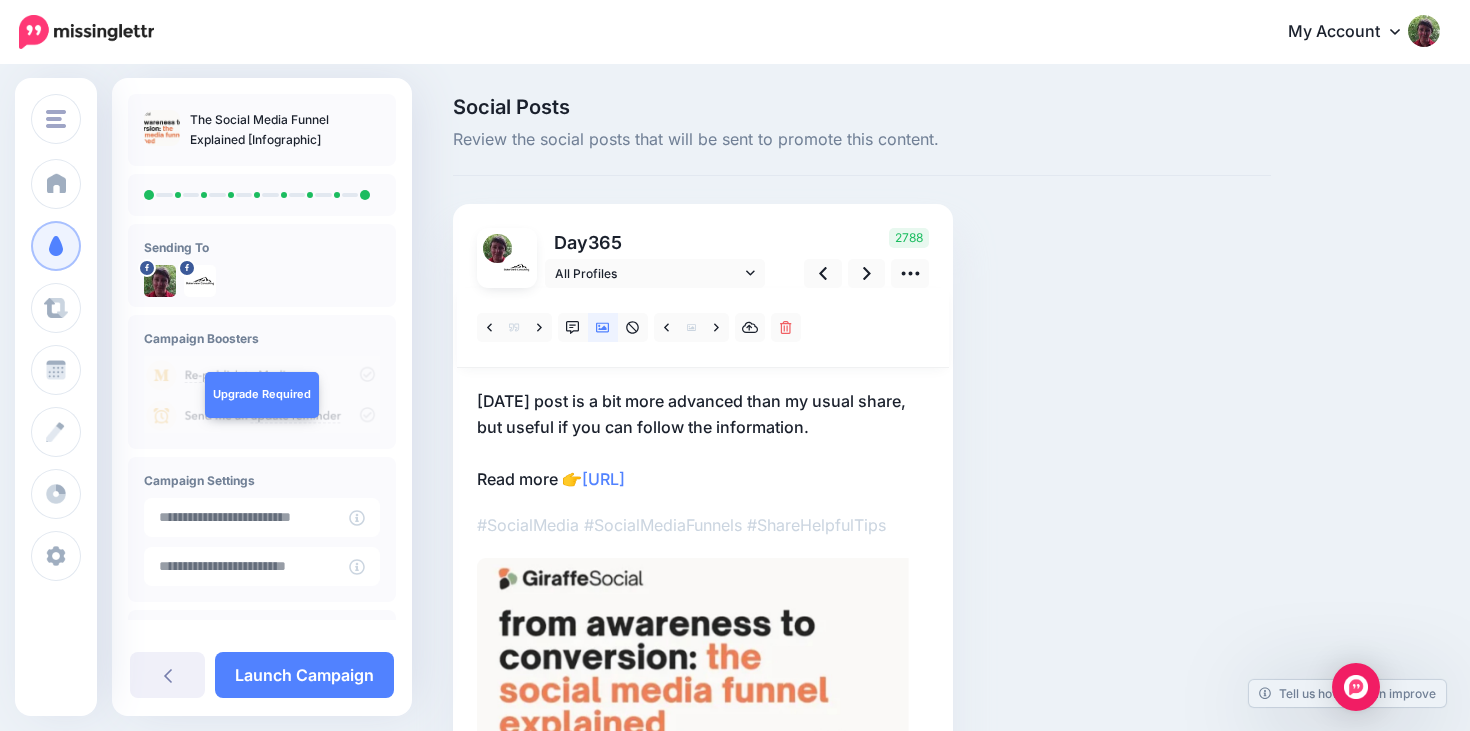 click on "Day  365
All
Profiles" at bounding box center [703, 489] 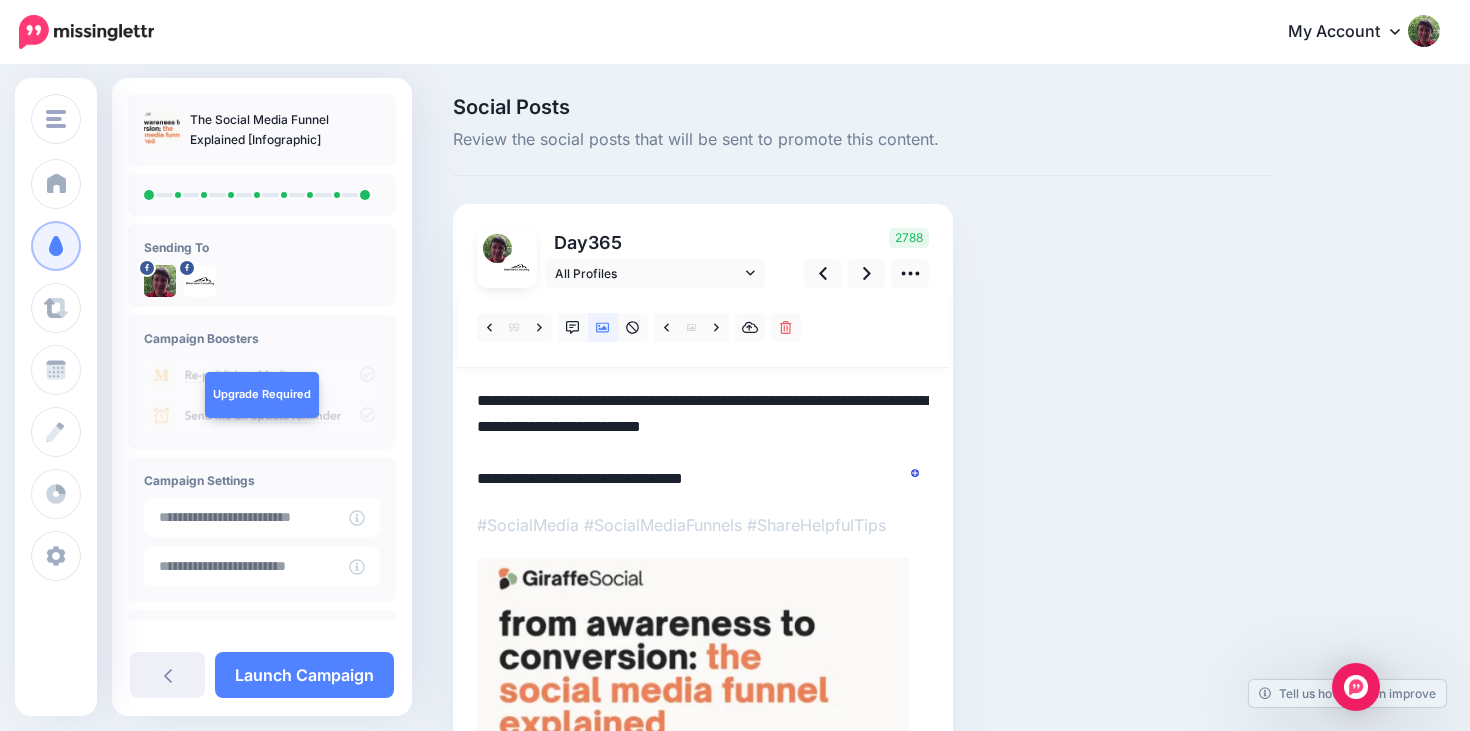 click on "**********" at bounding box center [703, 440] 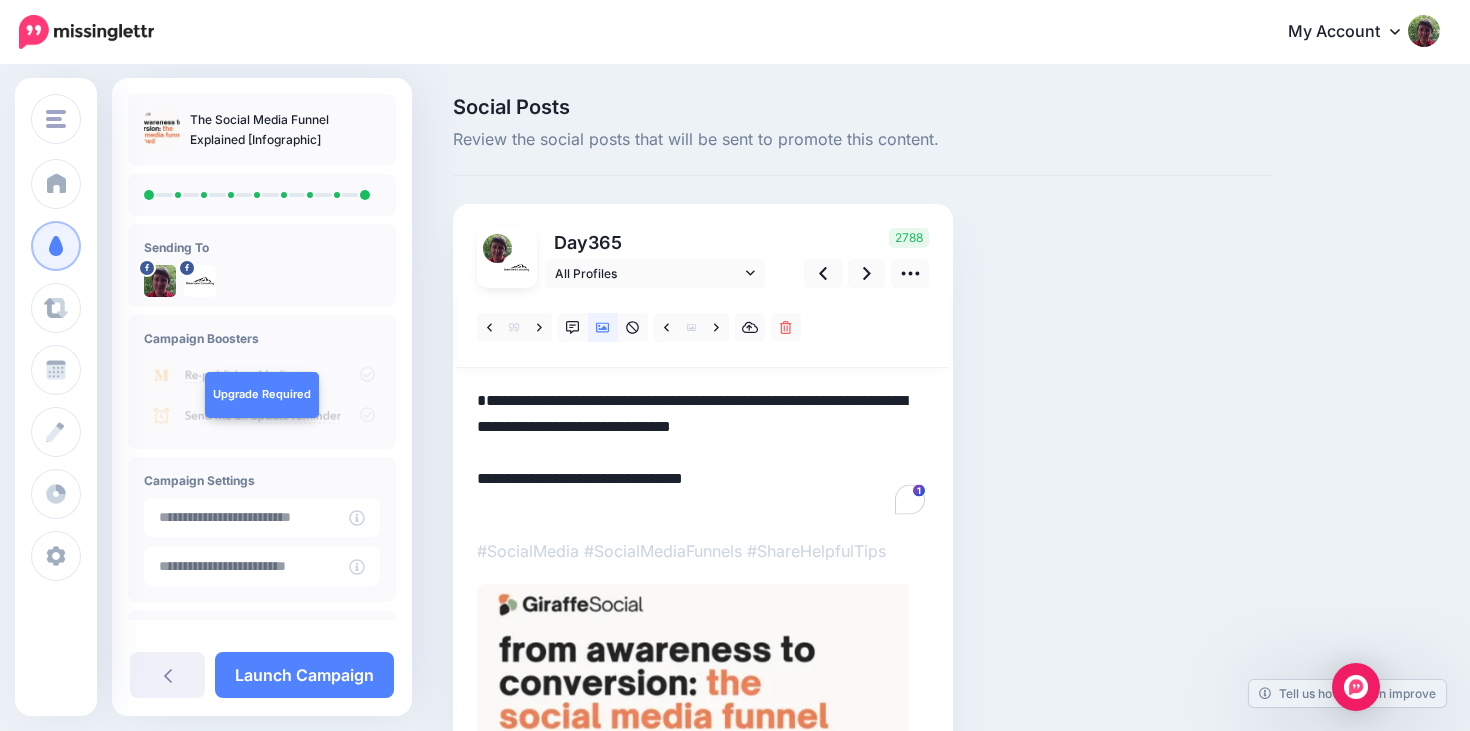 paste on "**********" 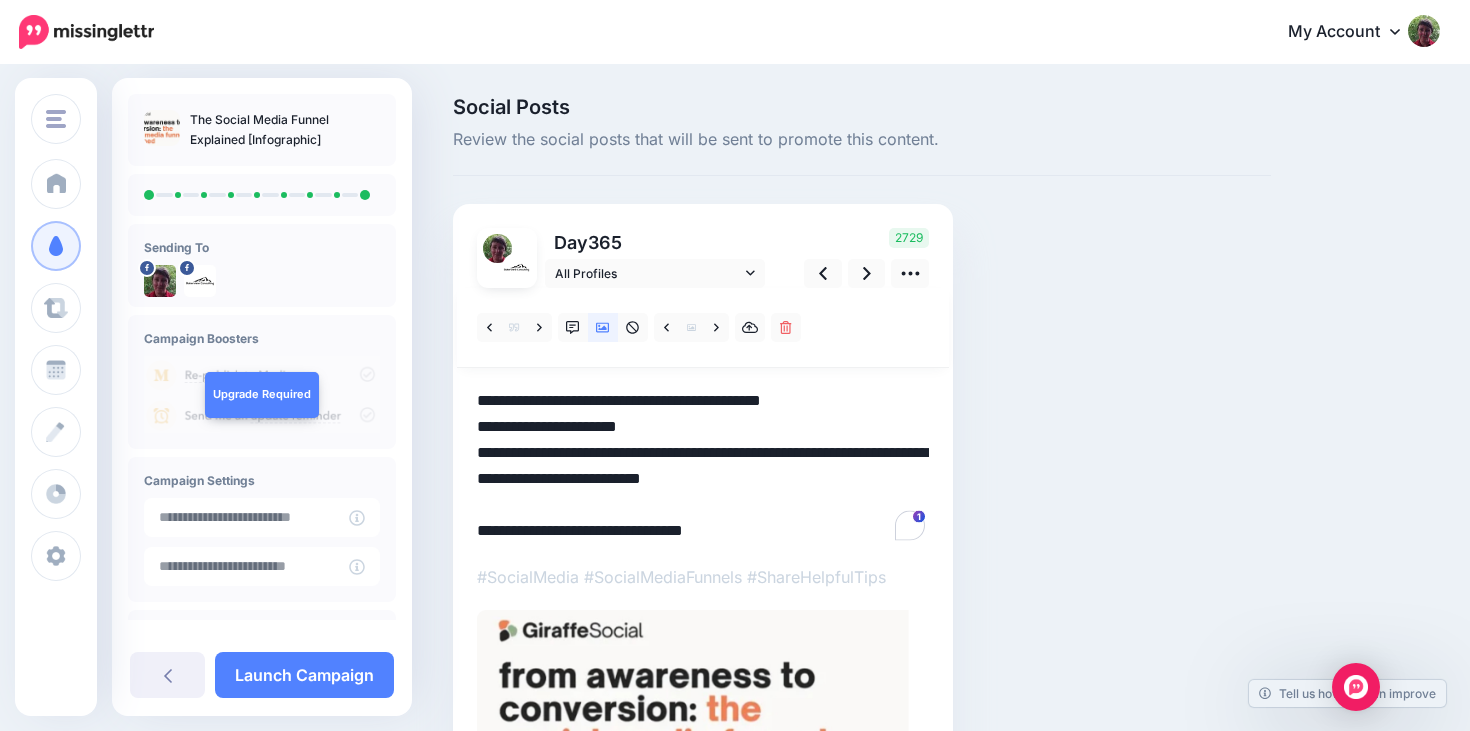 drag, startPoint x: 642, startPoint y: 427, endPoint x: 461, endPoint y: 428, distance: 181.00276 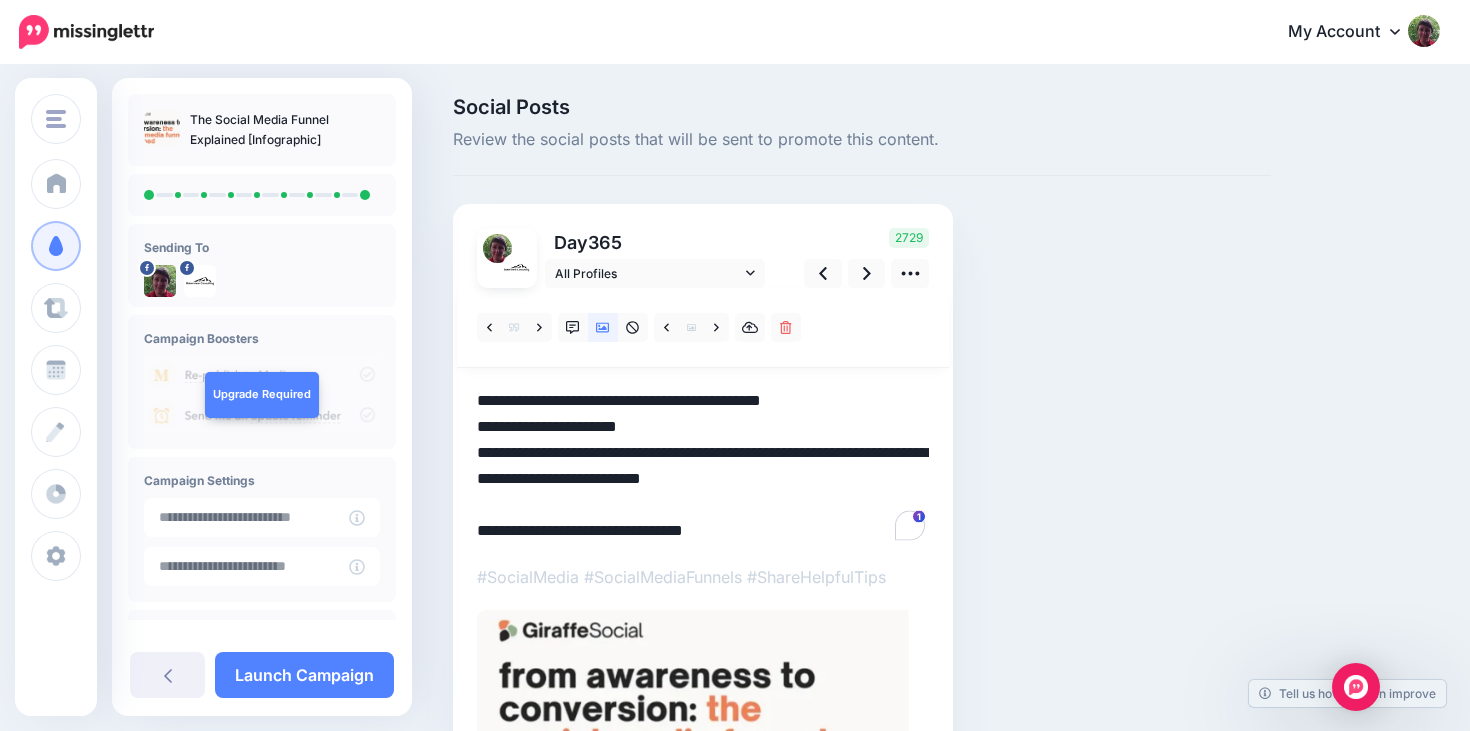 click on "Day  365
All
Profiles" at bounding box center [703, 515] 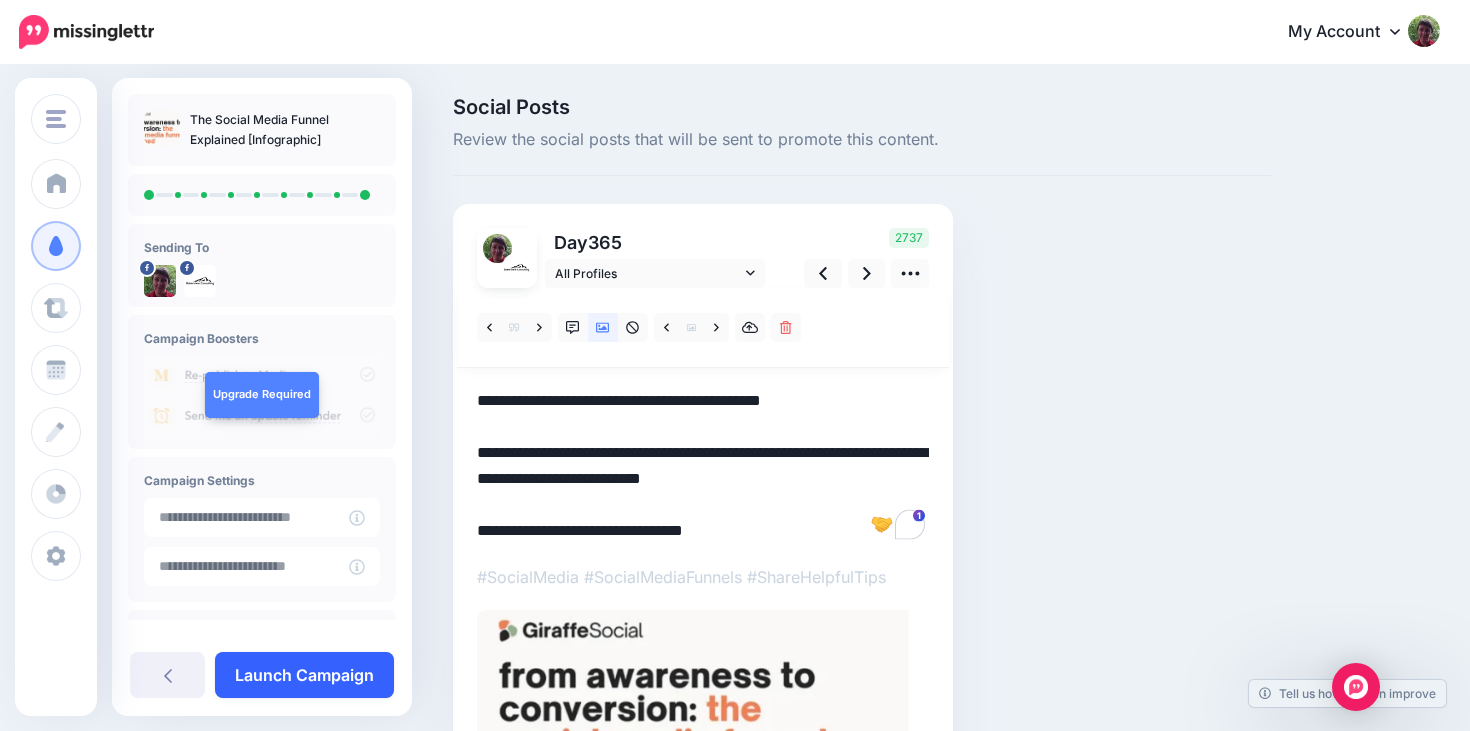 type on "**********" 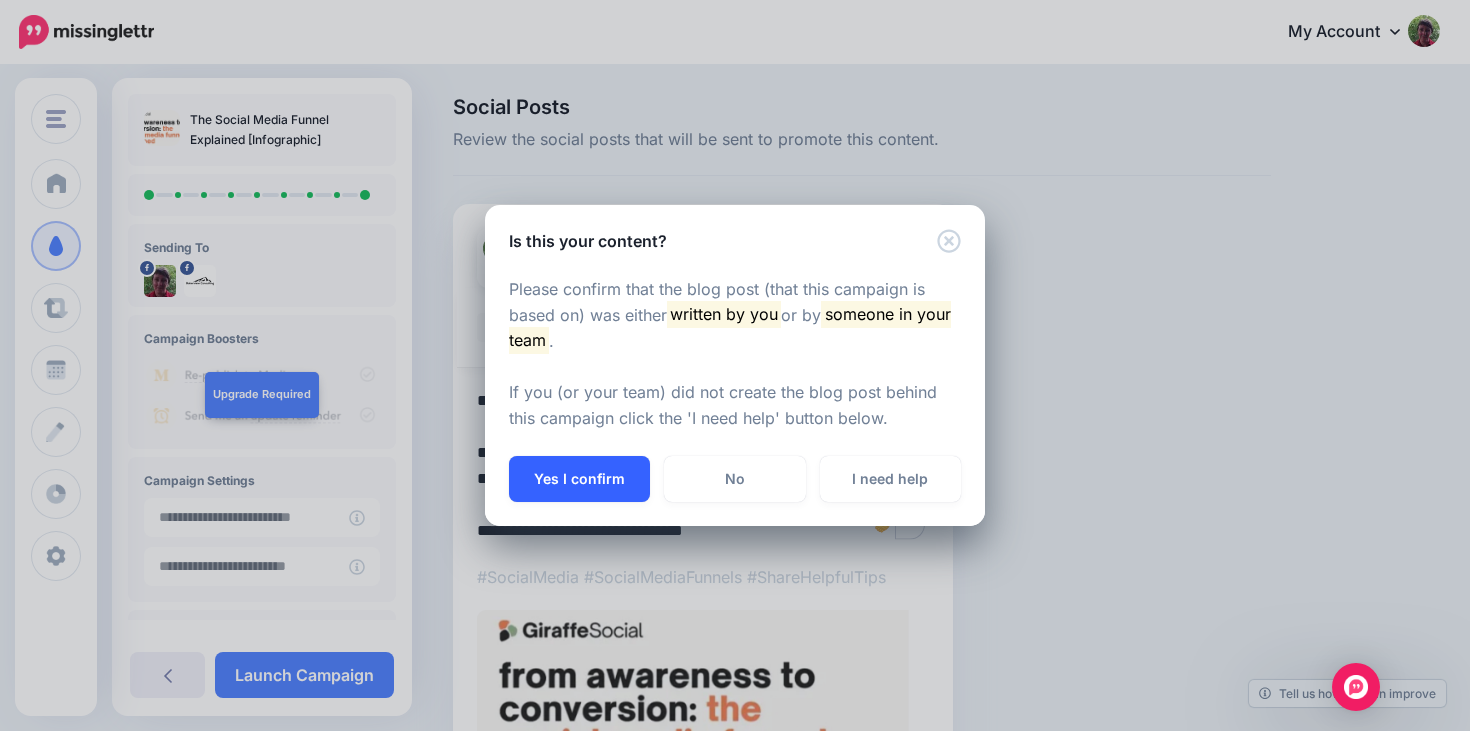 click on "Yes I confirm" at bounding box center [579, 479] 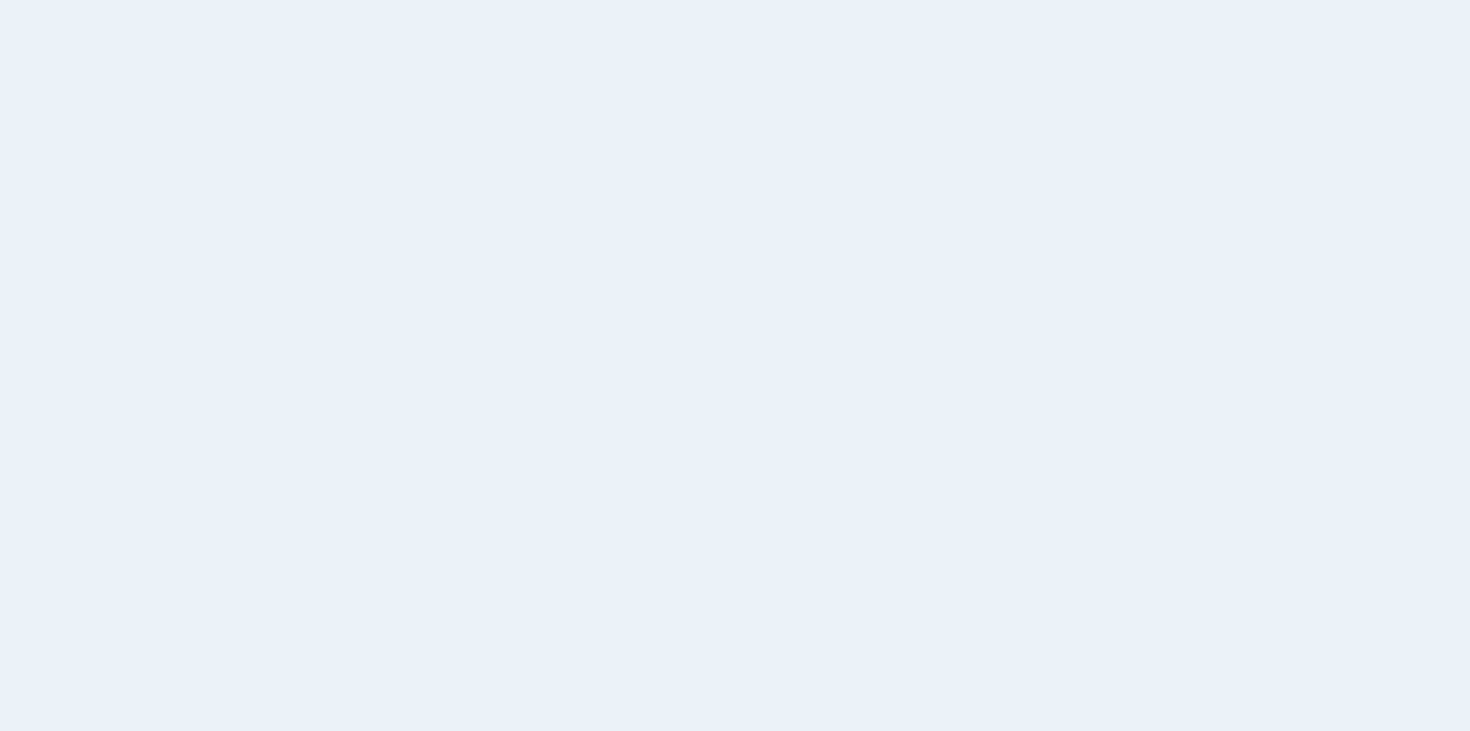 scroll, scrollTop: 0, scrollLeft: 0, axis: both 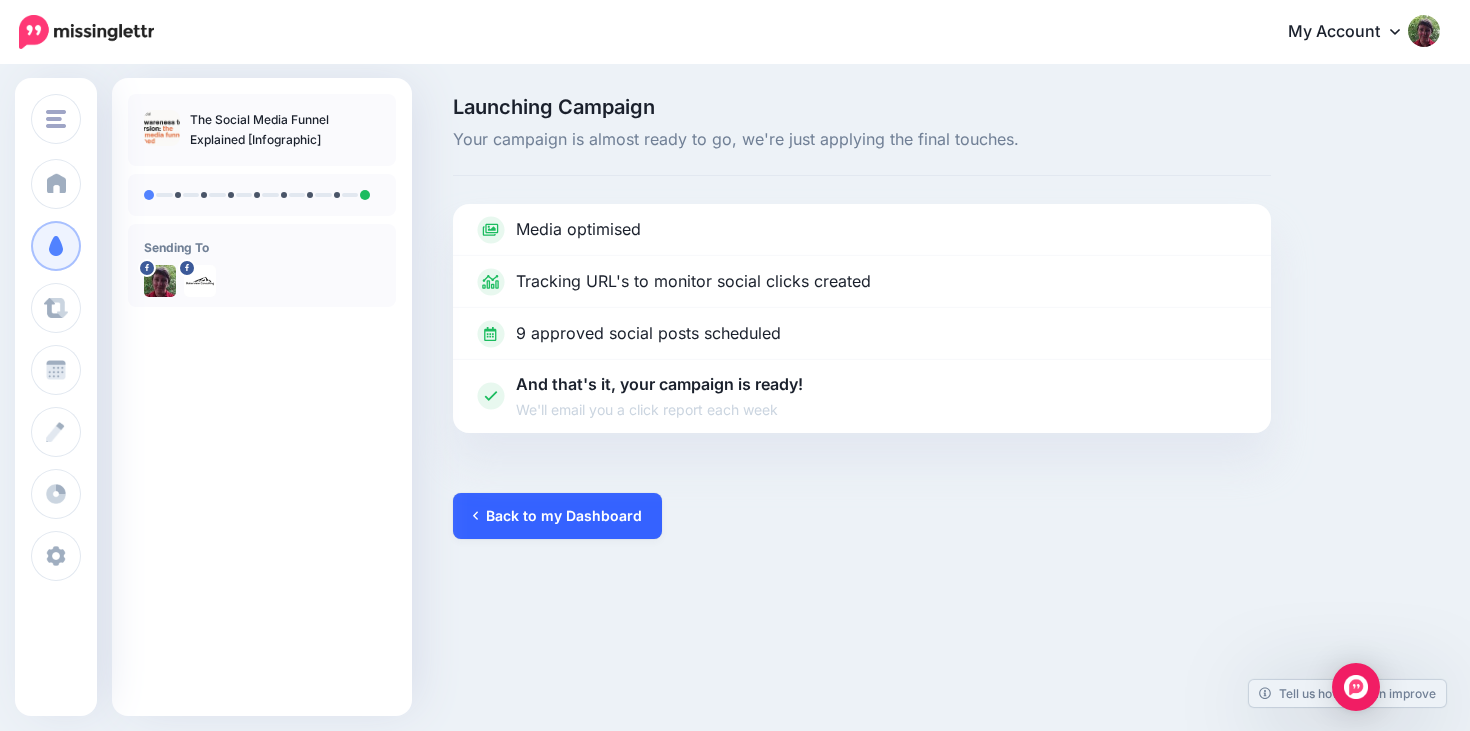 click on "Back to my Dashboard" at bounding box center (557, 516) 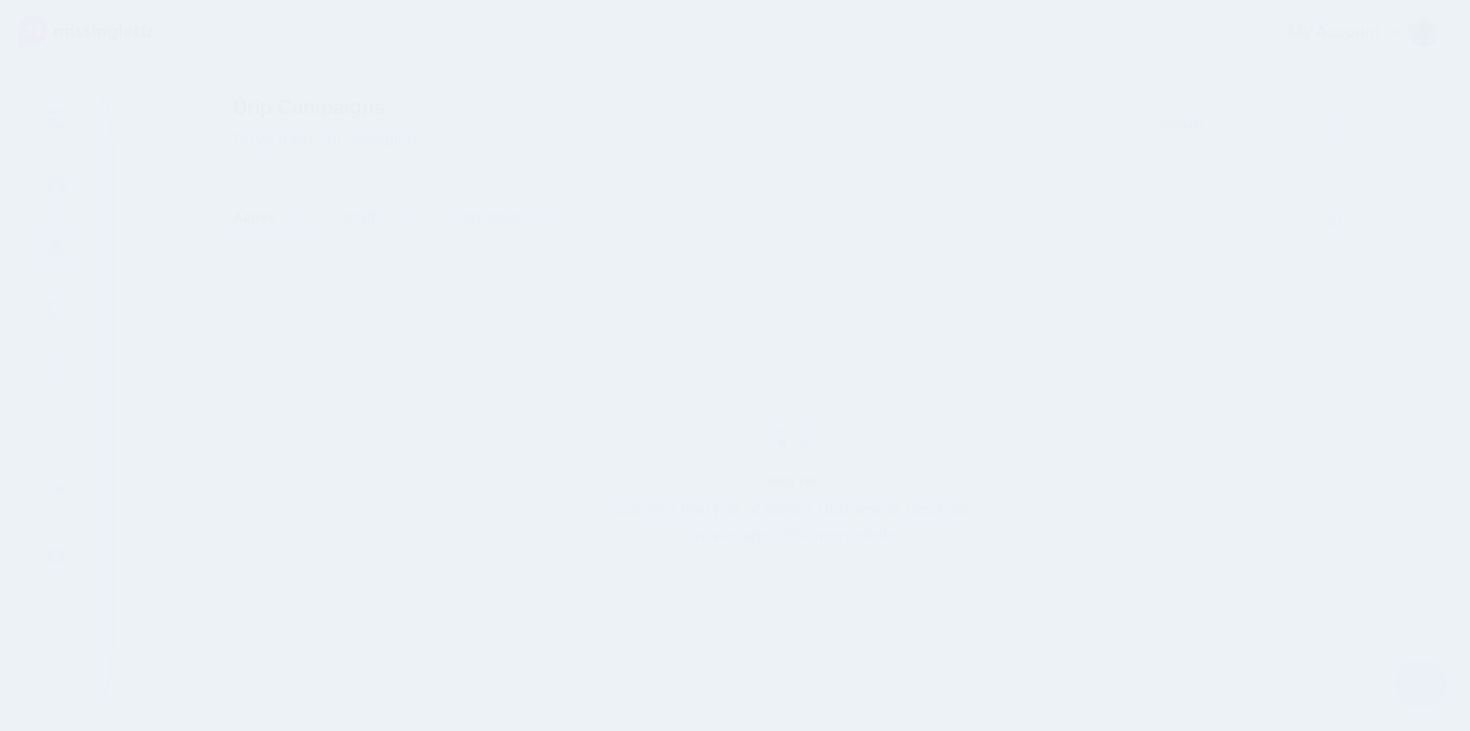 scroll, scrollTop: 0, scrollLeft: 0, axis: both 